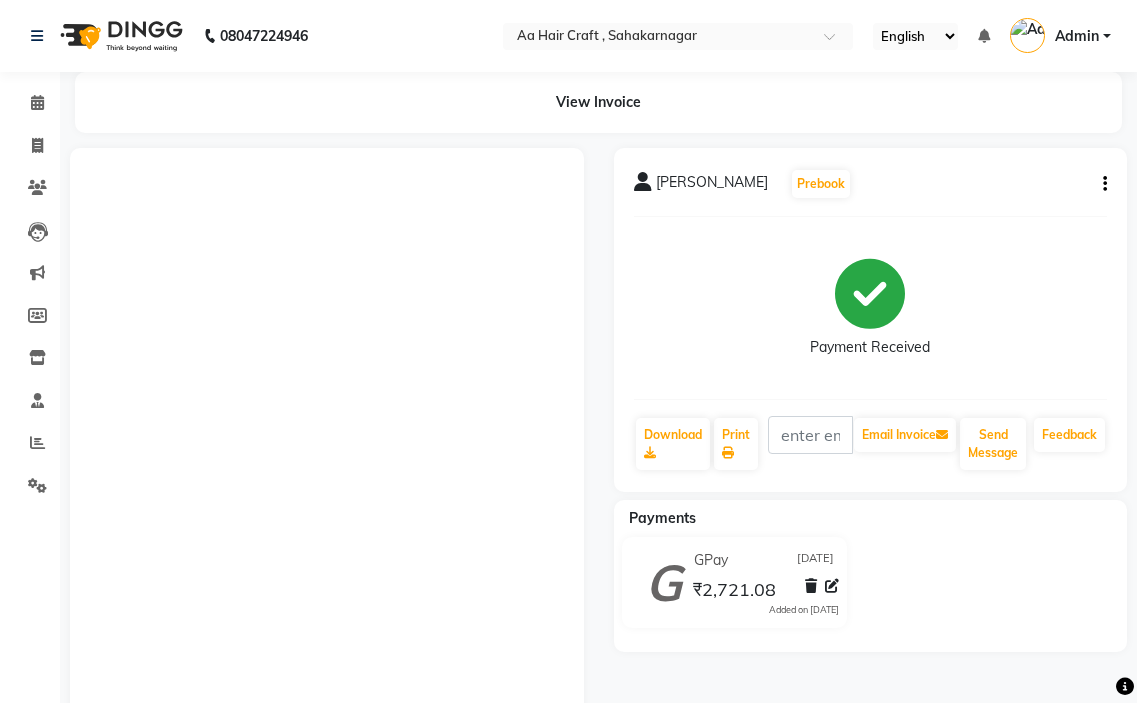scroll, scrollTop: 0, scrollLeft: 0, axis: both 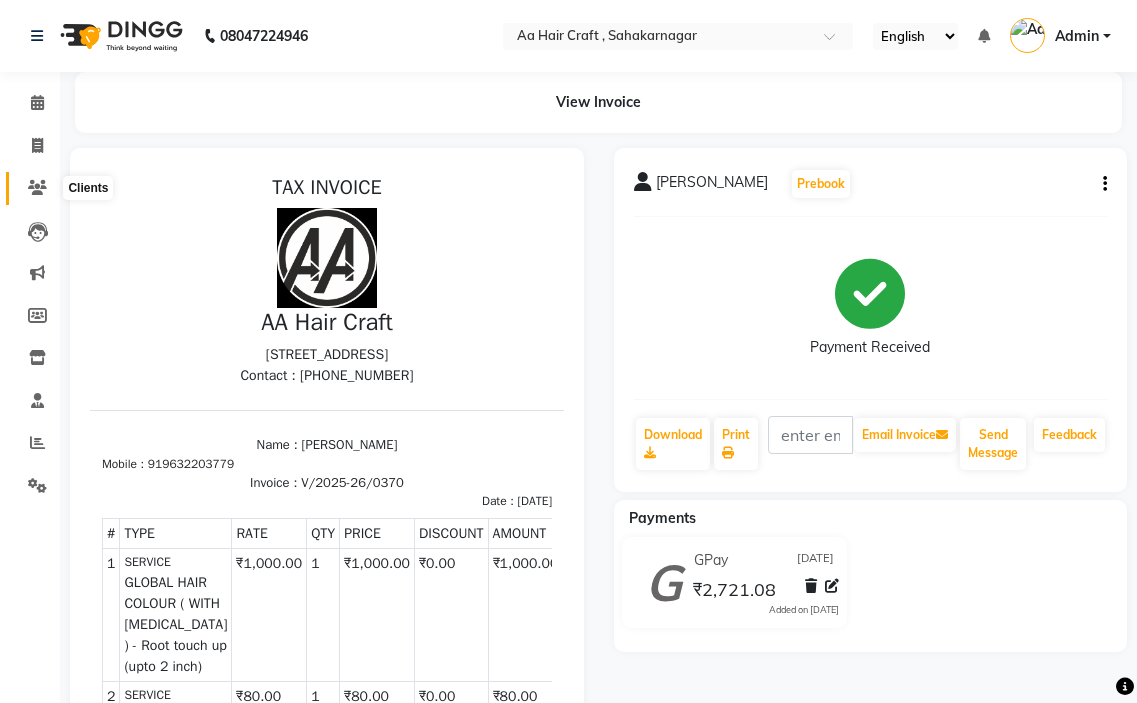 click 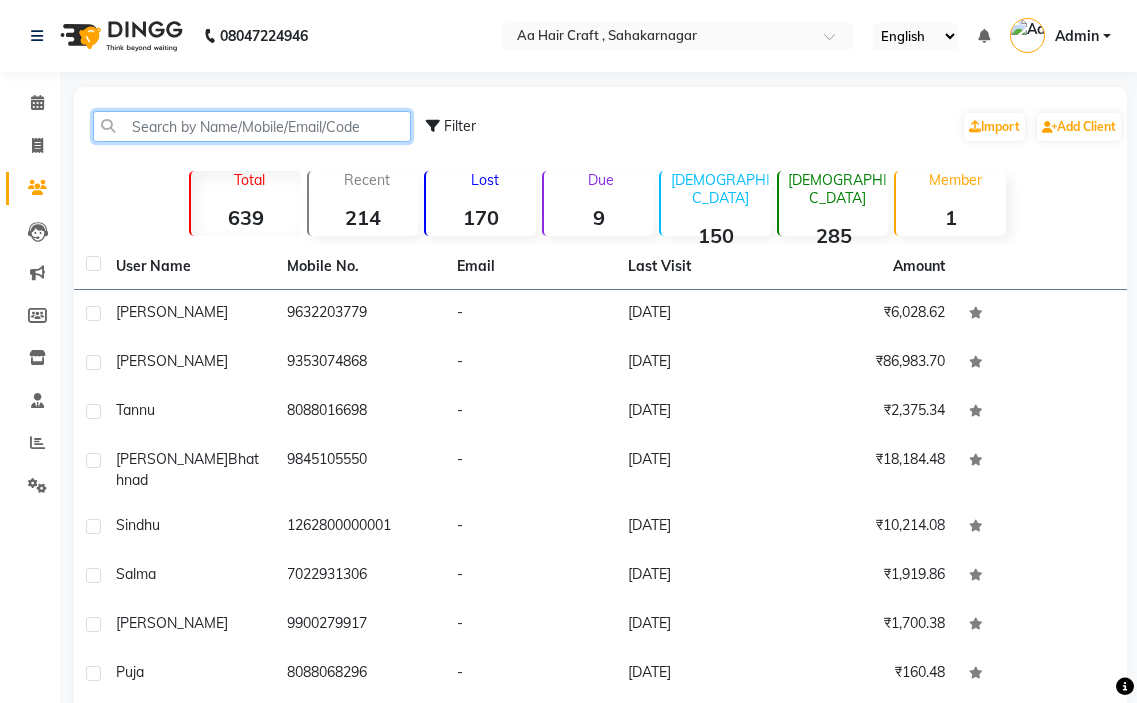 click 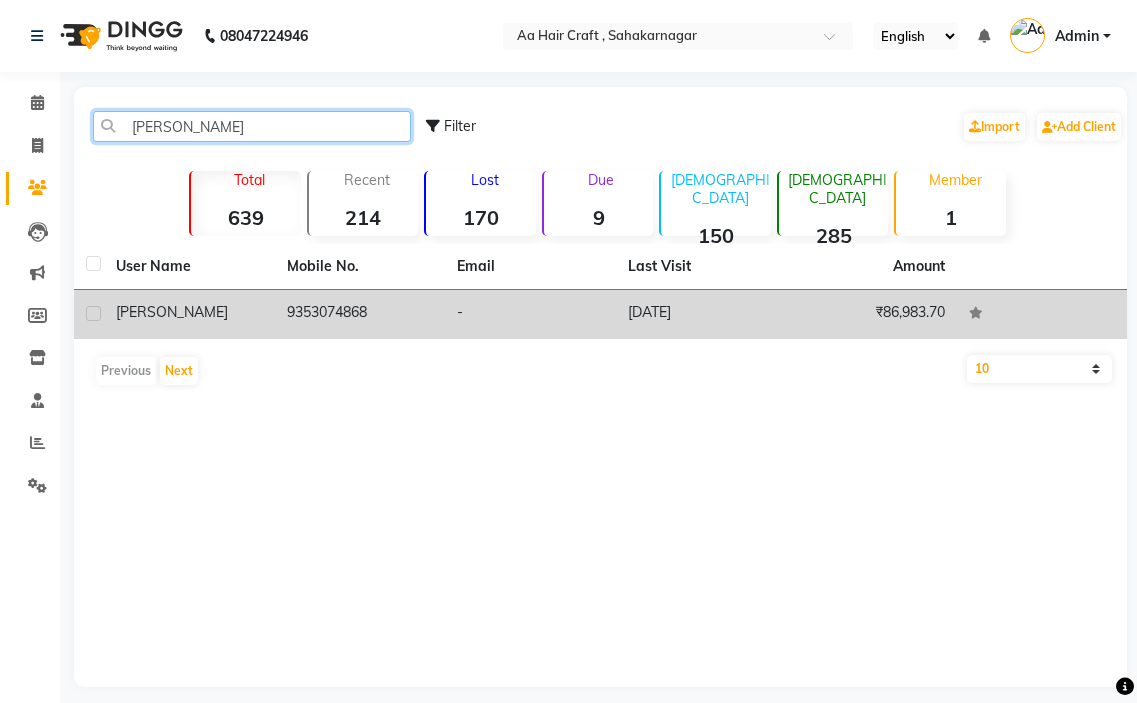 type on "[PERSON_NAME]" 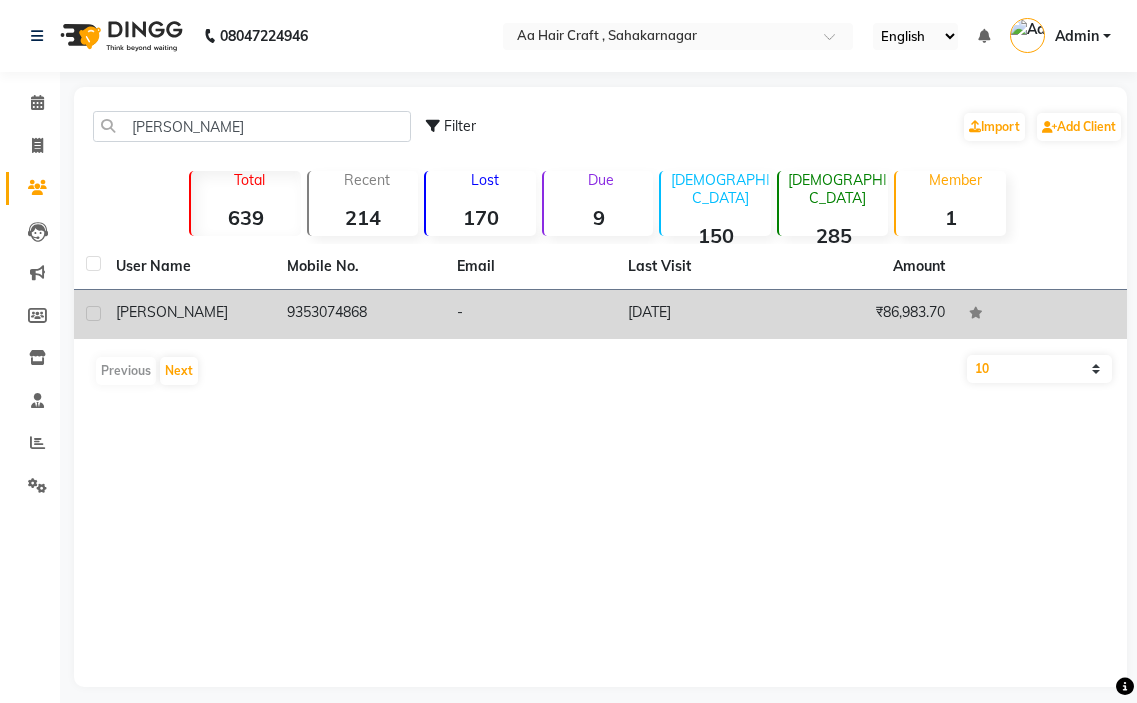 click on "[PERSON_NAME]" 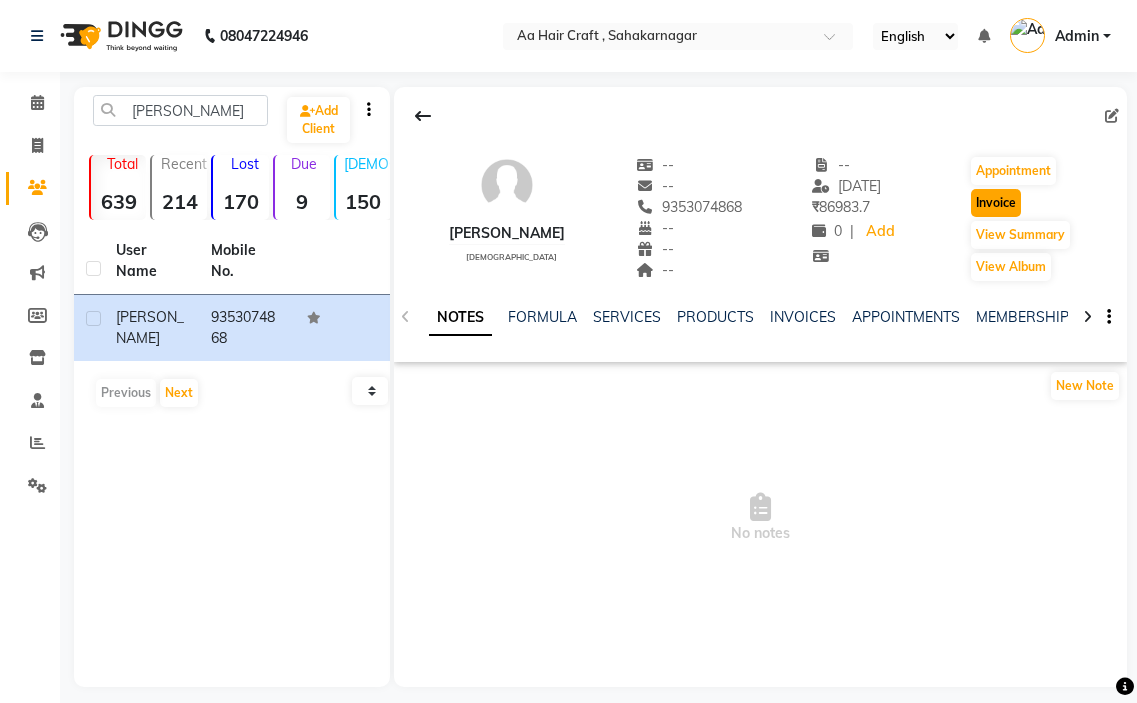 click on "Invoice" 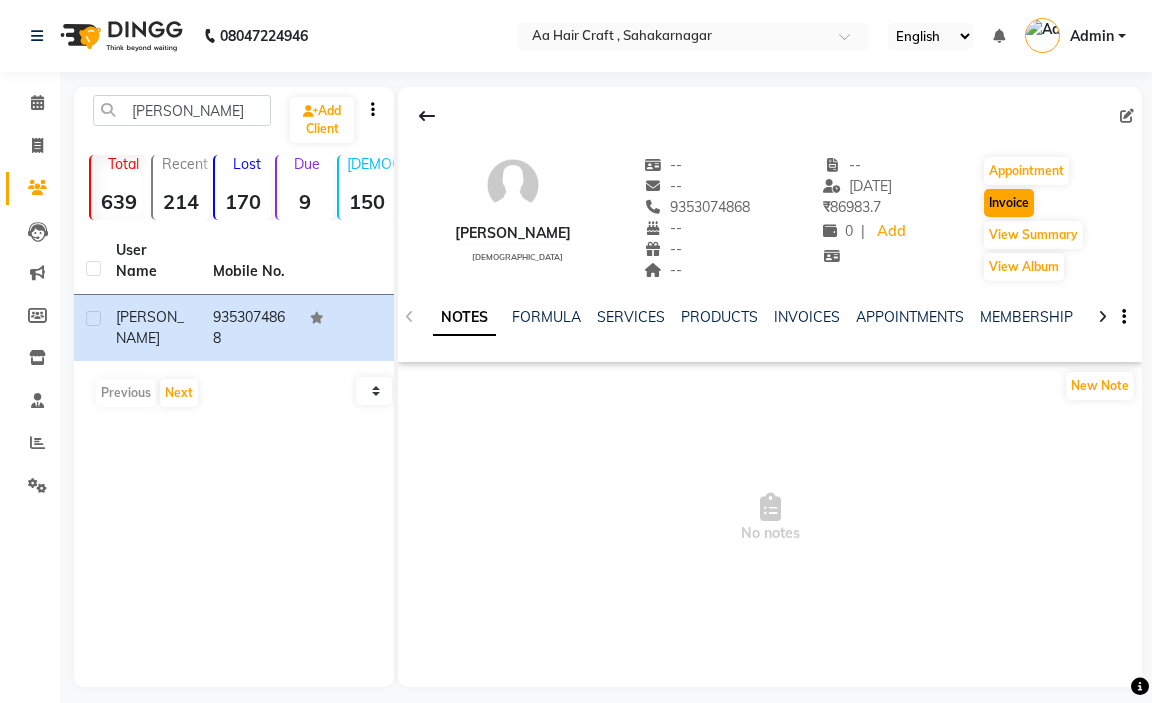 select on "6074" 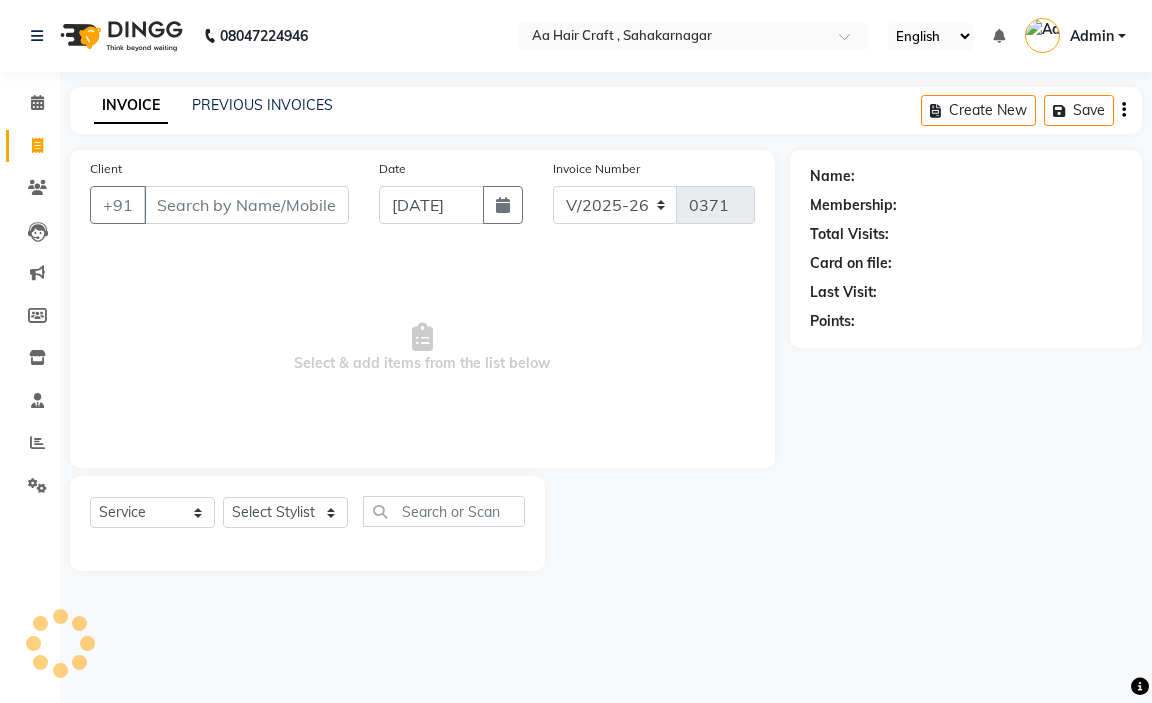 type on "9353074868" 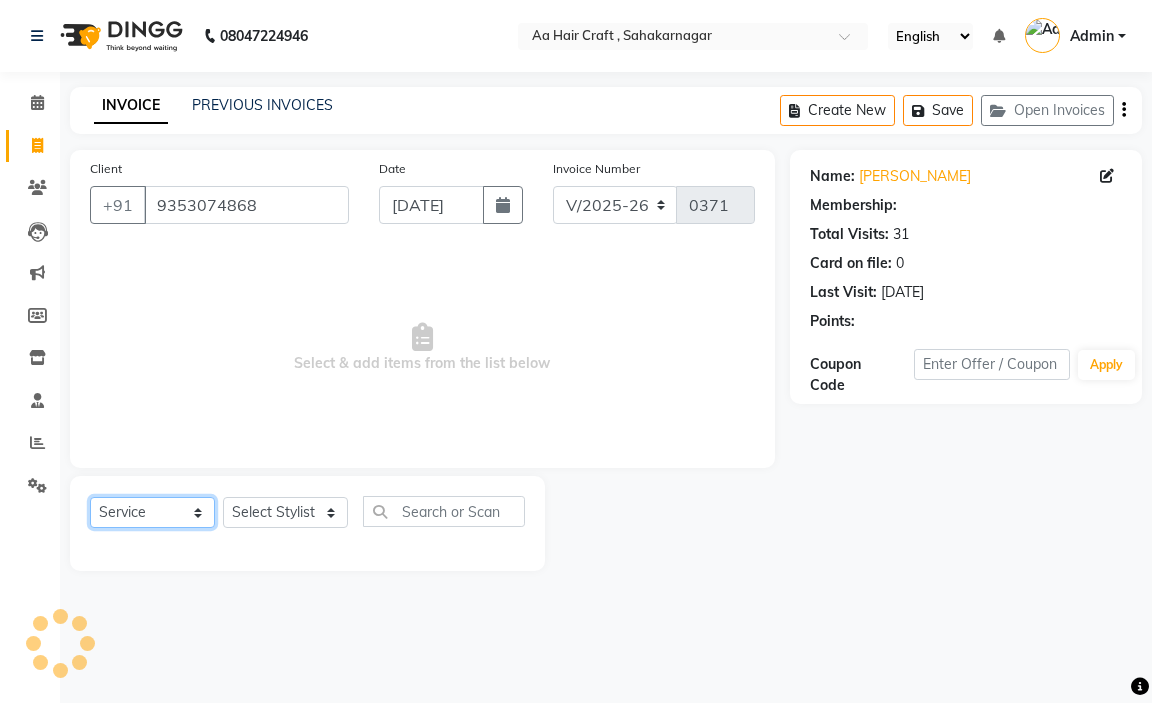 drag, startPoint x: 137, startPoint y: 523, endPoint x: 150, endPoint y: 505, distance: 22.203604 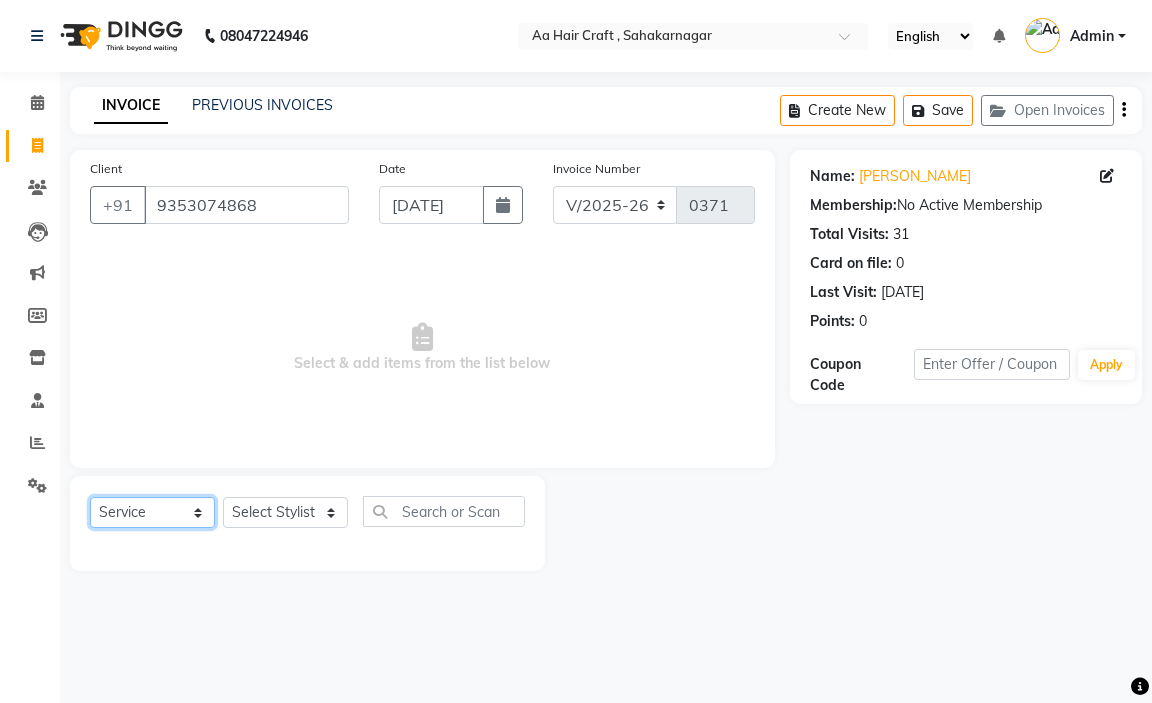 click on "Select  Service  Product  Membership  Package Voucher Prepaid Gift Card" 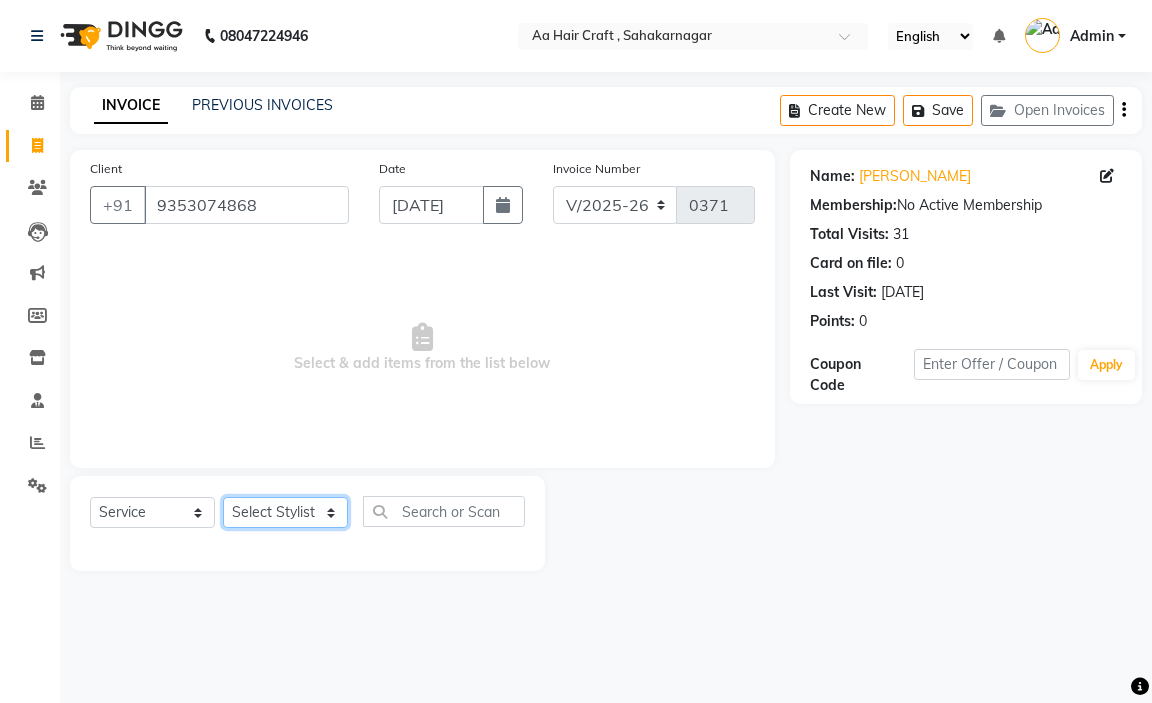 click on "Select Stylist amir hair stylish [PERSON_NAME] pooja beautycian [PERSON_NAME] beautycian Rekha [PERSON_NAME] [PERSON_NAME] beauty and hair" 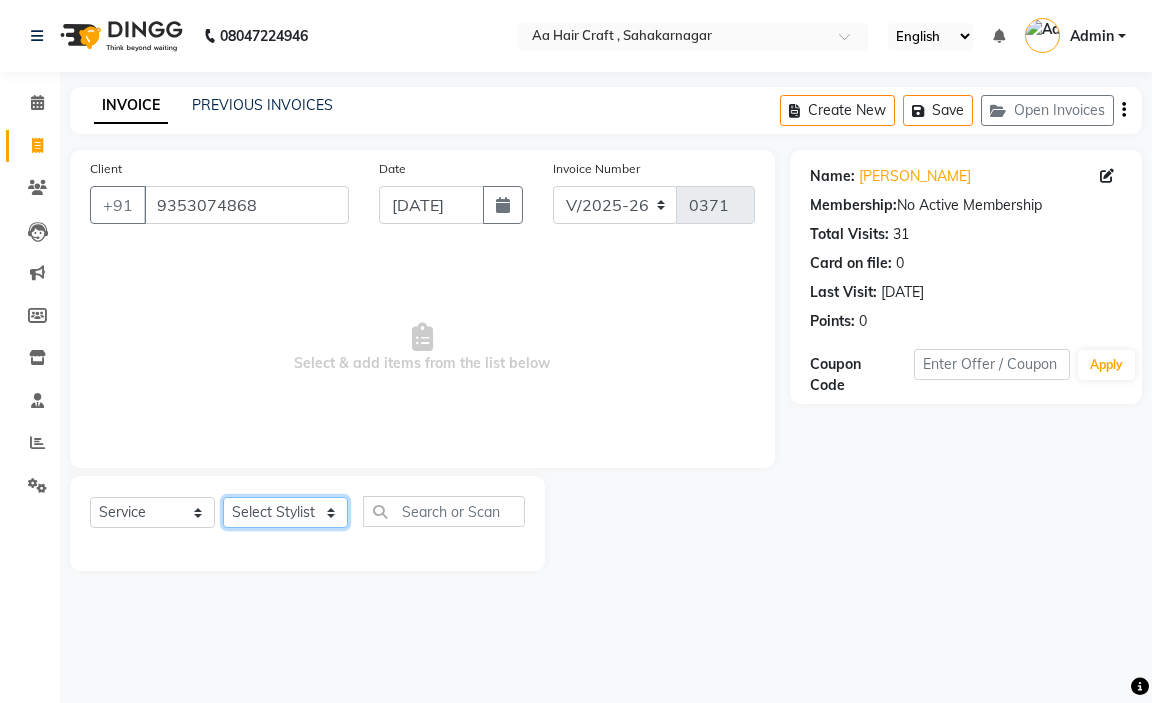 select on "44977" 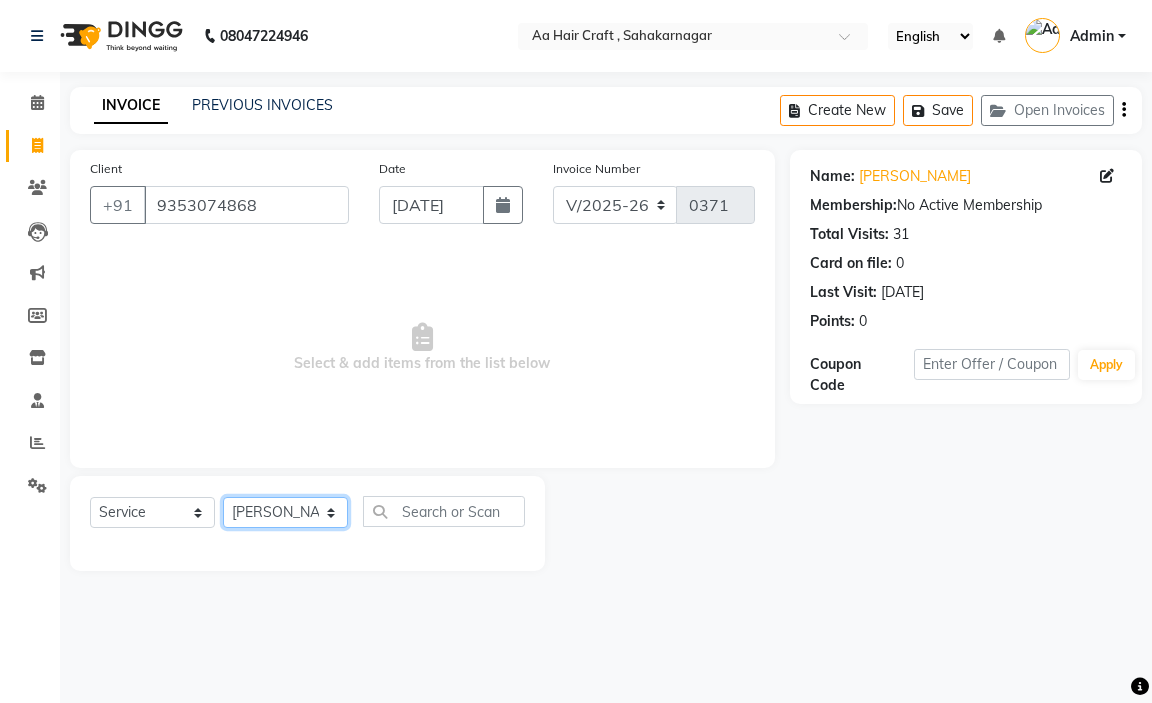 click on "Select Stylist amir hair stylish [PERSON_NAME] pooja beautycian [PERSON_NAME] beautycian Rekha [PERSON_NAME] [PERSON_NAME] beauty and hair" 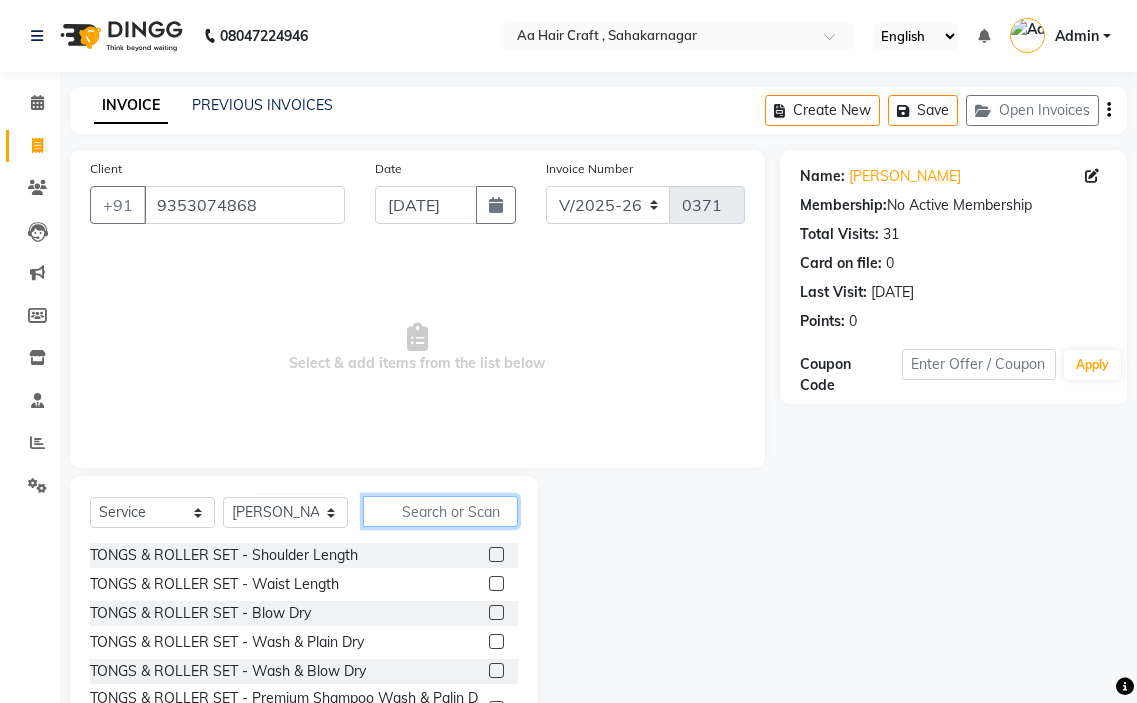 click 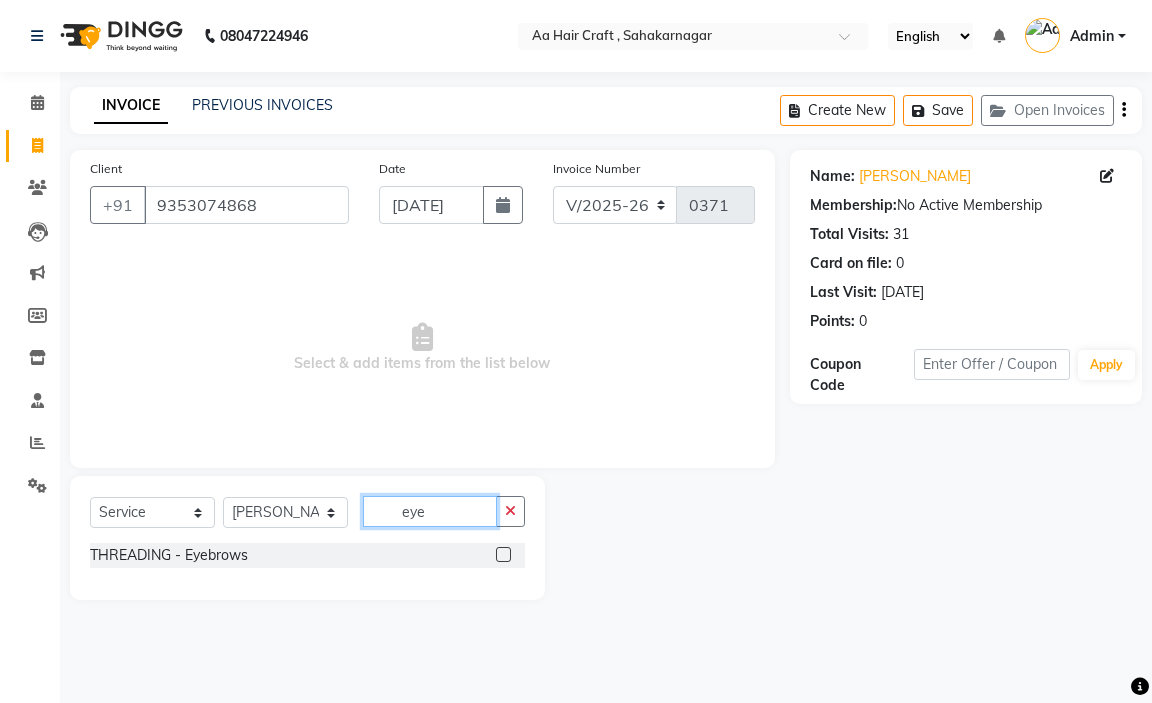 type on "eye" 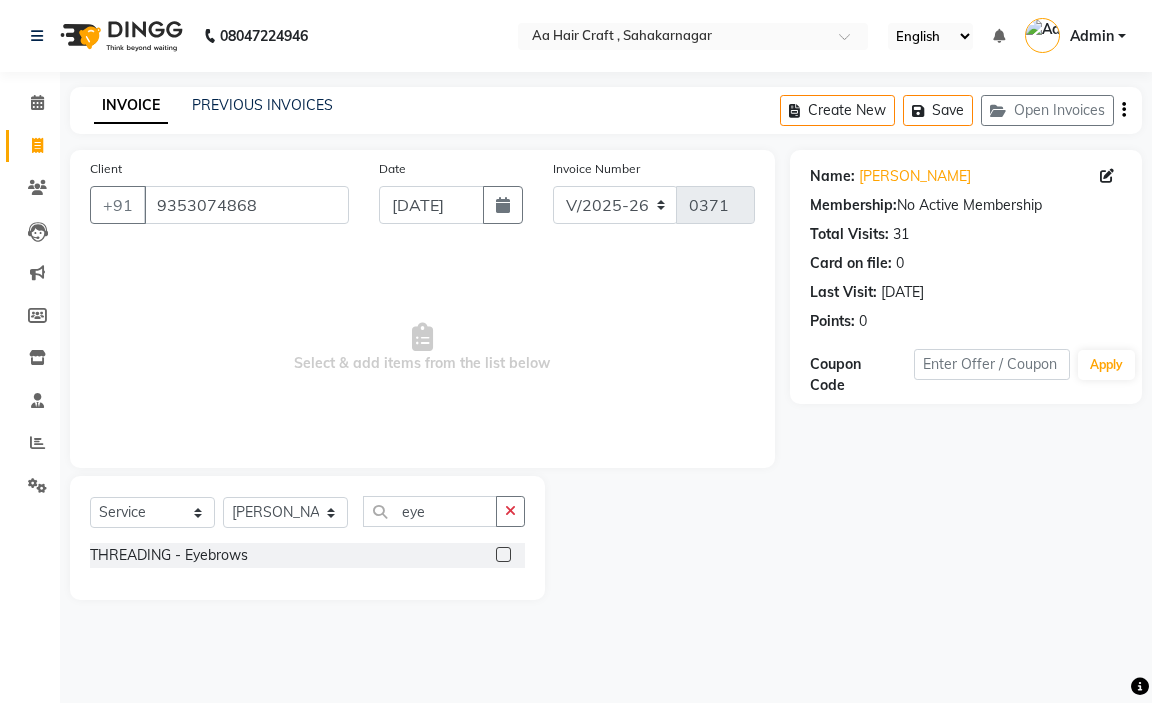 click 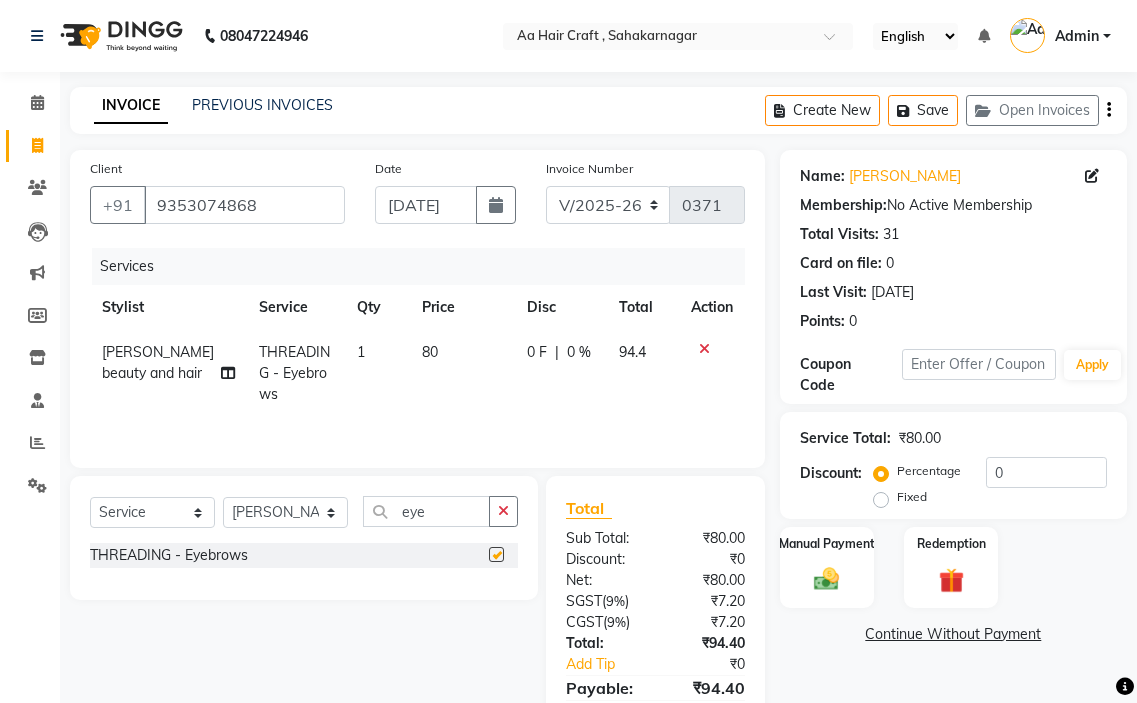 checkbox on "false" 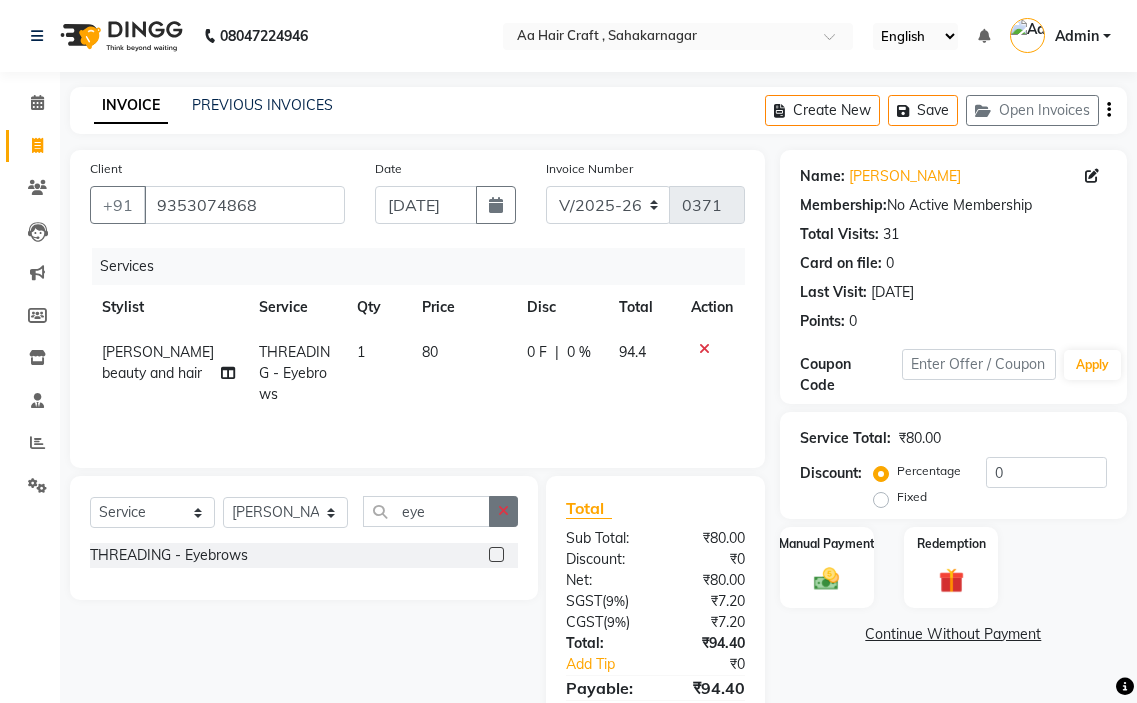 click 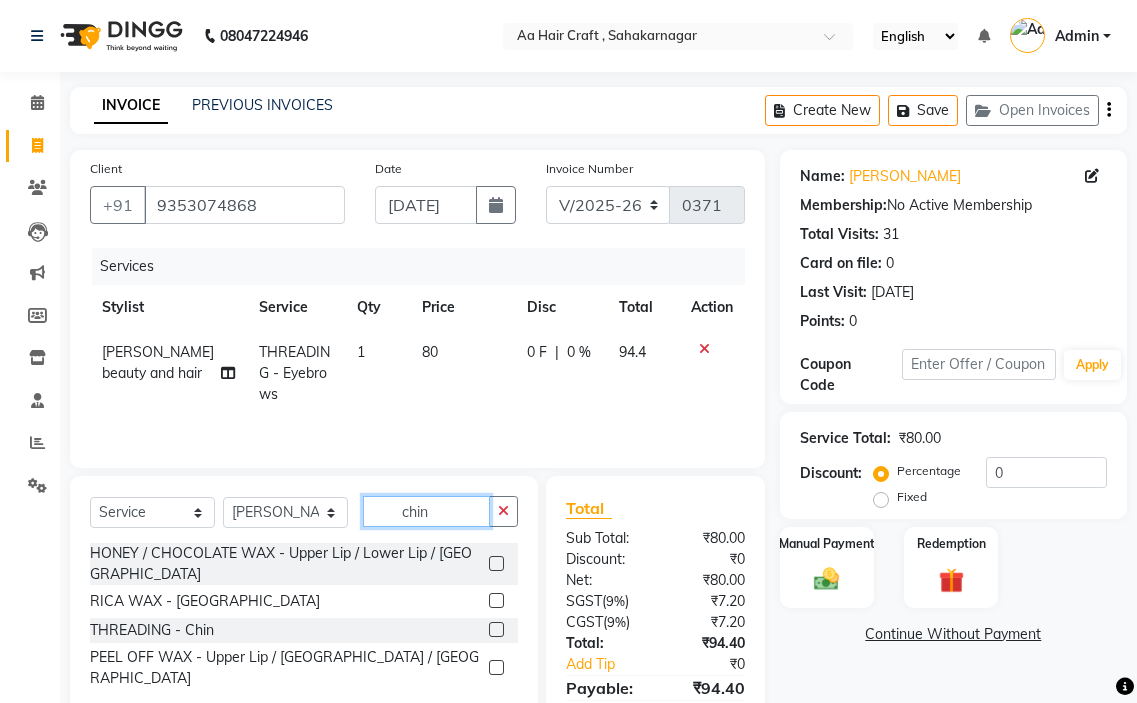 type on "chin" 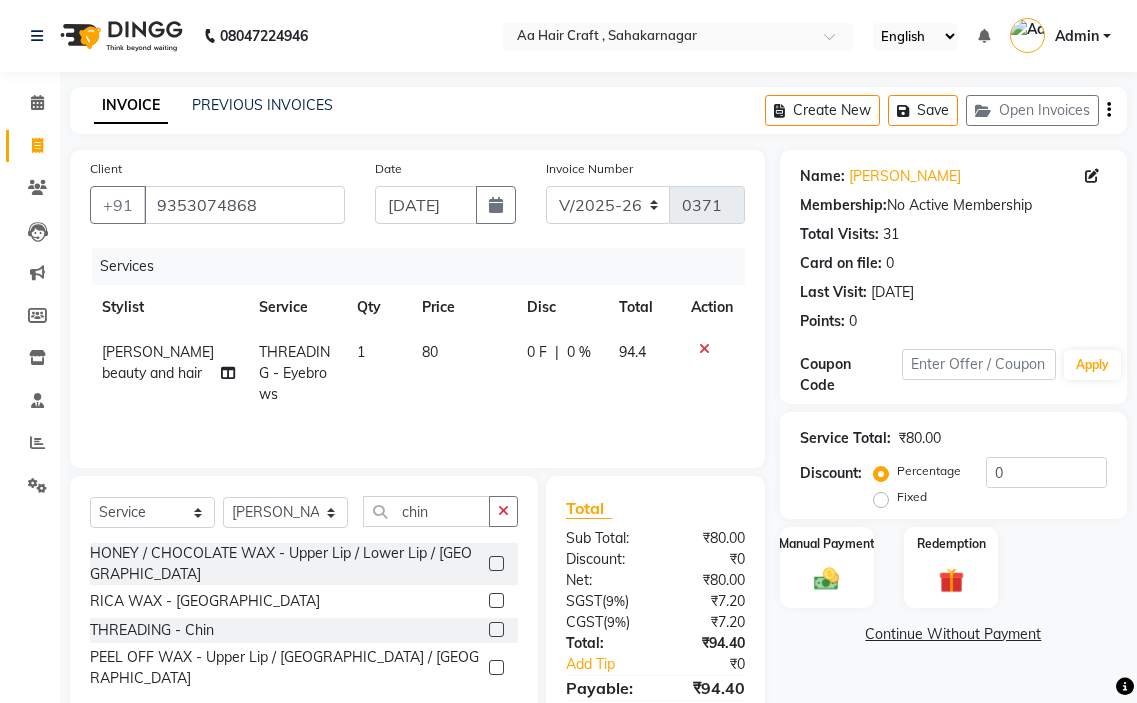 click 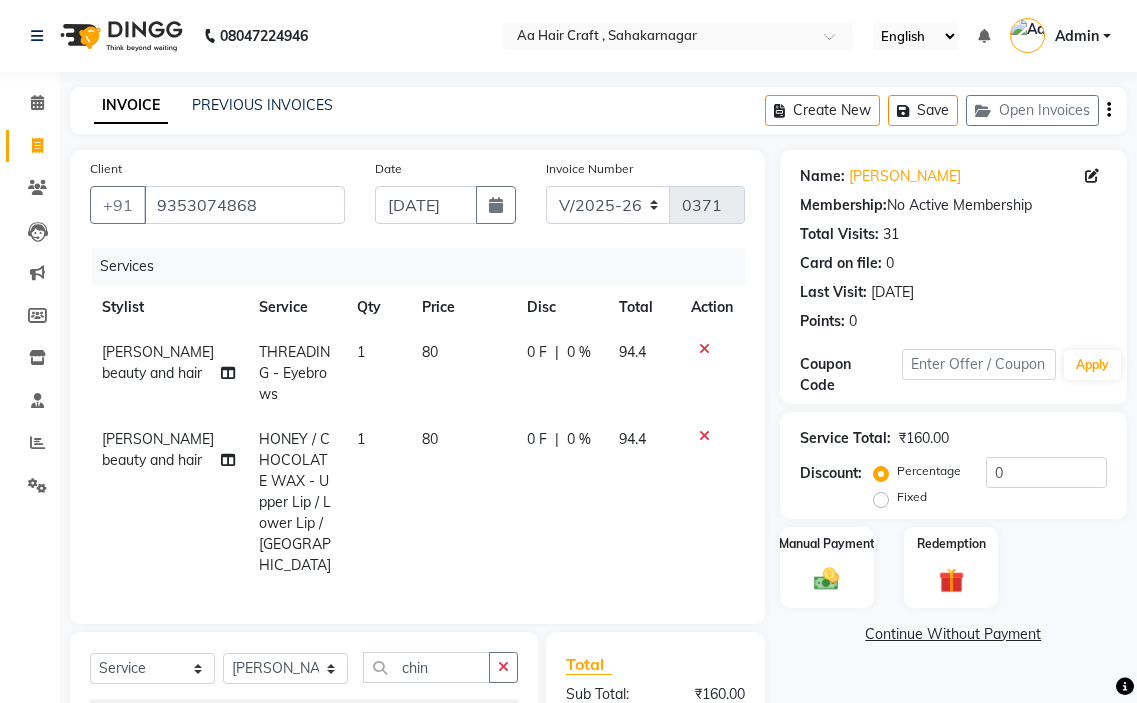 checkbox on "false" 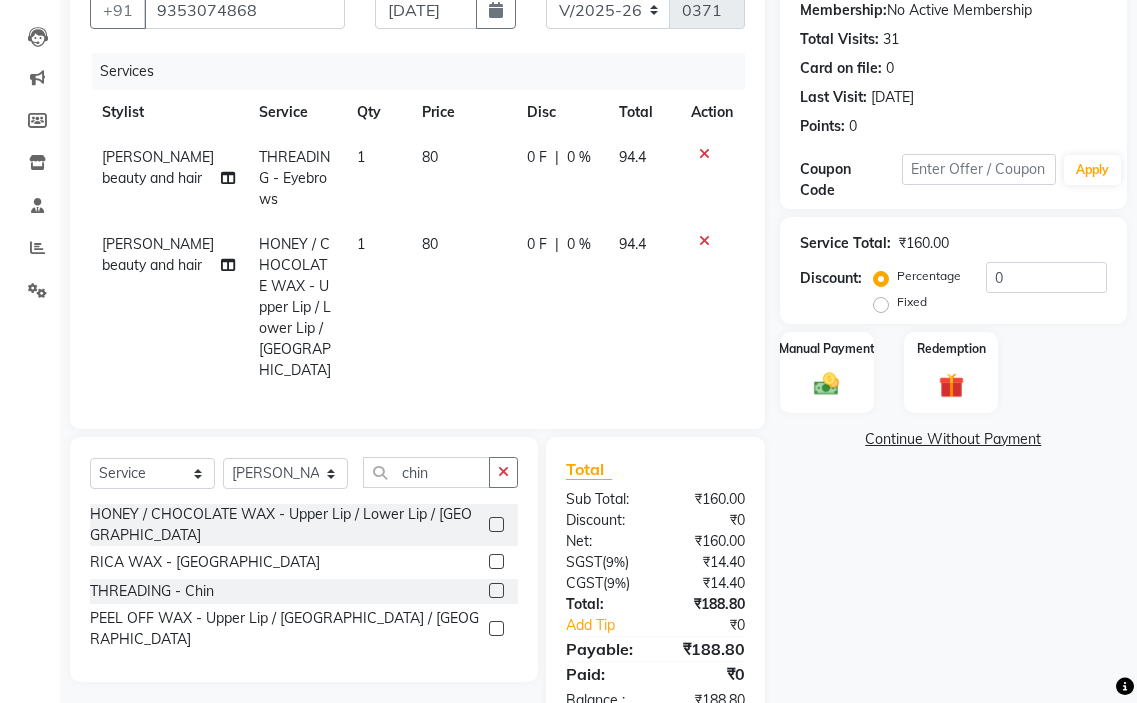 scroll, scrollTop: 226, scrollLeft: 0, axis: vertical 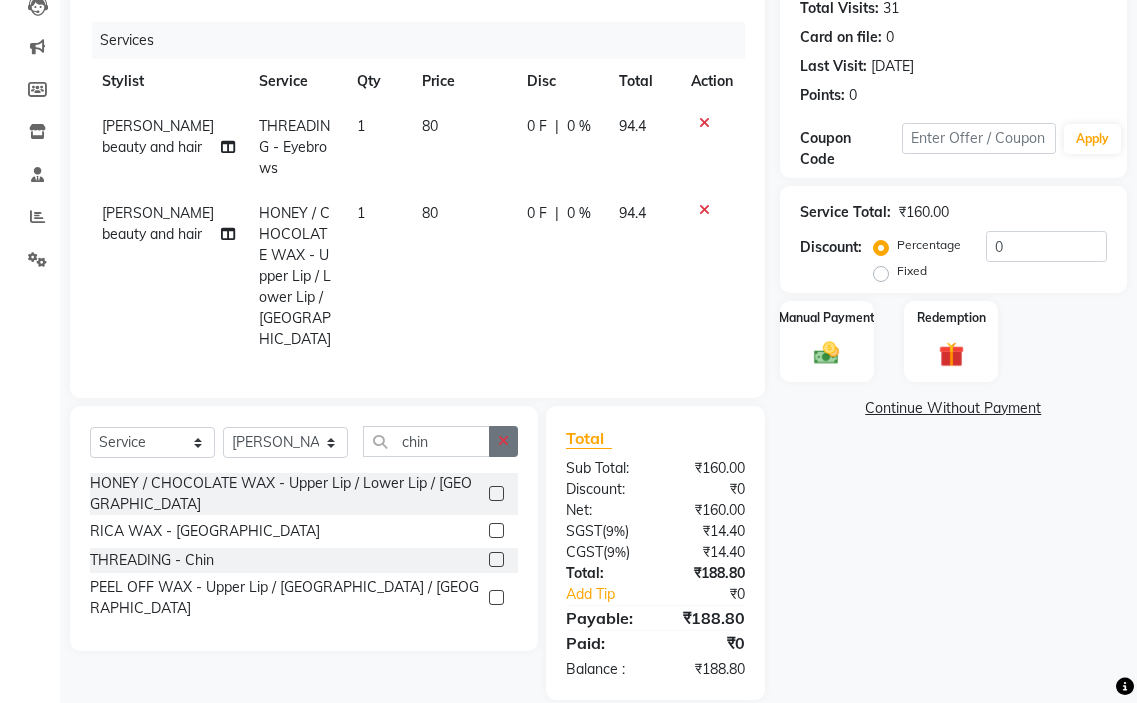 click 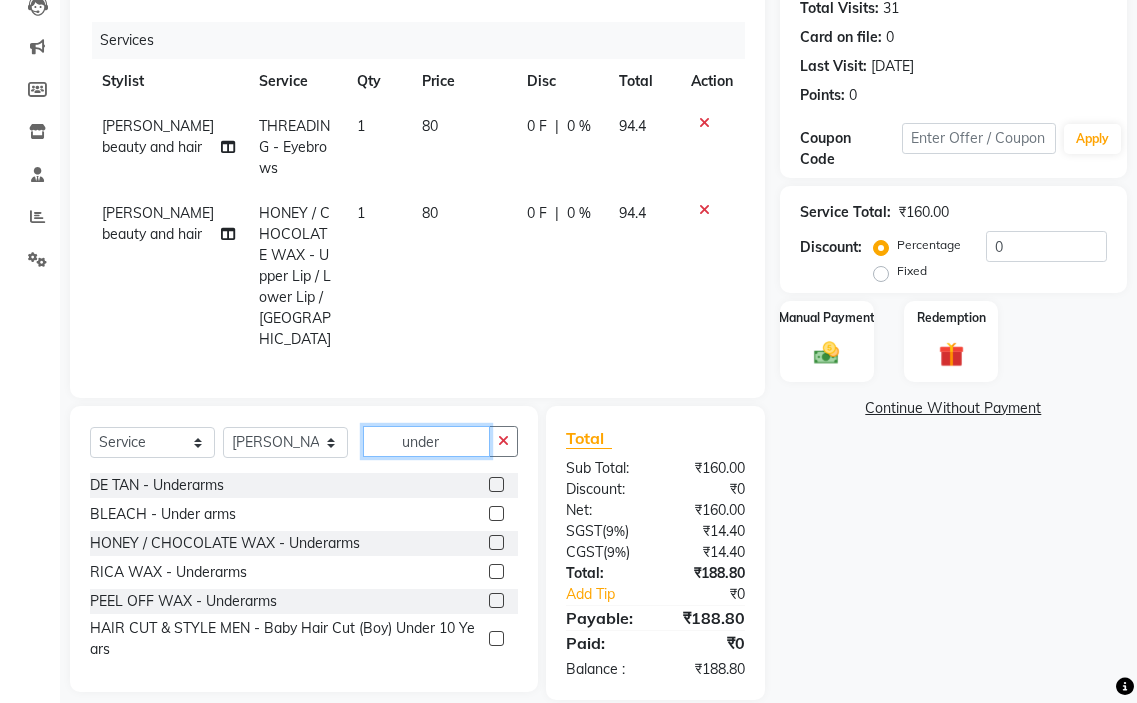 type on "under" 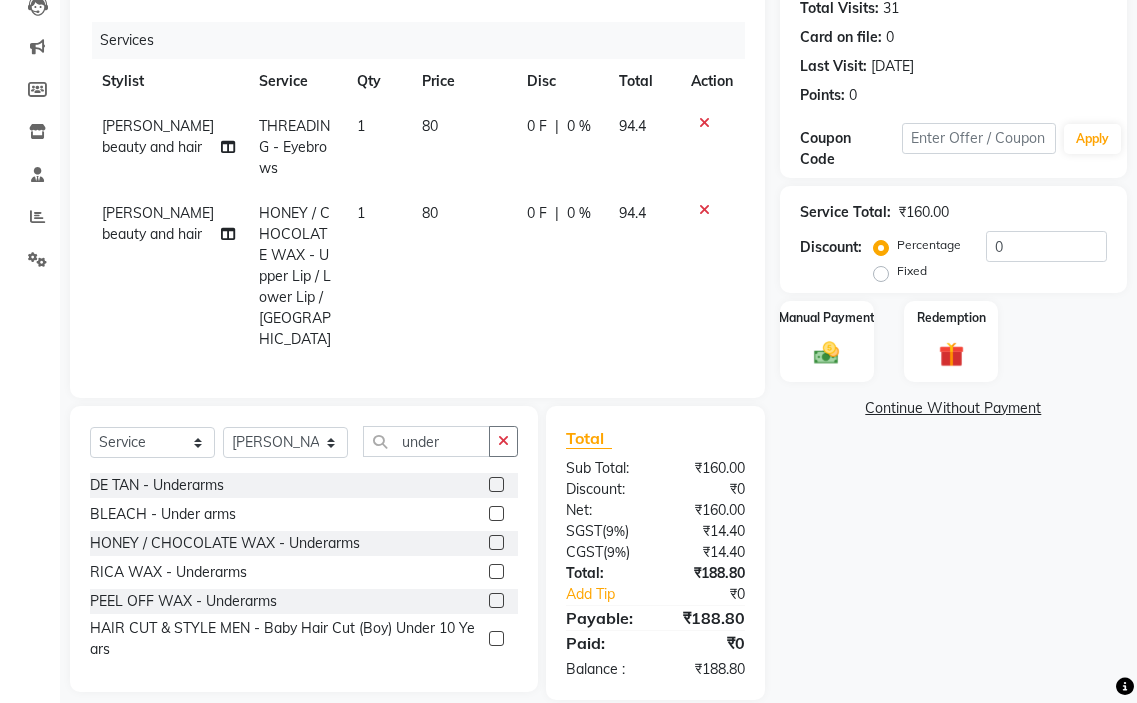 click 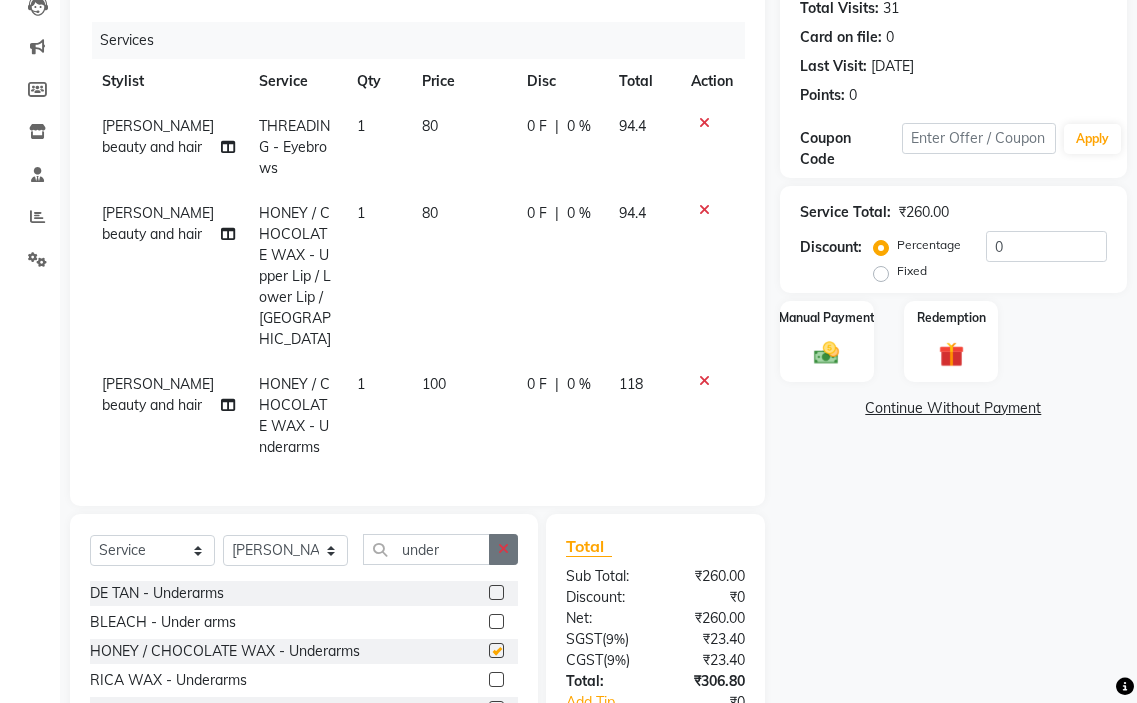 checkbox on "false" 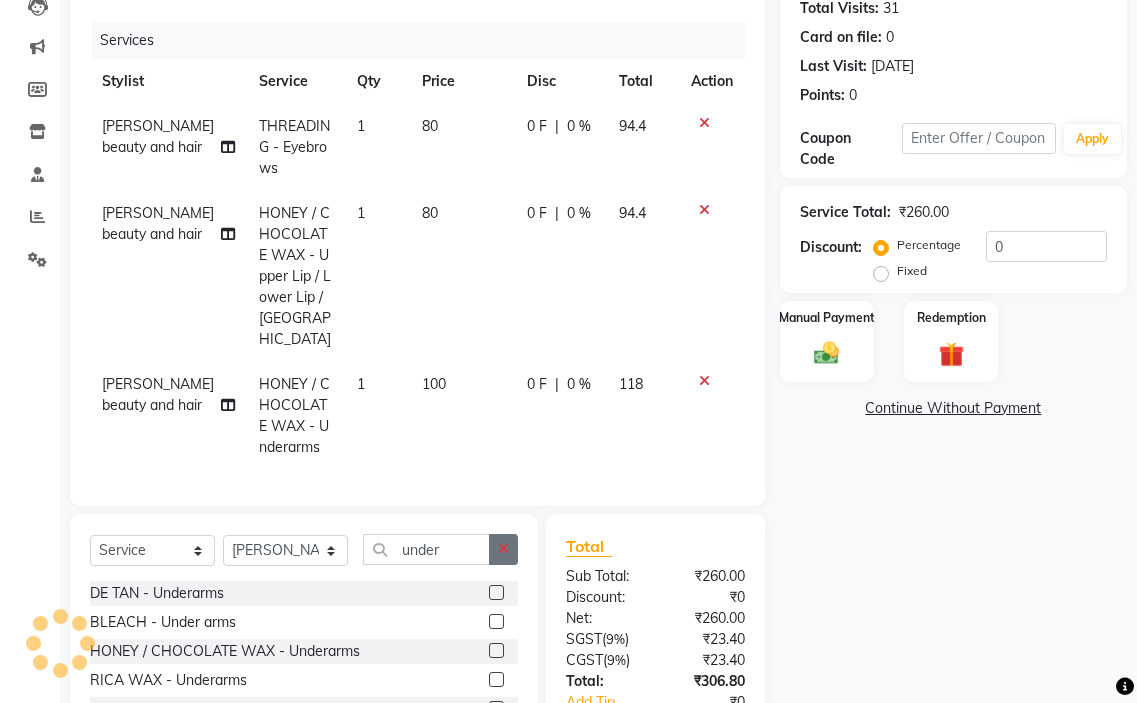 click 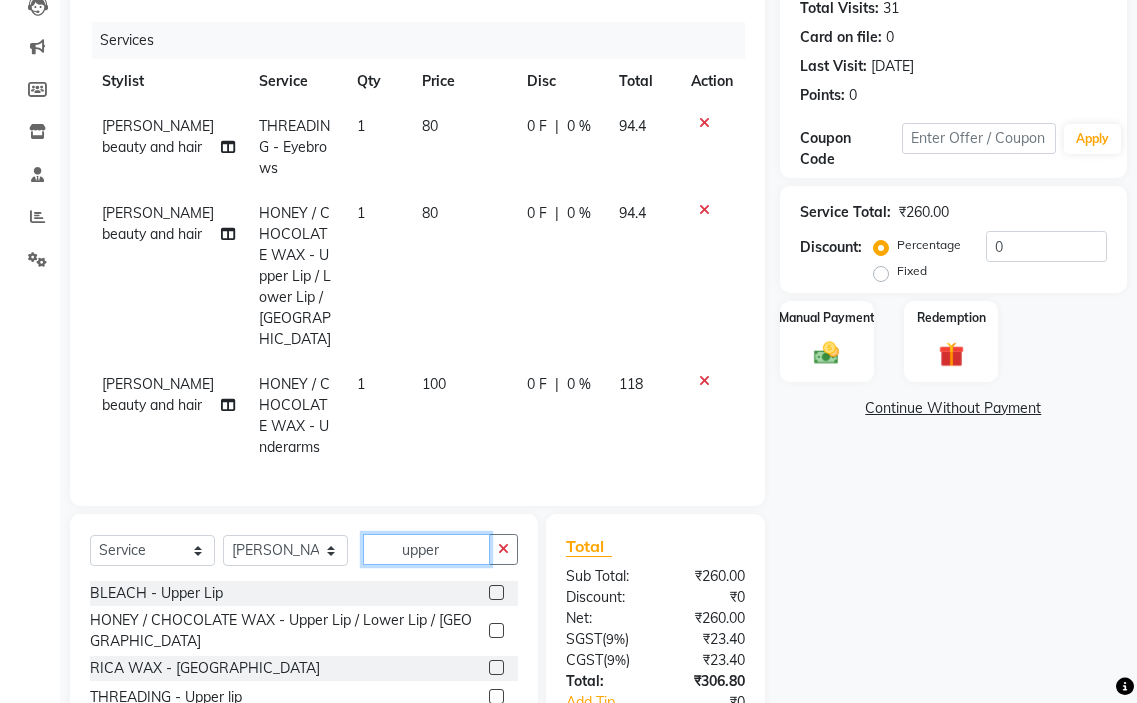 type on "upper" 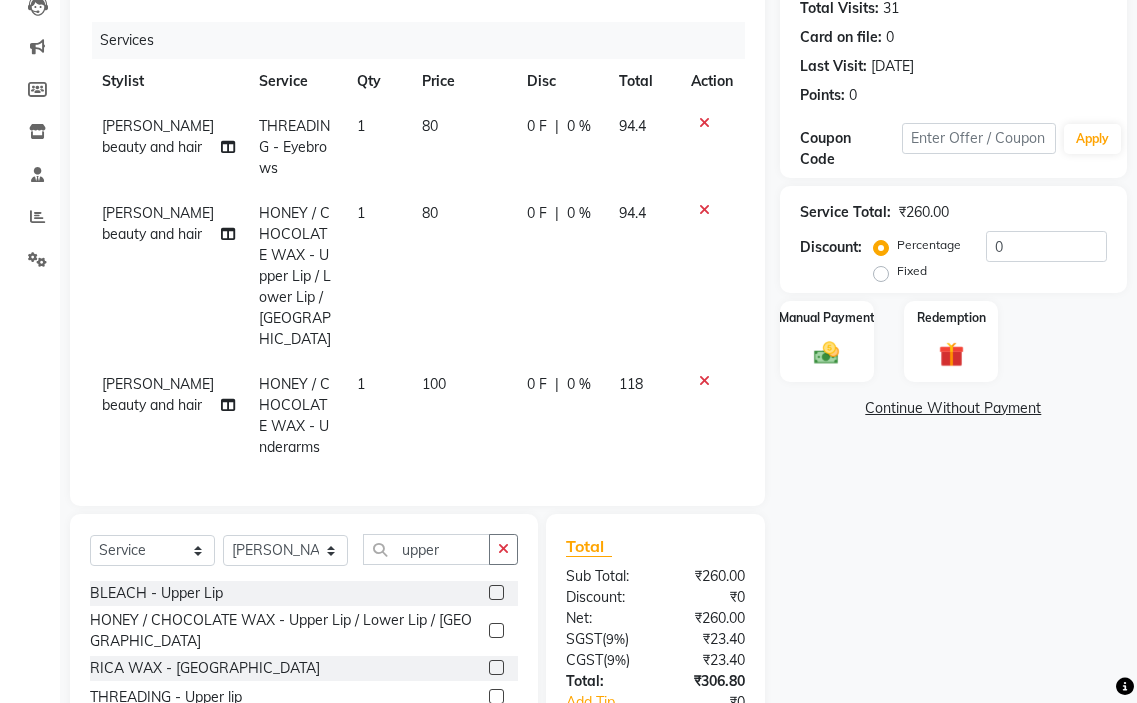 click 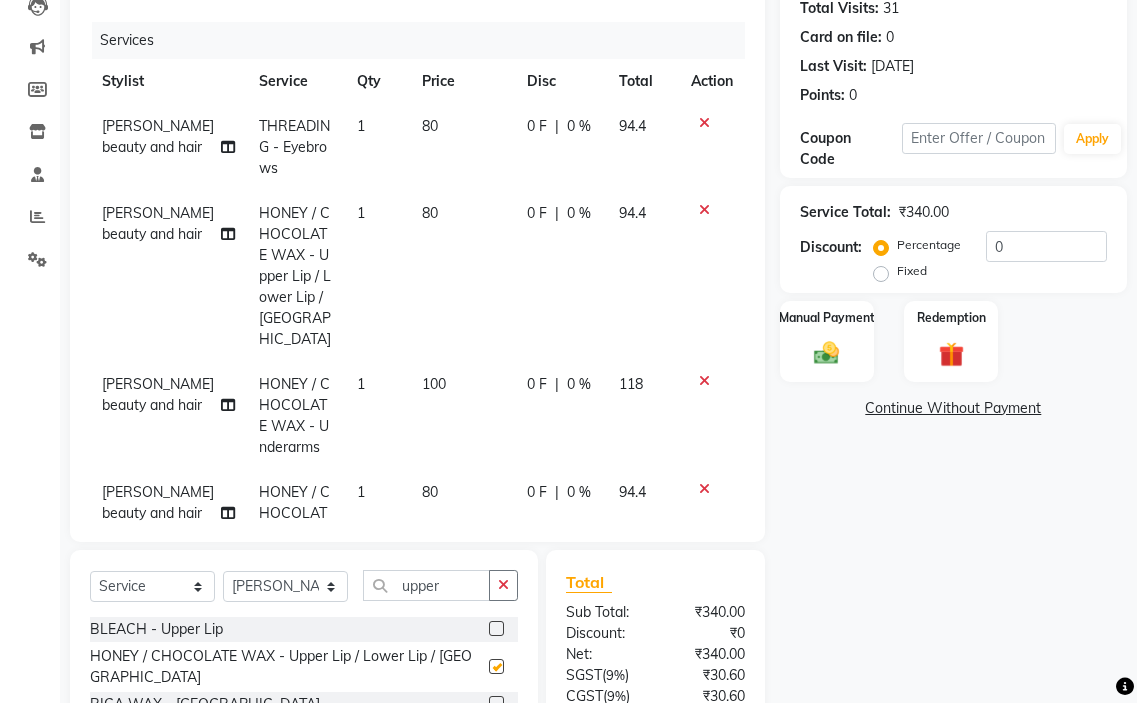 checkbox on "false" 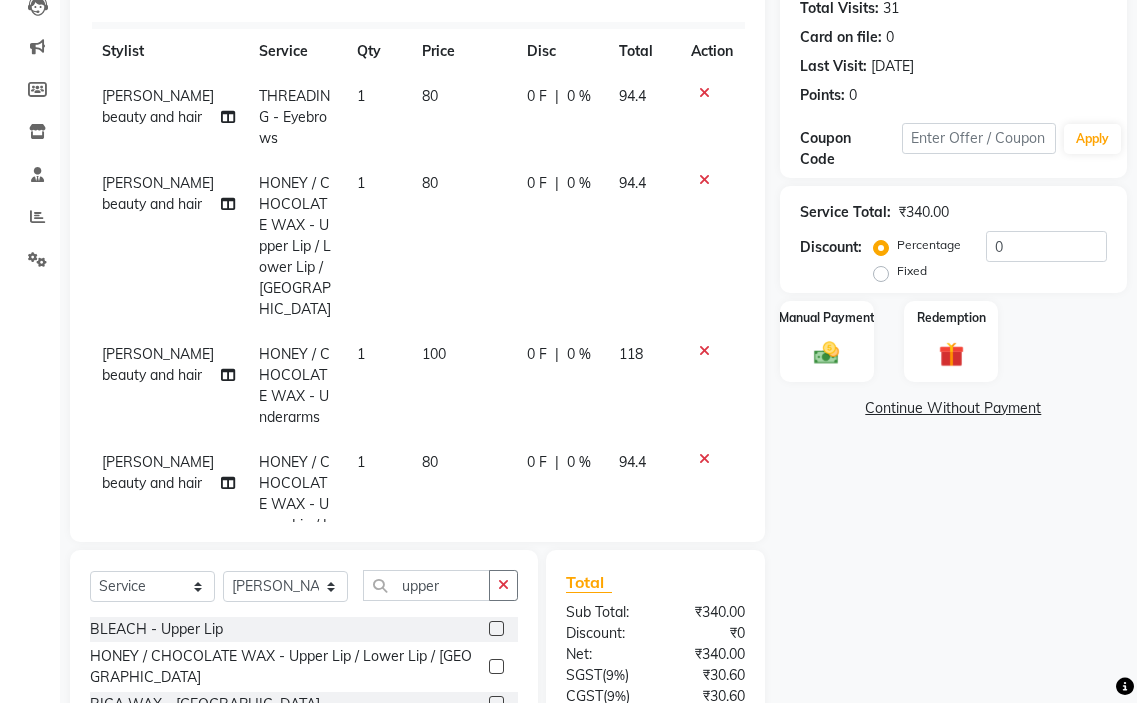 scroll, scrollTop: 66, scrollLeft: 0, axis: vertical 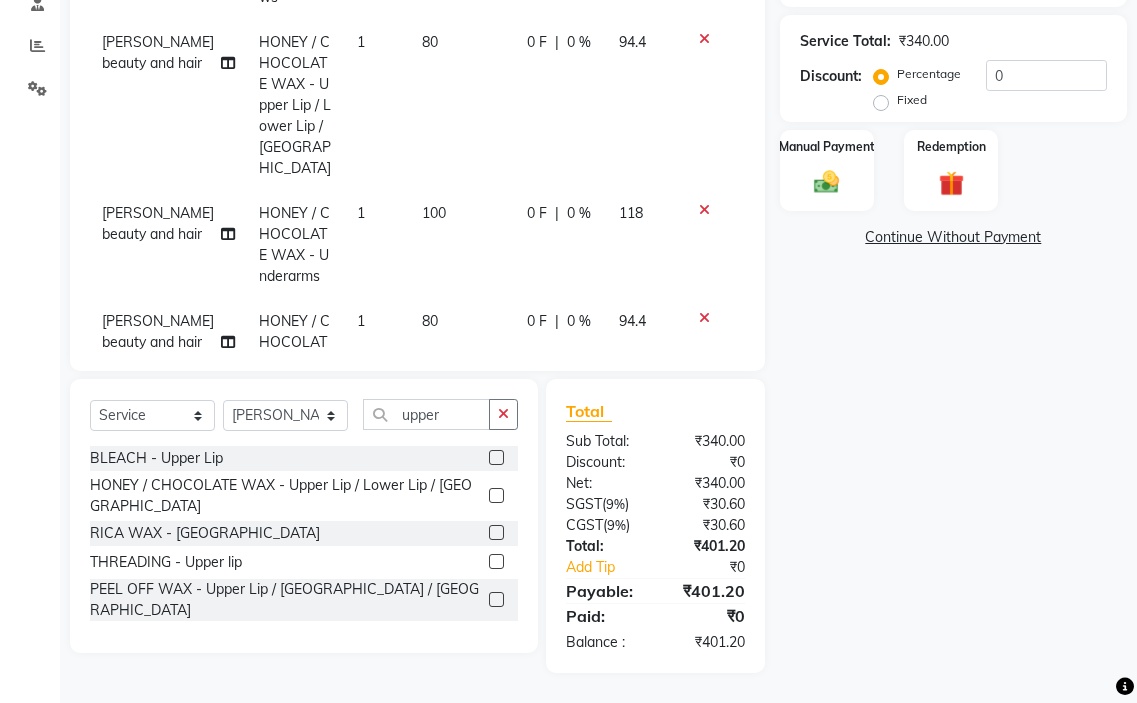 click 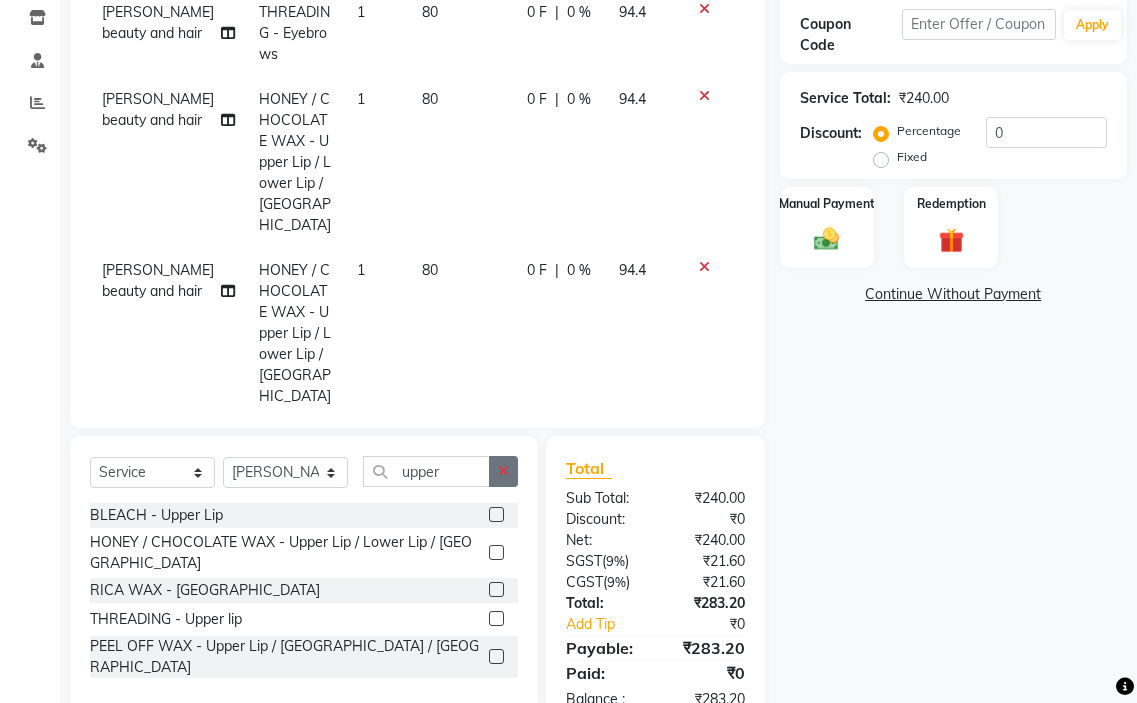 click 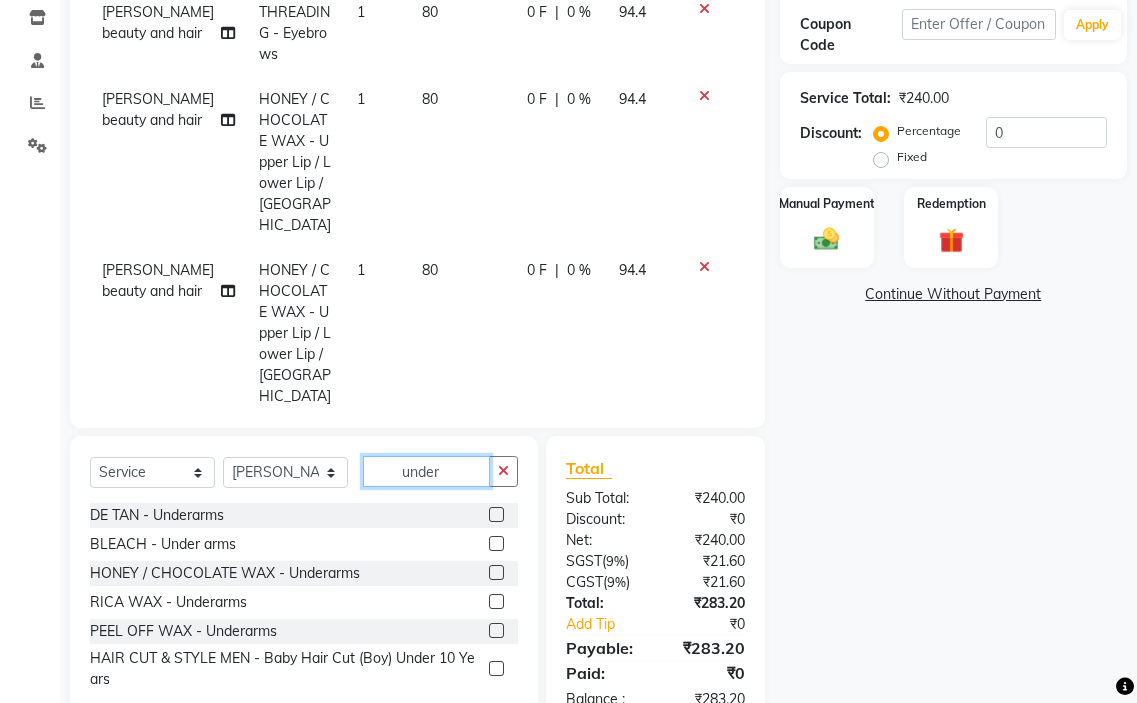 type on "under" 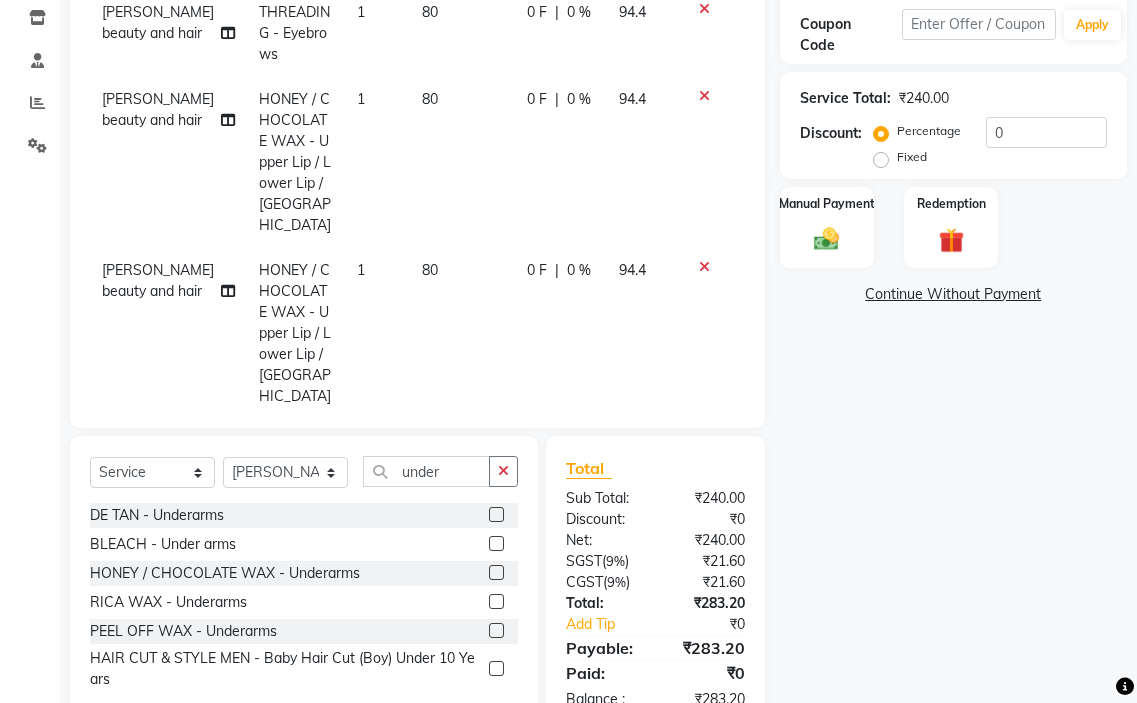 click 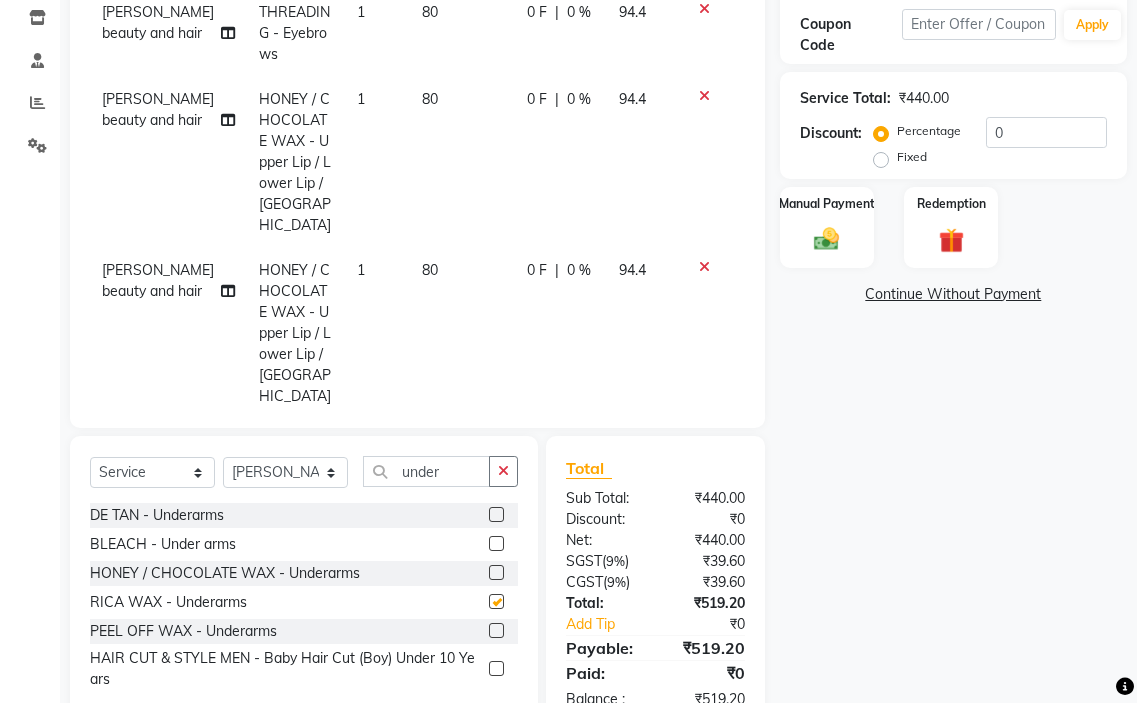 checkbox on "false" 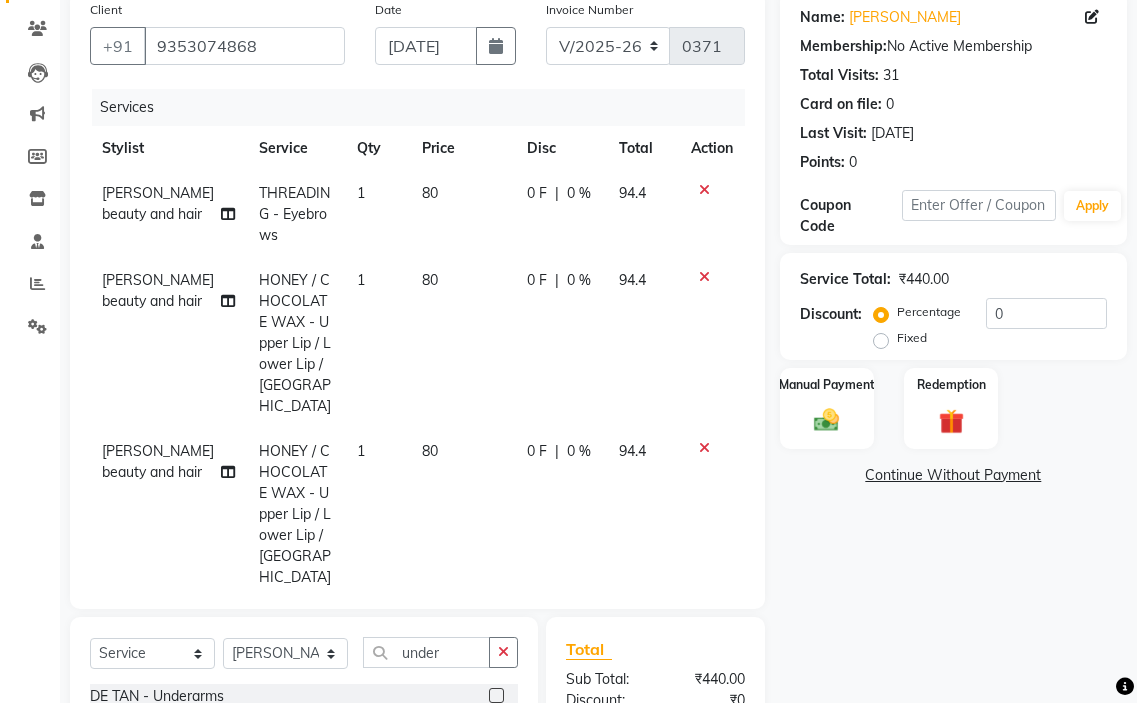 scroll, scrollTop: 97, scrollLeft: 0, axis: vertical 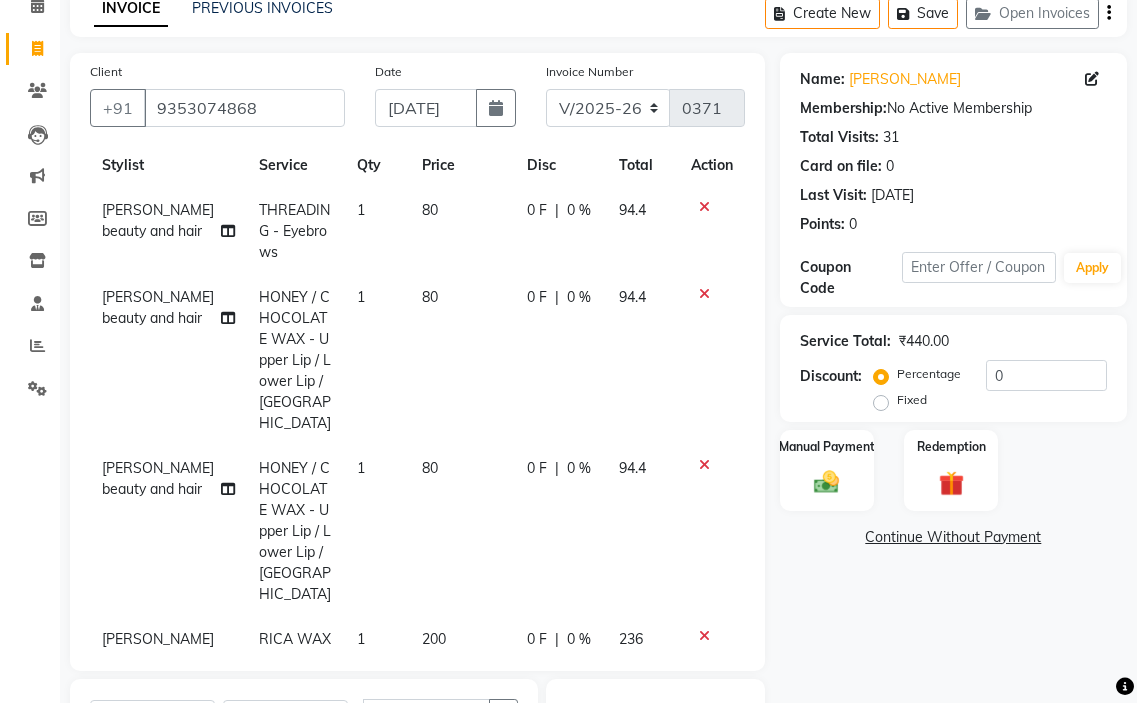 click on "200" 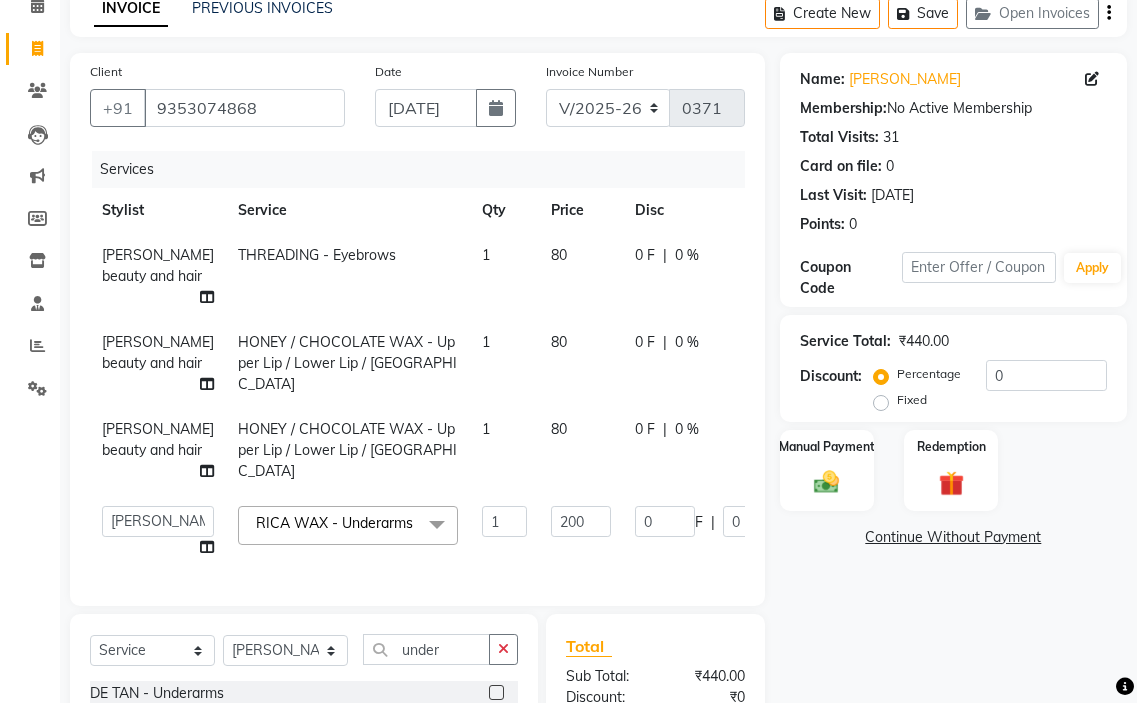 scroll, scrollTop: 22, scrollLeft: 0, axis: vertical 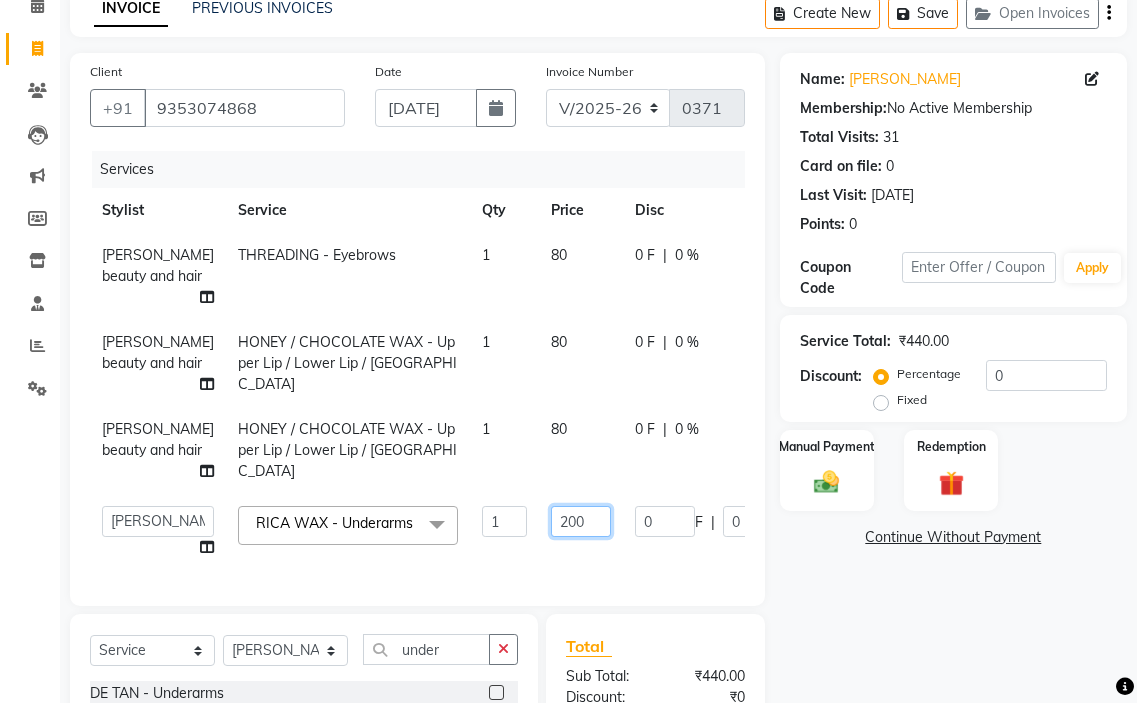 click on "200" 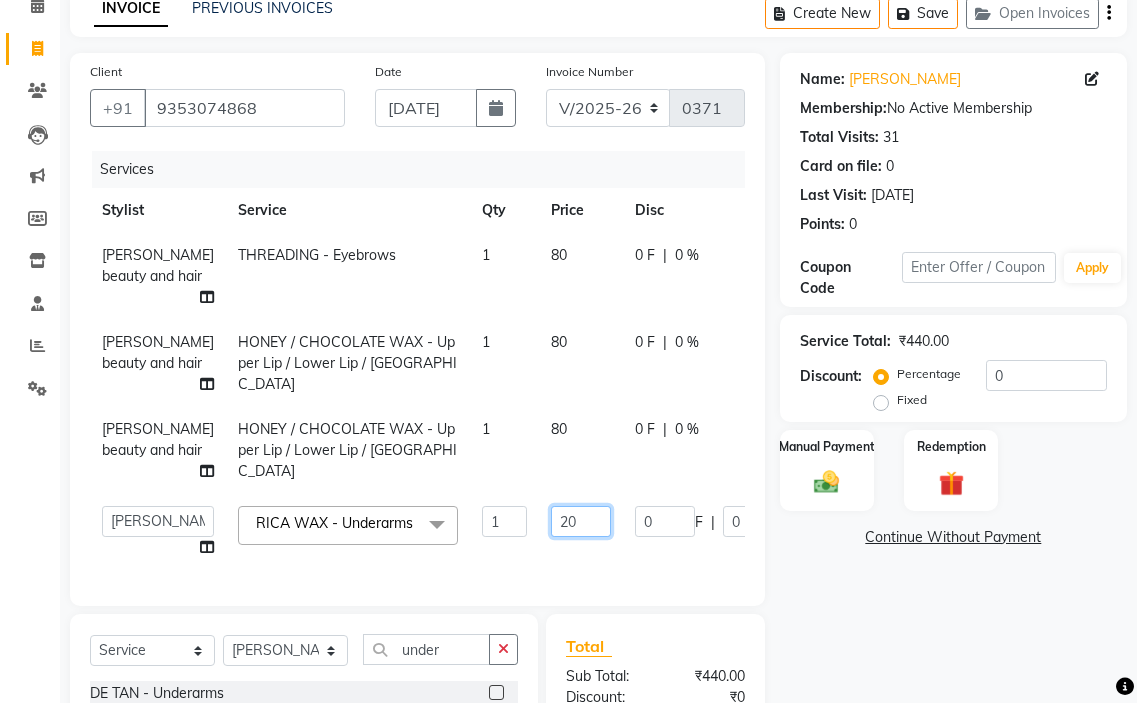 type on "2" 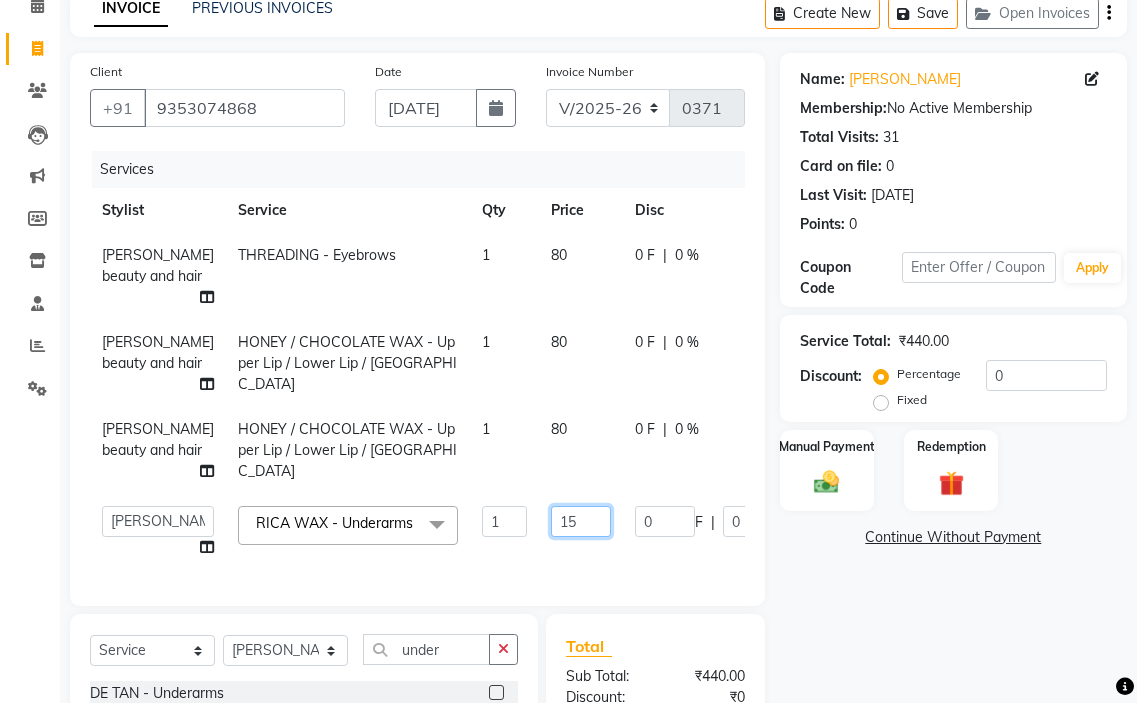 type on "150" 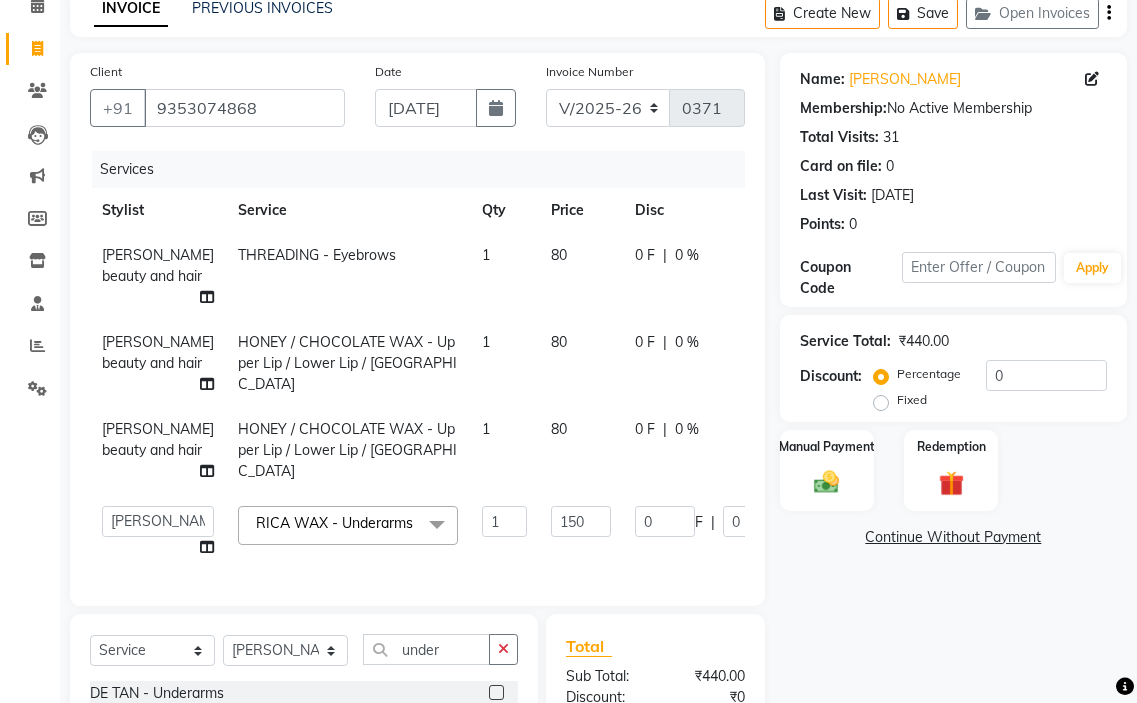 click on "amir hair stylish   [PERSON_NAME]   pooja beautycian   [PERSON_NAME] beautycian   Rekha   [PERSON_NAME]   [PERSON_NAME] beauty and hair  RICA WAX - Underarms  x TONGS & ROLLER SET - Shoulder Length TONGS & ROLLER SET - Waist Length TONGS & ROLLER SET - Blow Dry TONGS & ROLLER SET - Wash & Plain Dry TONGS & ROLLER SET - Wash & Blow Dry TONGS & ROLLER SET - Premium Shampoo Wash & Palin Dry TONGS & ROLLER SET - Premium Shampoo Wash & Blow Dry GLOBAL HAIR COLOUR ( WITH [MEDICAL_DATA] ) - Upto Neck GLOBAL HAIR COLOUR ( WITH [MEDICAL_DATA] ) - Upto Sholder GLOBAL HAIR COLOUR ( WITH [MEDICAL_DATA] ) - Upto Mid-back GLOBAL HAIR COLOUR ( WITH [MEDICAL_DATA] ) - Waist & Below GLOBAL HAIR COLOUR ( WITH [MEDICAL_DATA] ) - Root touch up (upto 2 inch) GLOBAL HIGHLIGHTS - Upto Neck GLOBAL HIGHLIGHTS - Upto Sholder GLOBAL HIGHLIGHTS - Upto Mid-back GLOBAL HIGHLIGHTS - Waist & Below GLOBAL HIGHLIGHTS - Crown Highlights GLOBAL HIGHLIGHTS - Highlight Perstreaks & Prelightninh SMOOTHENING / REBONDING - Upto Neck SMOOTHENING / REBONDING - Upto Sholder KERATIN - Upto Neck 1 150 0 F |" 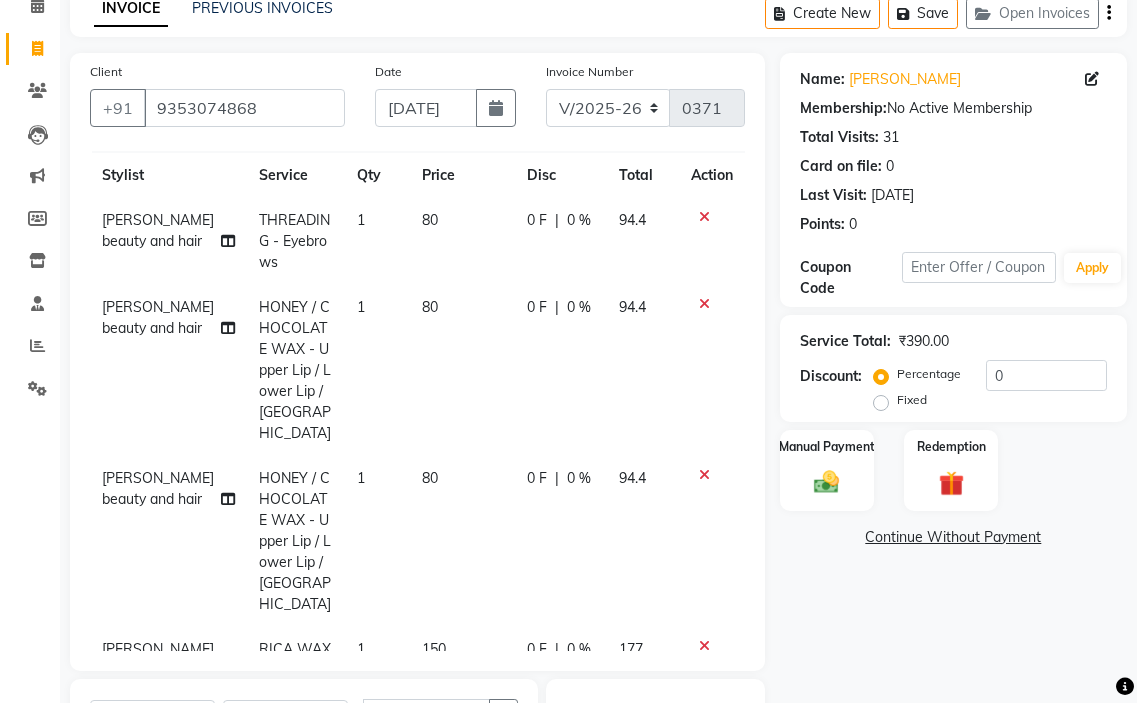 scroll, scrollTop: 45, scrollLeft: 0, axis: vertical 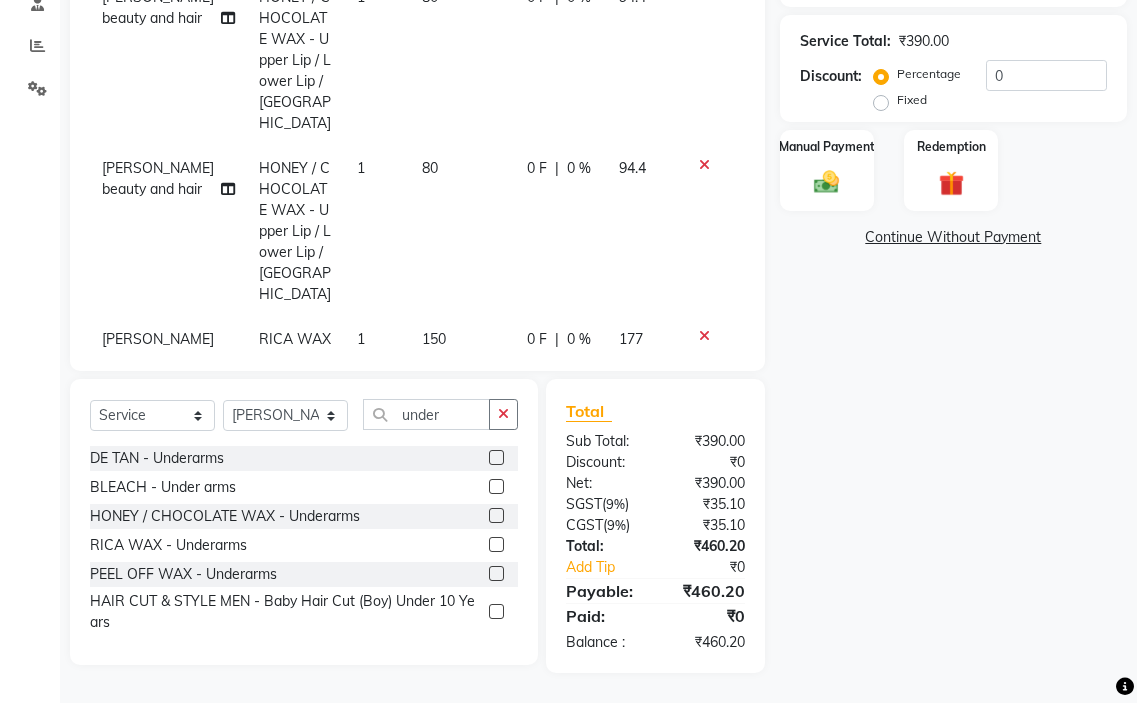 click on "150" 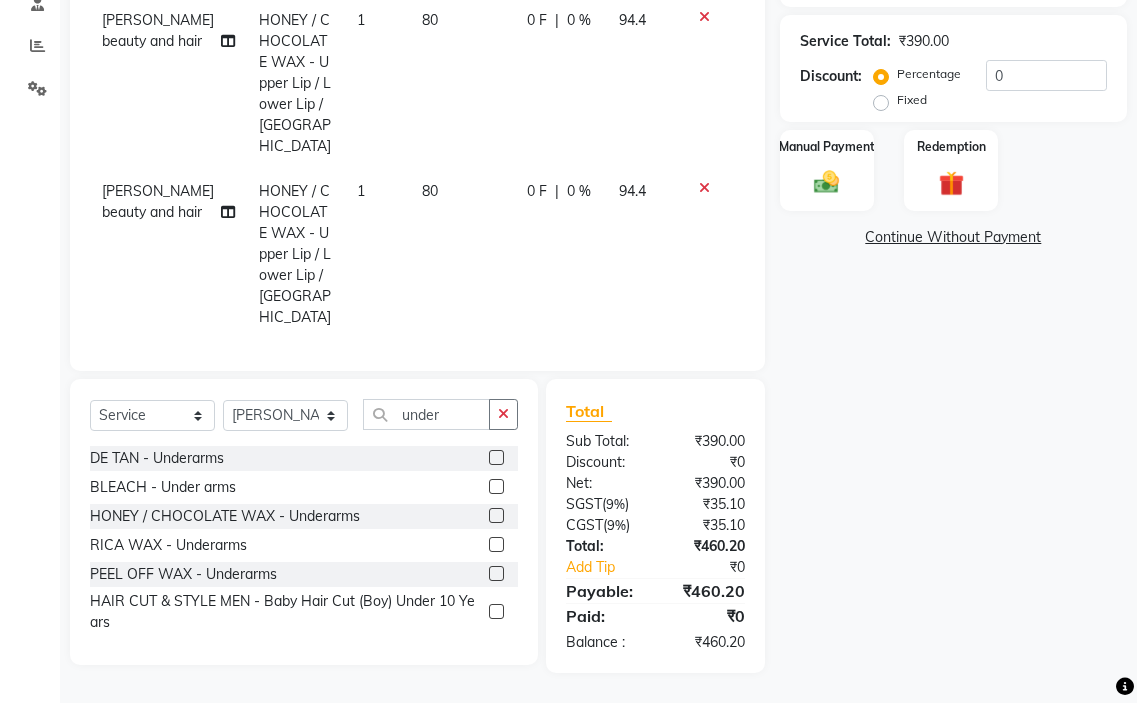 select on "44977" 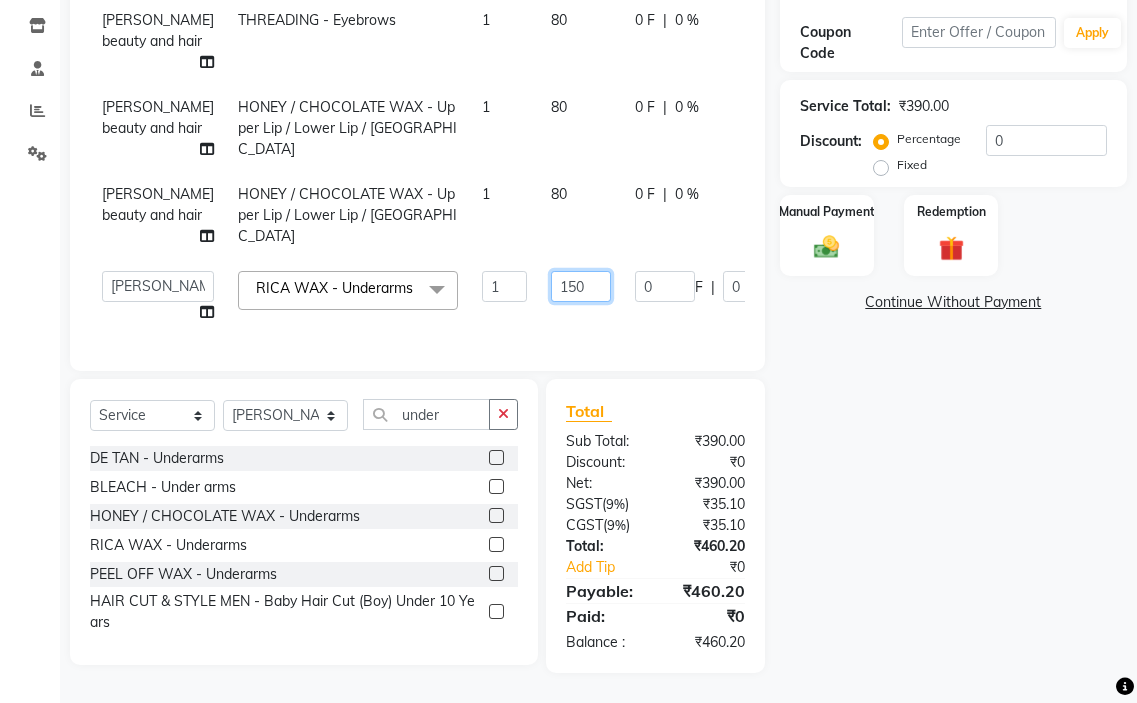 click on "150" 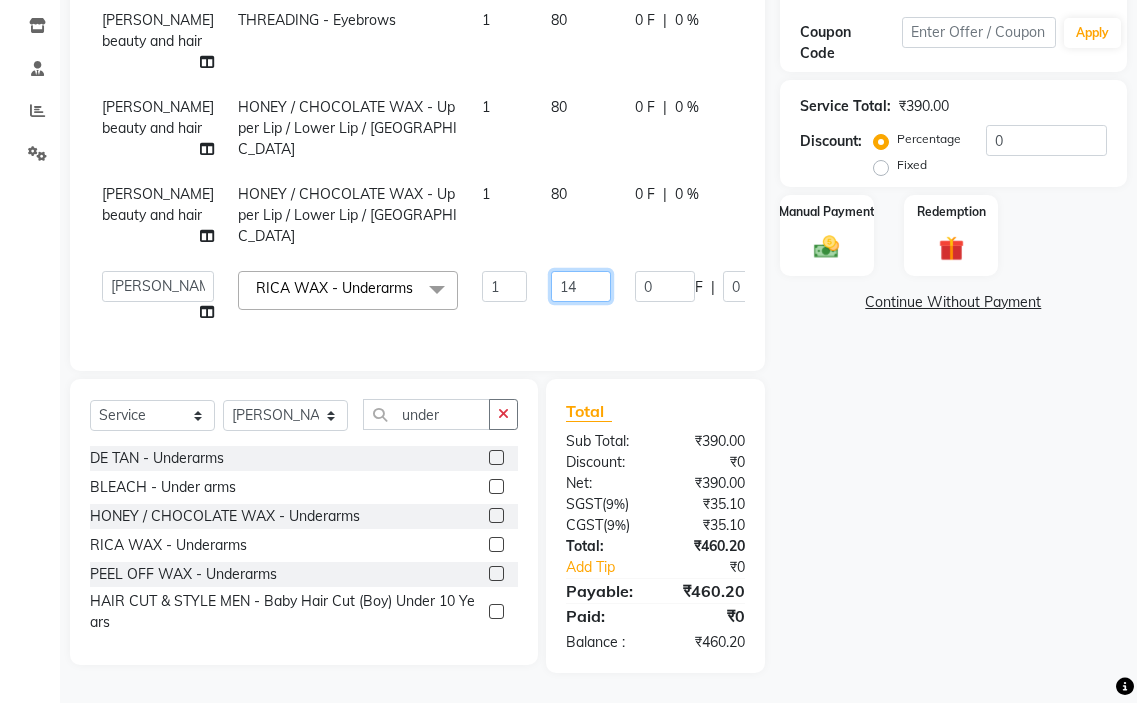 type on "140" 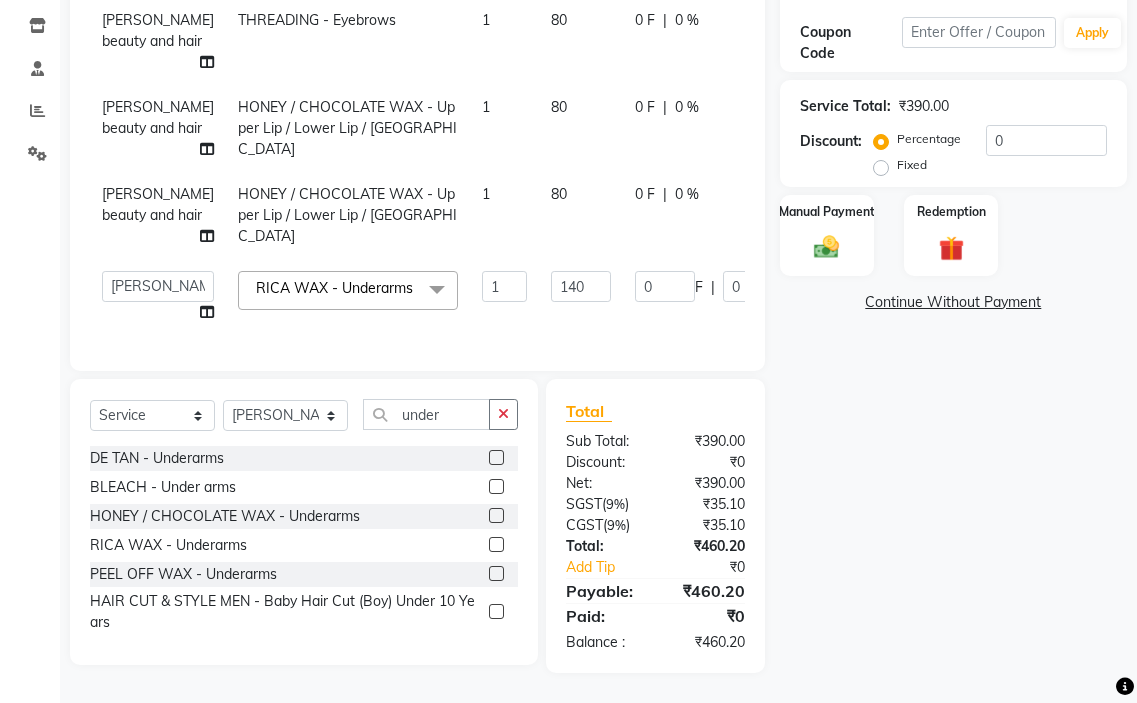 click on "0 F | 0 %" 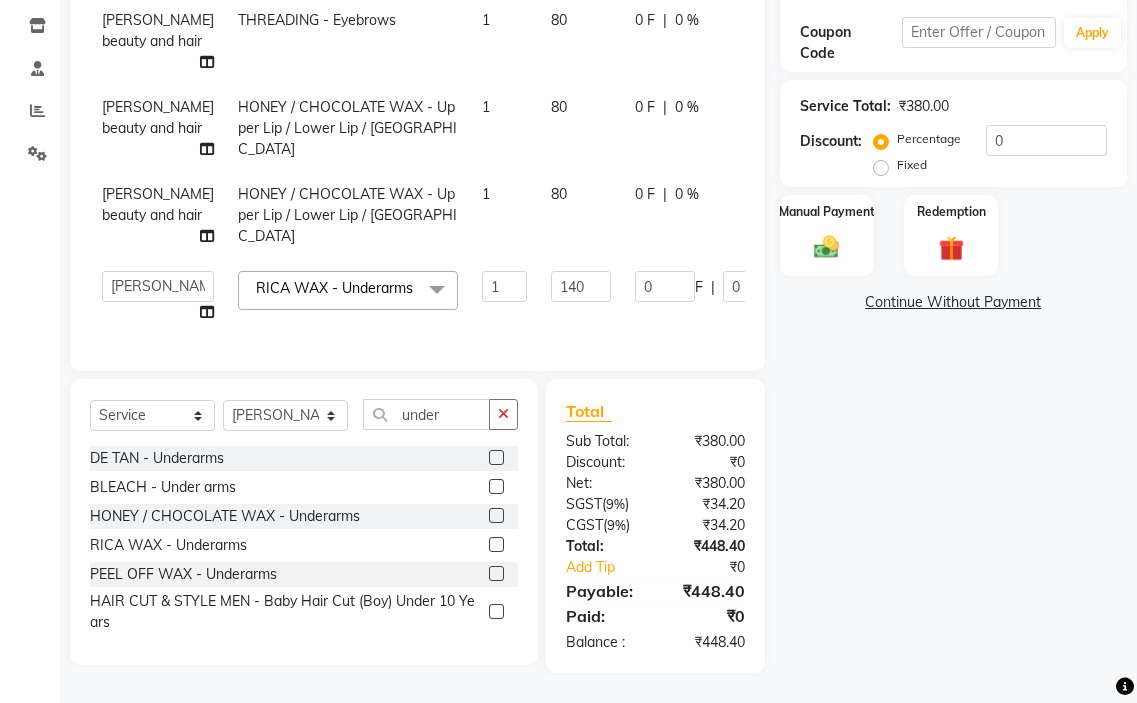 click on "80" 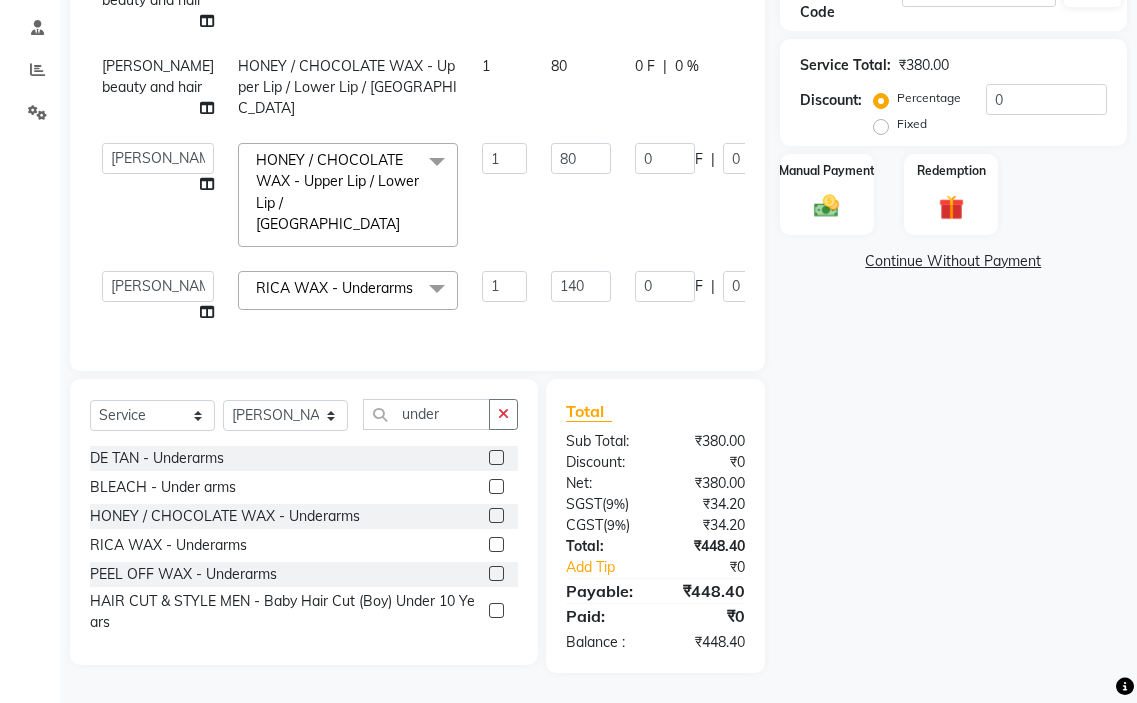 scroll, scrollTop: 20, scrollLeft: 0, axis: vertical 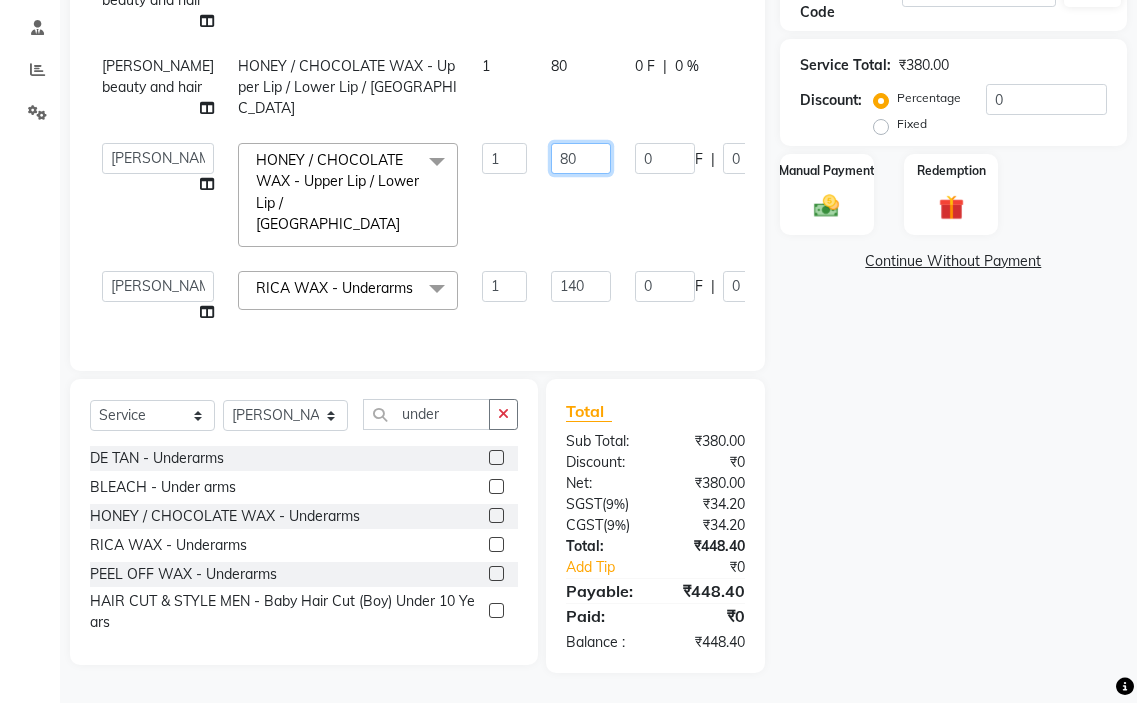 click on "80" 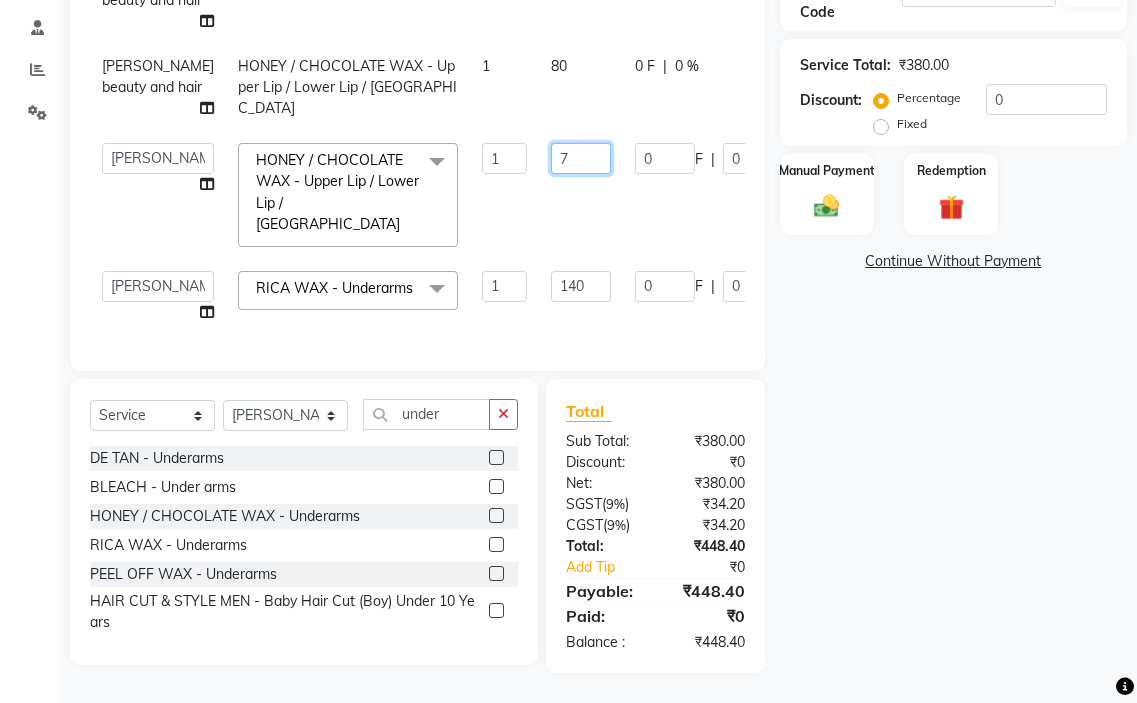type on "75" 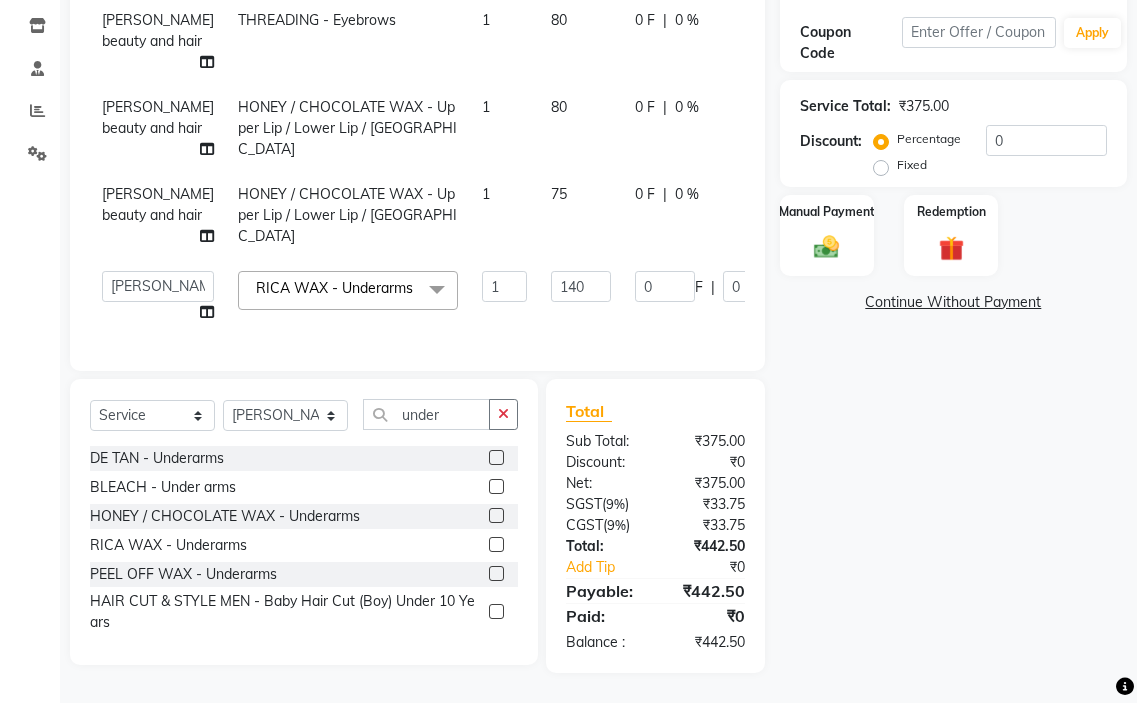click on "0 F | 0 %" 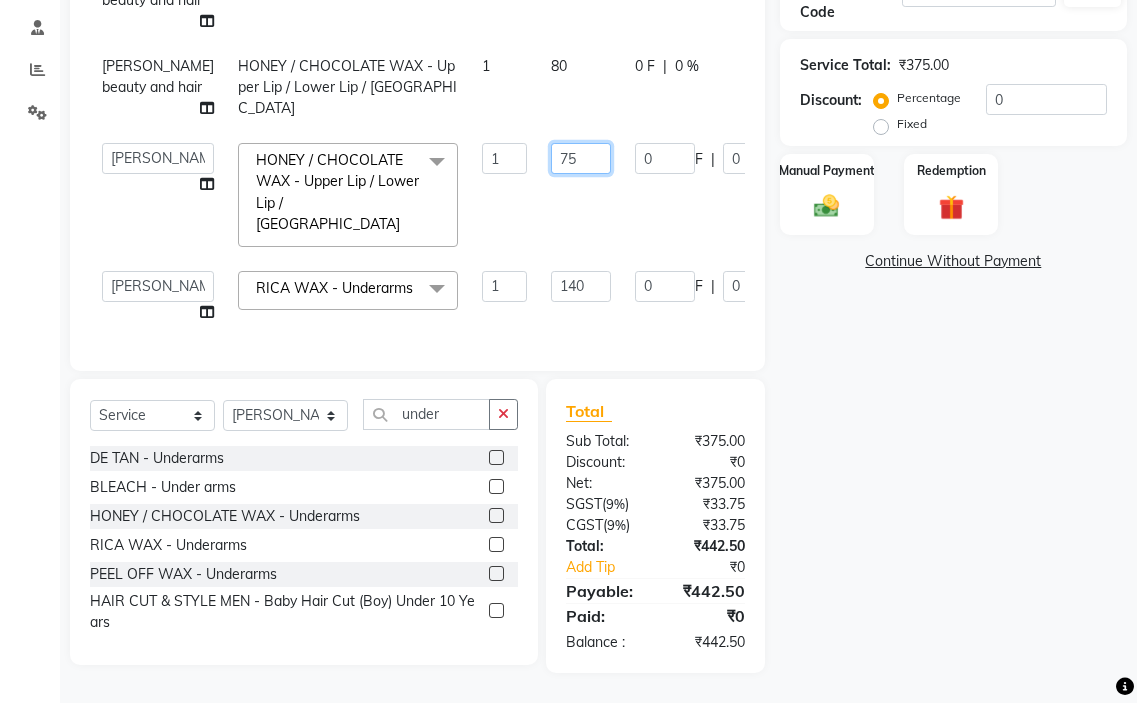 click on "75" 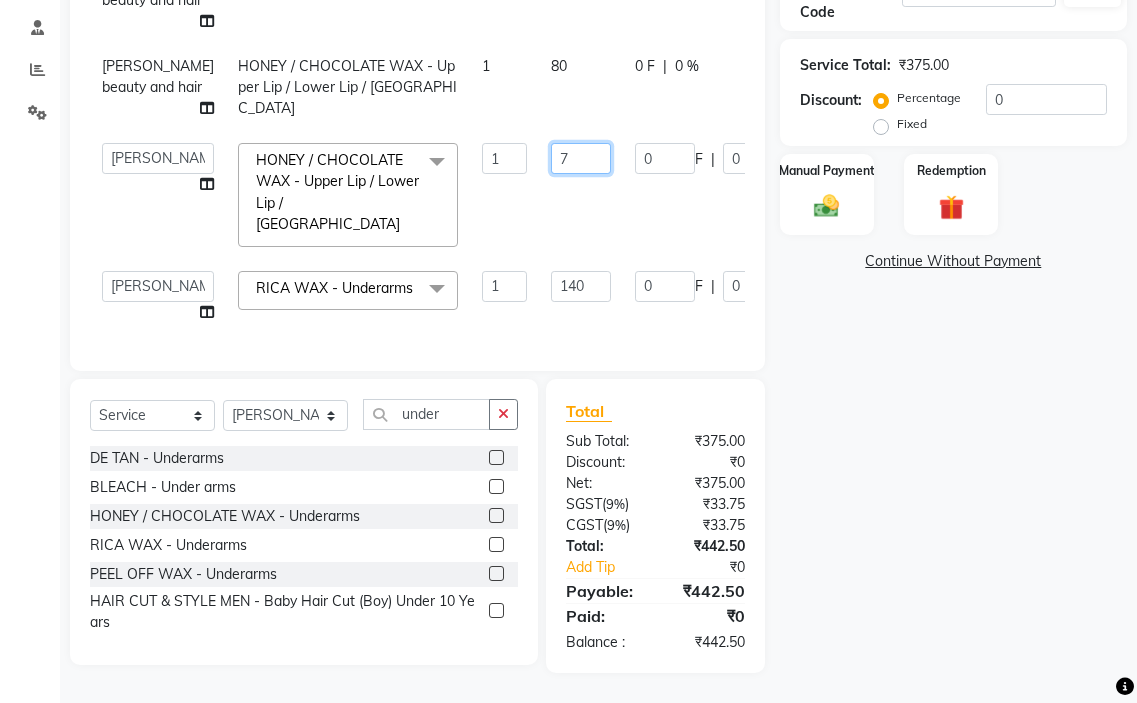 type on "74" 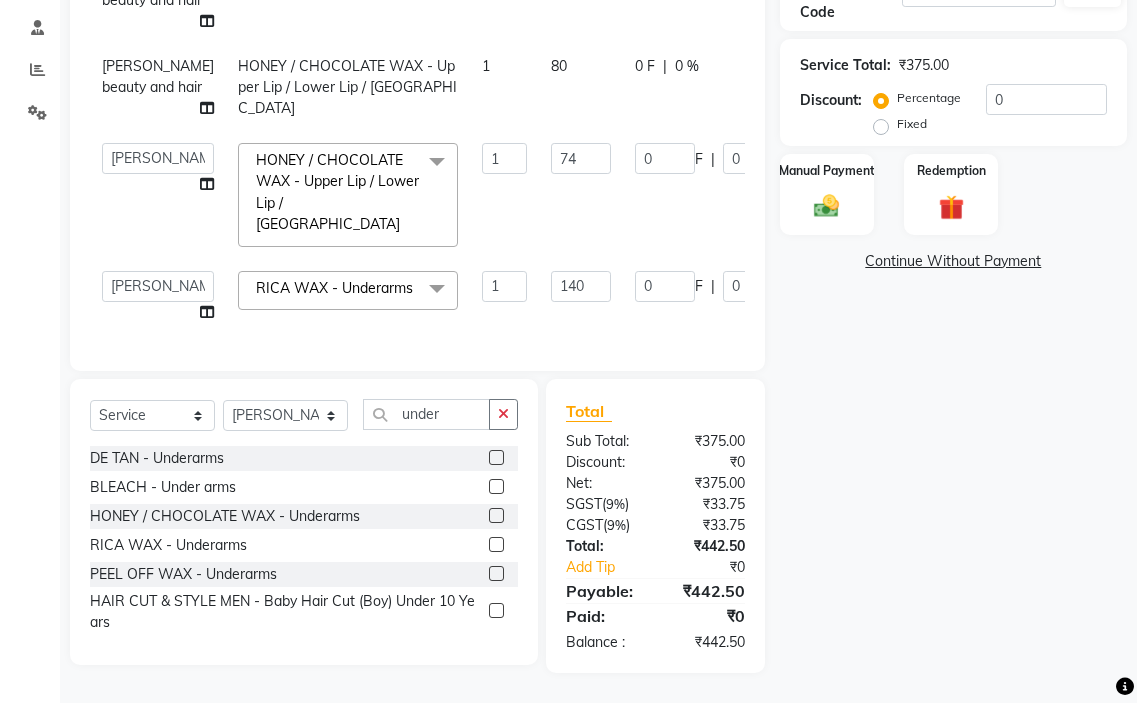 click on "74" 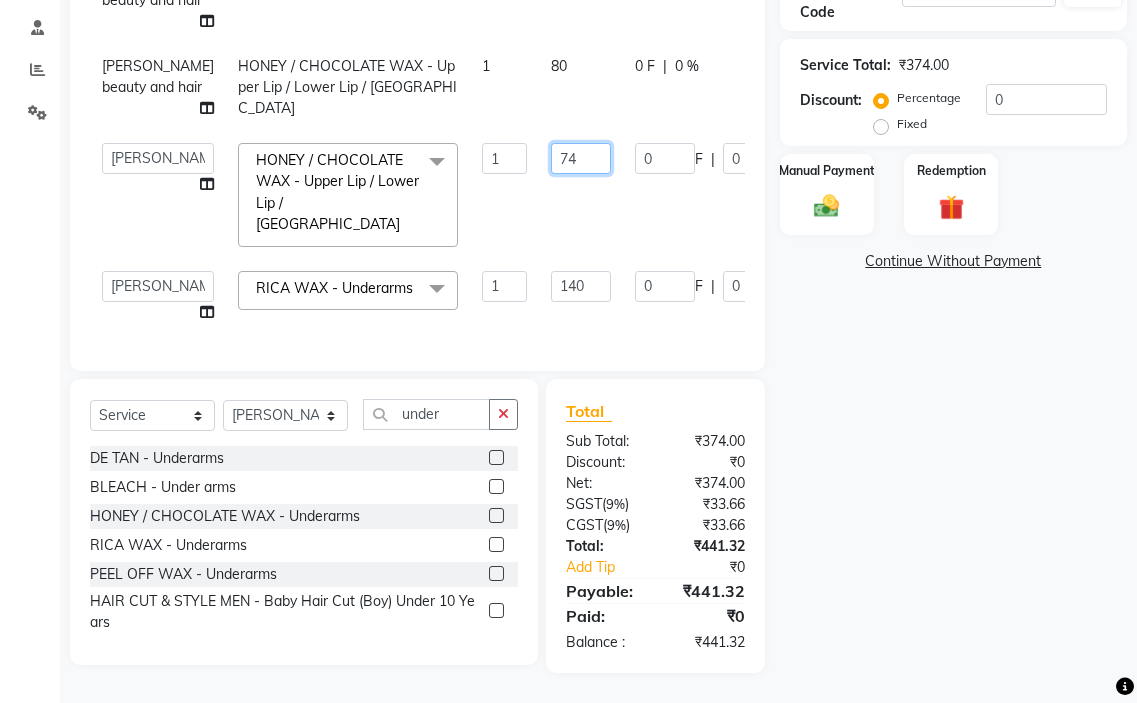 click on "74" 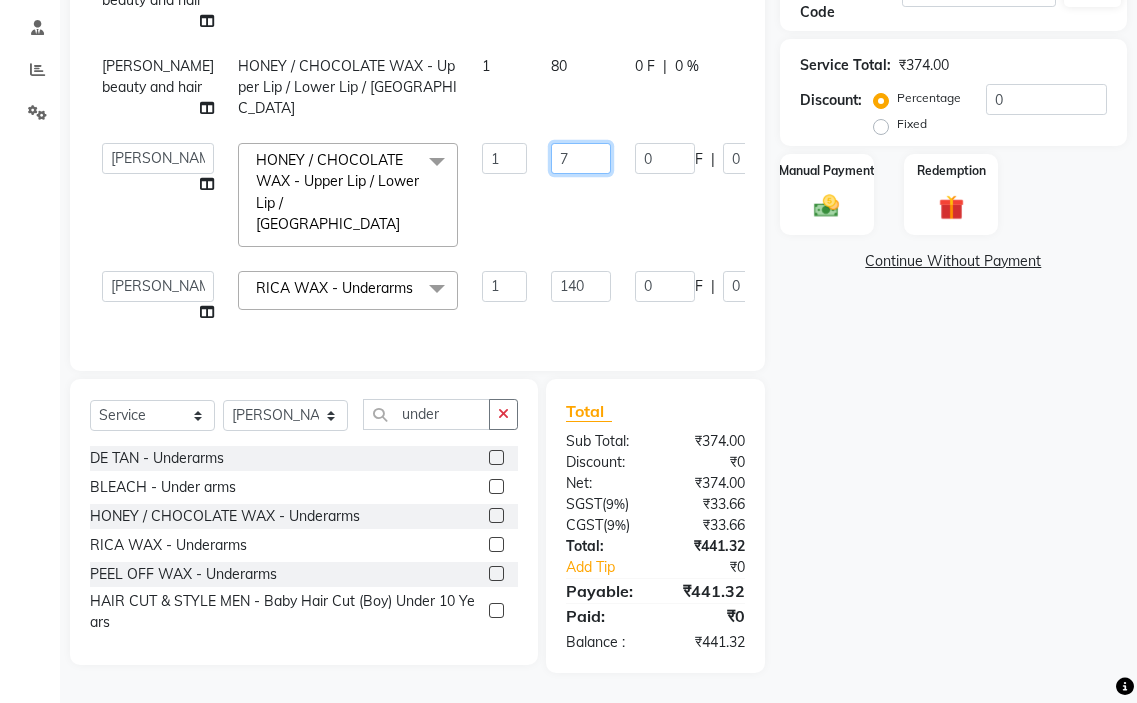 type on "72" 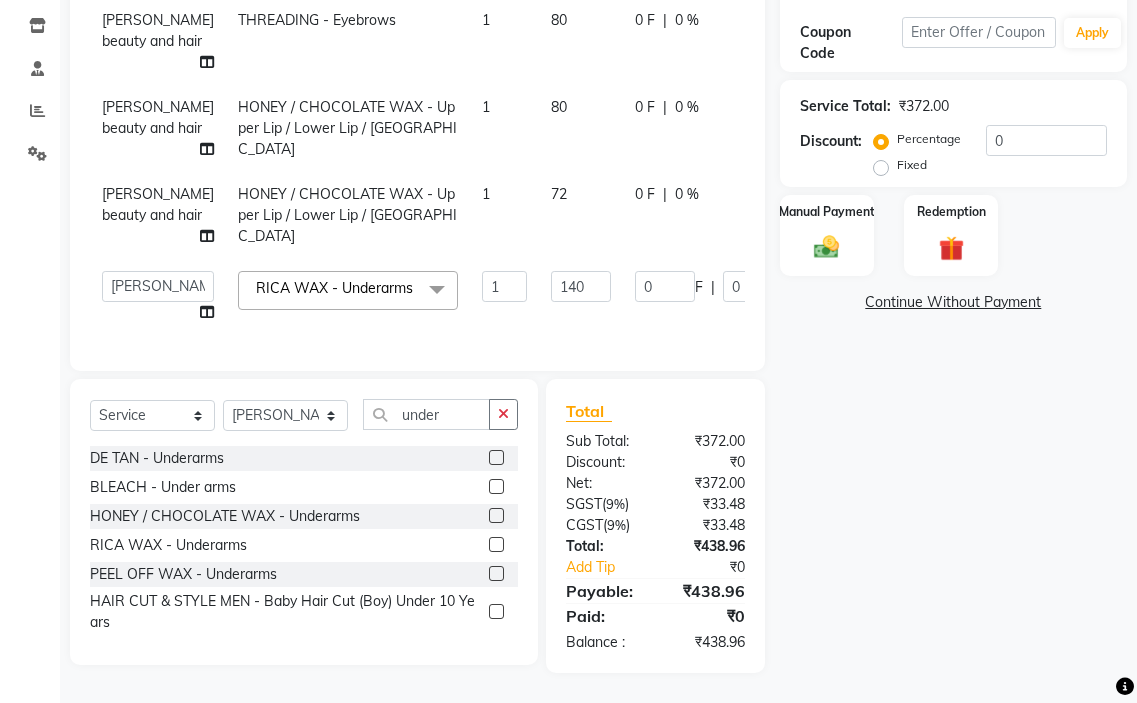 click on "72" 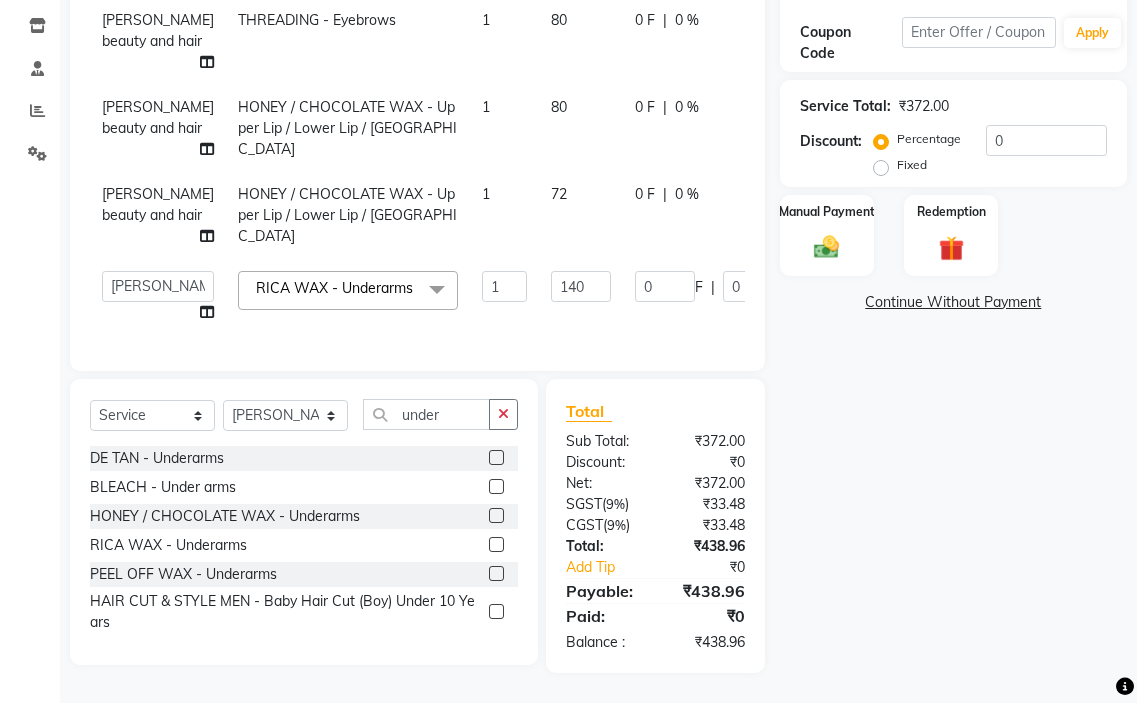 select on "44977" 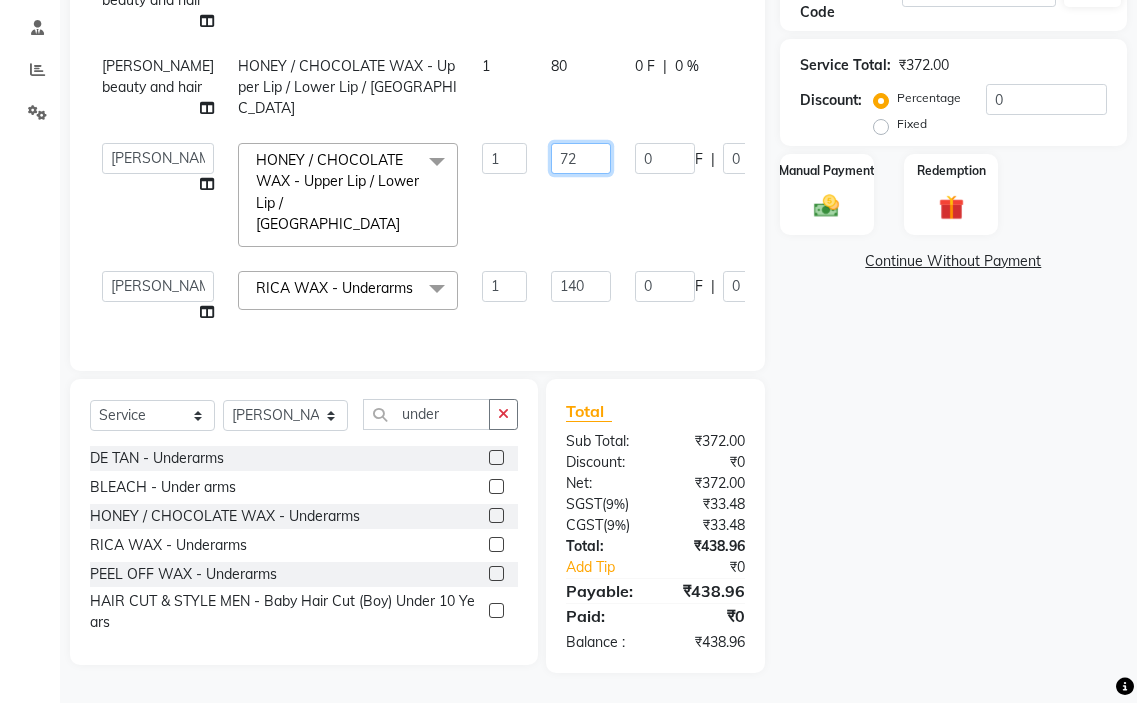 click on "72" 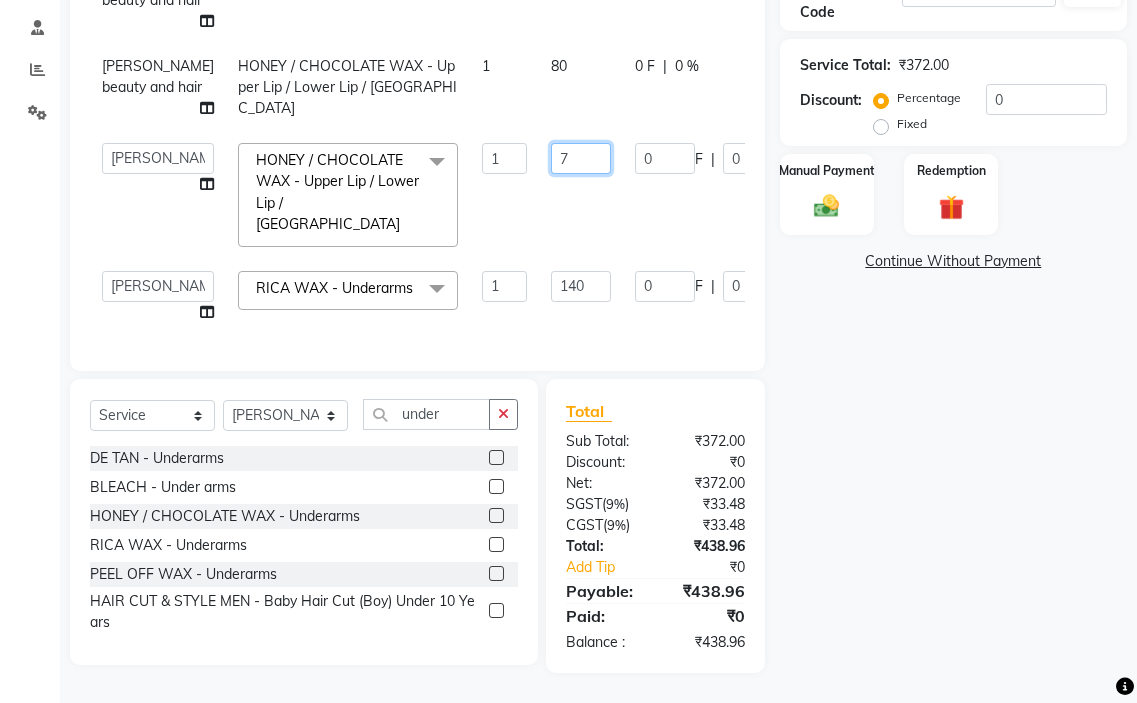 type on "73" 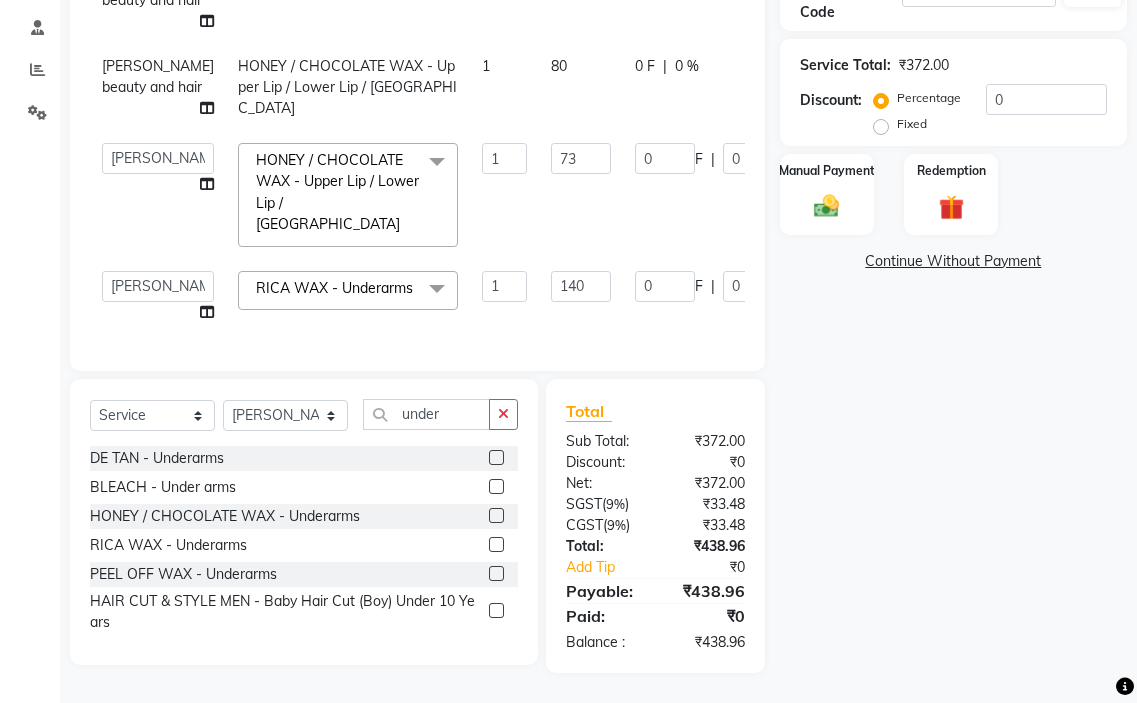 click on "0 F | 0 %" 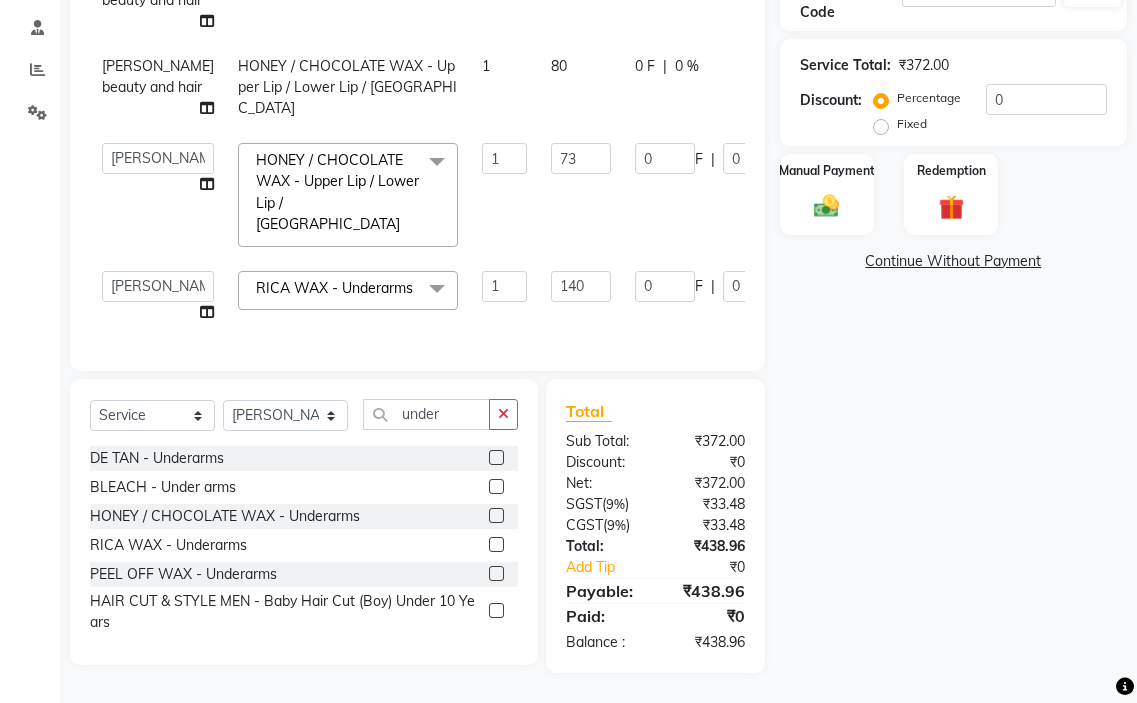 select on "44977" 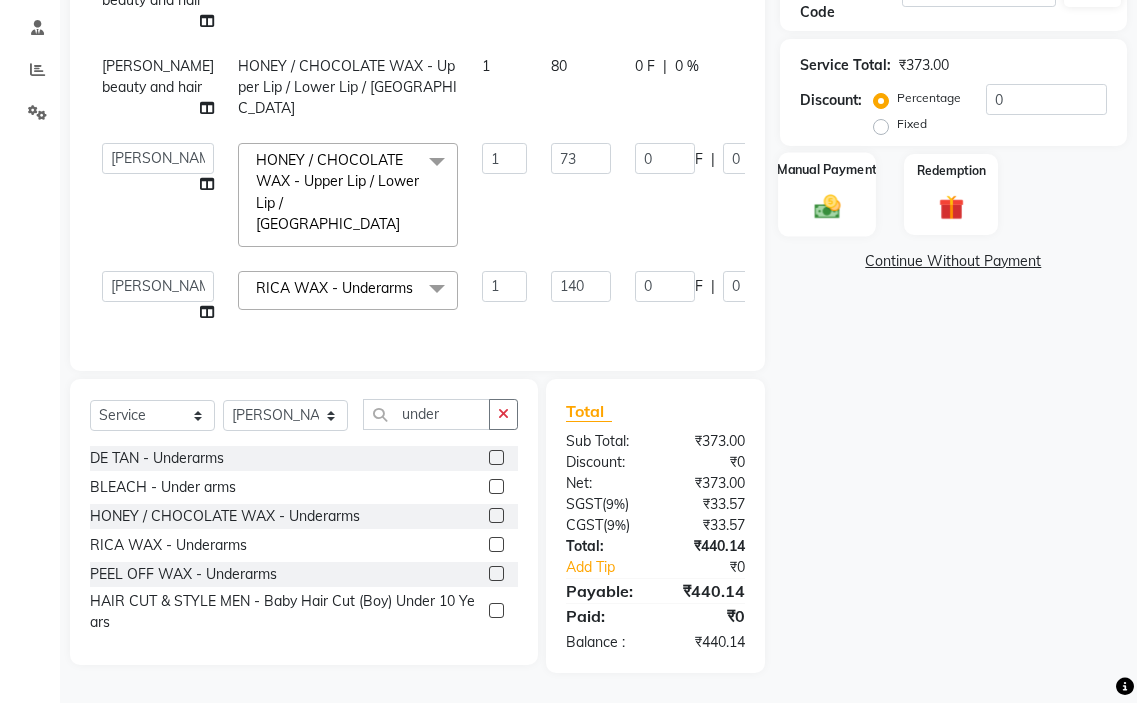 click on "Manual Payment" 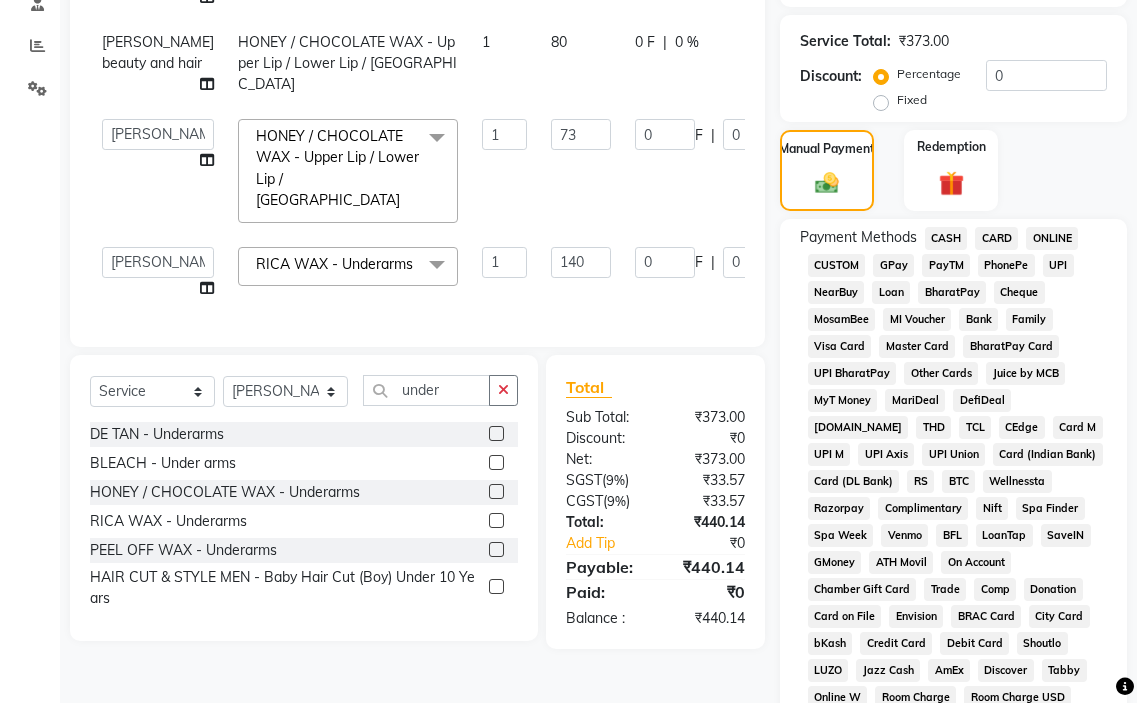 click on "CASH" 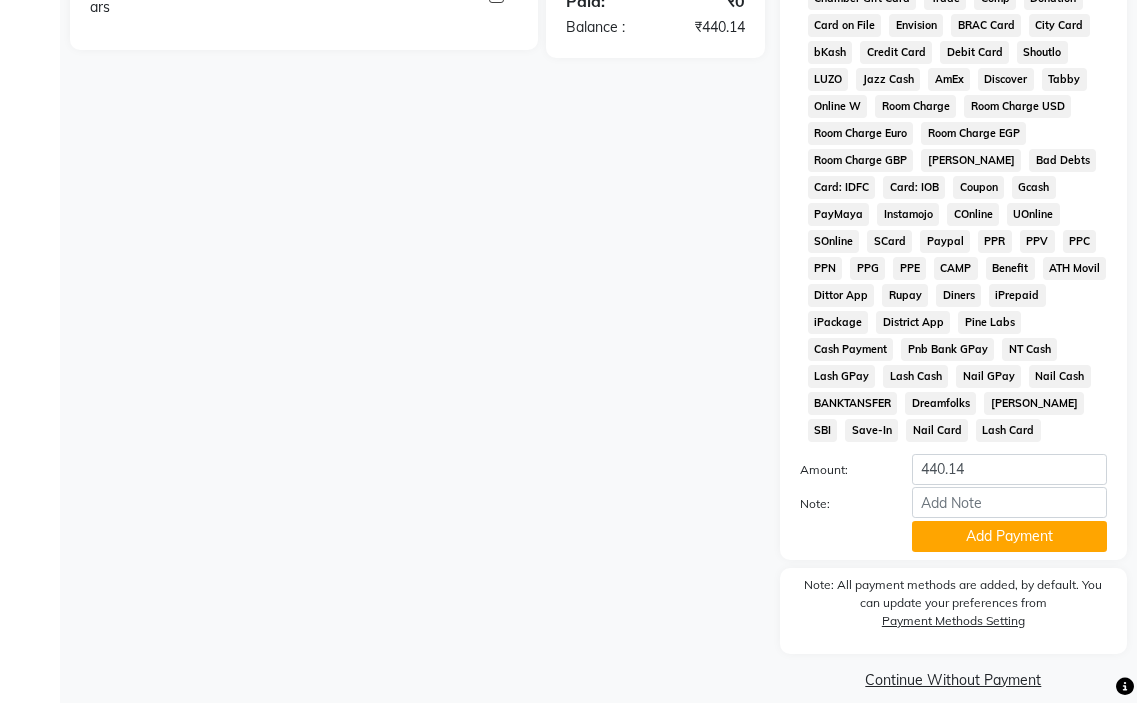 scroll, scrollTop: 1010, scrollLeft: 0, axis: vertical 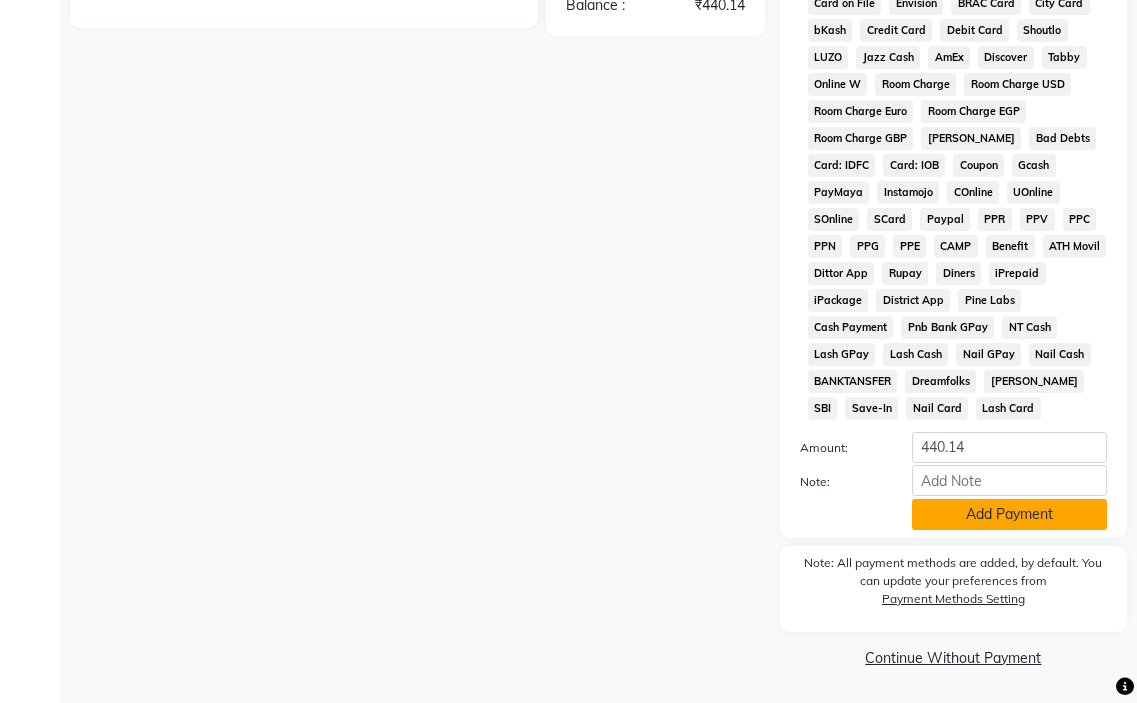 click on "Add Payment" 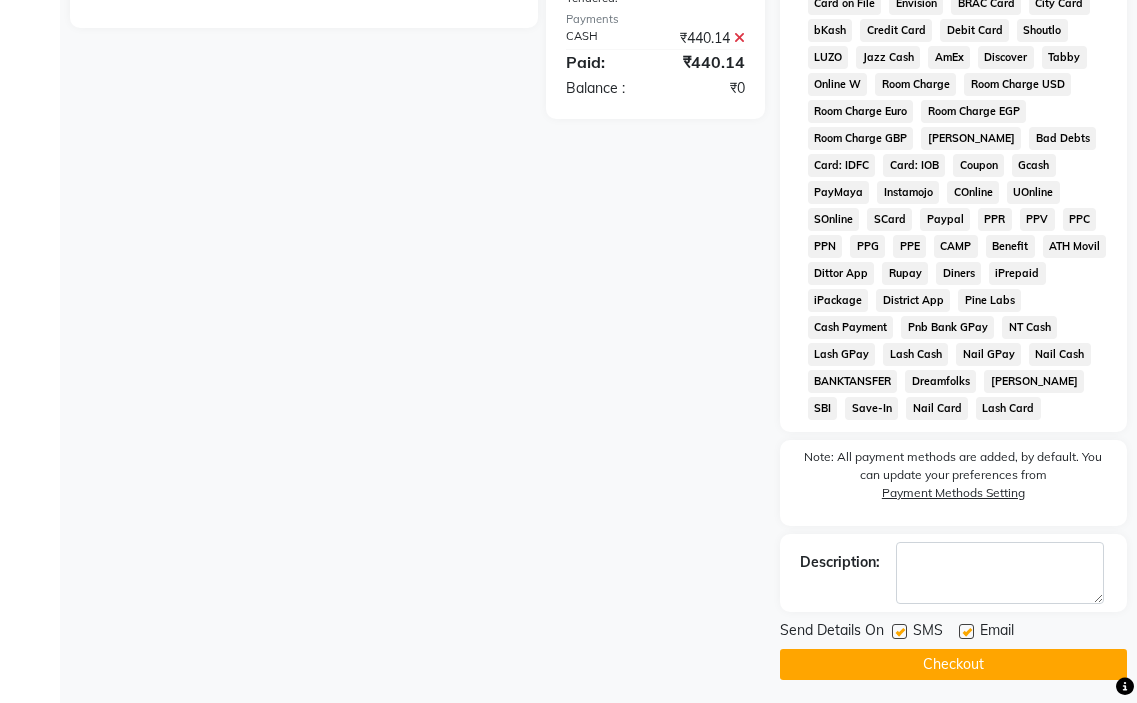 click 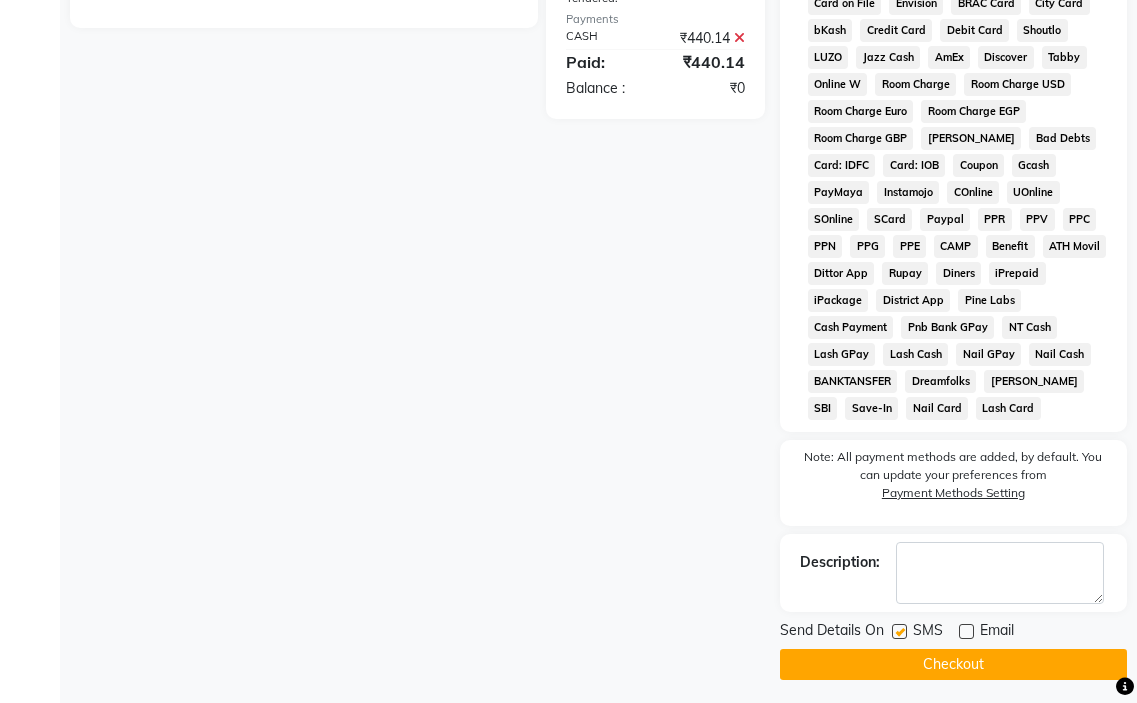 click on "Checkout" 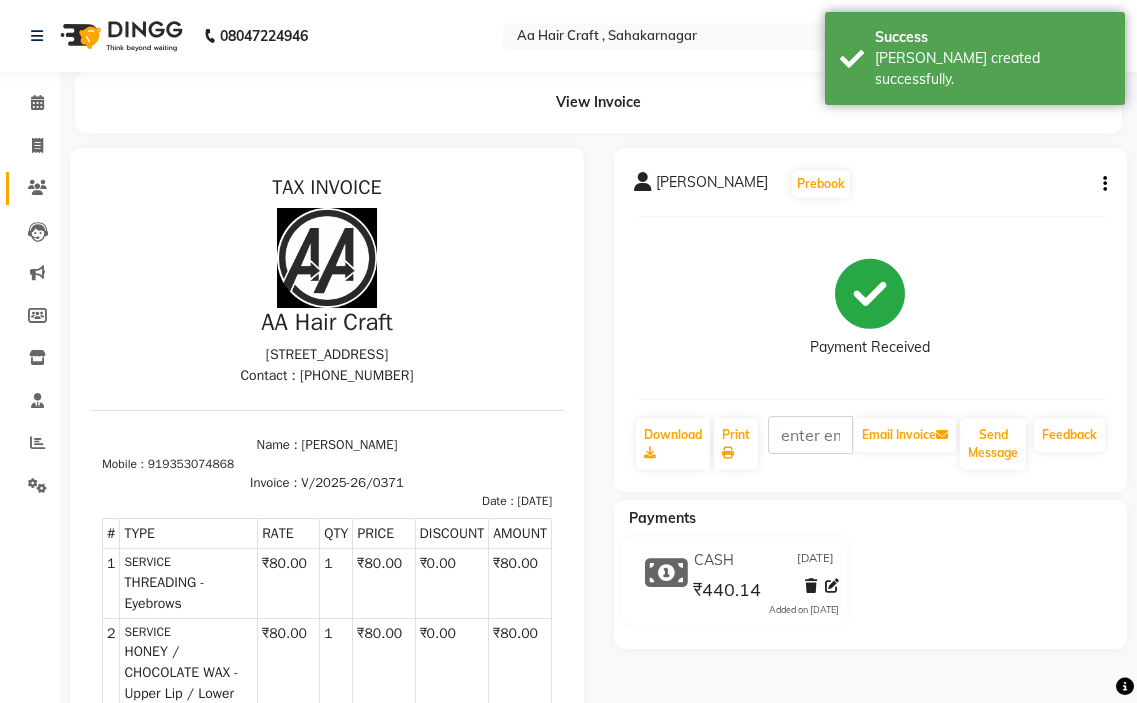 scroll, scrollTop: 0, scrollLeft: 0, axis: both 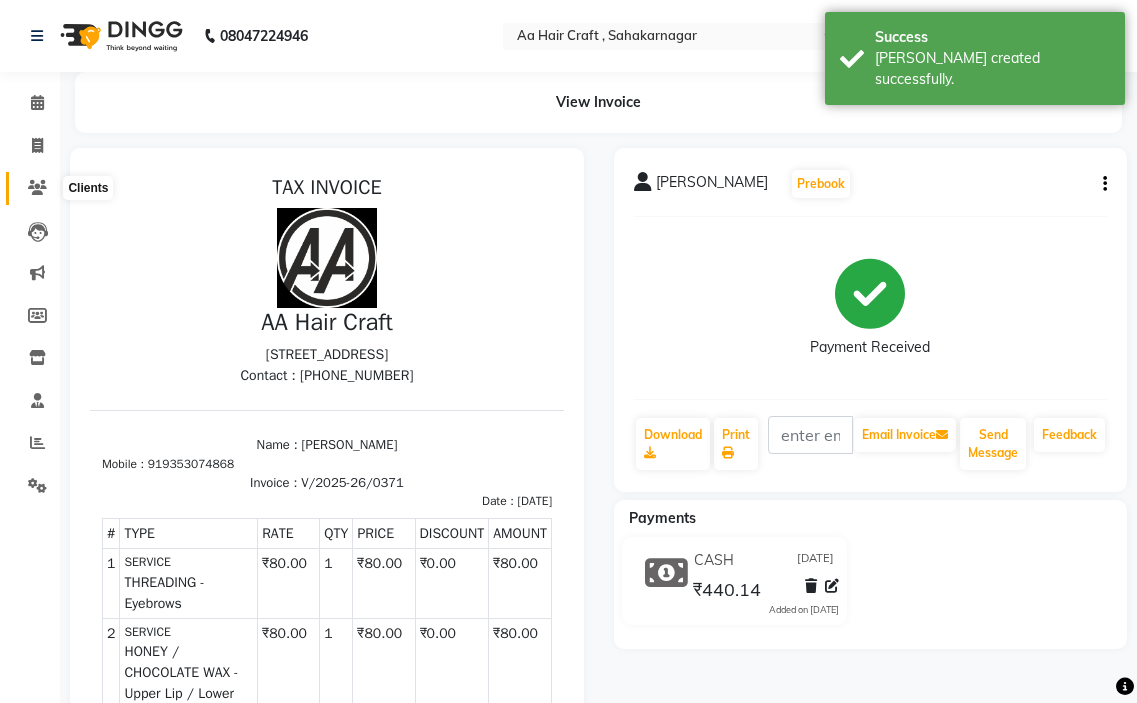 click 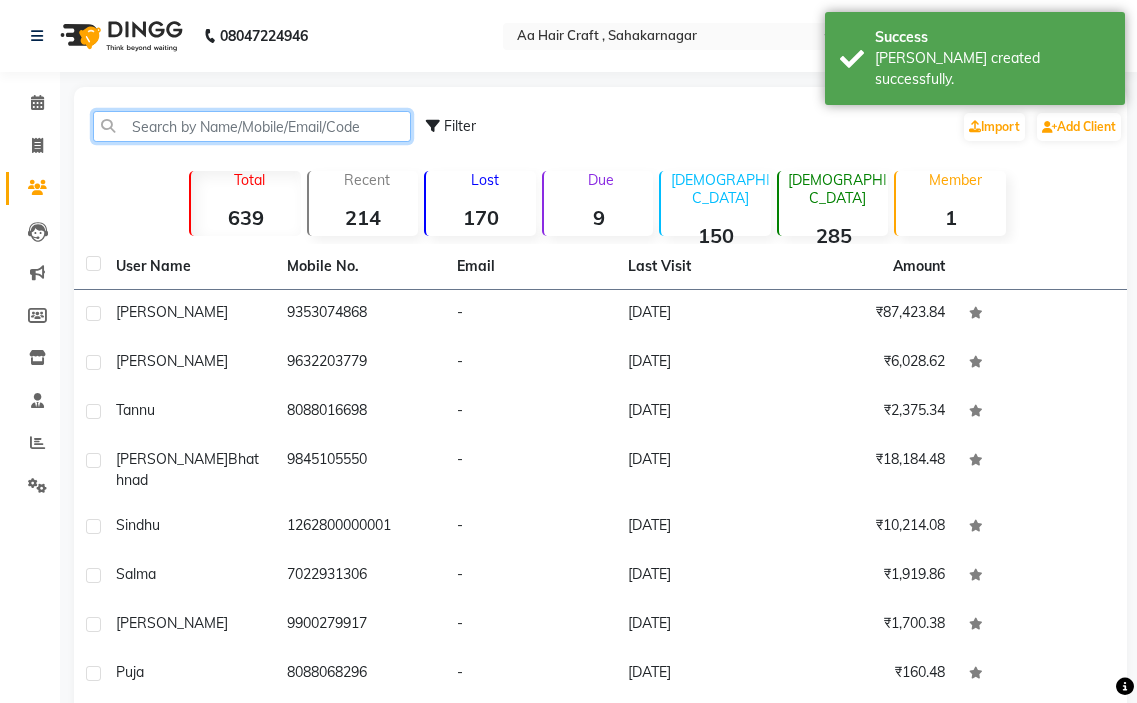 click 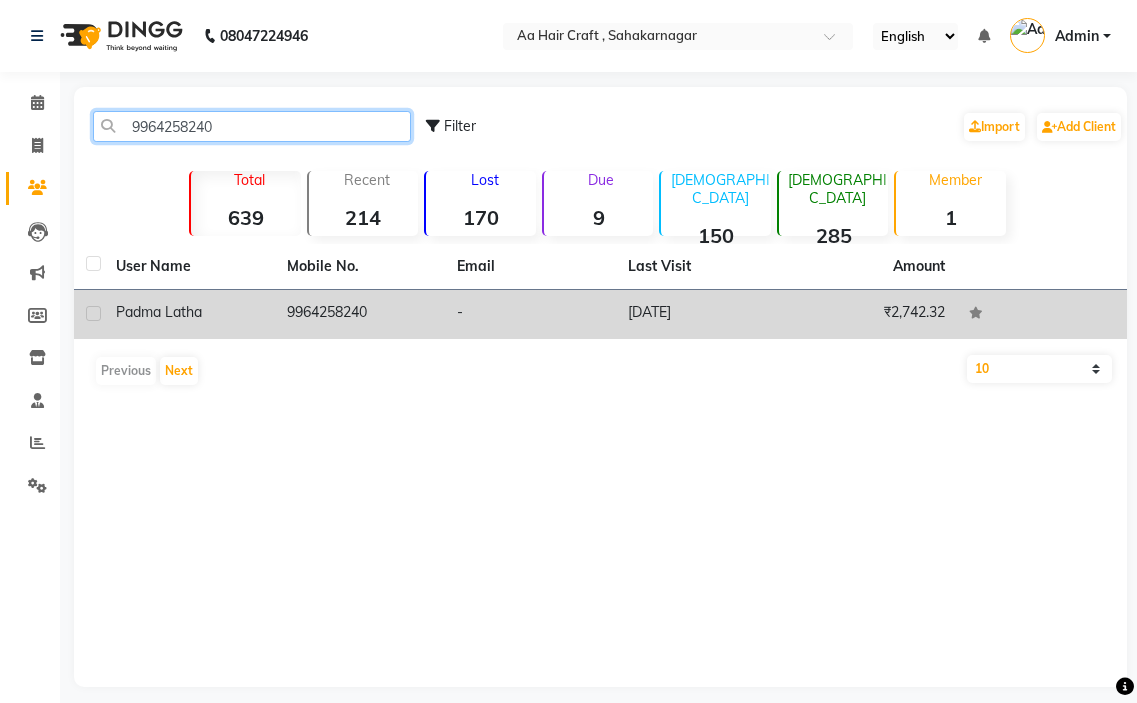type on "9964258240" 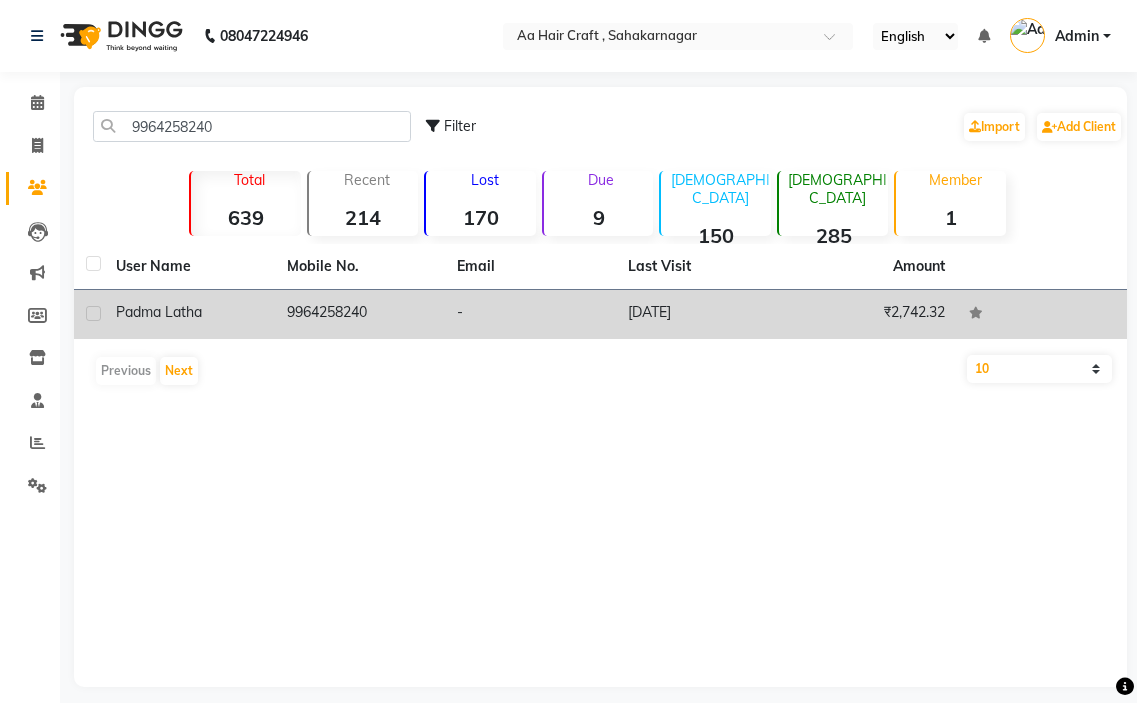 click on "padma latha" 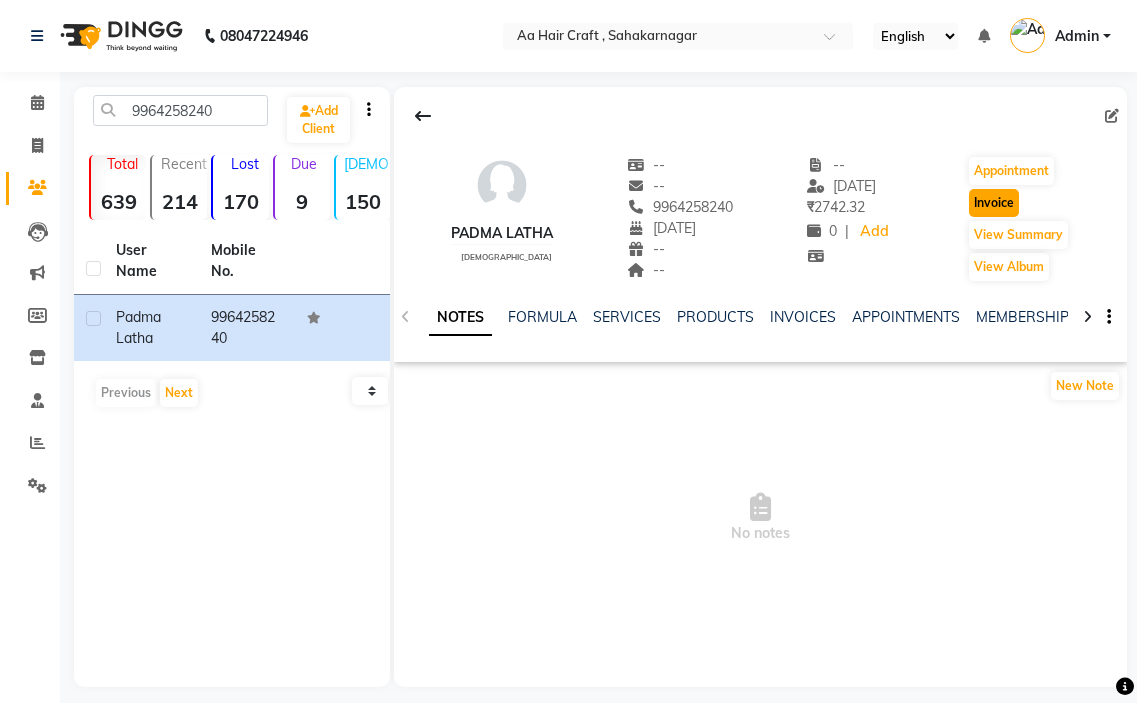 click on "Invoice" 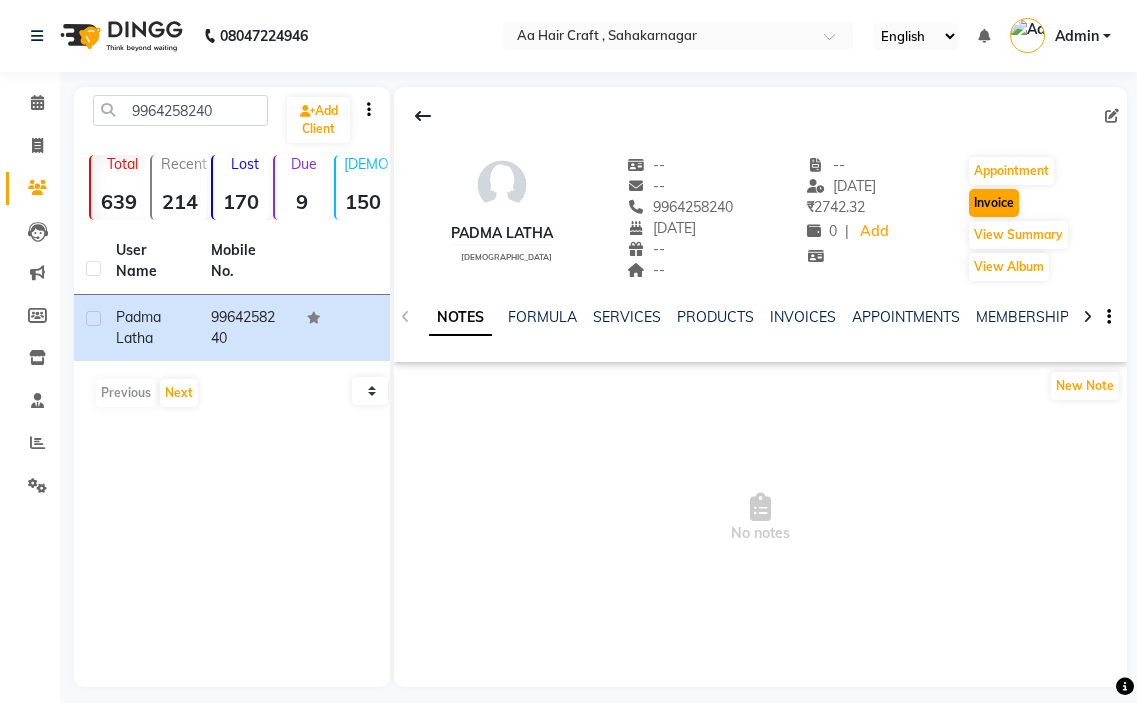 select on "service" 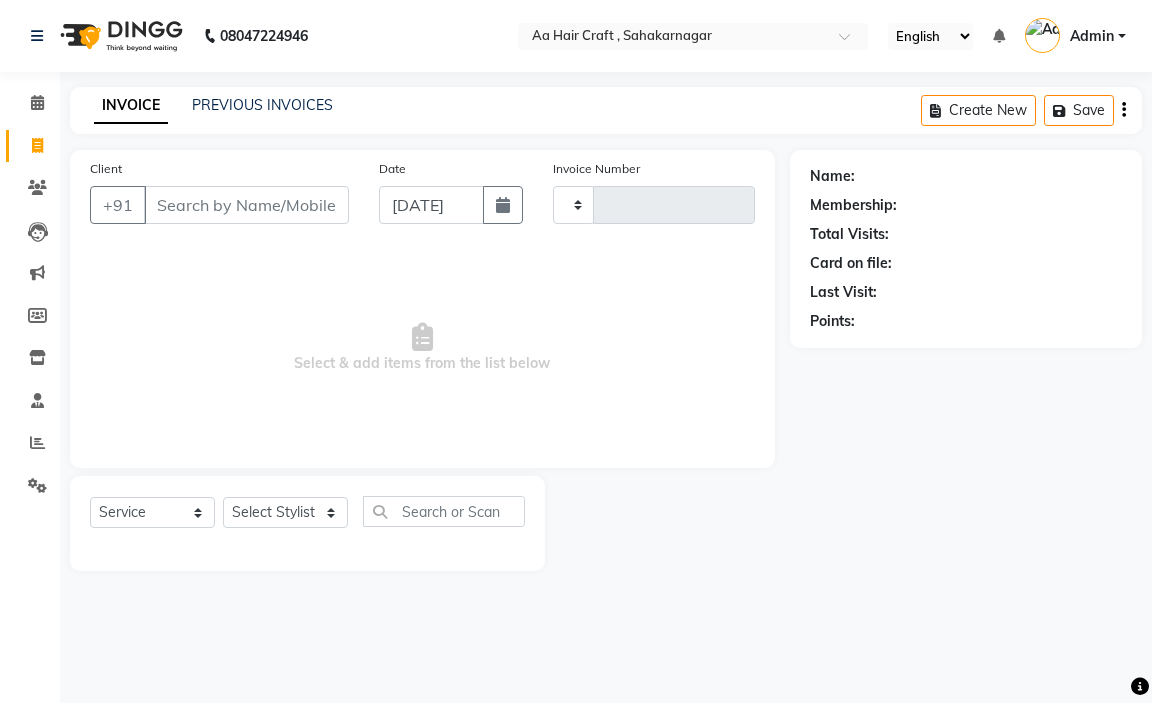 type on "0372" 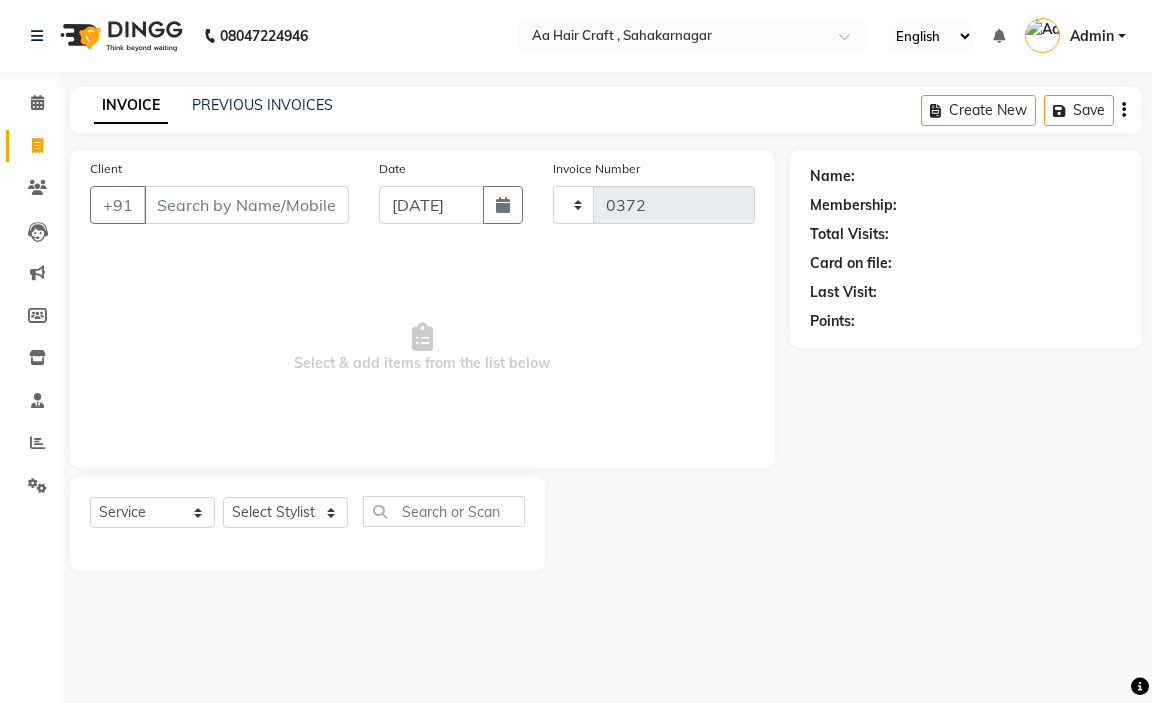 select on "6074" 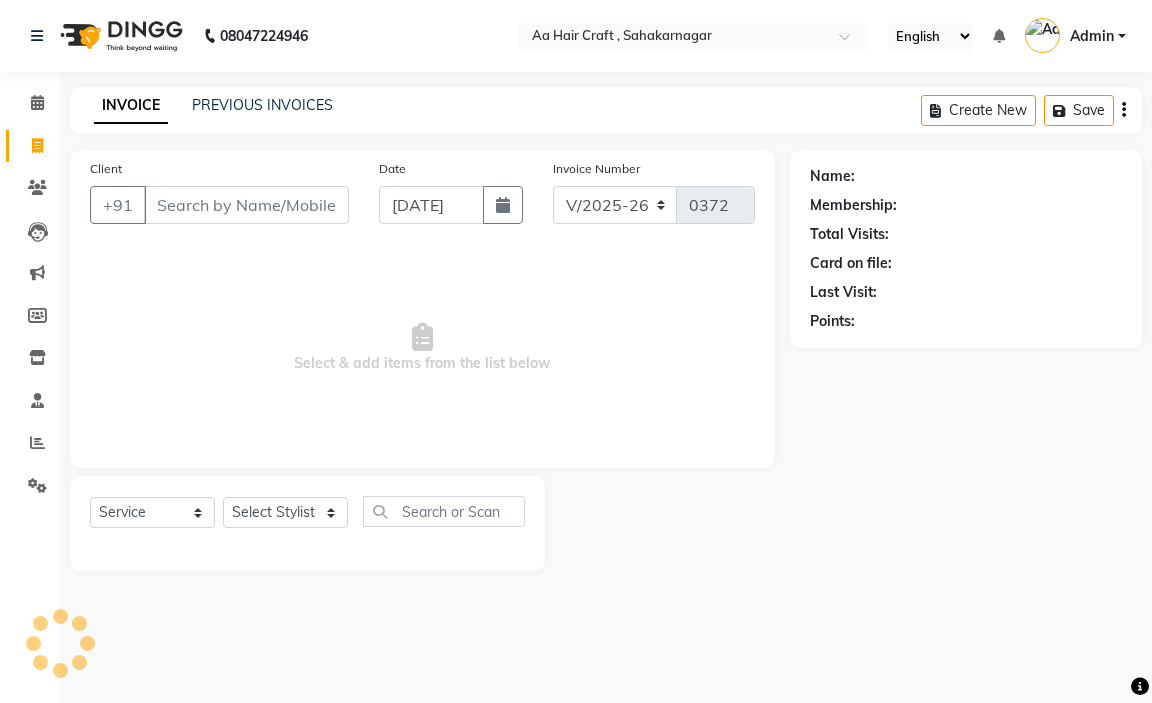 type on "9964258240" 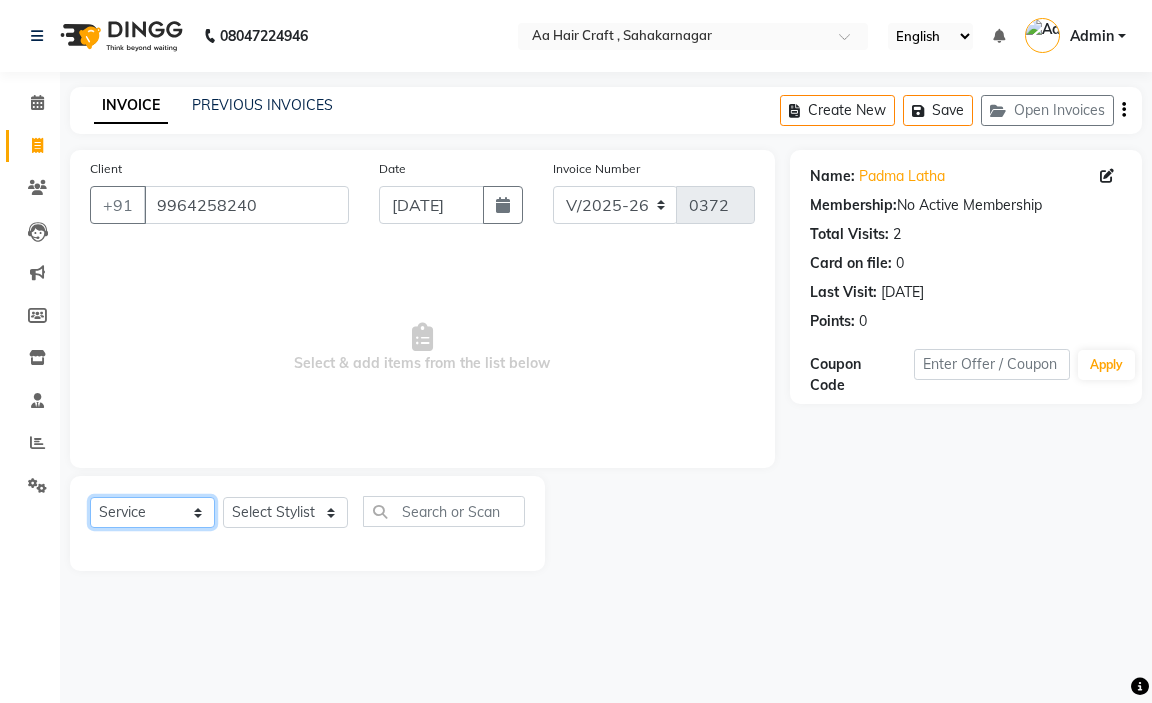 click on "Select  Service  Product  Membership  Package Voucher Prepaid Gift Card" 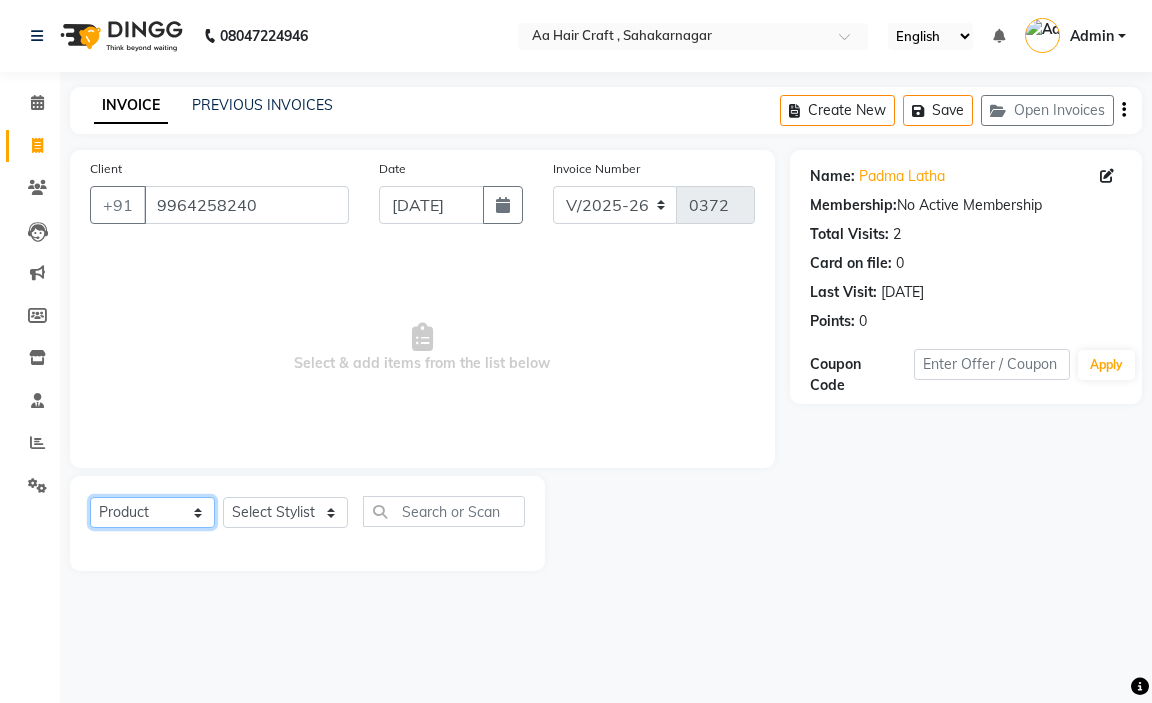 click on "Select  Service  Product  Membership  Package Voucher Prepaid Gift Card" 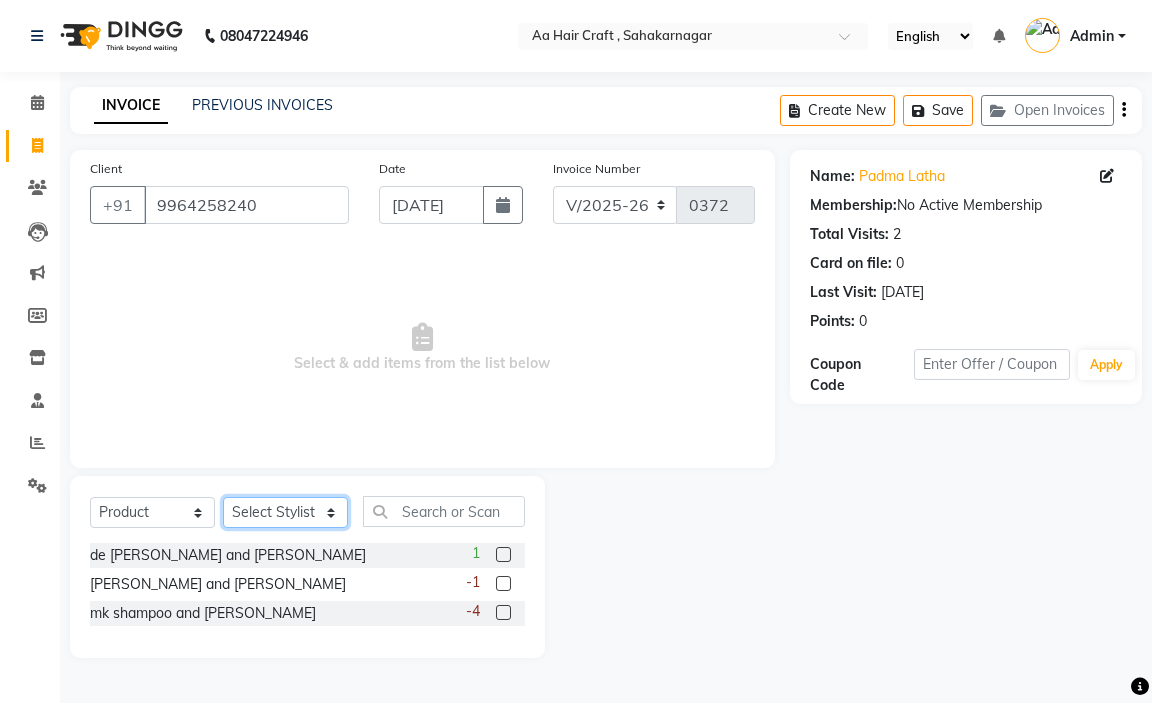 click on "Select Stylist amir hair stylish [PERSON_NAME] pooja beautycian [PERSON_NAME] beautycian Rekha [PERSON_NAME] [PERSON_NAME] beauty and hair" 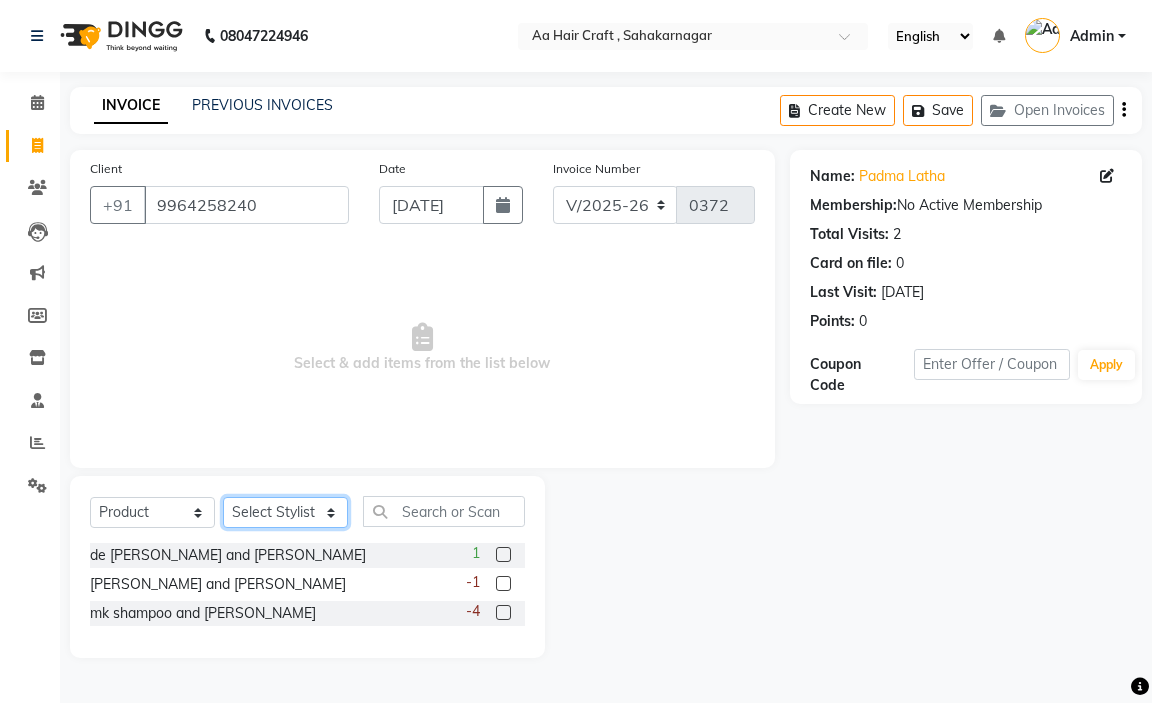 select on "61631" 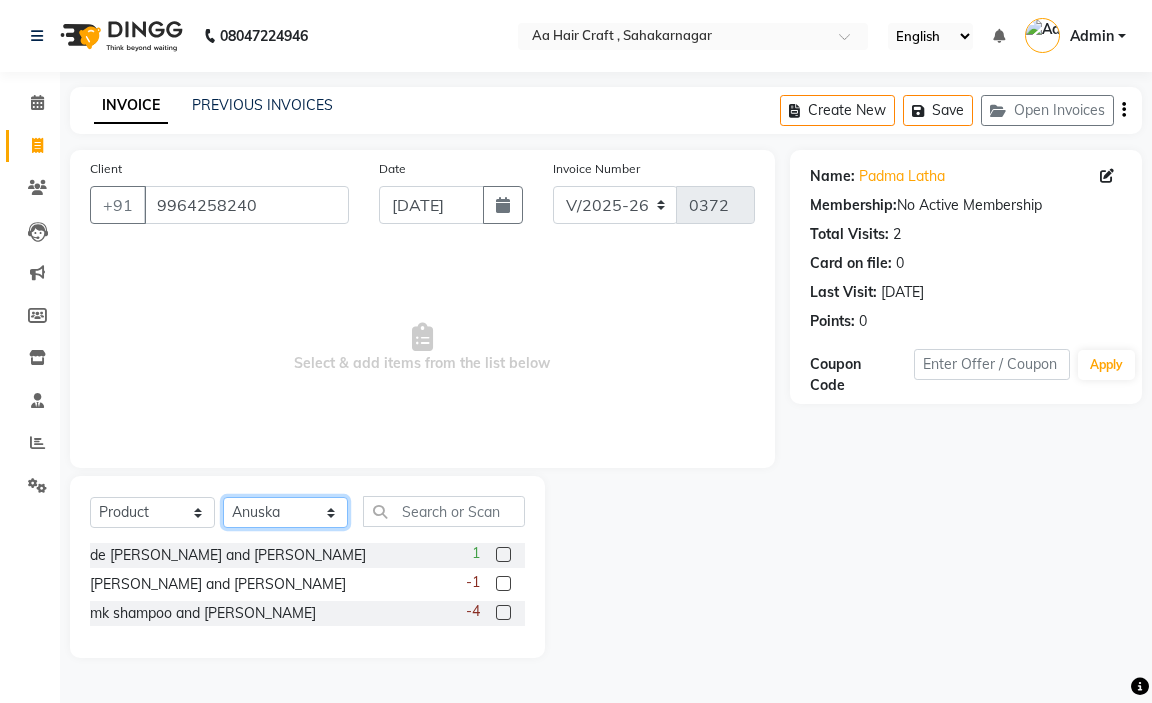 click on "Select Stylist amir hair stylish [PERSON_NAME] pooja beautycian [PERSON_NAME] beautycian Rekha [PERSON_NAME] [PERSON_NAME] beauty and hair" 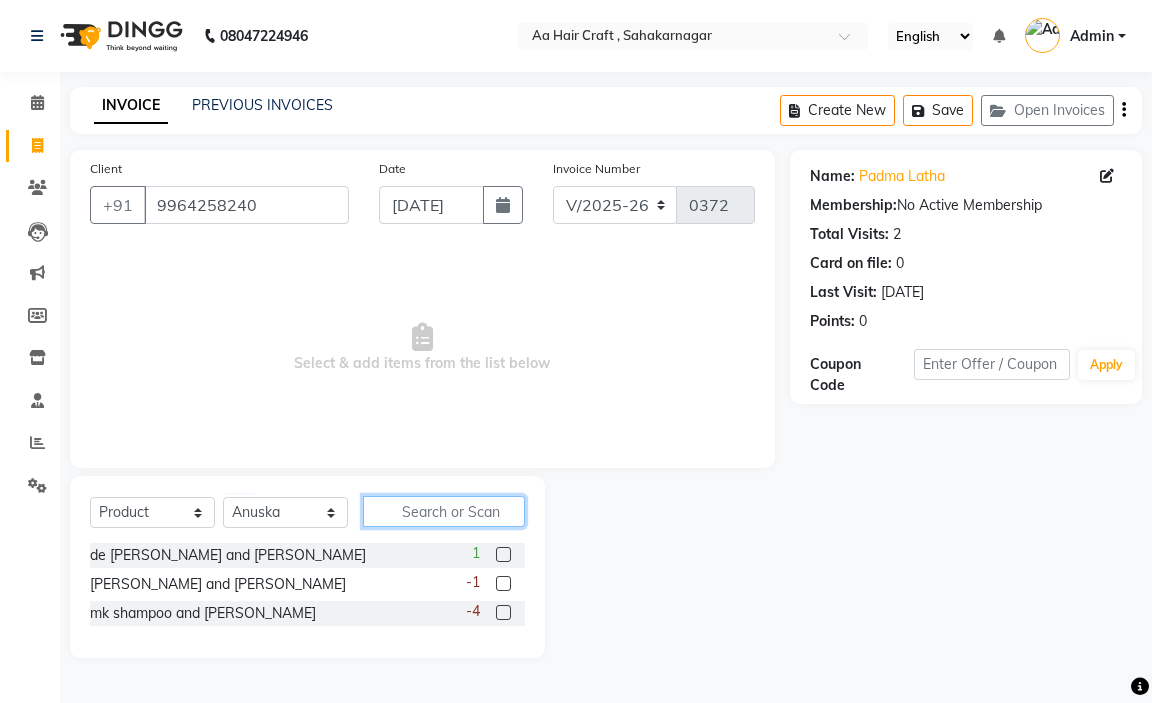 drag, startPoint x: 442, startPoint y: 506, endPoint x: 481, endPoint y: 461, distance: 59.548298 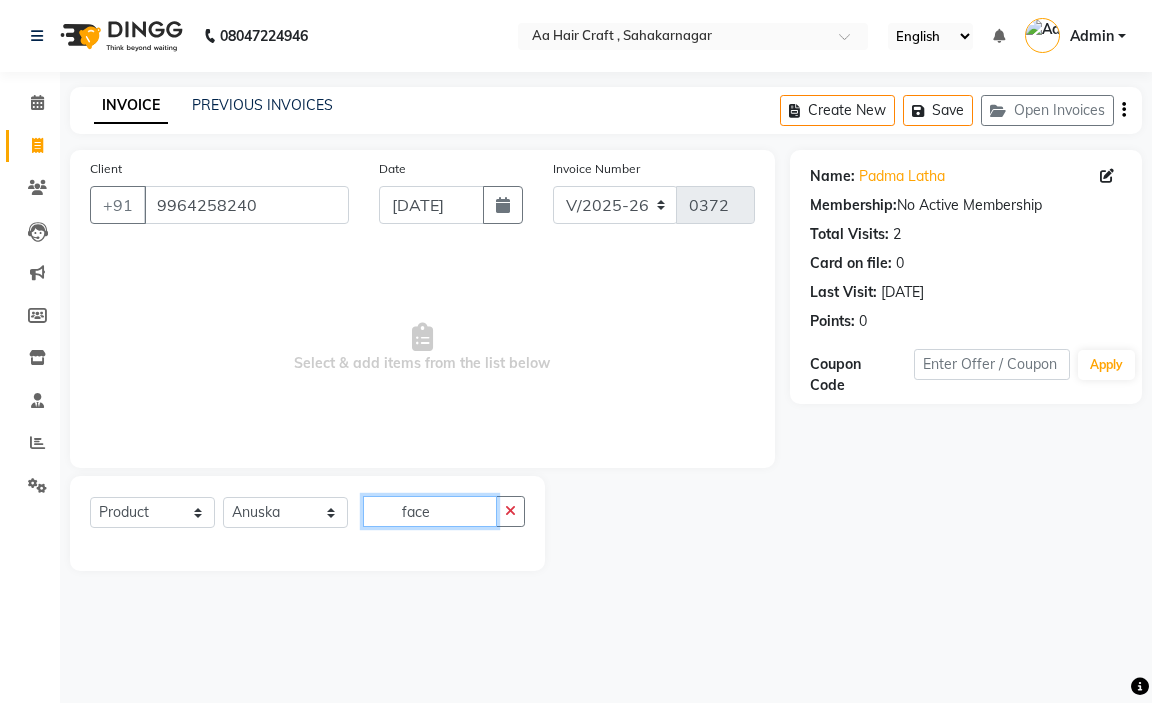 type on "face" 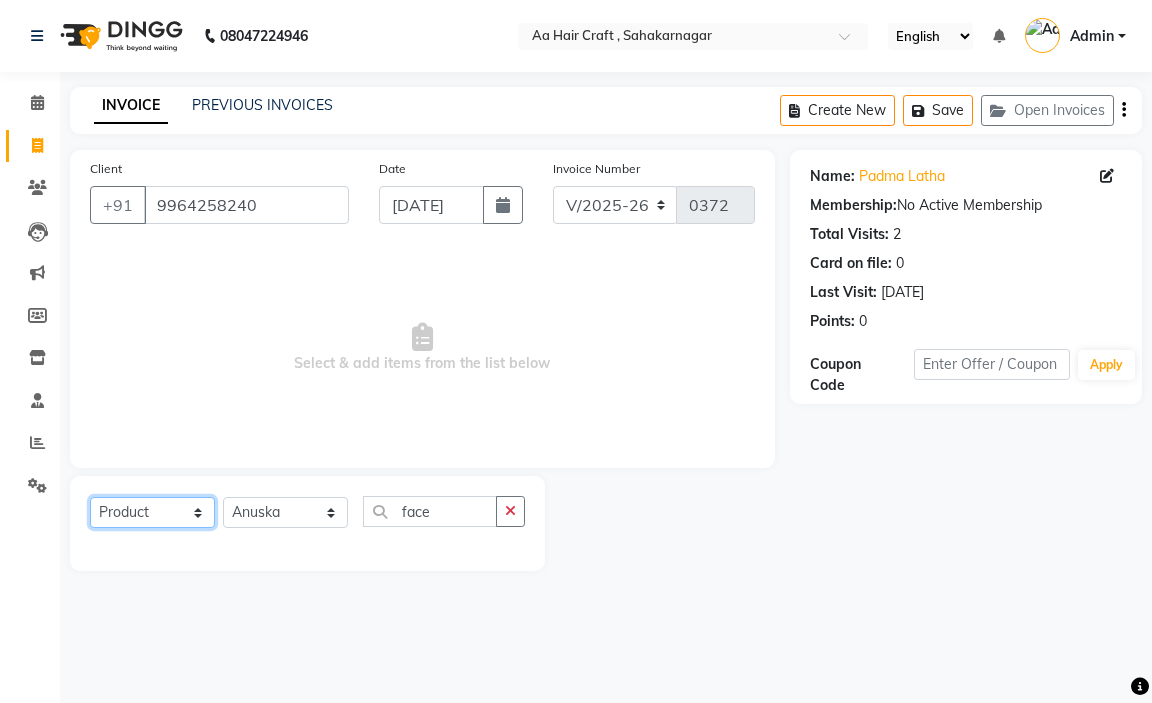 click on "Select  Service  Product  Membership  Package Voucher Prepaid Gift Card" 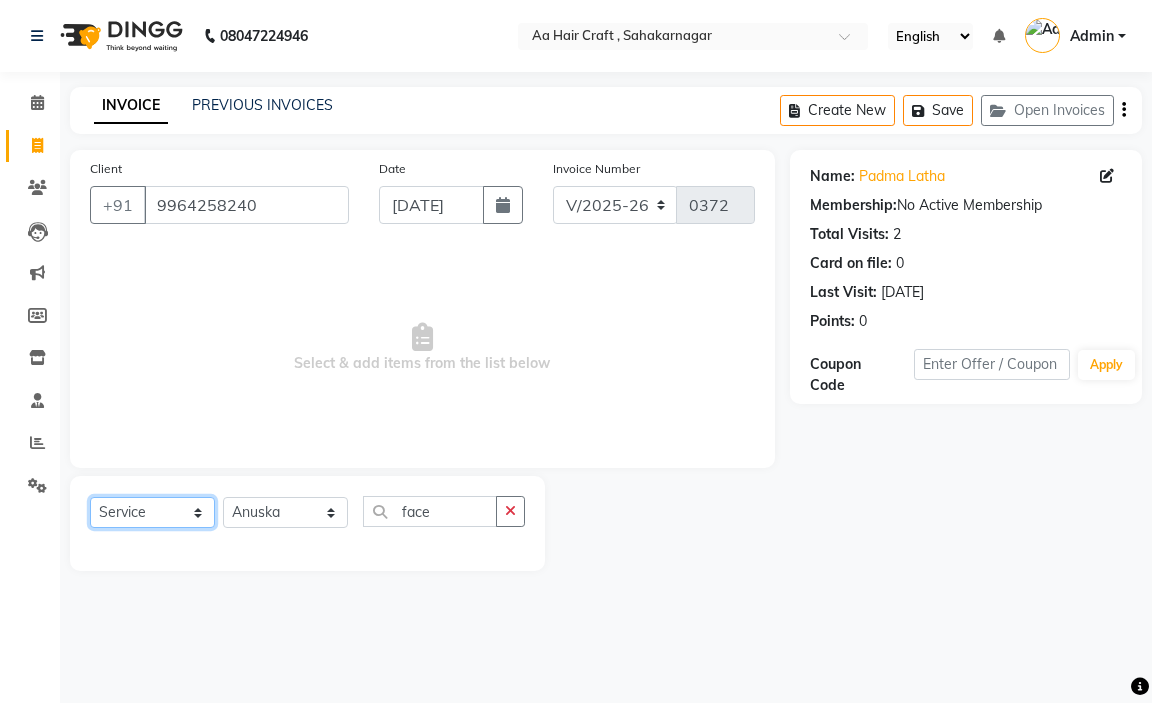 click on "Select  Service  Product  Membership  Package Voucher Prepaid Gift Card" 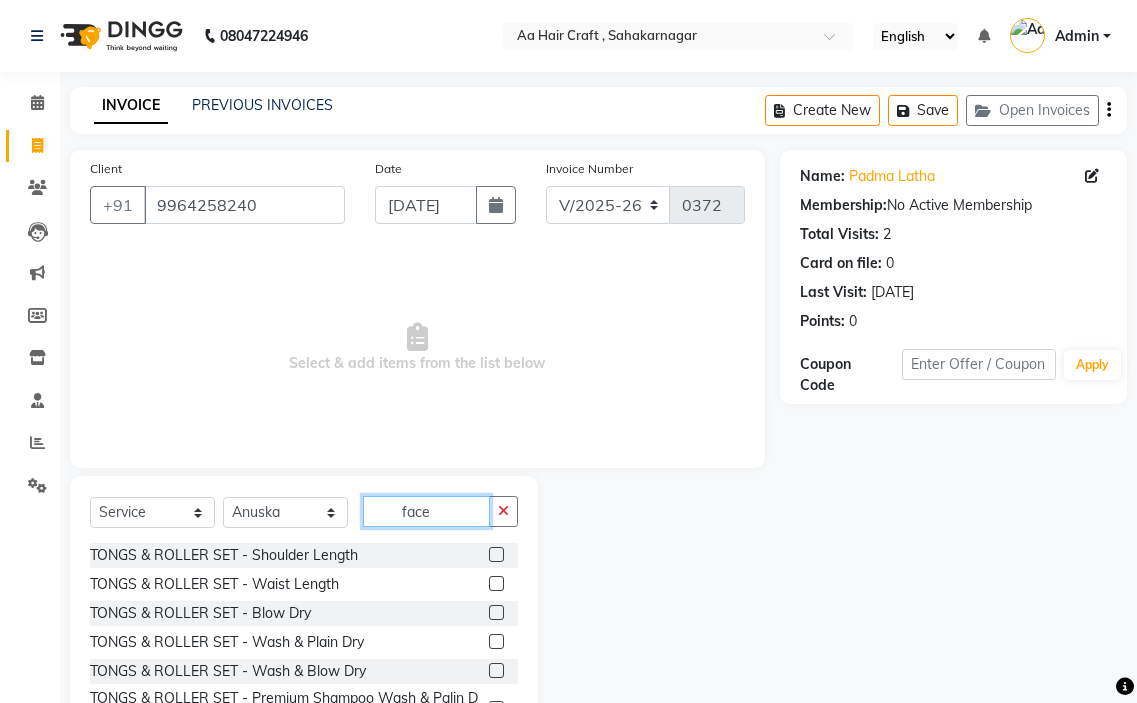 click on "face" 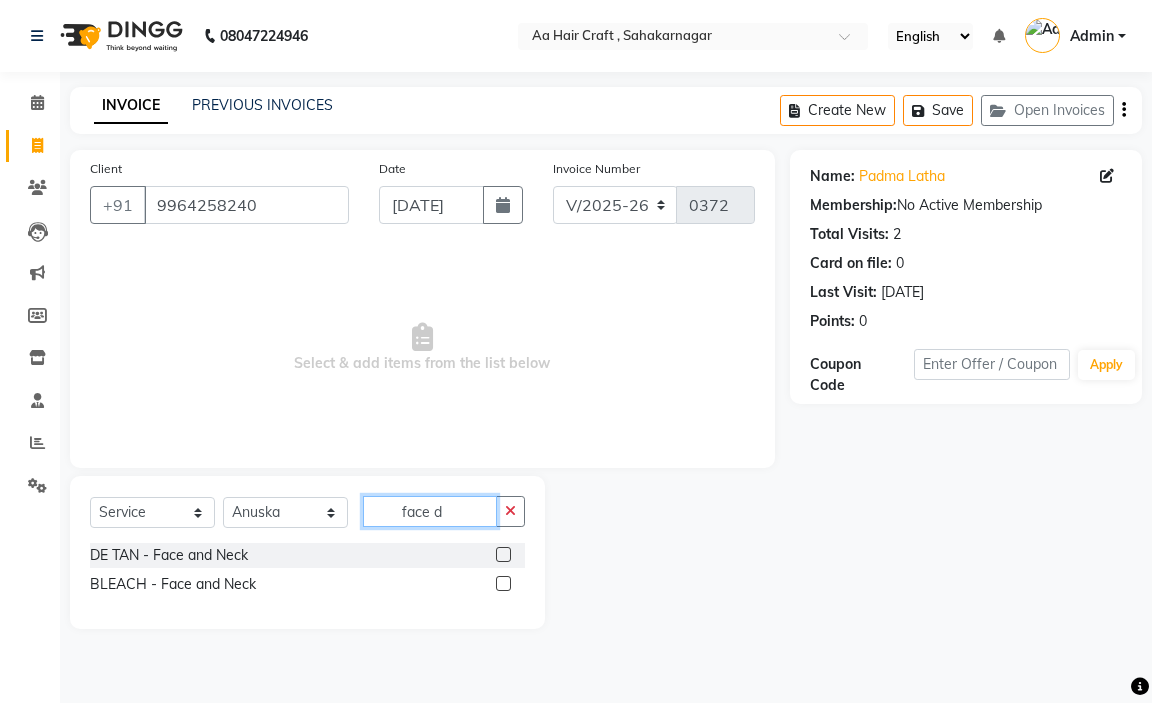 type on "face d" 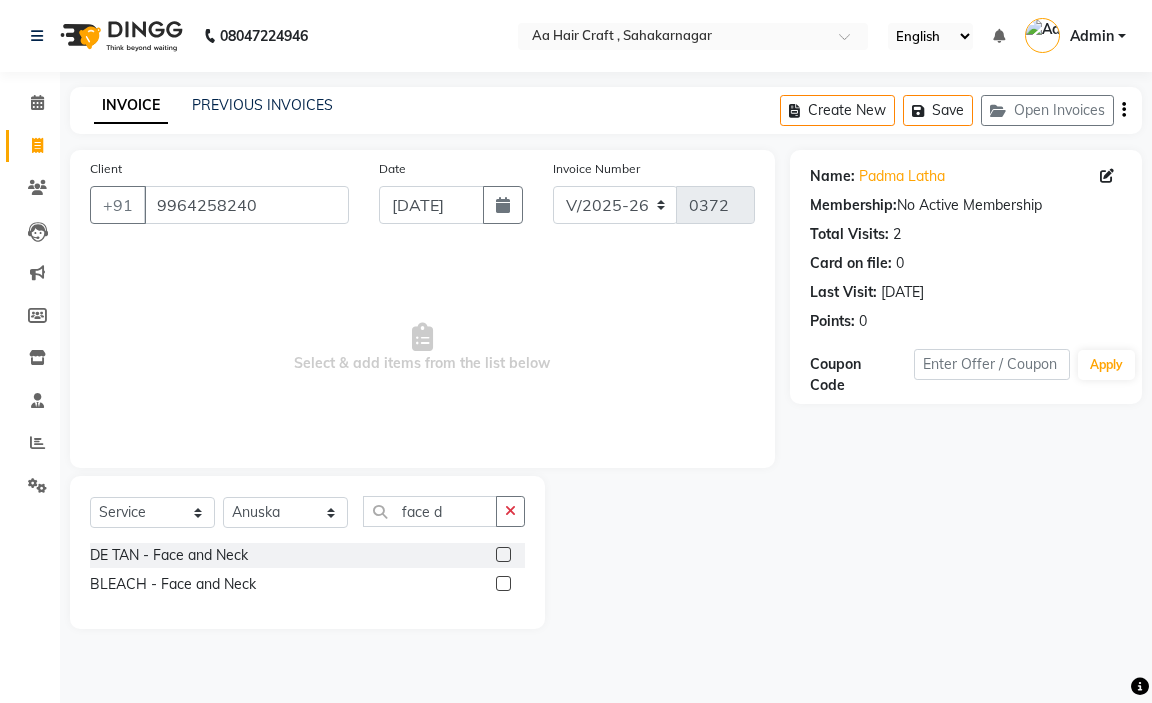 click 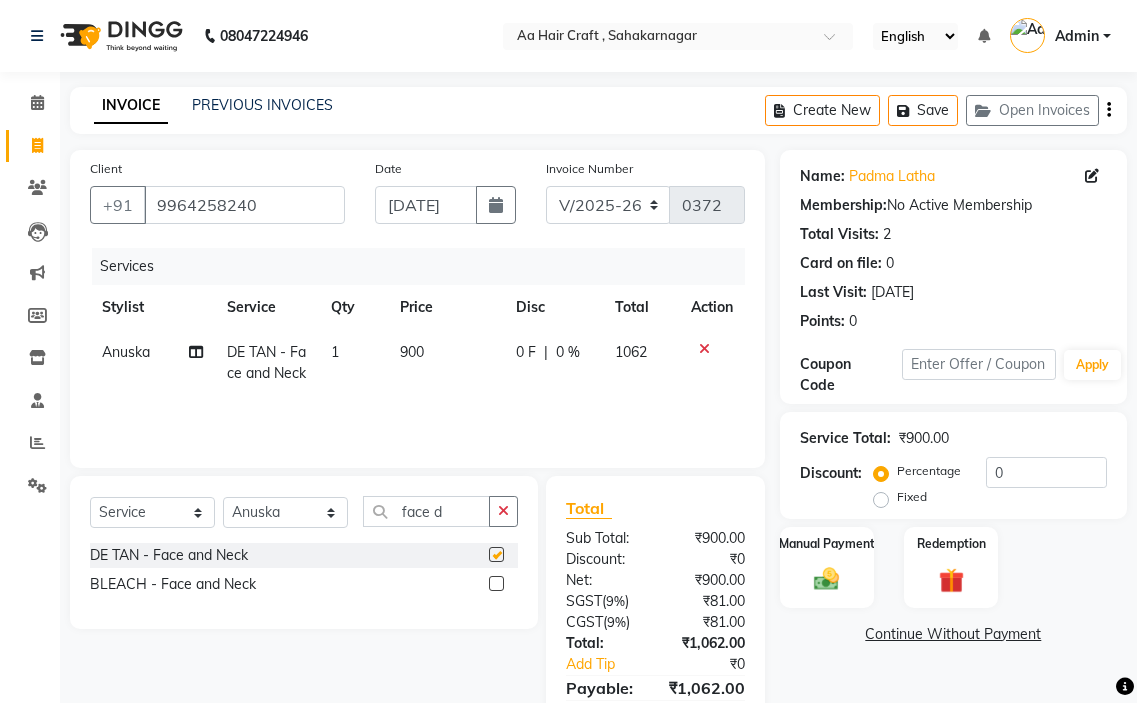 checkbox on "false" 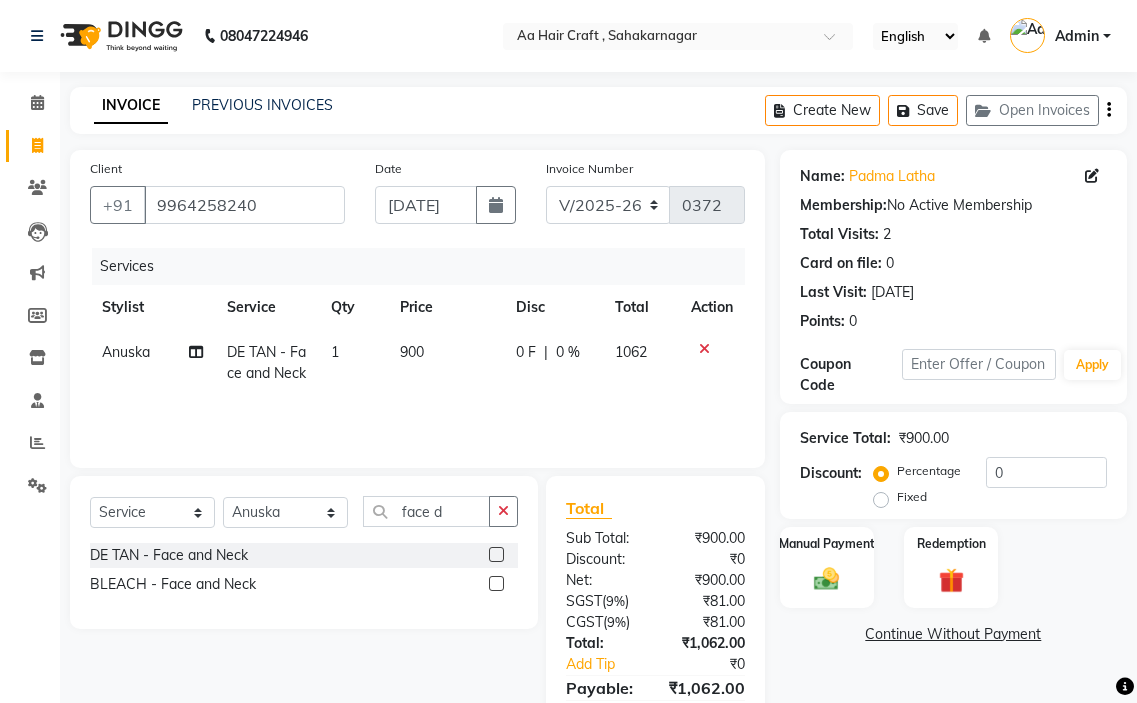 click on "900" 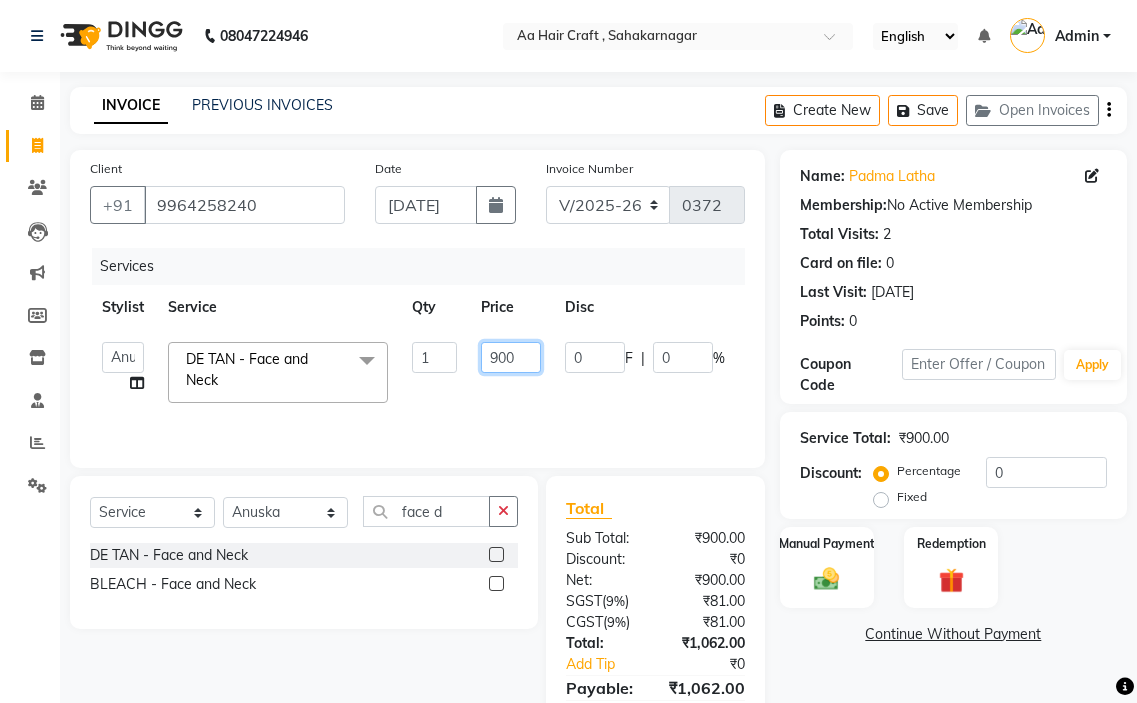click on "900" 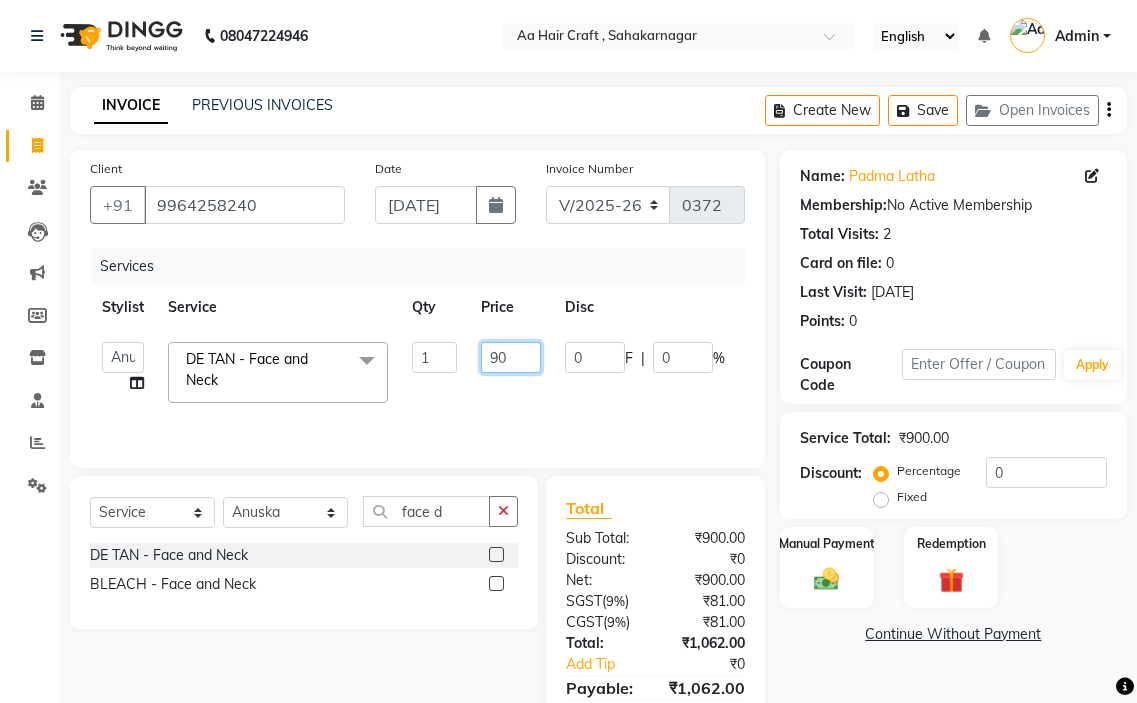 type on "9" 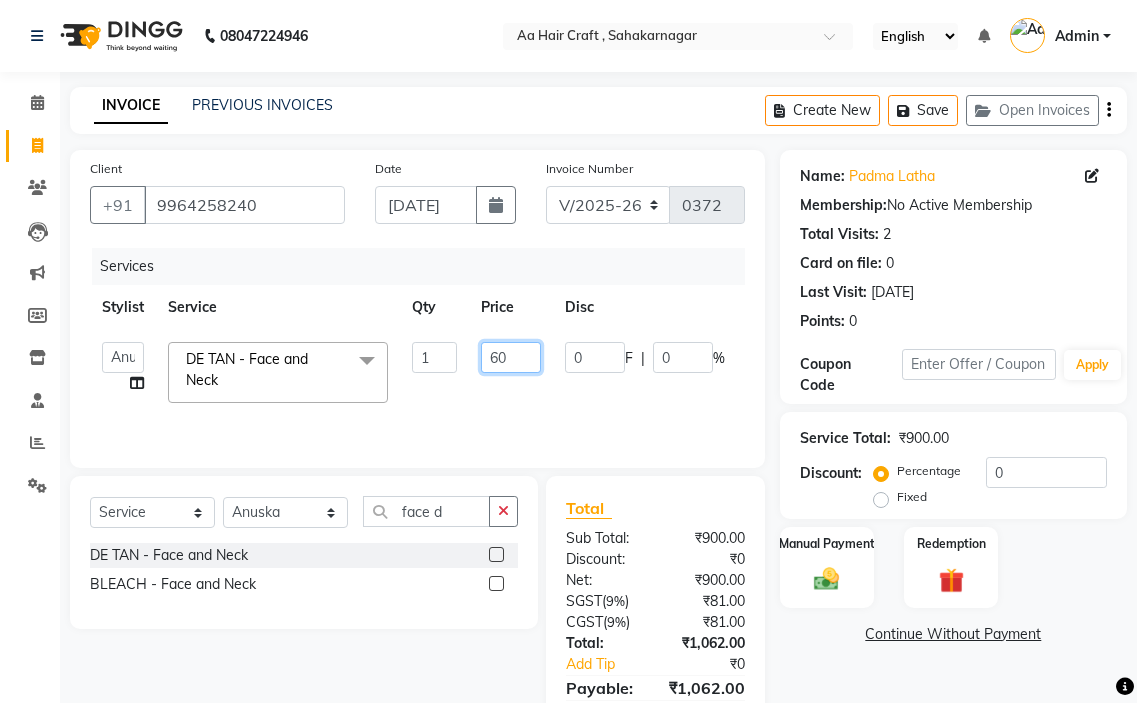 type on "600" 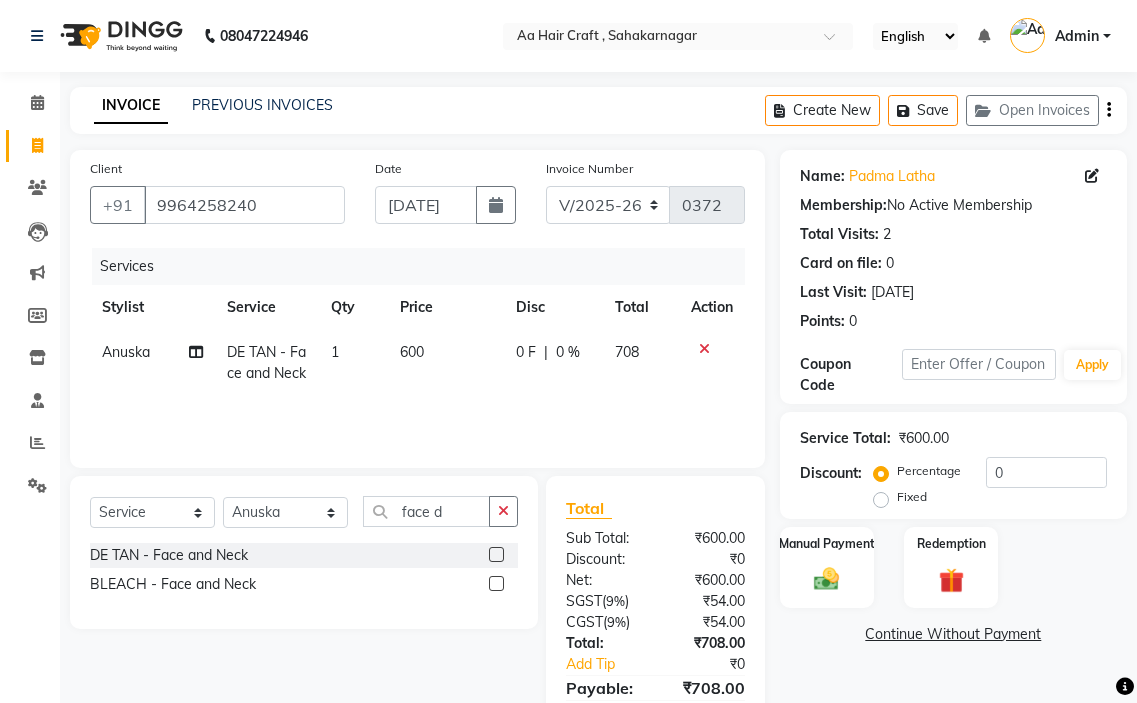 click on "Services Stylist Service Qty Price Disc Total Action [PERSON_NAME] - Face and Neck 1 600 0 F | 0 % 708" 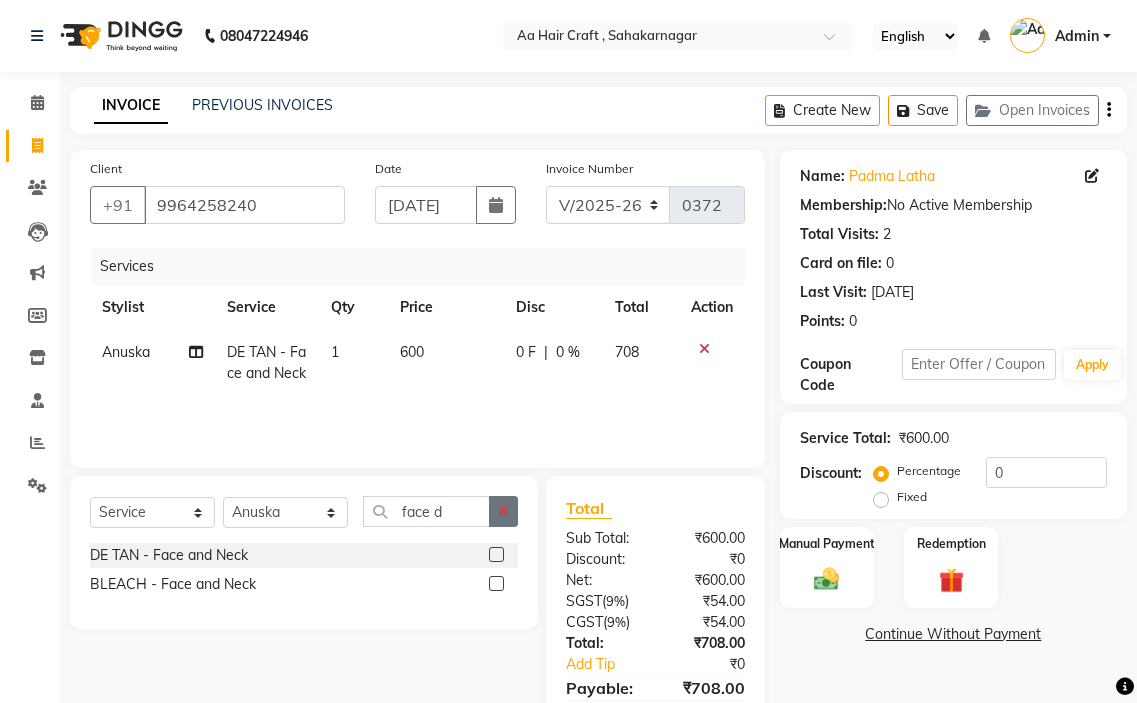 click 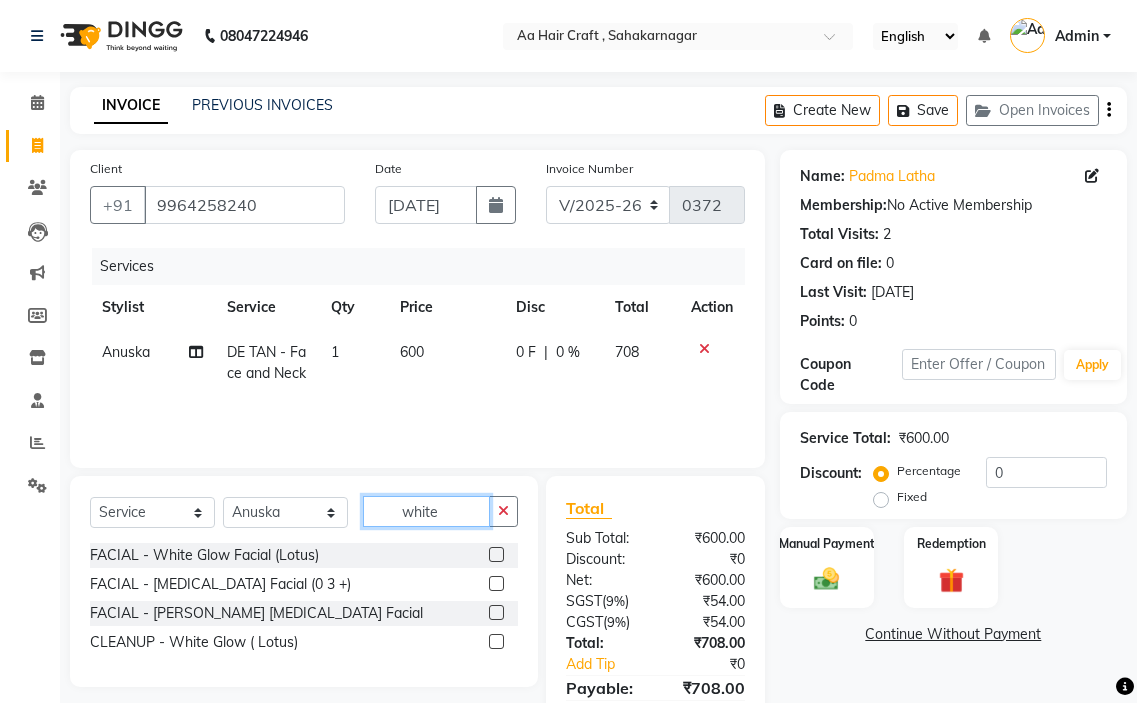type on "white" 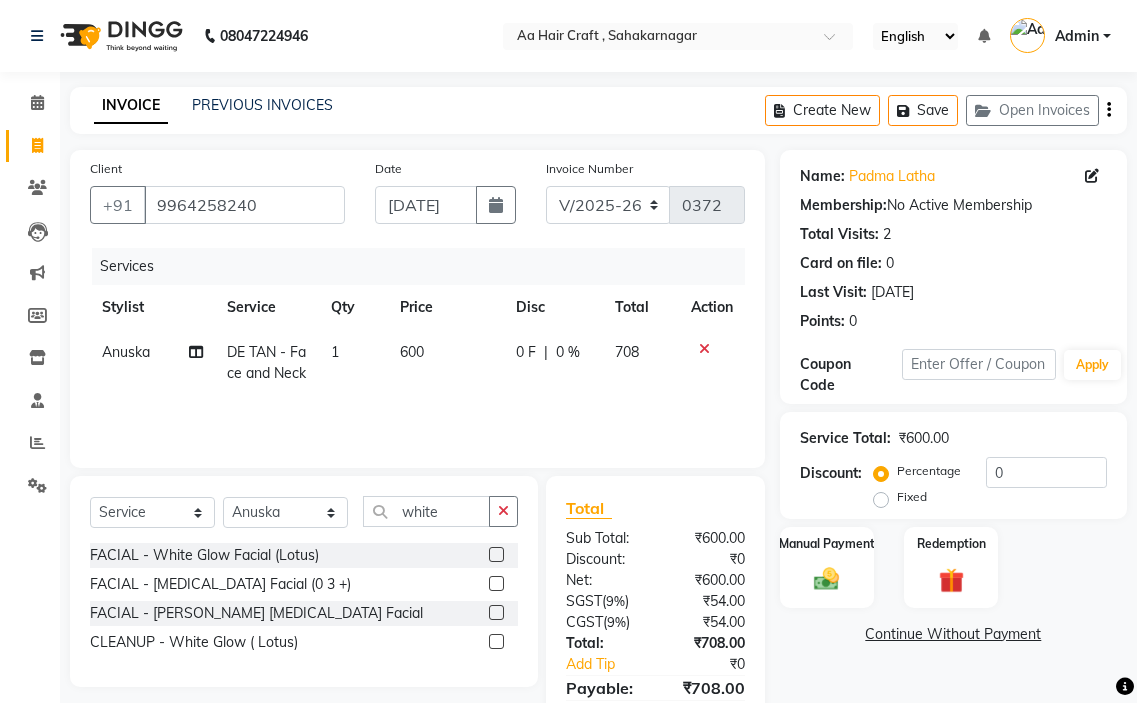 click 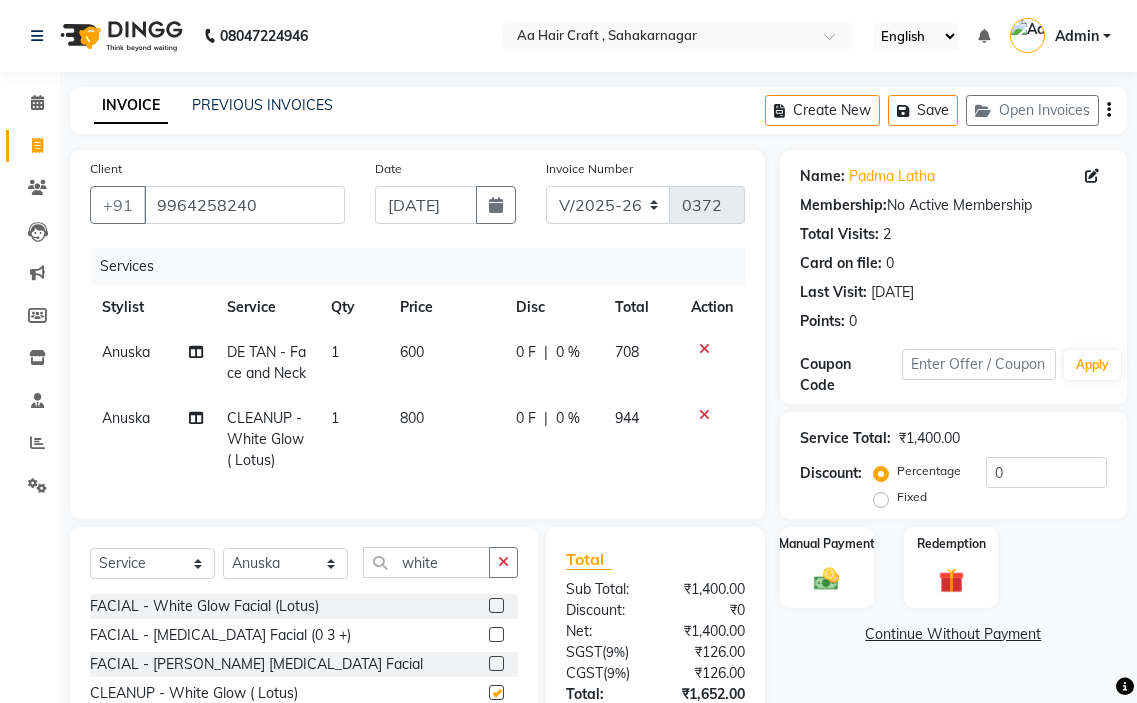checkbox on "false" 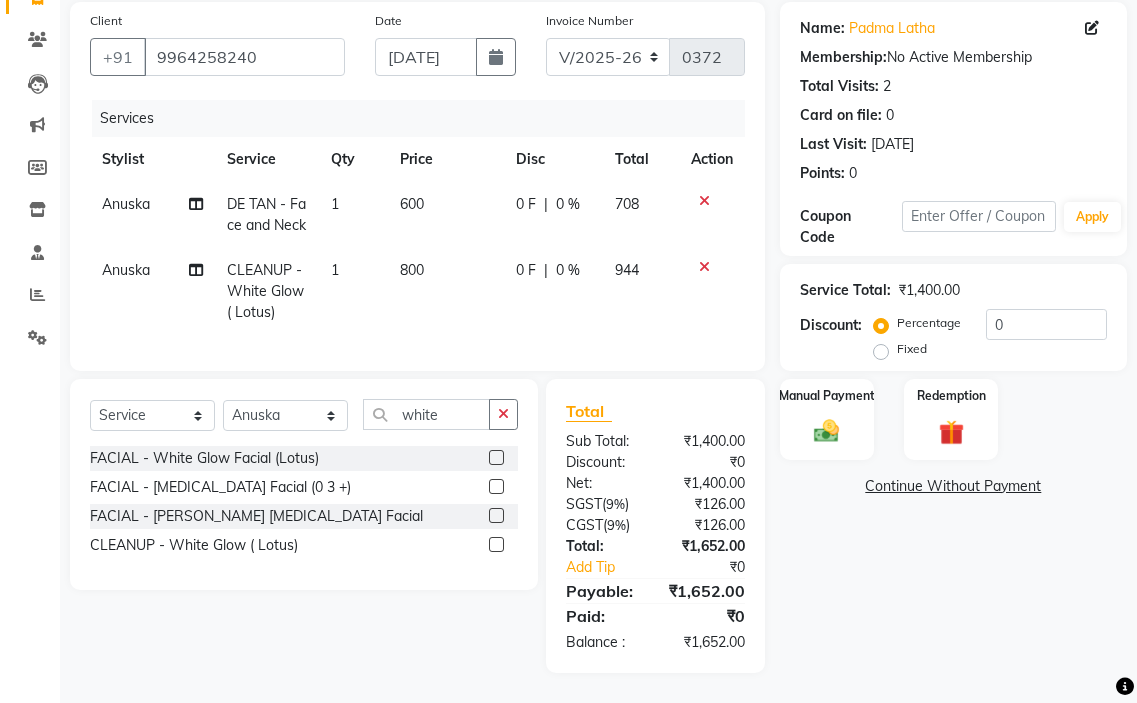 scroll, scrollTop: 163, scrollLeft: 0, axis: vertical 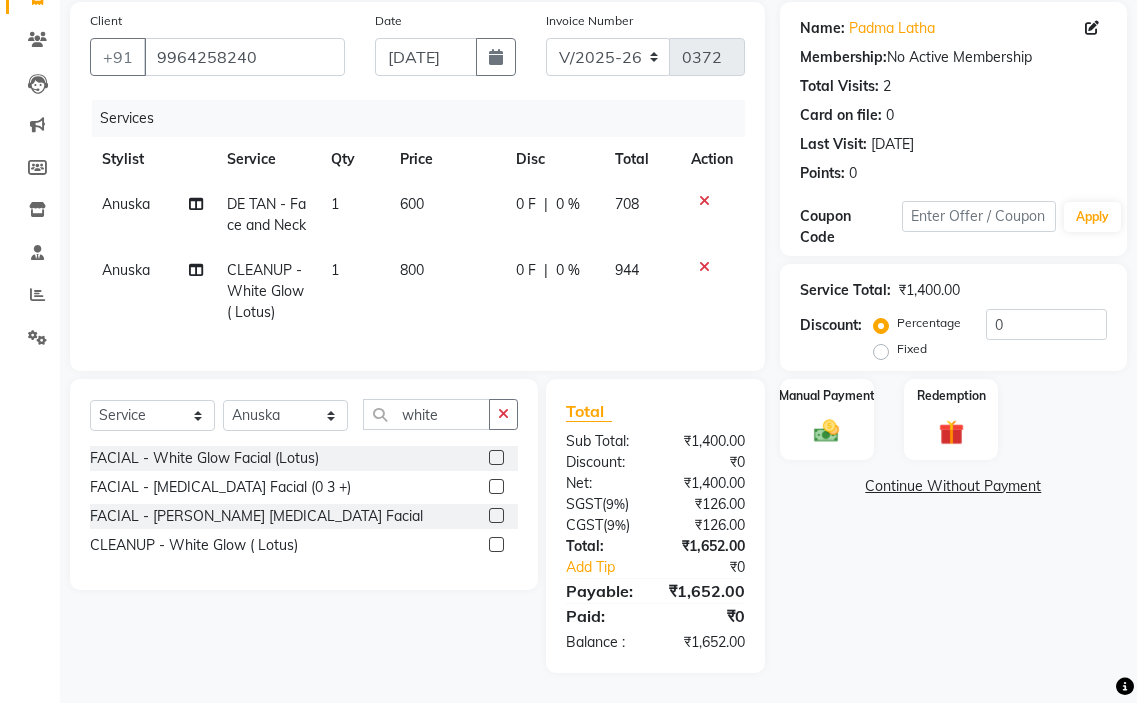click on "800" 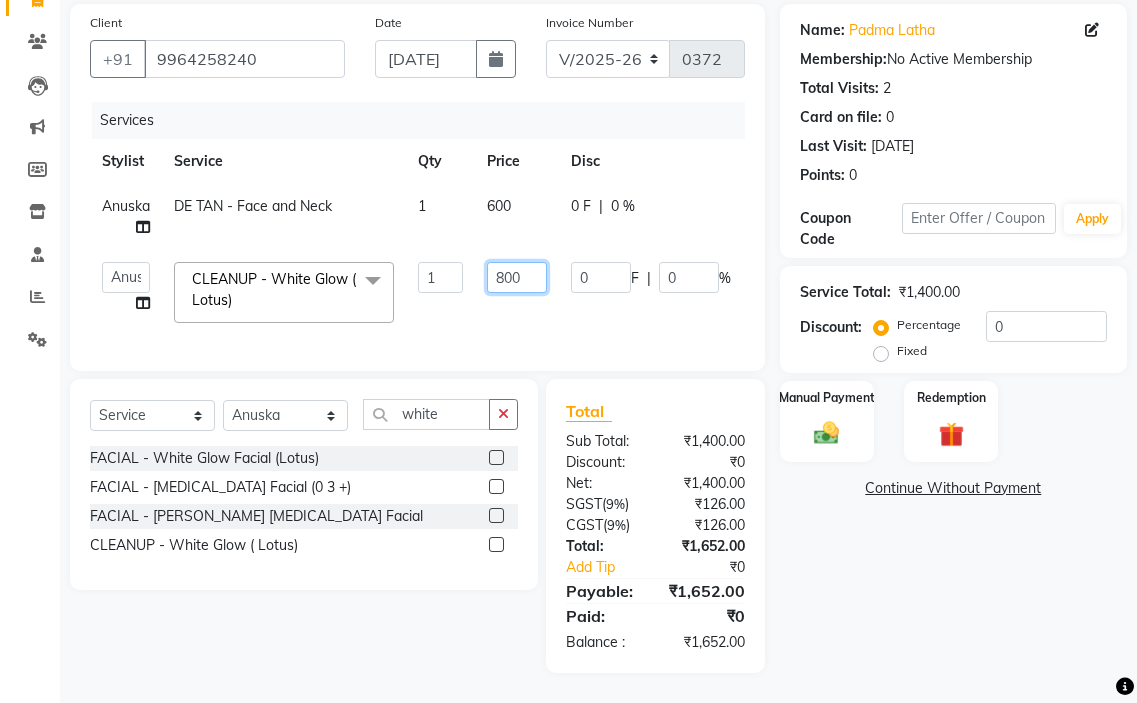 click on "800" 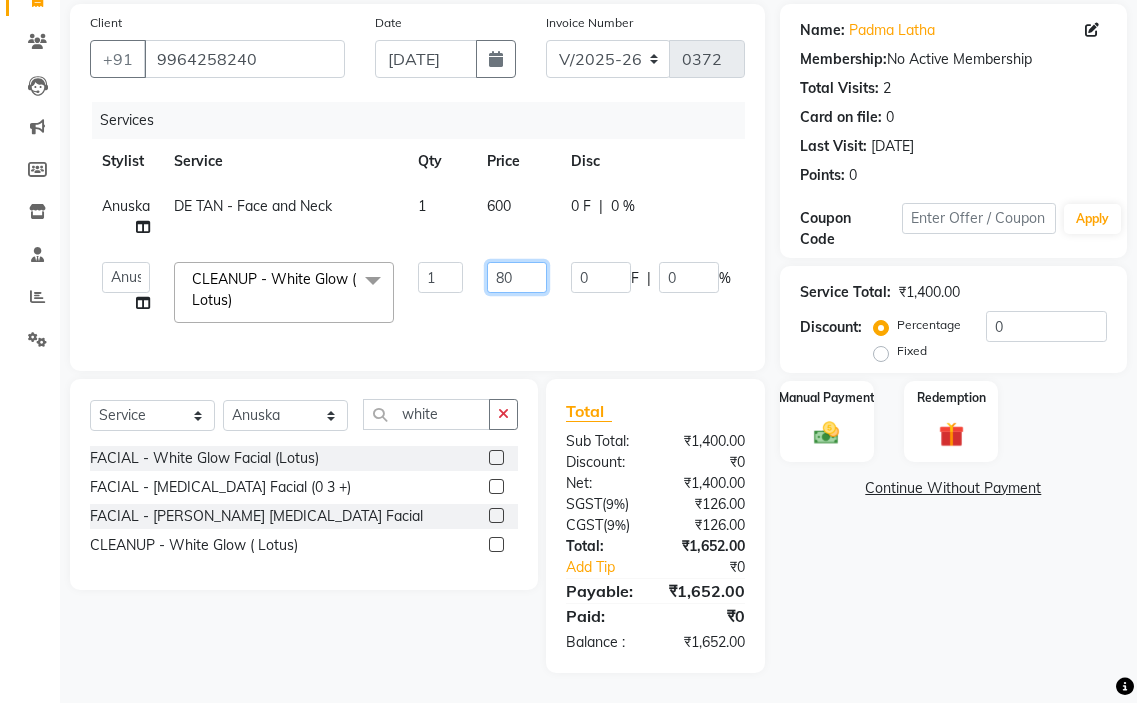type on "8" 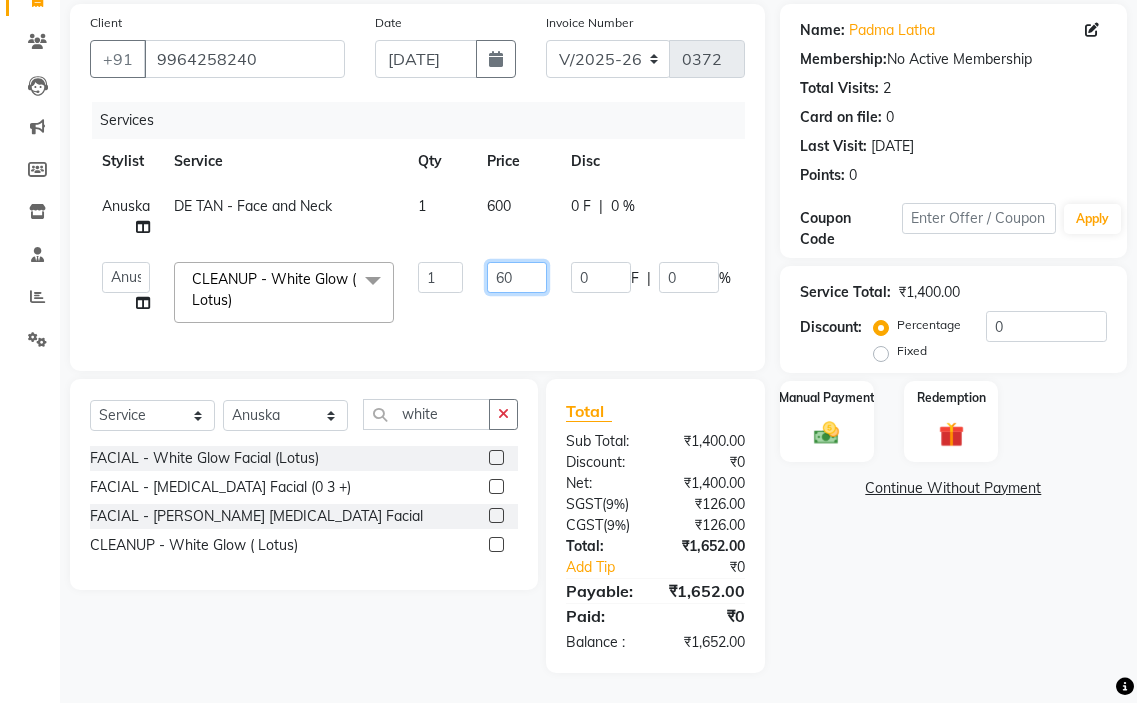 type on "600" 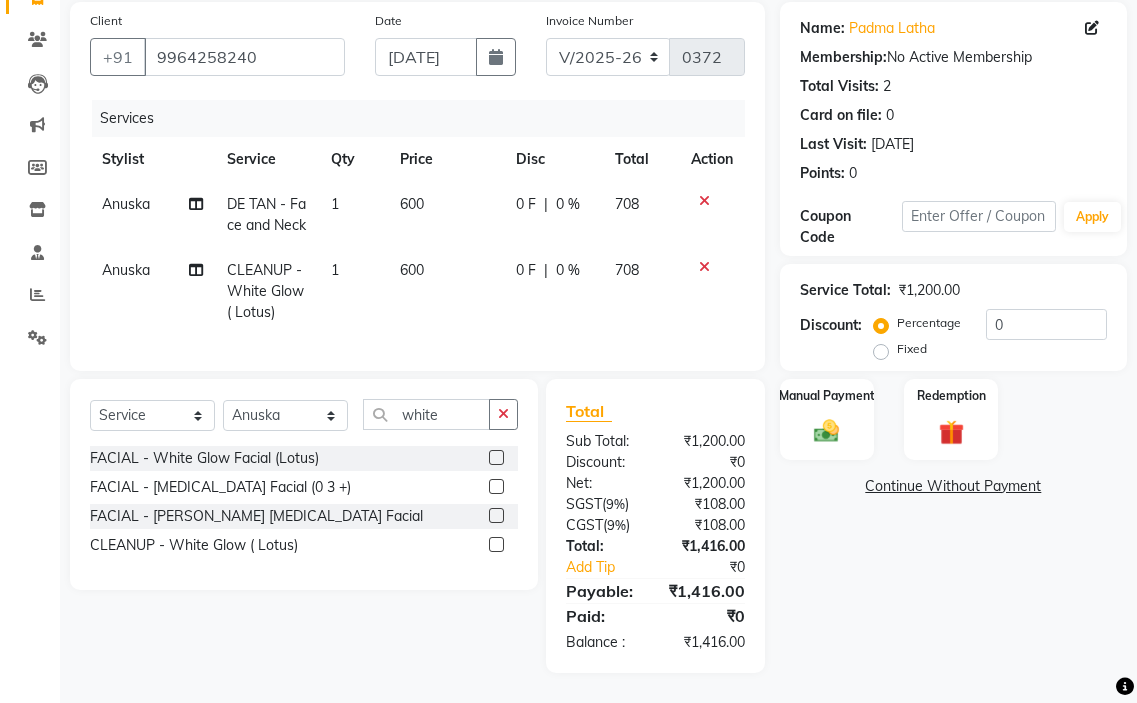 click on "Services Stylist Service Qty Price Disc Total Action [PERSON_NAME] - Face and Neck 1 600 0 F | 0 % 708 Anuska CLEANUP - White Glow ( Lotus) 1 600 0 F | 0 % 708" 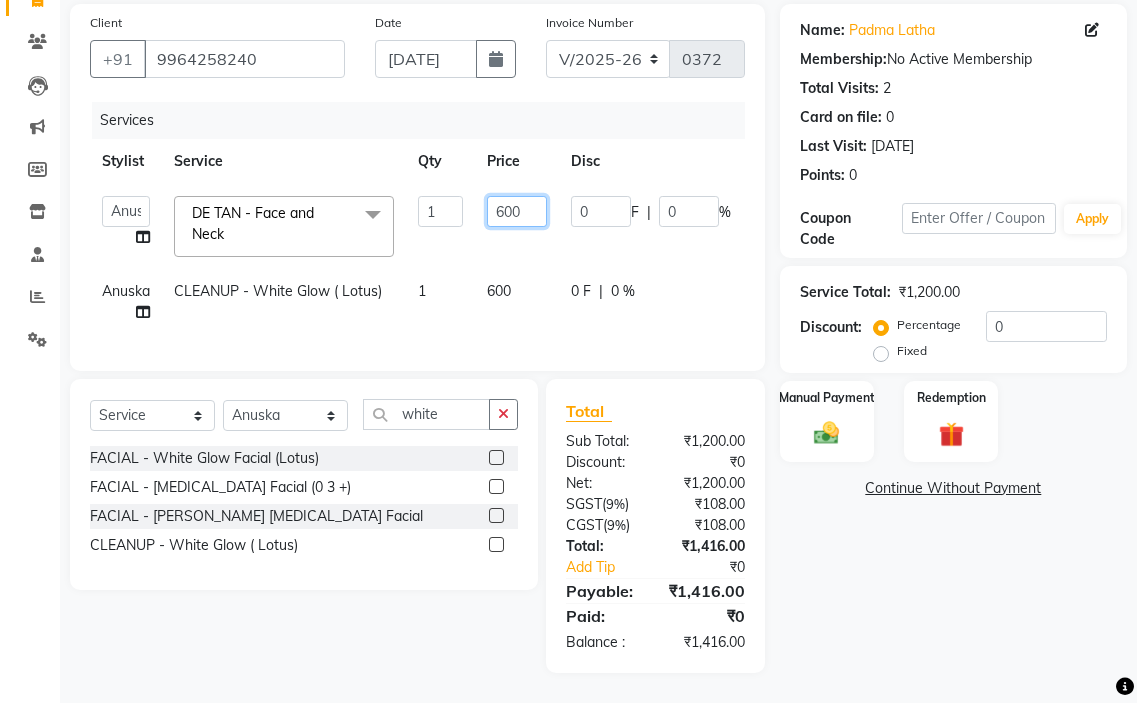 click on "600" 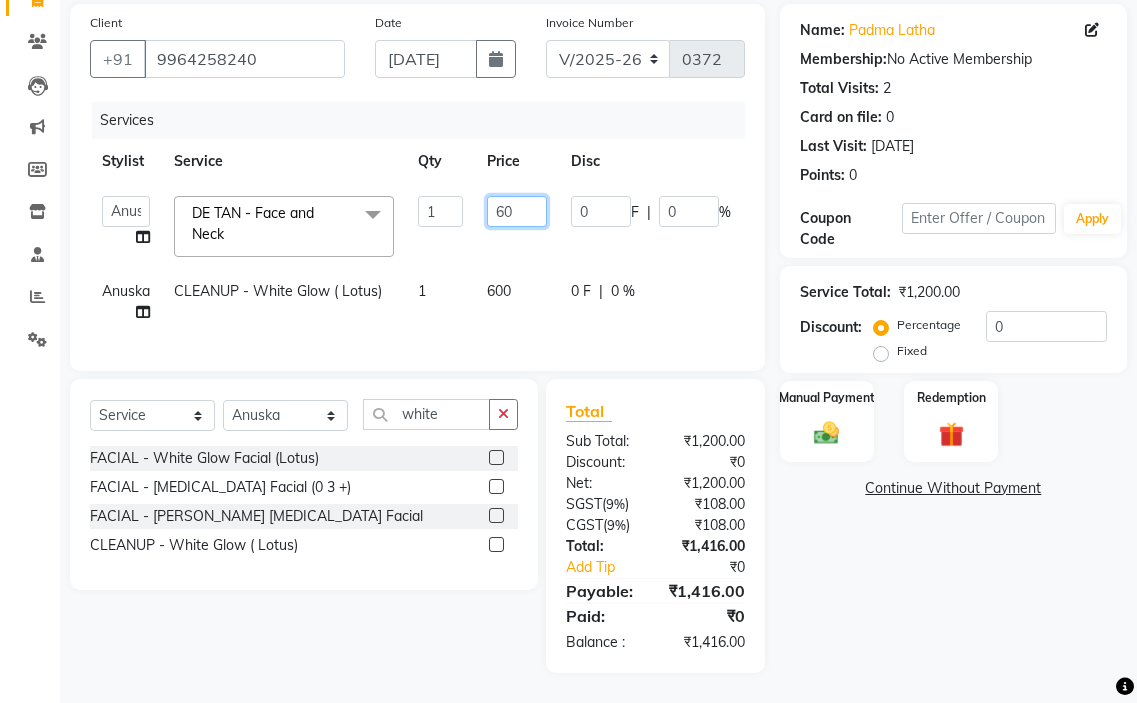 type on "6" 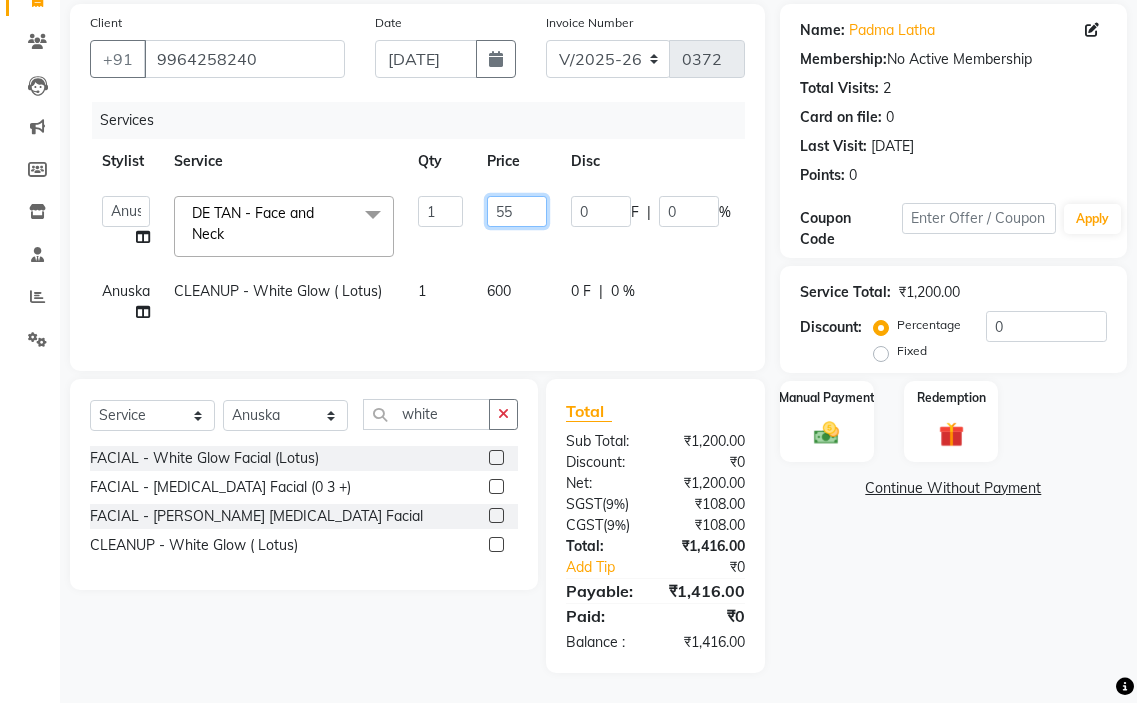 type on "550" 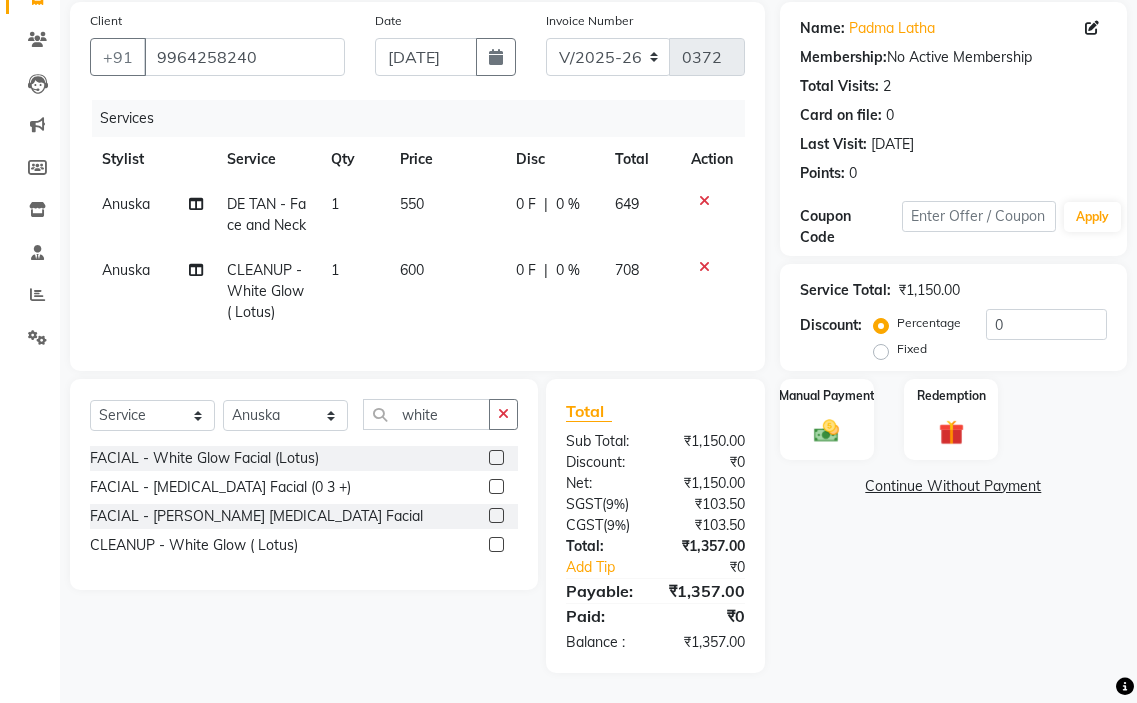 click on "[PERSON_NAME] - Face and Neck 1 550 0 F | 0 % 649" 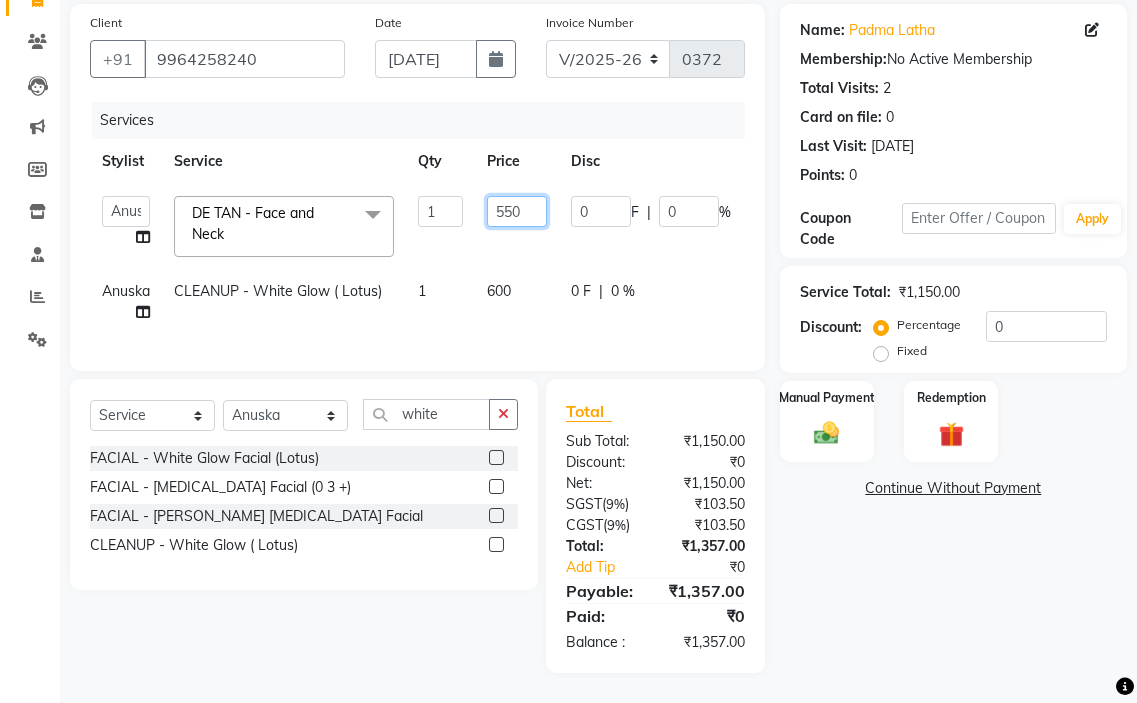 click on "550" 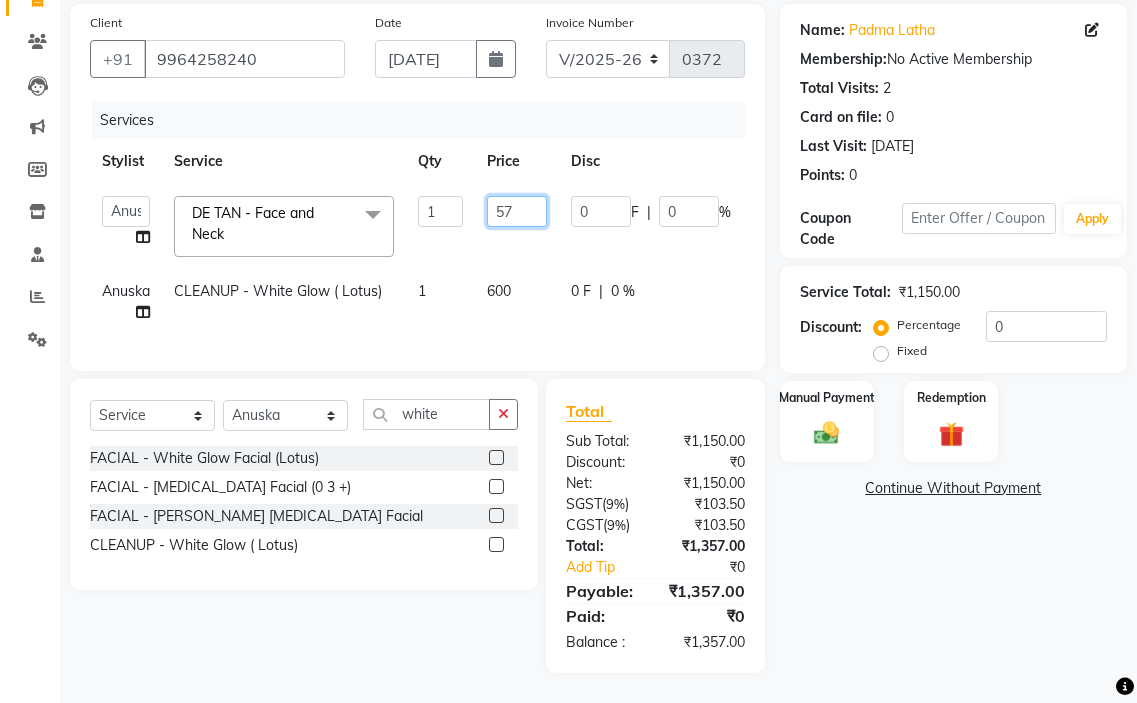type on "570" 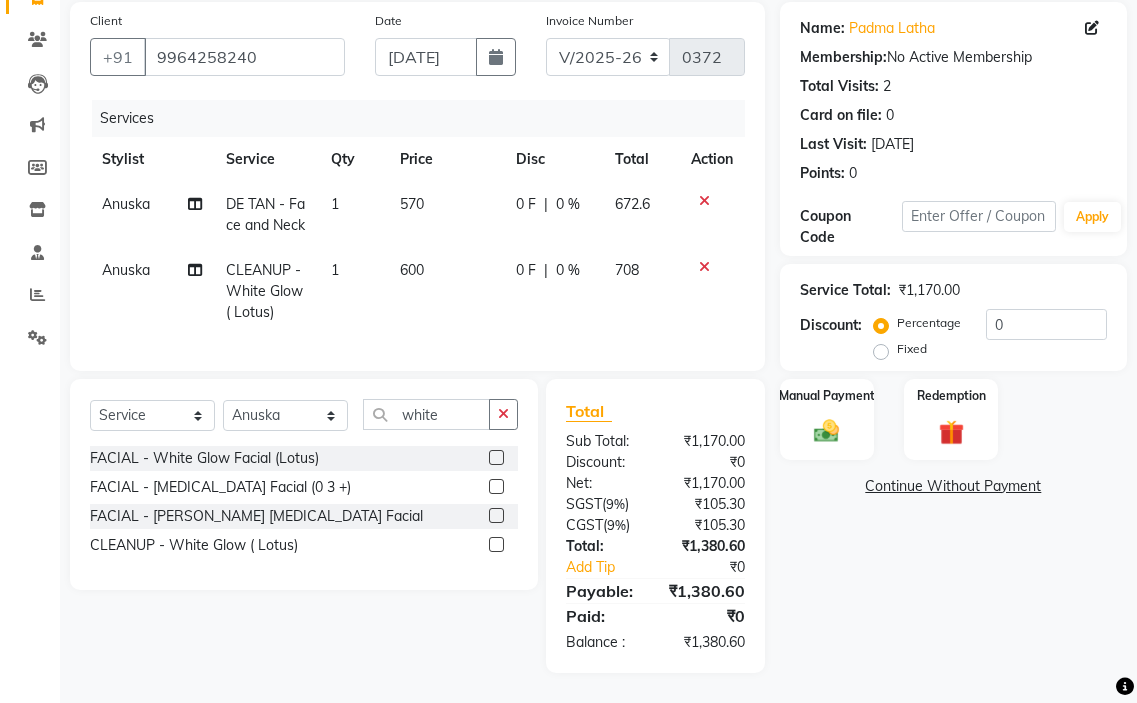 click on "[PERSON_NAME] - Face and Neck 1 570 0 F | 0 % 672.6 Anuska CLEANUP - White Glow ( Lotus) 1 600 0 F | 0 % 708" 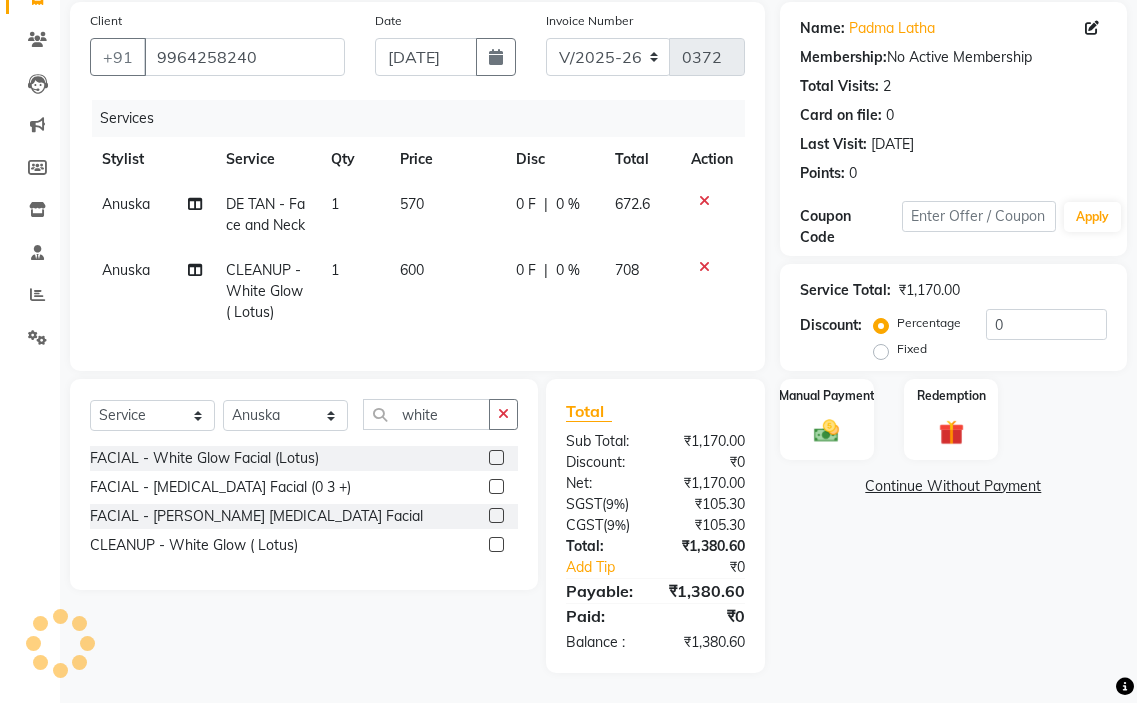 click on "570" 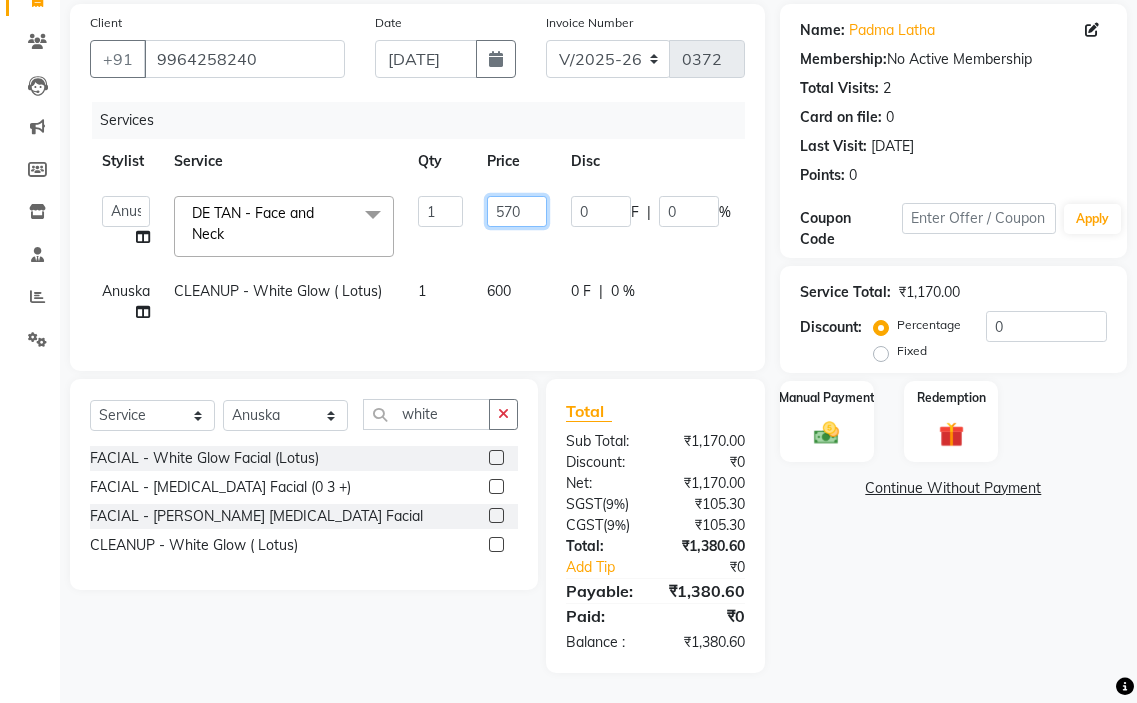 click on "570" 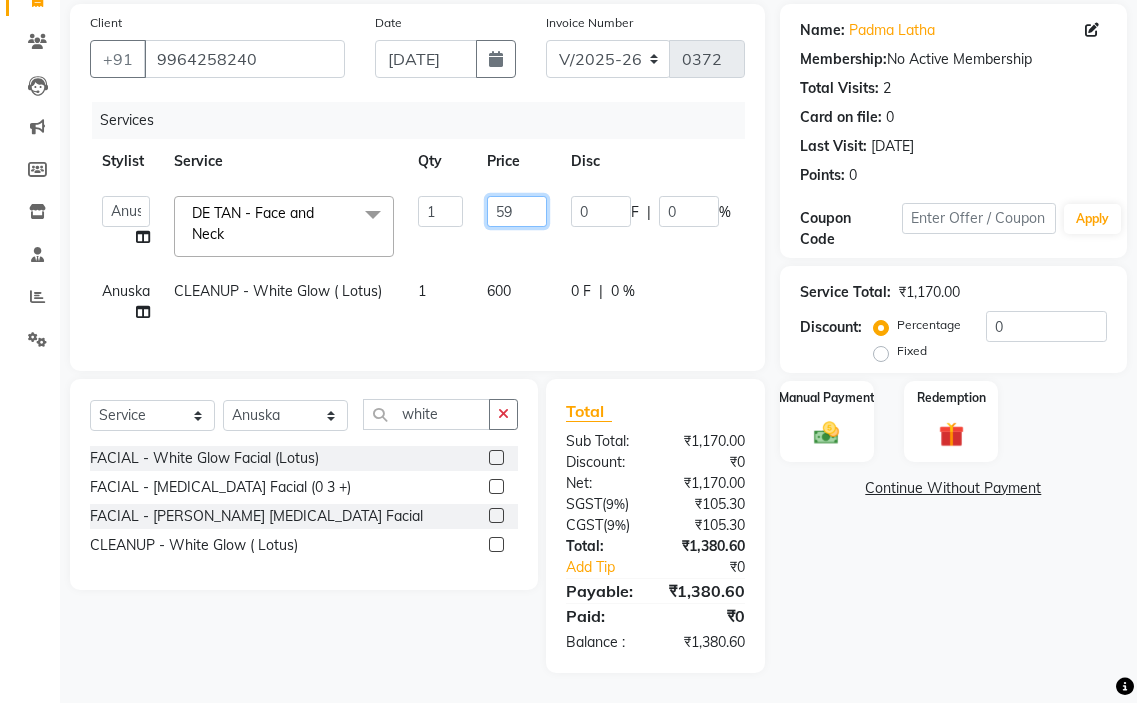 type on "590" 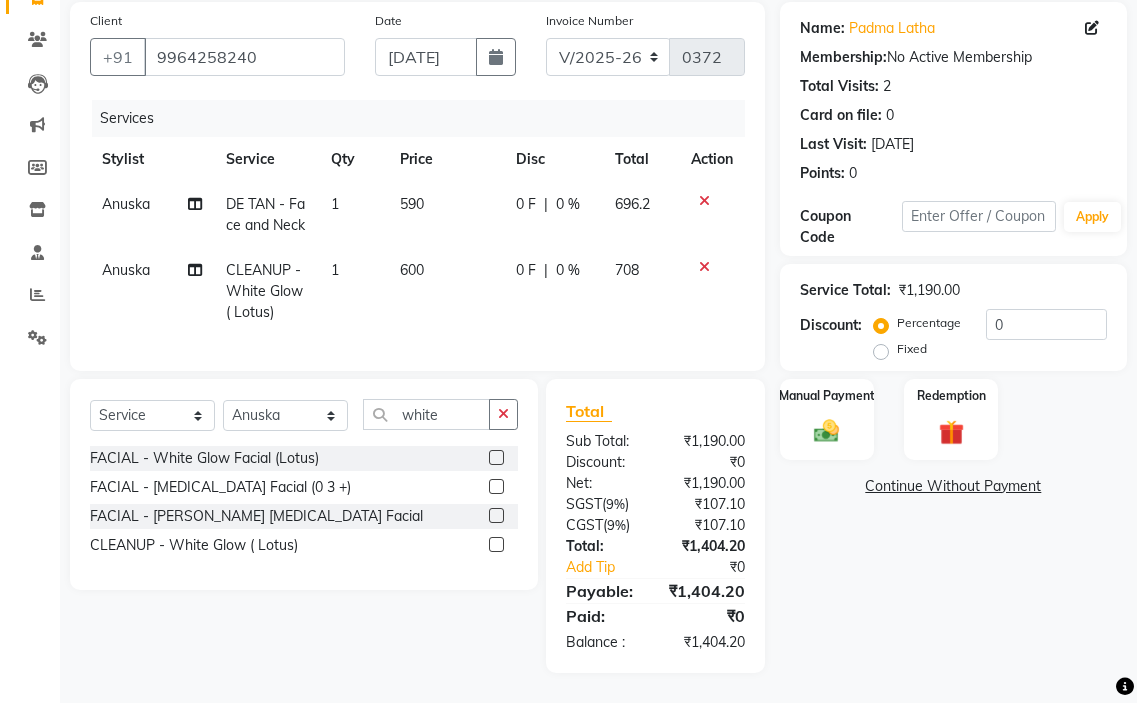 click on "[PERSON_NAME] - Face and Neck 1 590 0 F | 0 % 696.2" 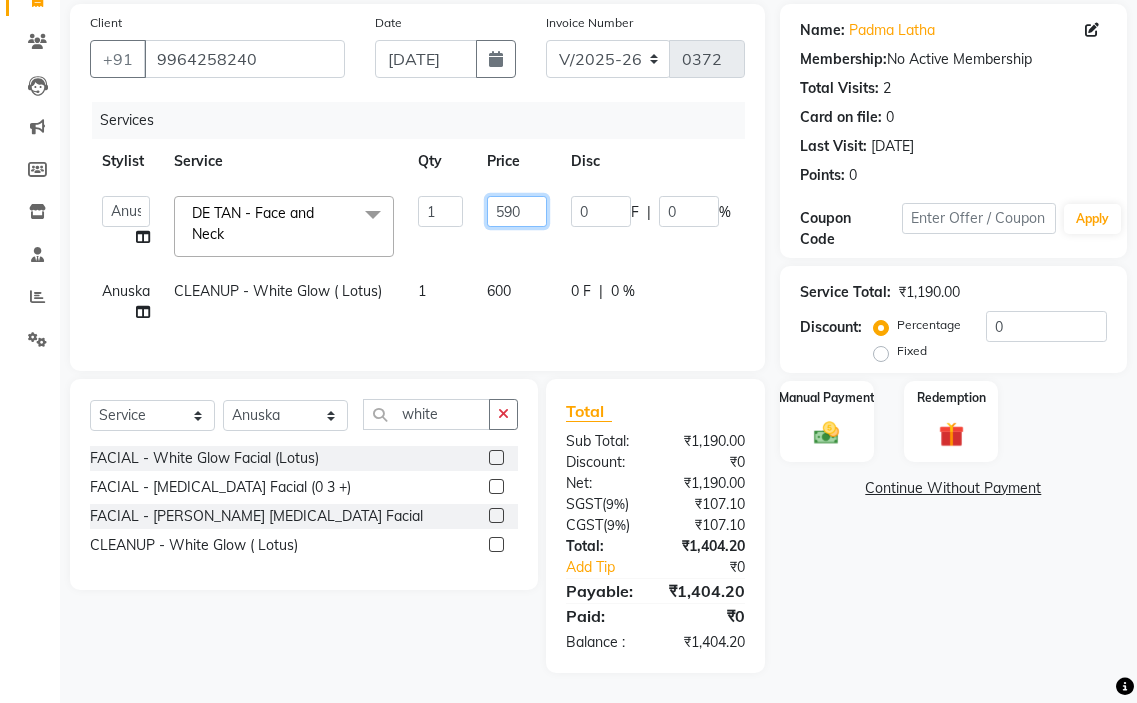 click on "590" 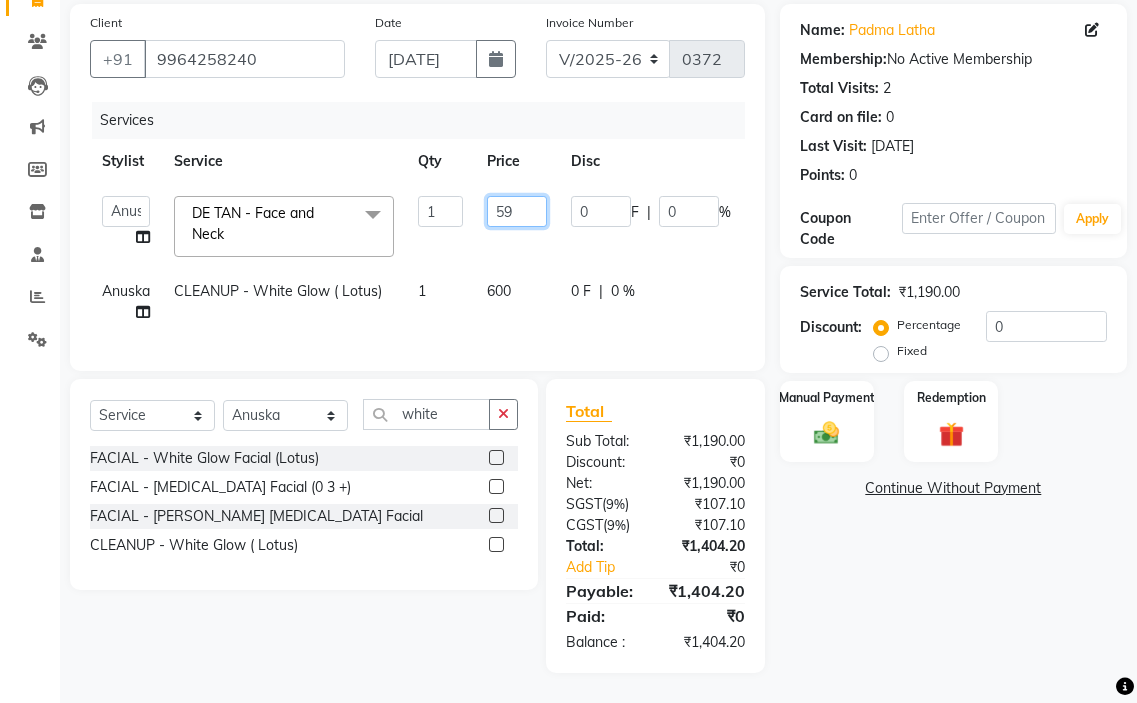 type on "5" 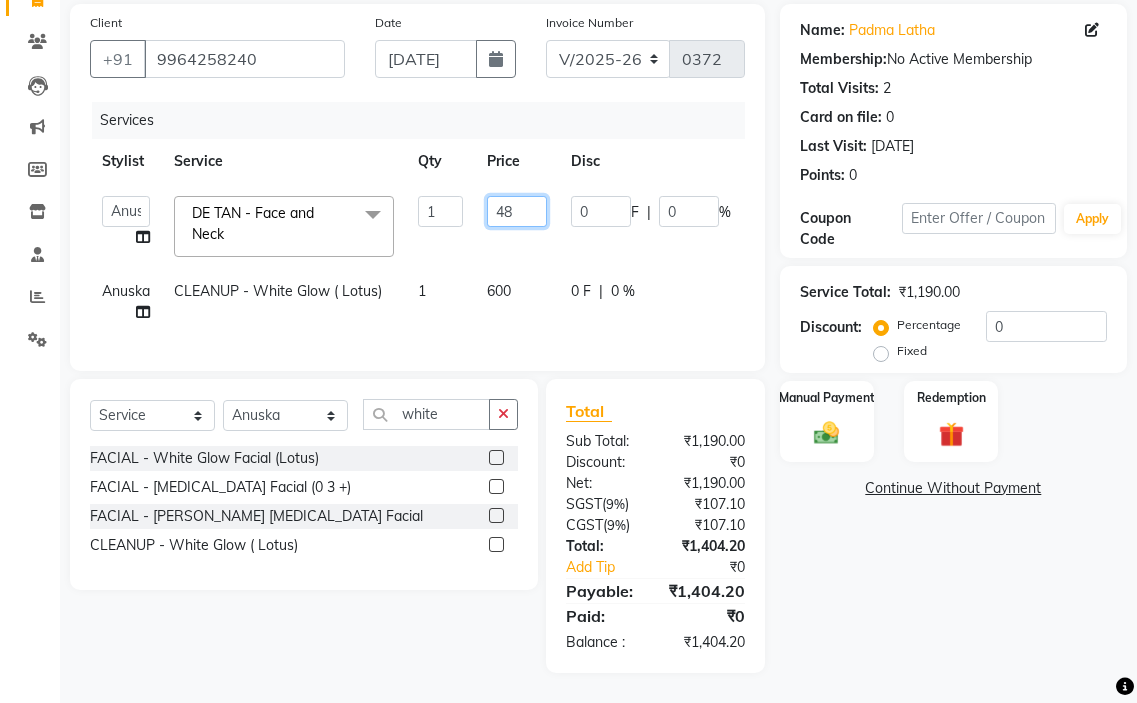 type on "480" 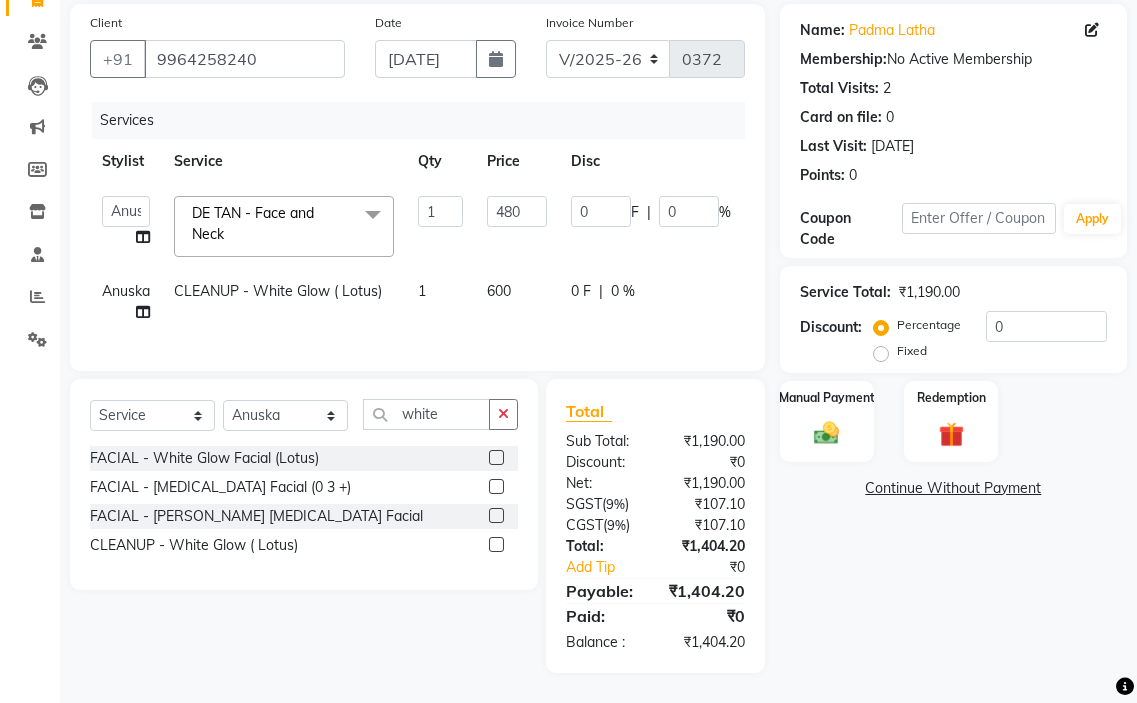 click on "amir hair stylish   [PERSON_NAME]   pooja beautycian   [PERSON_NAME] beautycian   Rekha   [PERSON_NAME]   [PERSON_NAME] beauty and hair  DE TAN - Face and Neck  x TONGS & ROLLER SET - Shoulder Length TONGS & ROLLER SET - Waist Length TONGS & ROLLER SET - Blow Dry TONGS & ROLLER SET - Wash & Plain Dry TONGS & ROLLER SET - Wash & Blow Dry TONGS & ROLLER SET - Premium Shampoo Wash & Palin Dry TONGS & ROLLER SET - Premium Shampoo Wash & Blow Dry GLOBAL HAIR COLOUR ( WITH [MEDICAL_DATA] ) - Upto Neck GLOBAL HAIR COLOUR ( WITH [MEDICAL_DATA] ) - Upto Sholder GLOBAL HAIR COLOUR ( WITH [MEDICAL_DATA] ) - Upto Mid-back GLOBAL HAIR COLOUR ( WITH [MEDICAL_DATA] ) - Waist & Below GLOBAL HAIR COLOUR ( WITH [MEDICAL_DATA] ) - Root touch up (upto 2 inch) GLOBAL HIGHLIGHTS - Upto Neck GLOBAL HIGHLIGHTS - Upto Sholder GLOBAL HIGHLIGHTS - Upto Mid-back GLOBAL HIGHLIGHTS - Waist & Below GLOBAL HIGHLIGHTS - Crown Highlights GLOBAL HIGHLIGHTS - Highlight Perstreaks & Prelightninh SMOOTHENING / REBONDING - Upto Neck SMOOTHENING / REBONDING - Upto Sholder KERATIN - Upto Neck 1 480 0 F" 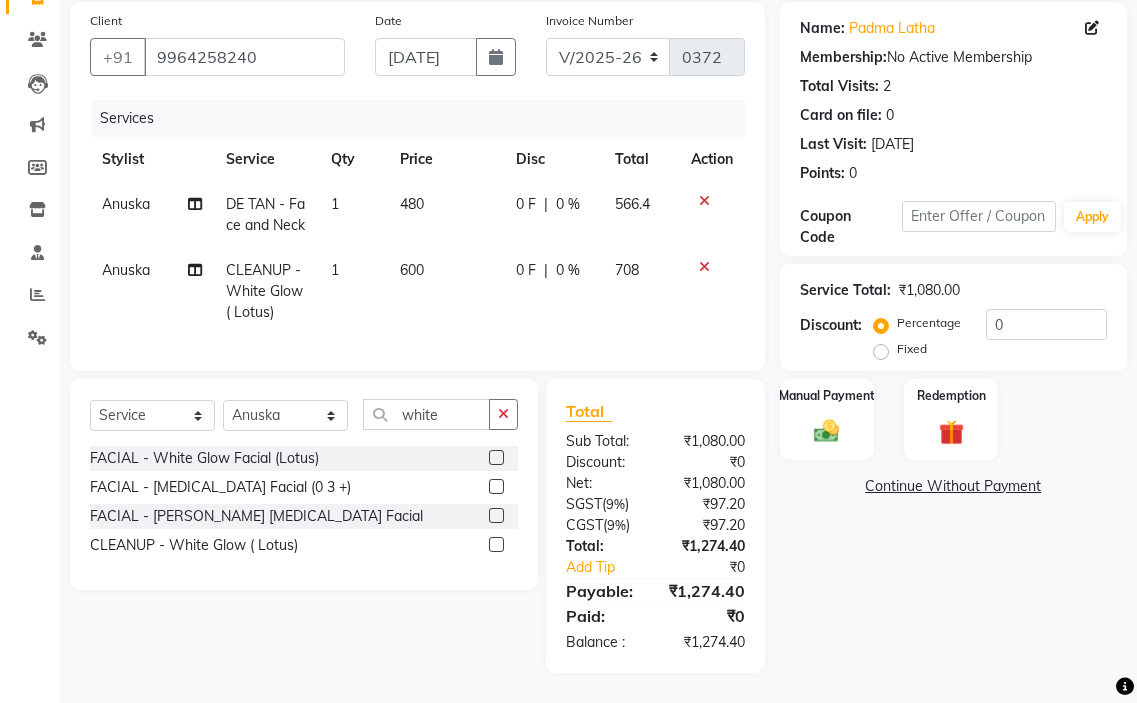 click on "480" 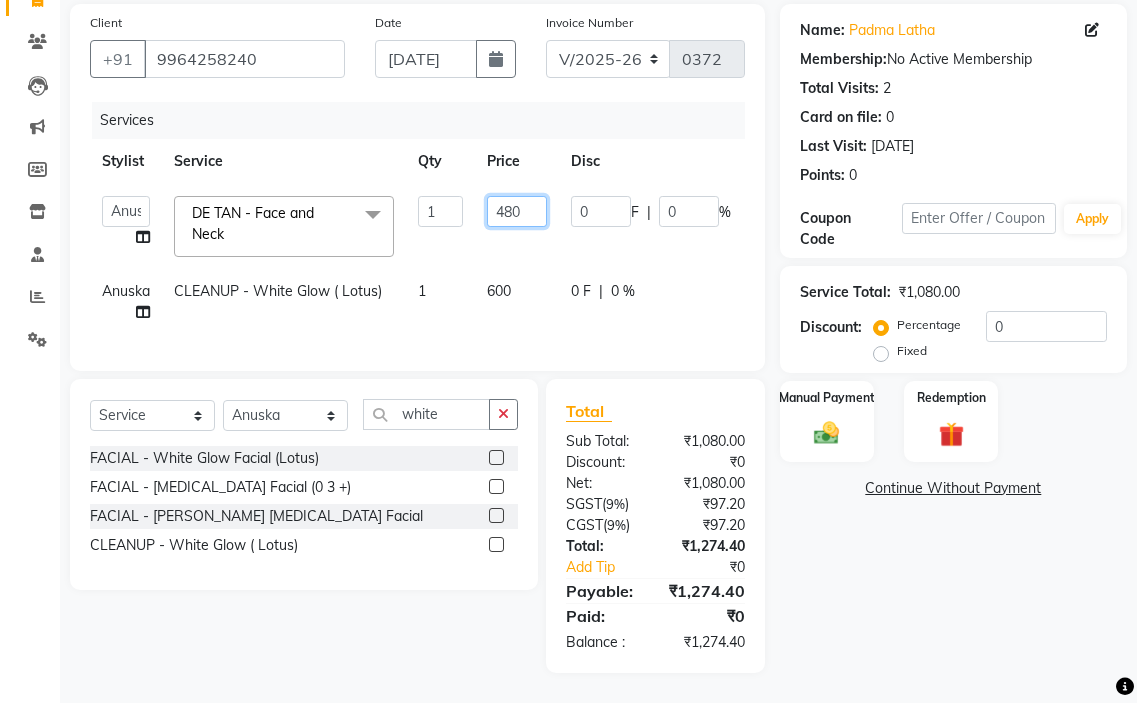 click on "480" 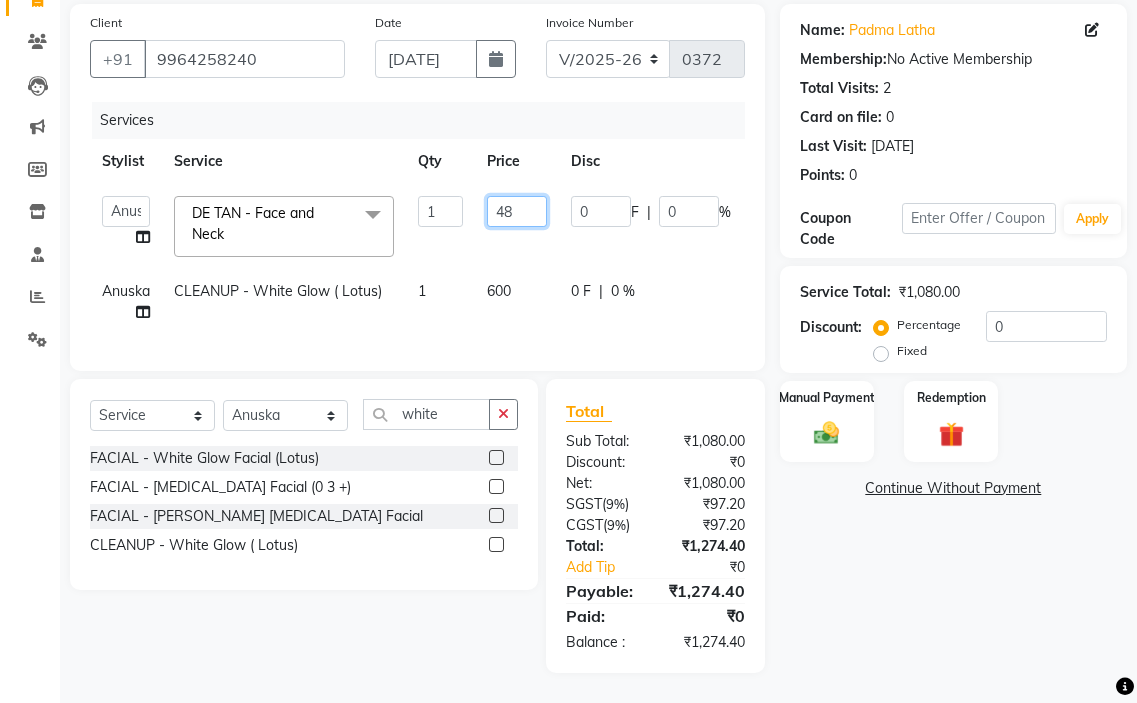 type on "4" 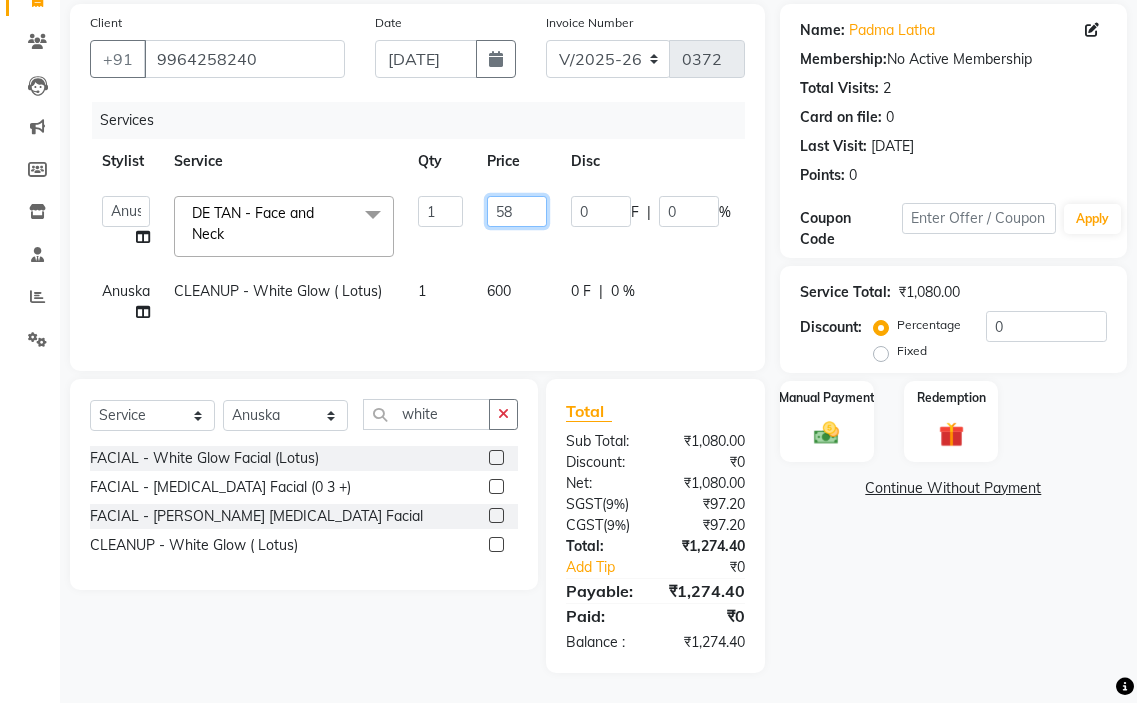 type on "589" 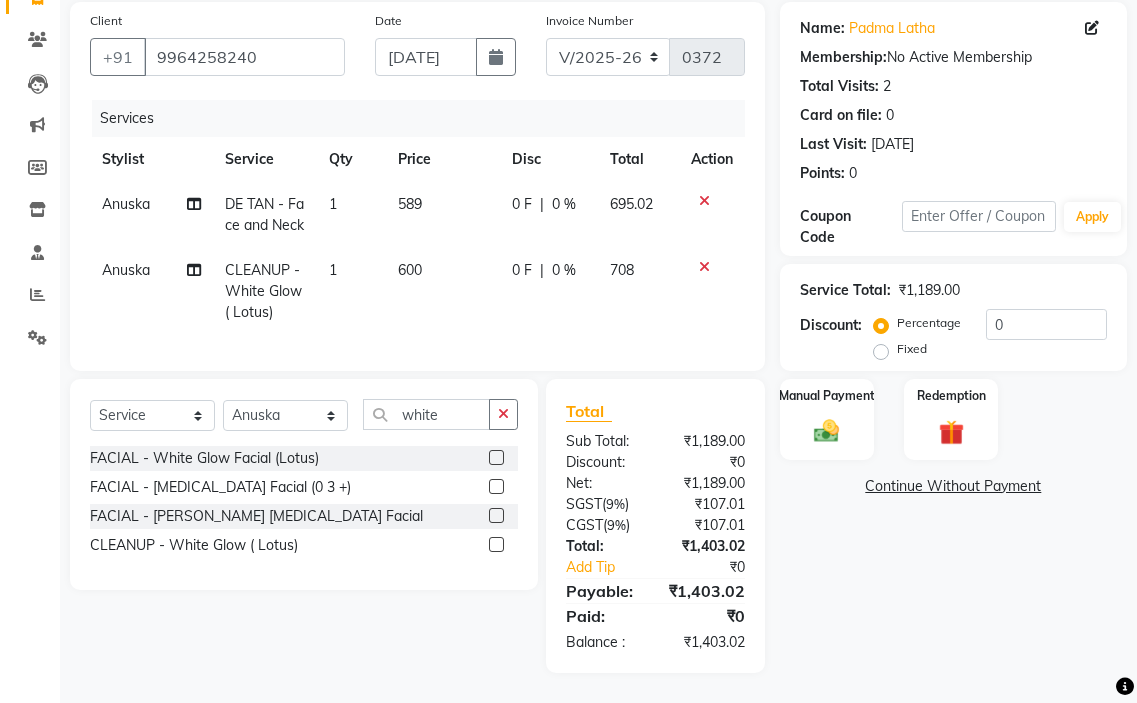 click on "0 F | 0 %" 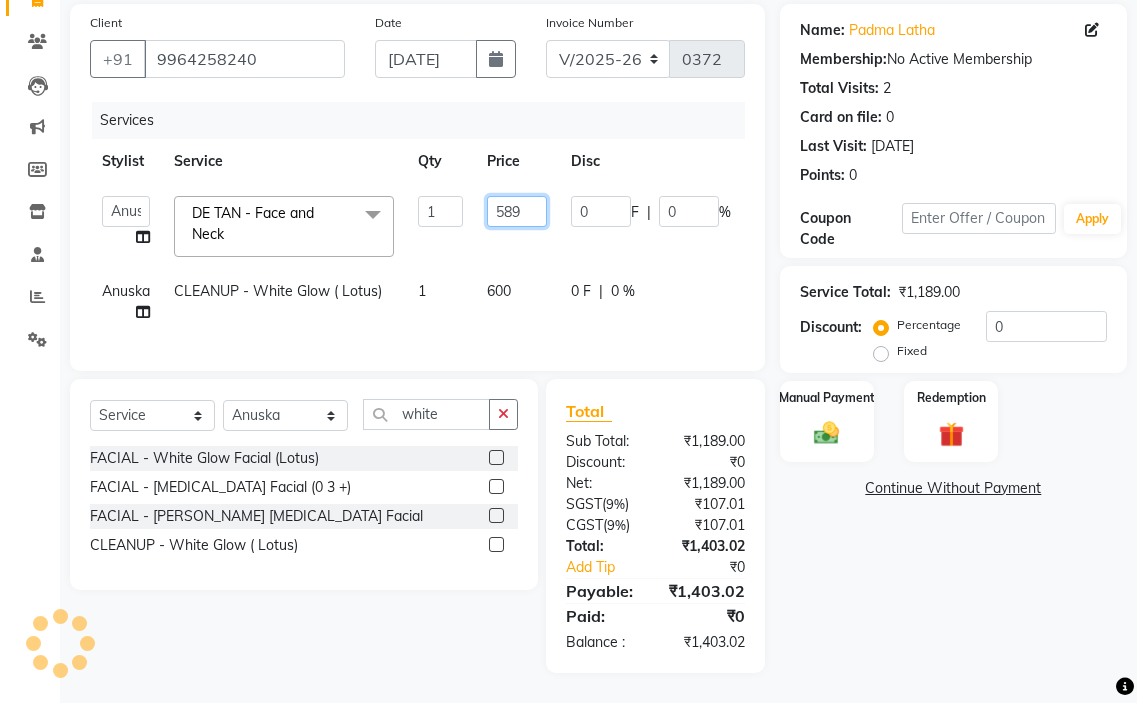 click on "589" 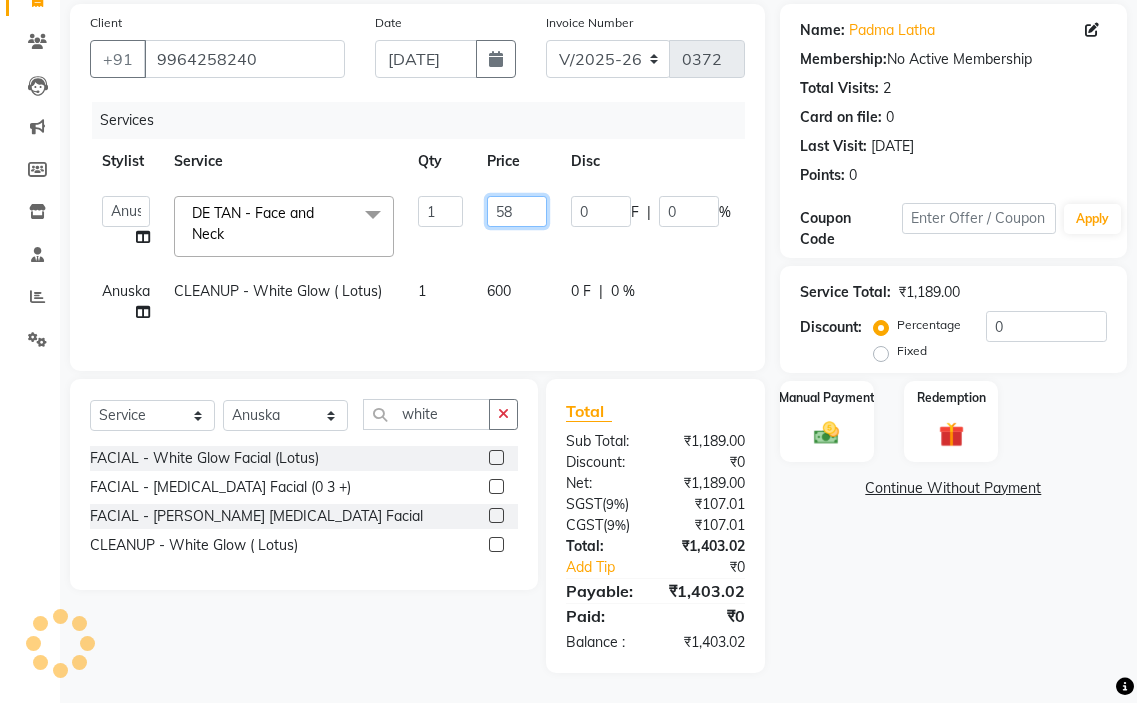 type on "585" 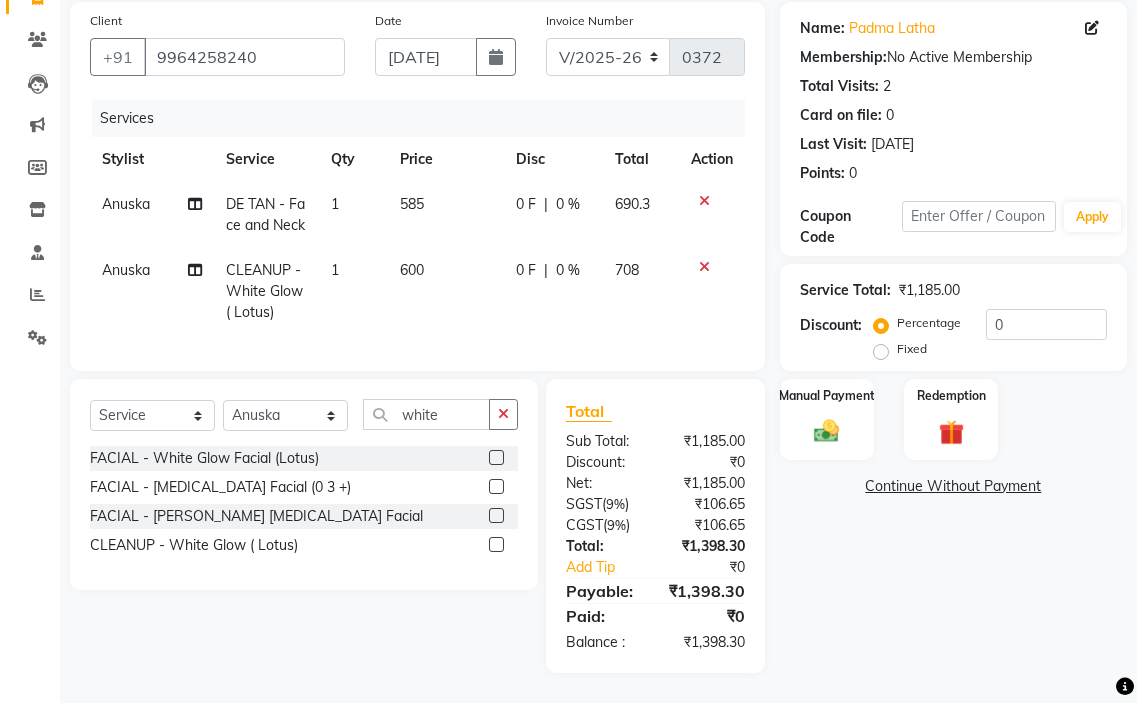click on "[PERSON_NAME] - Face and Neck 1 585 0 F | 0 % 690.3" 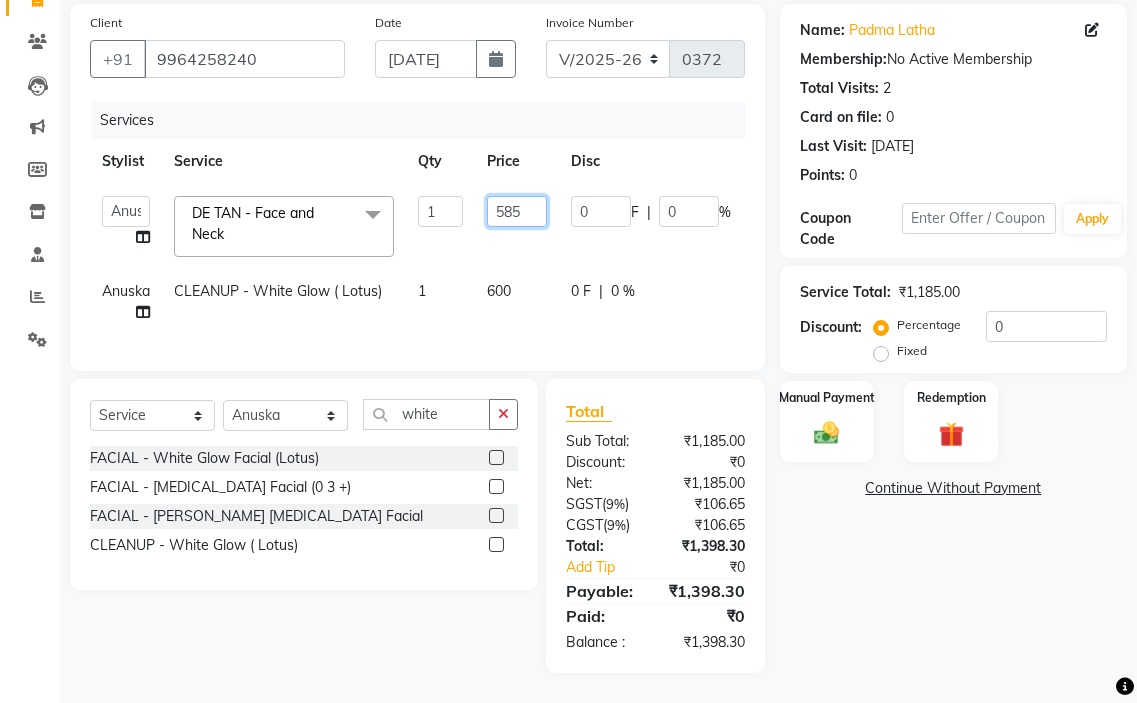click on "585" 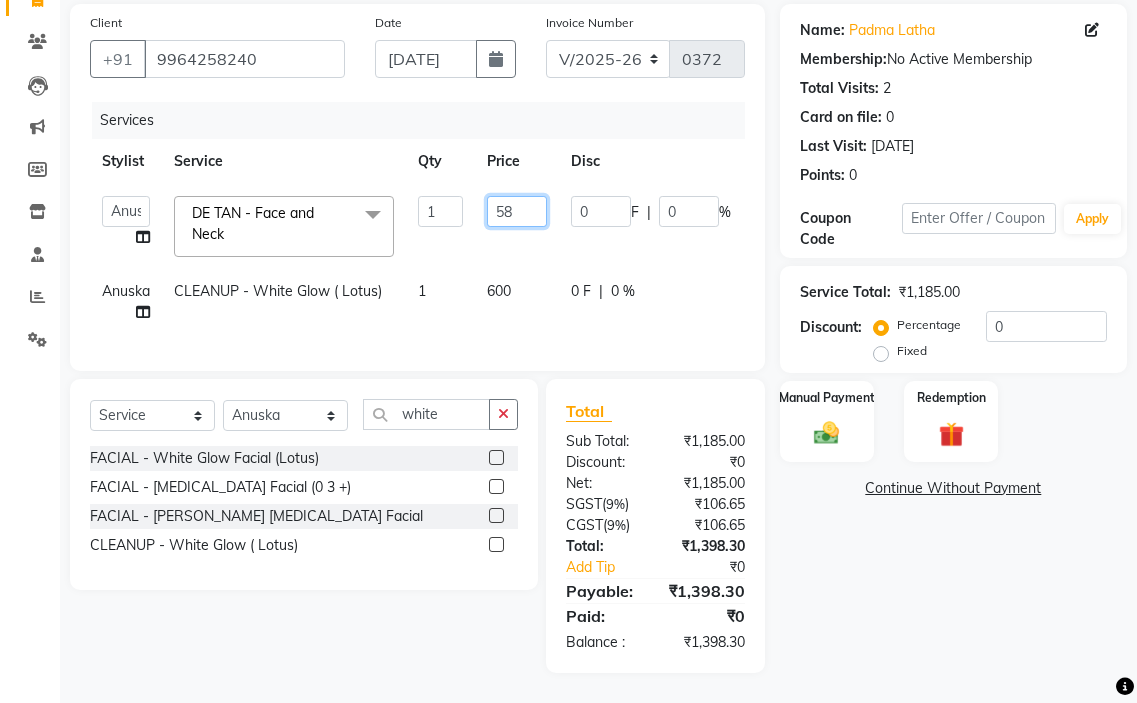 type on "587" 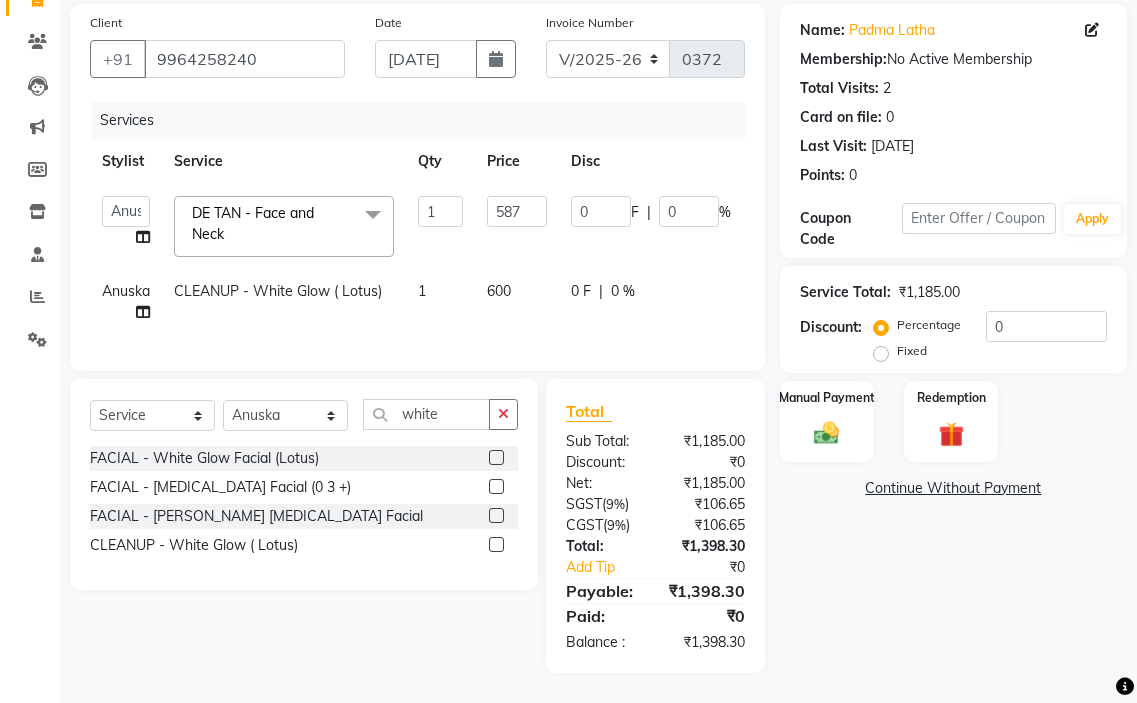 click on "amir hair stylish   [PERSON_NAME]   pooja beautycian   [PERSON_NAME] beautycian   Rekha   [PERSON_NAME]   [PERSON_NAME] beauty and hair  DE TAN - Face and Neck  x TONGS & ROLLER SET - Shoulder Length TONGS & ROLLER SET - Waist Length TONGS & ROLLER SET - Blow Dry TONGS & ROLLER SET - Wash & Plain Dry TONGS & ROLLER SET - Wash & Blow Dry TONGS & ROLLER SET - Premium Shampoo Wash & Palin Dry TONGS & ROLLER SET - Premium Shampoo Wash & Blow Dry GLOBAL HAIR COLOUR ( WITH [MEDICAL_DATA] ) - Upto Neck GLOBAL HAIR COLOUR ( WITH [MEDICAL_DATA] ) - Upto Sholder GLOBAL HAIR COLOUR ( WITH [MEDICAL_DATA] ) - Upto Mid-back GLOBAL HAIR COLOUR ( WITH [MEDICAL_DATA] ) - Waist & Below GLOBAL HAIR COLOUR ( WITH [MEDICAL_DATA] ) - Root touch up (upto 2 inch) GLOBAL HIGHLIGHTS - Upto Neck GLOBAL HIGHLIGHTS - Upto Sholder GLOBAL HIGHLIGHTS - Upto Mid-back GLOBAL HIGHLIGHTS - Waist & Below GLOBAL HIGHLIGHTS - Crown Highlights GLOBAL HIGHLIGHTS - Highlight Perstreaks & Prelightninh SMOOTHENING / REBONDING - Upto Neck SMOOTHENING / REBONDING - Upto Sholder KERATIN - Upto Neck 1 587 0 F" 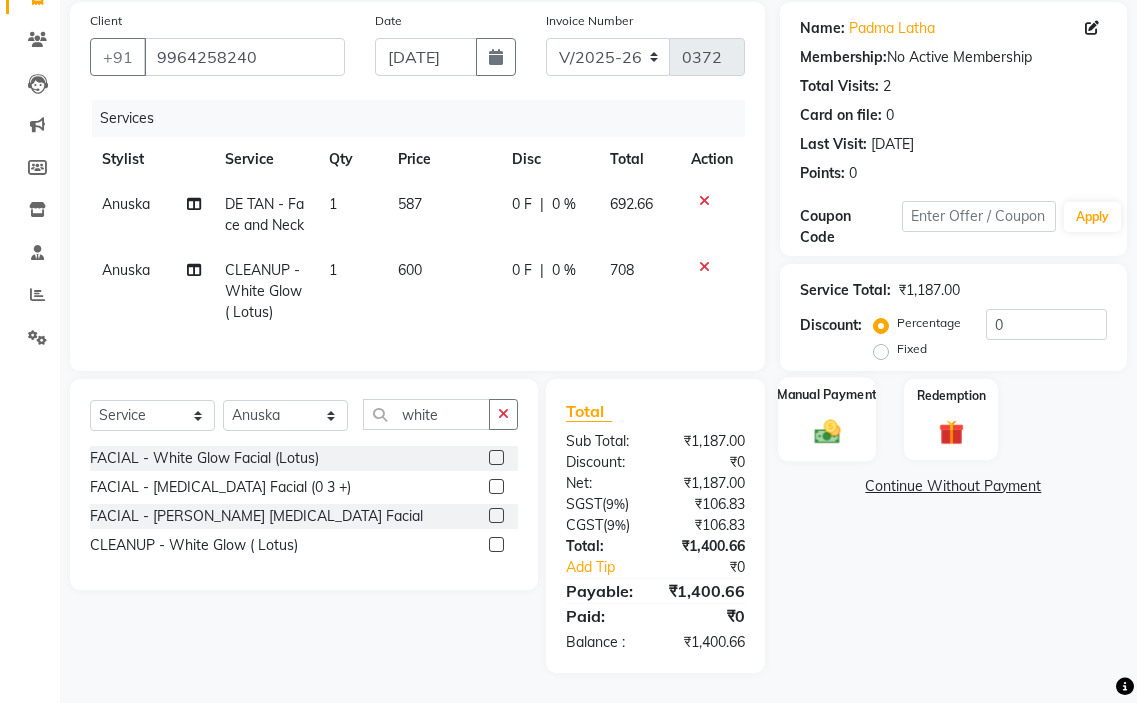 click 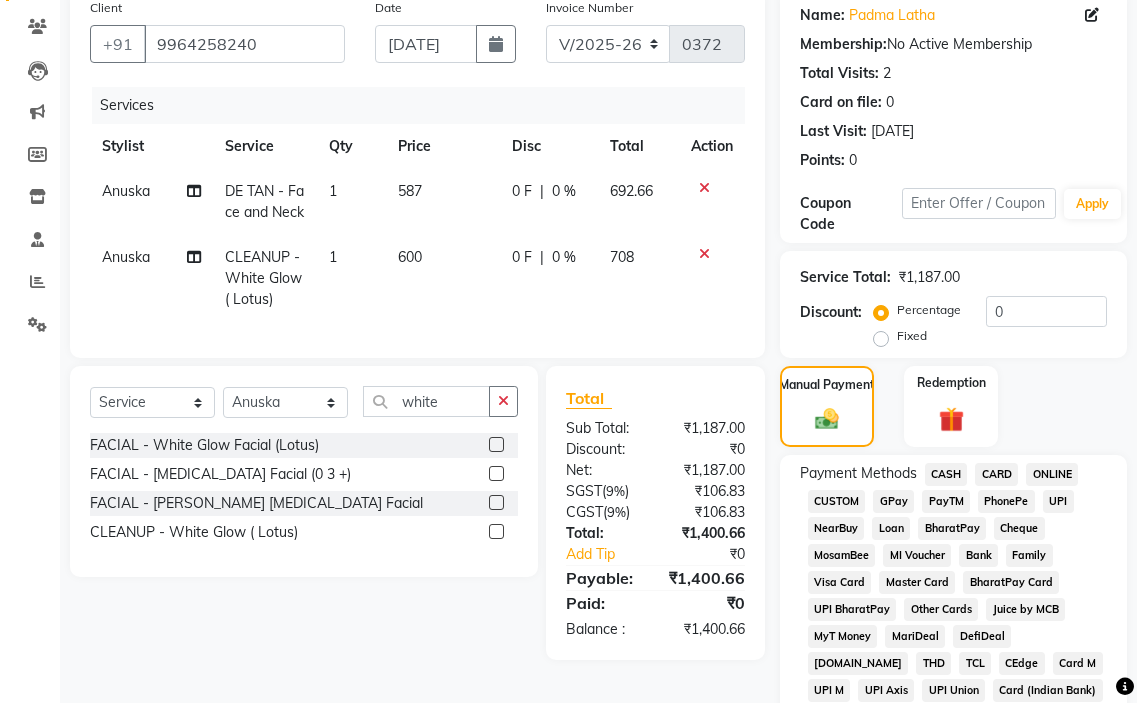 click on "GPay" 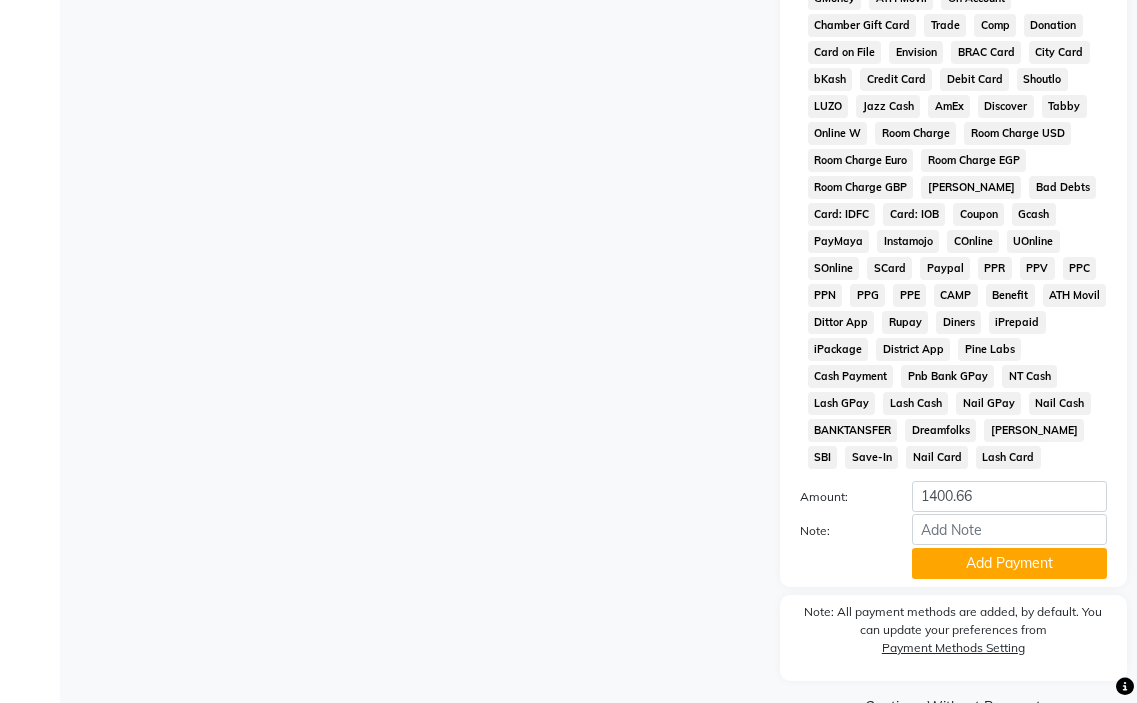scroll, scrollTop: 1010, scrollLeft: 0, axis: vertical 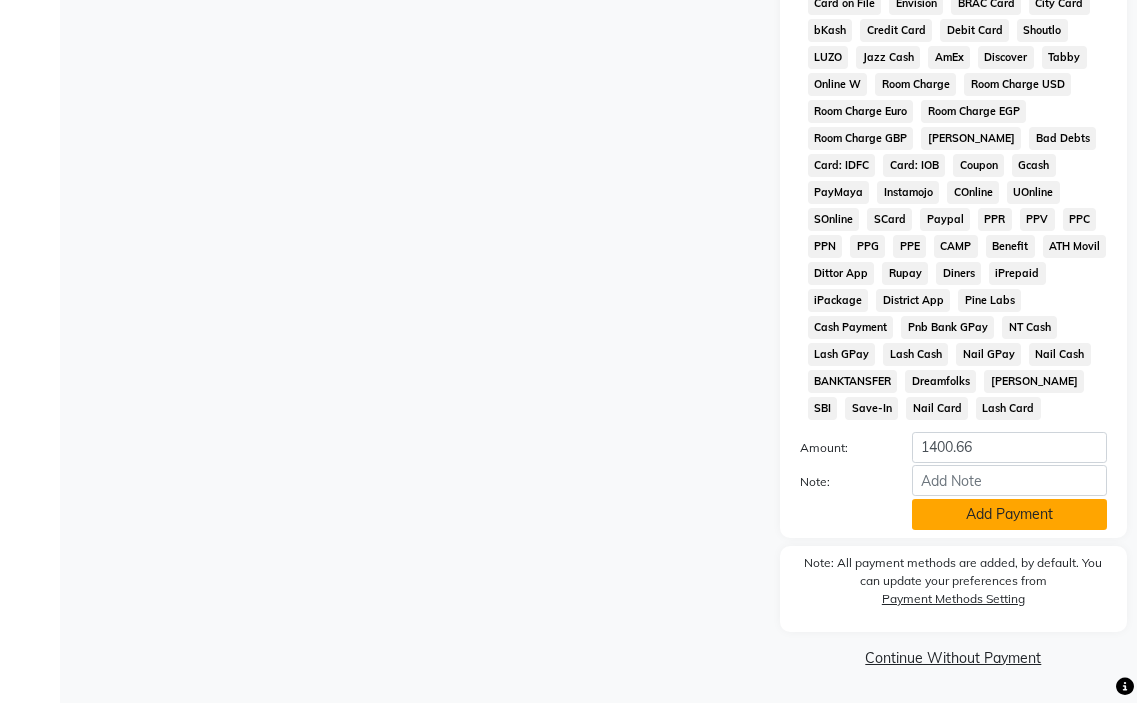 click on "Add Payment" 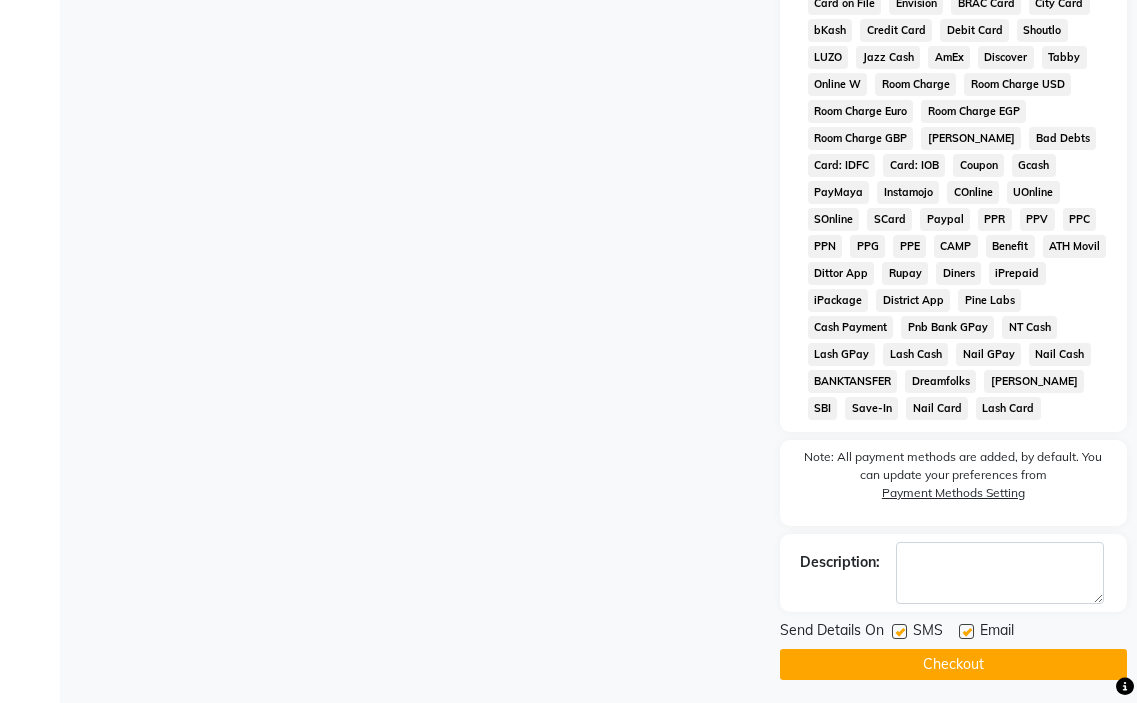 click 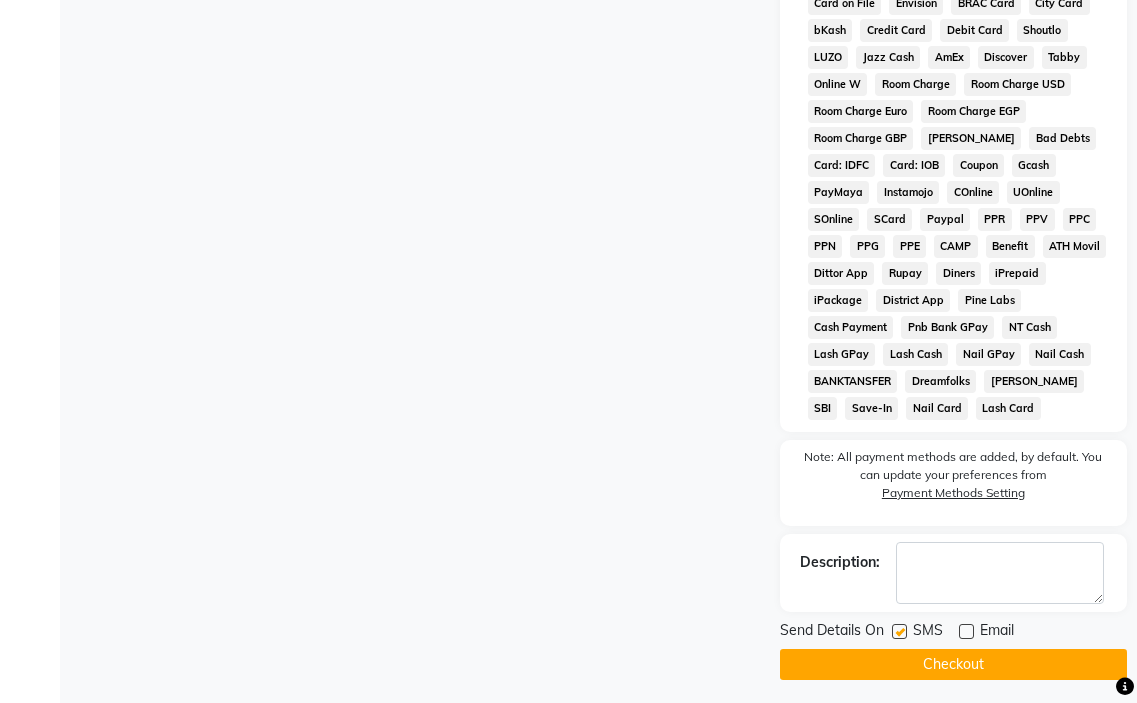 click on "Checkout" 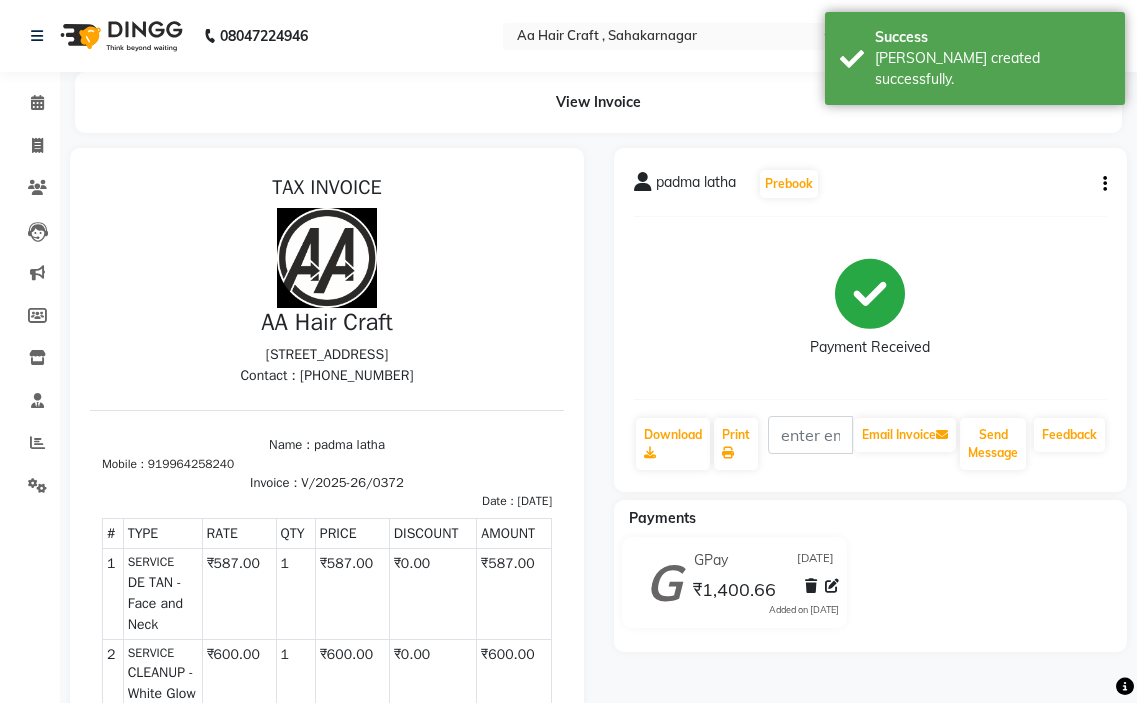 scroll, scrollTop: 0, scrollLeft: 0, axis: both 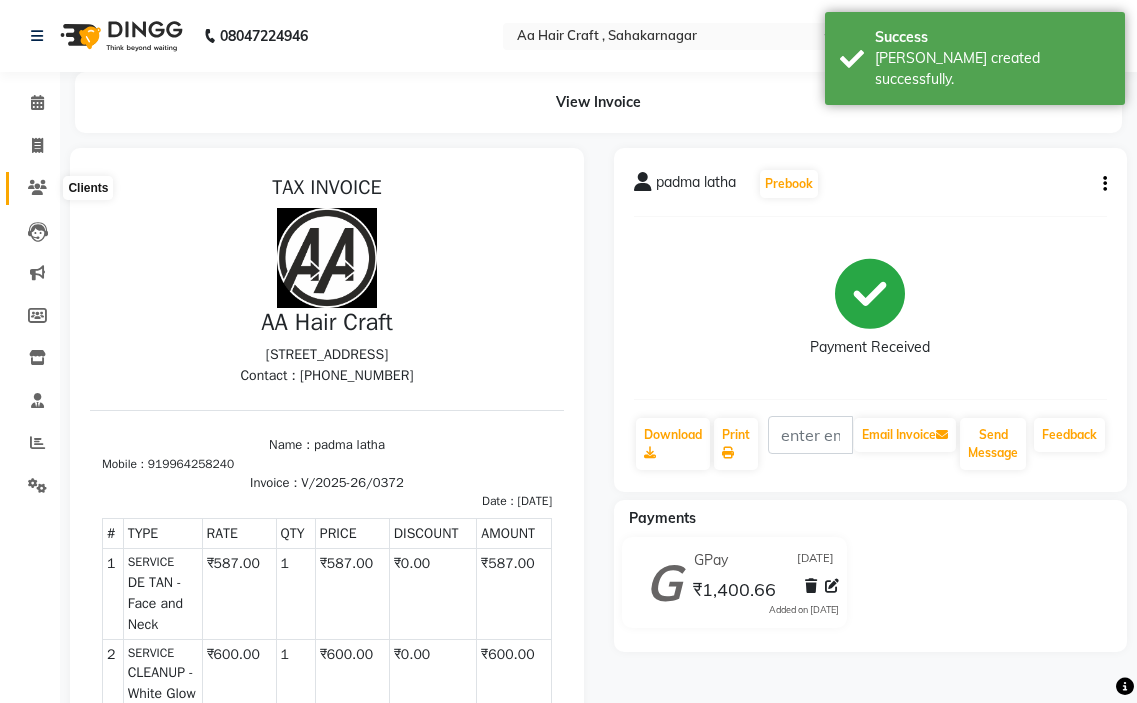 click 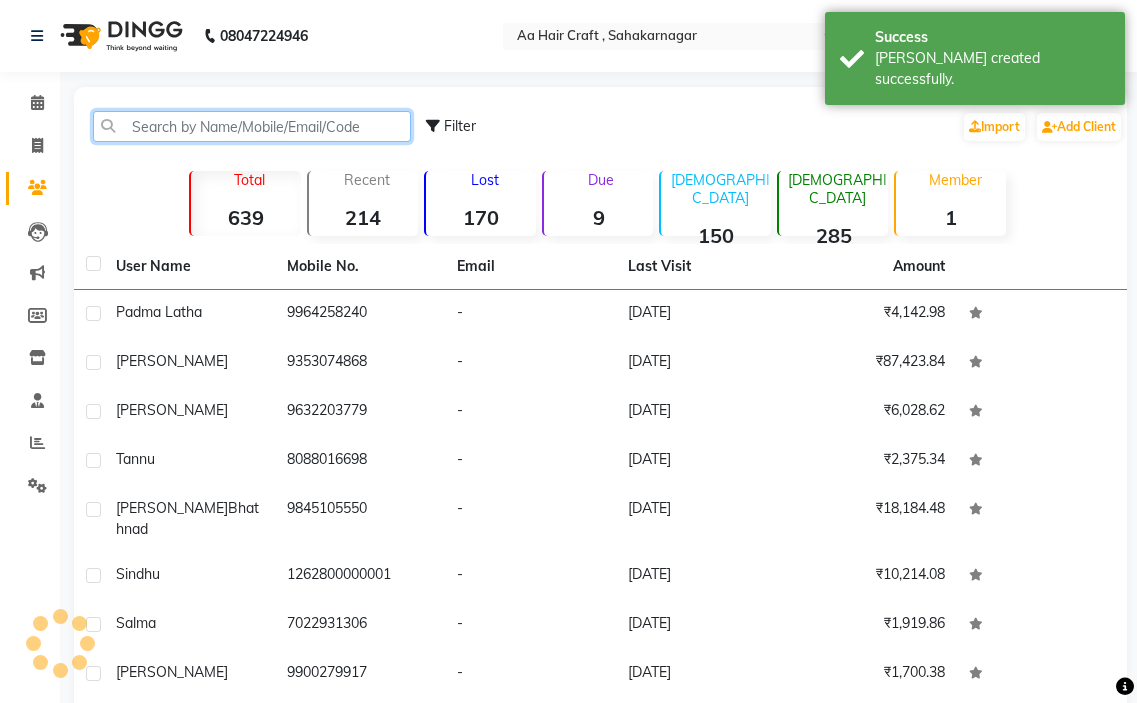 click 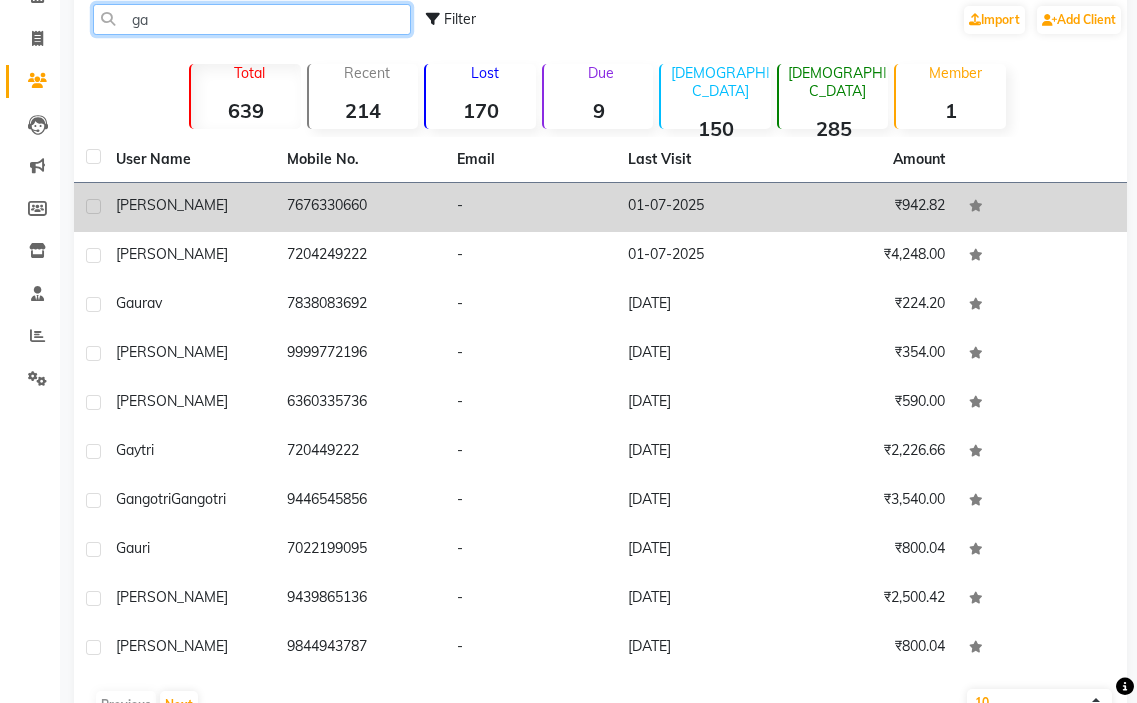 scroll, scrollTop: 63, scrollLeft: 0, axis: vertical 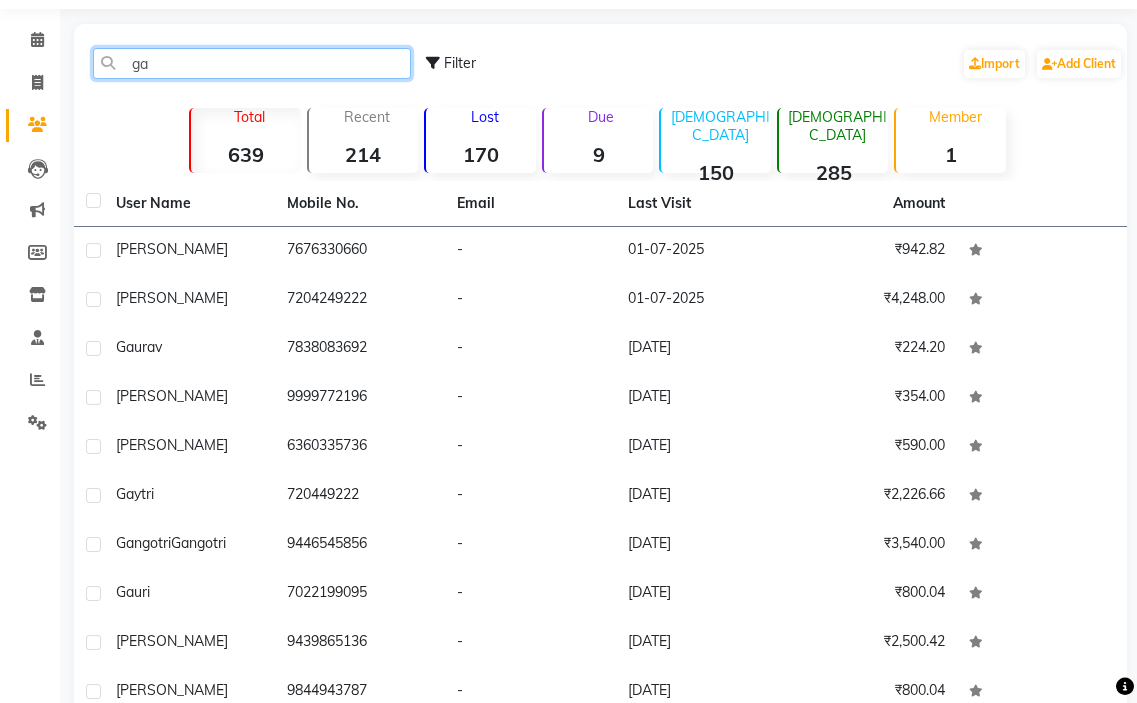 click on "ga" 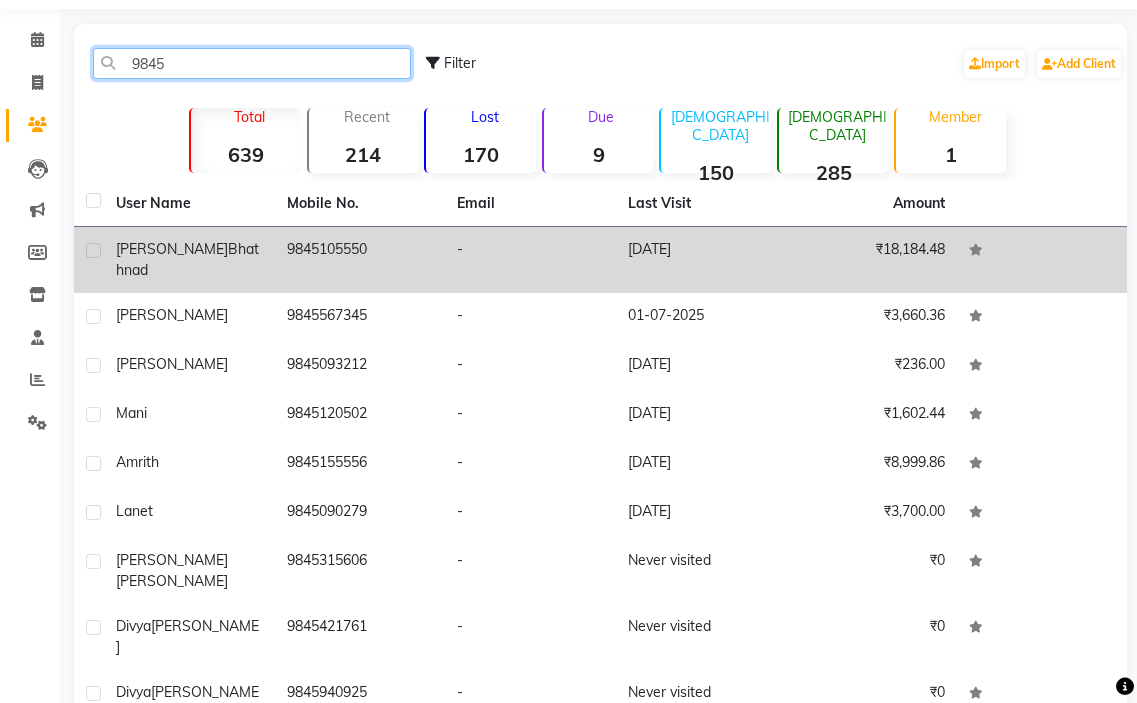 type on "9845" 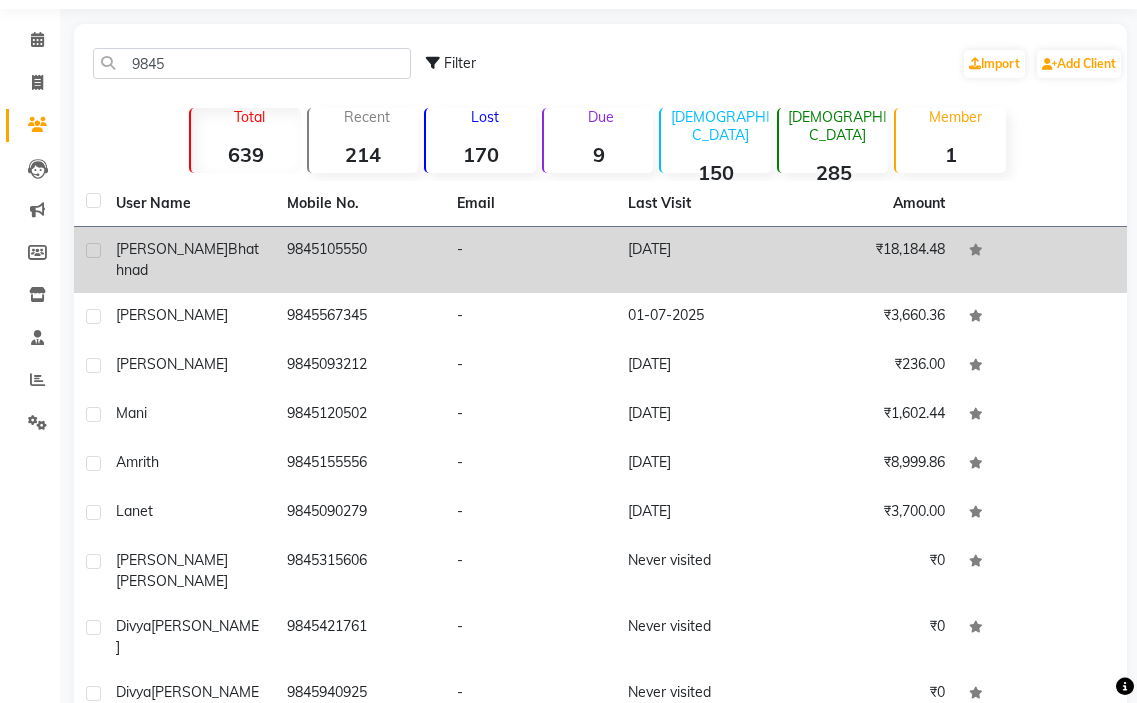click on "9845105550" 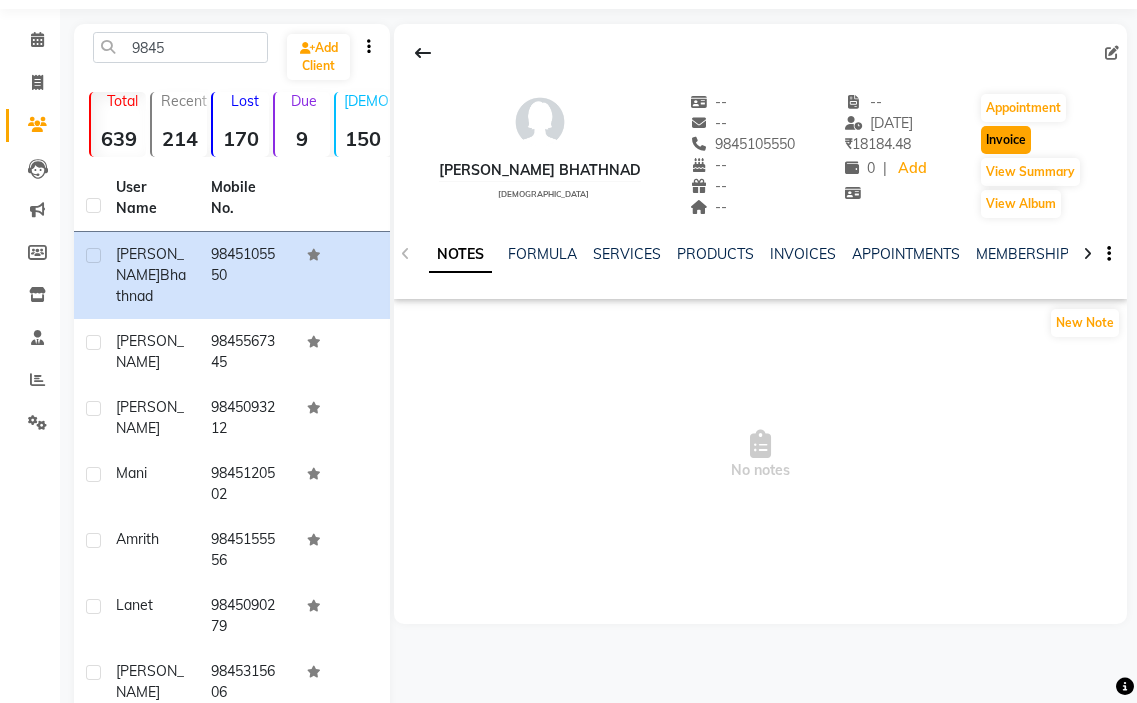 click on "Invoice" 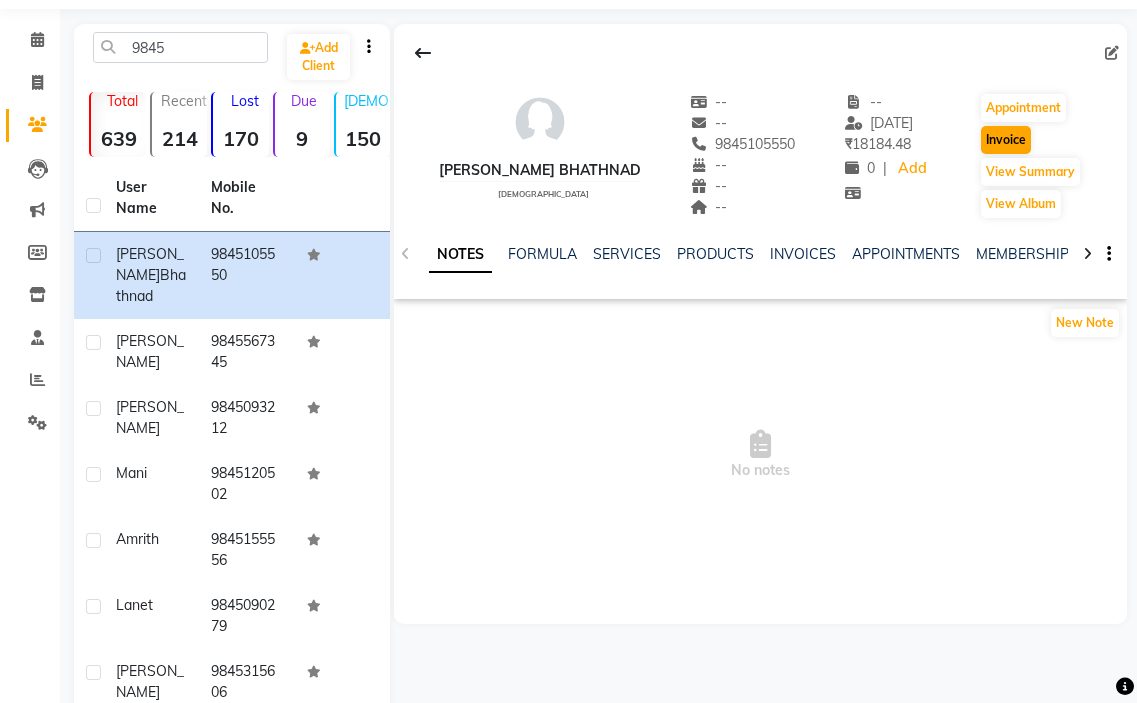 select on "6074" 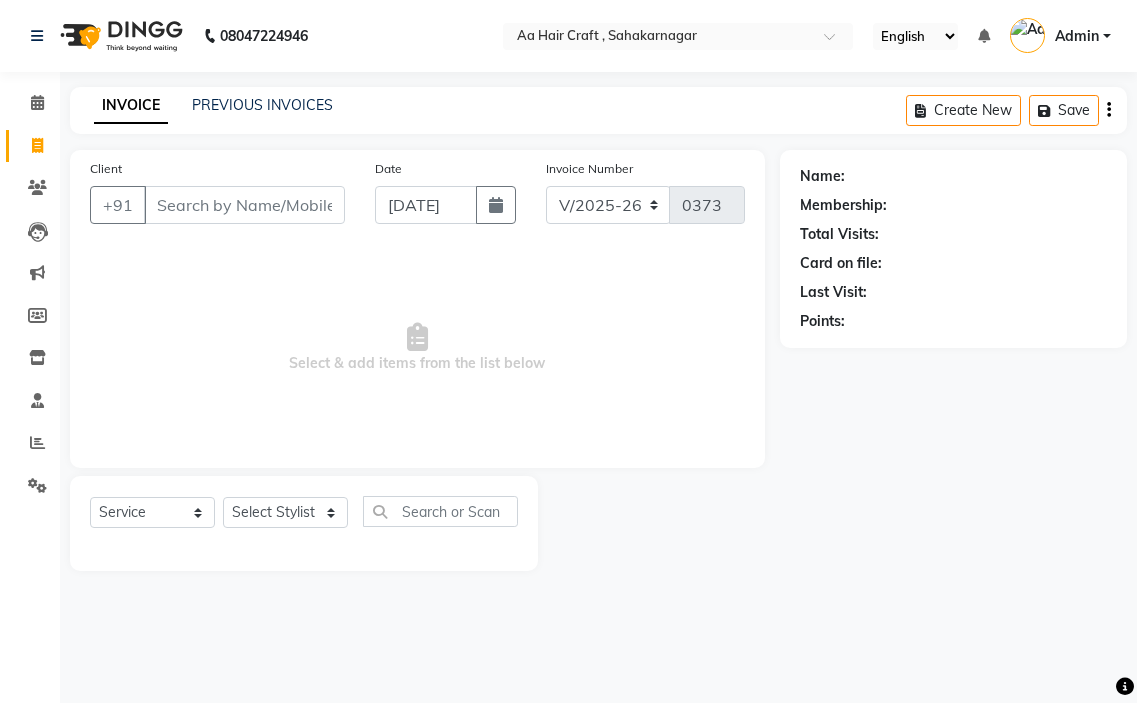 scroll, scrollTop: 0, scrollLeft: 0, axis: both 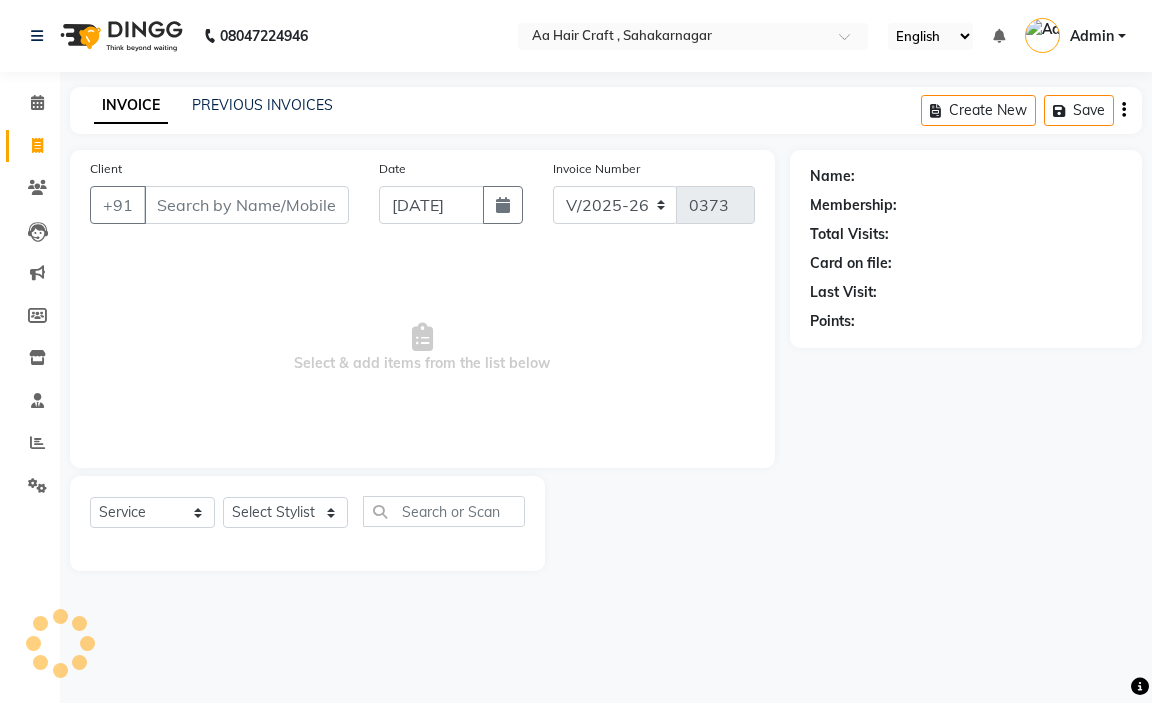 type on "9845105550" 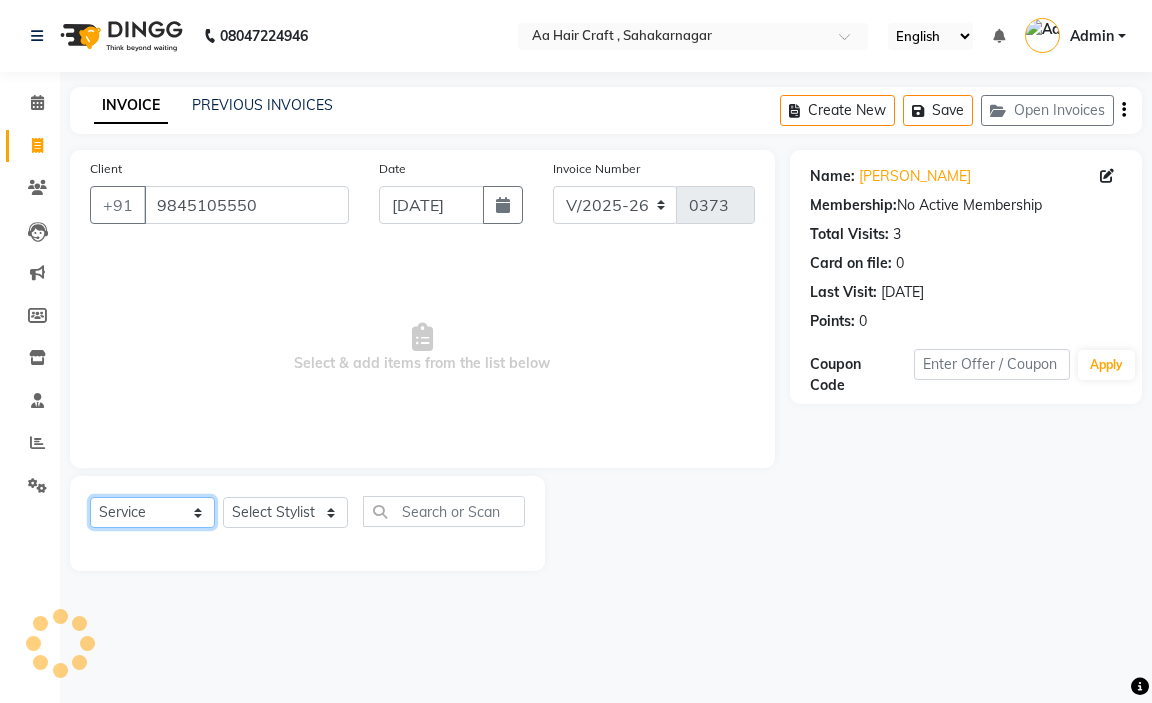click on "Select  Service  Product  Membership  Package Voucher Prepaid Gift Card" 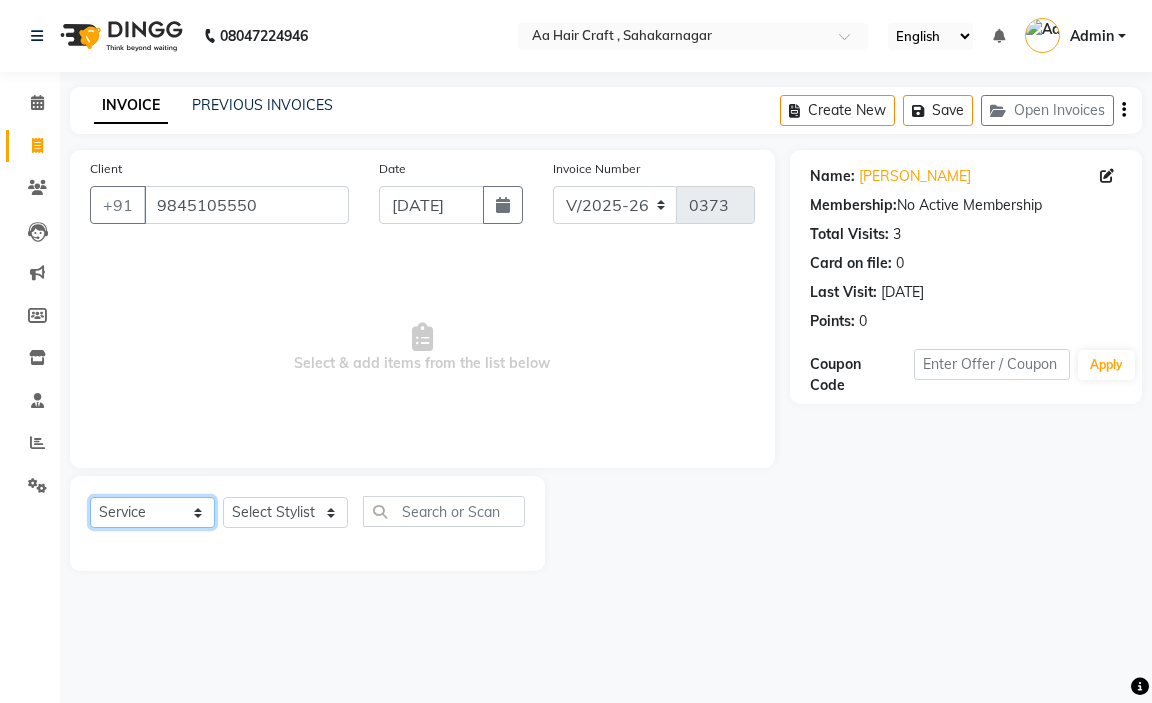 select on "product" 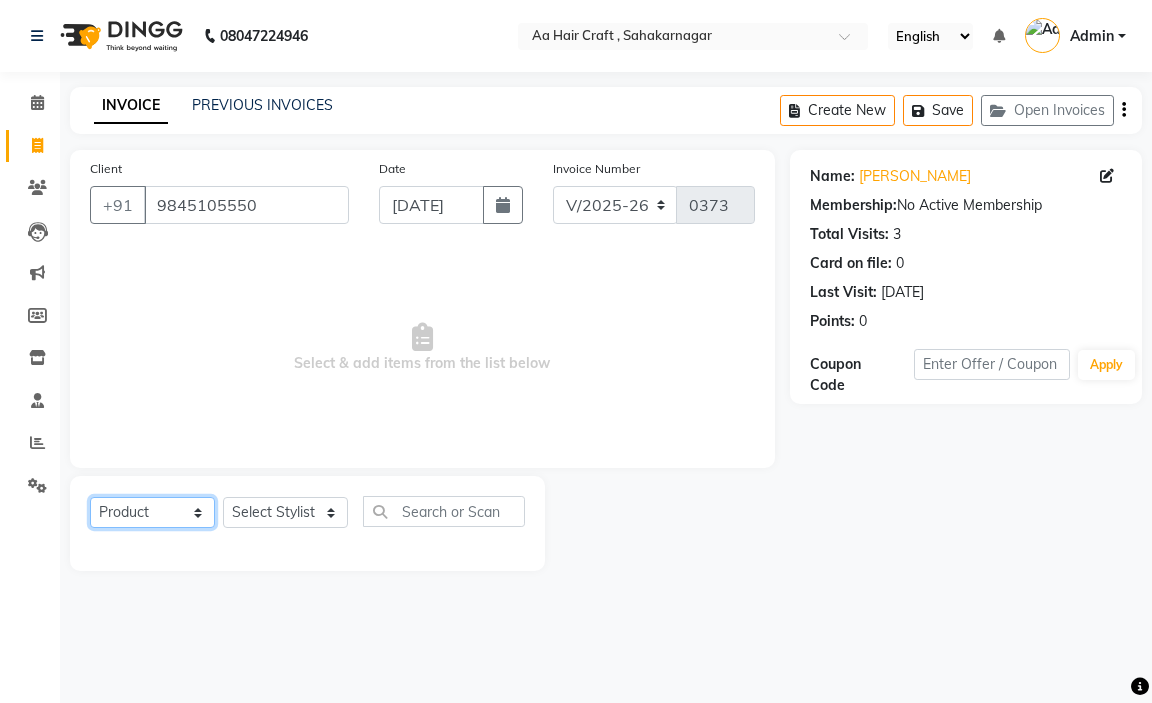 click on "Select  Service  Product  Membership  Package Voucher Prepaid Gift Card" 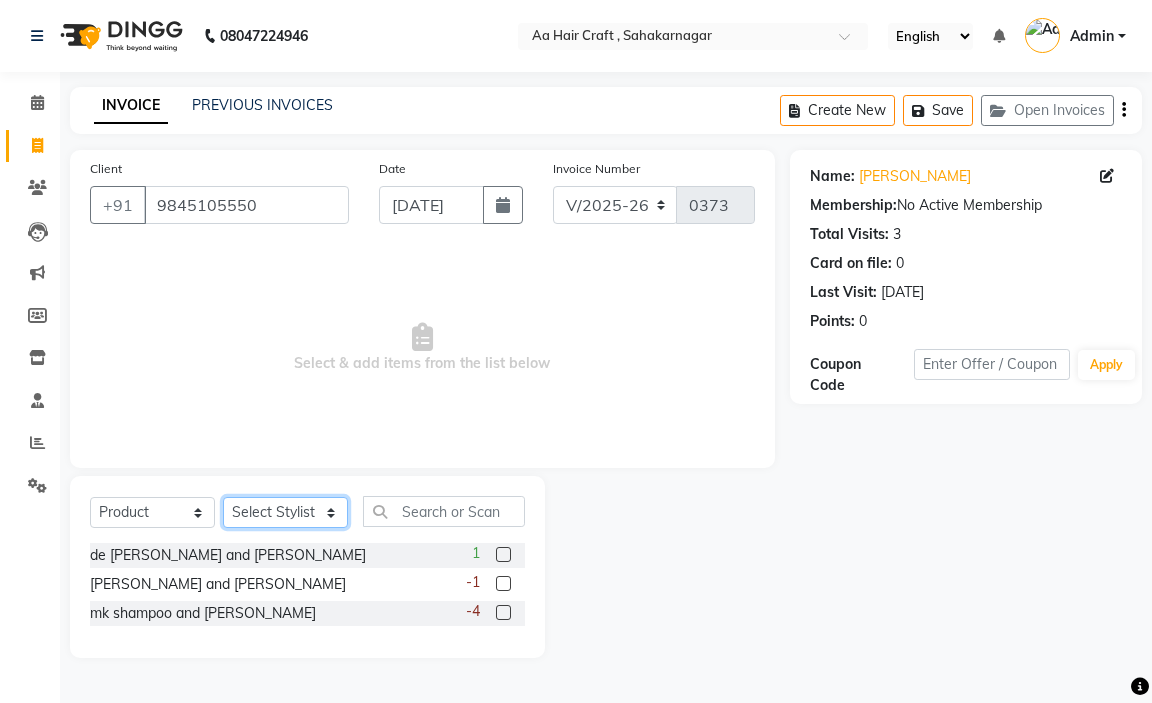 click on "Select Stylist amir hair stylish [PERSON_NAME] pooja beautycian [PERSON_NAME] beautycian Rekha [PERSON_NAME] [PERSON_NAME] beauty and hair" 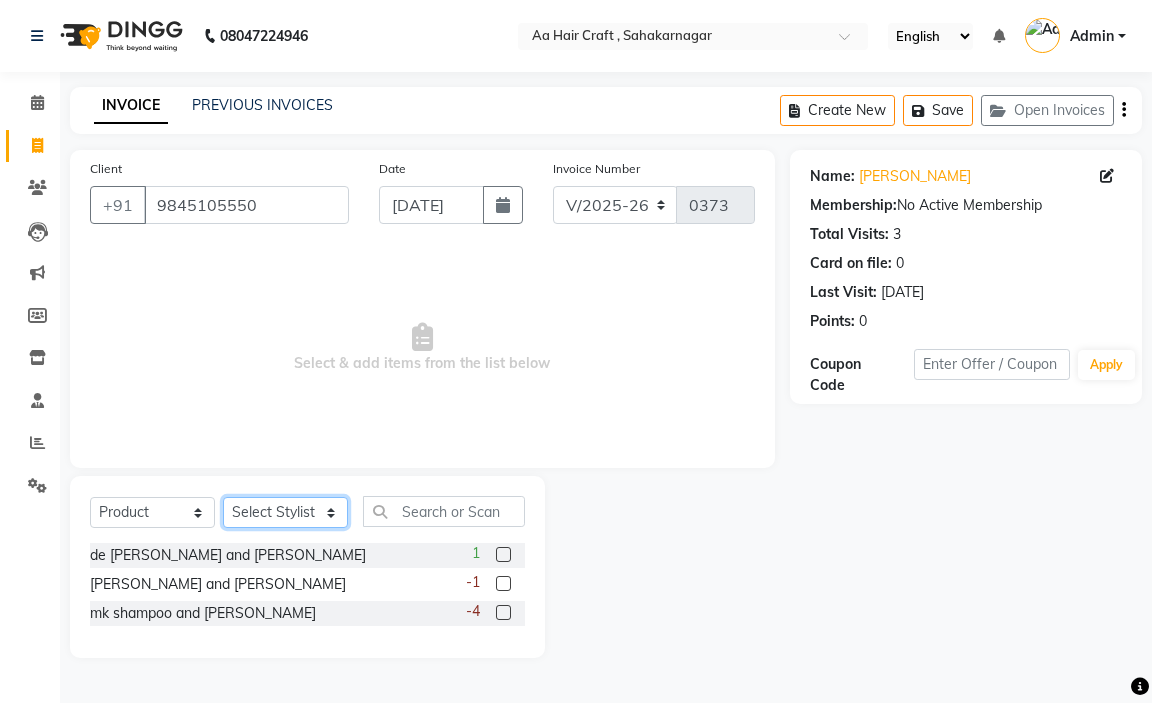 select on "80767" 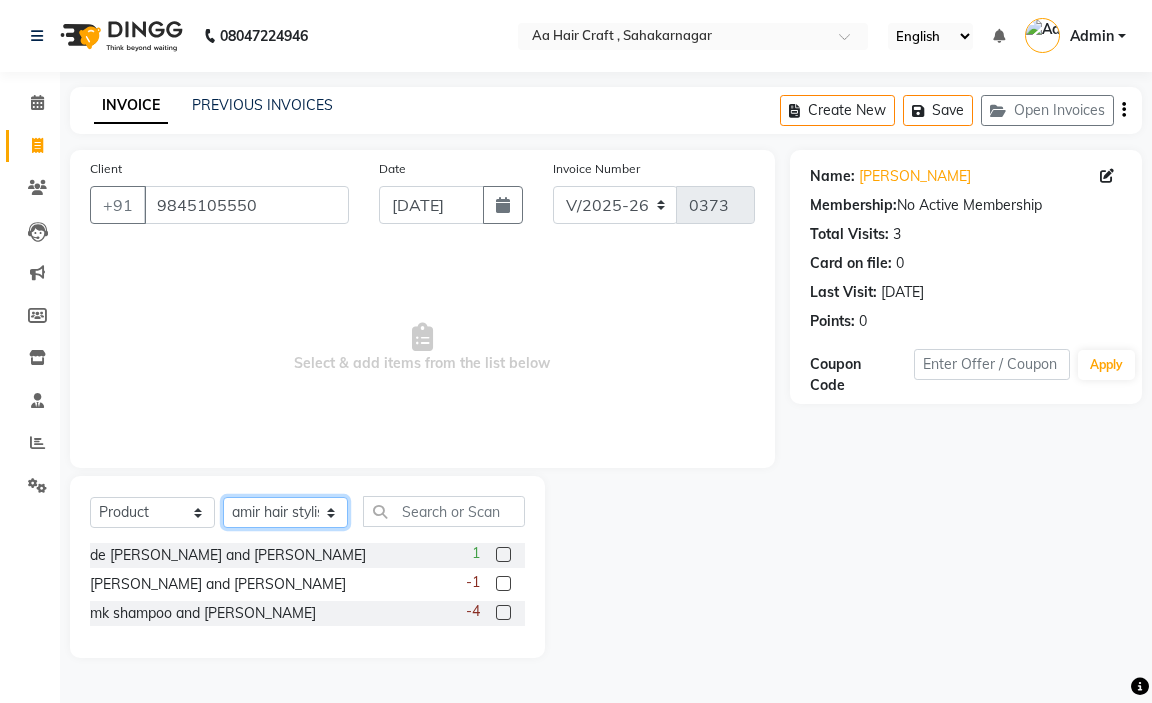 click on "Select Stylist amir hair stylish [PERSON_NAME] pooja beautycian [PERSON_NAME] beautycian Rekha [PERSON_NAME] [PERSON_NAME] beauty and hair" 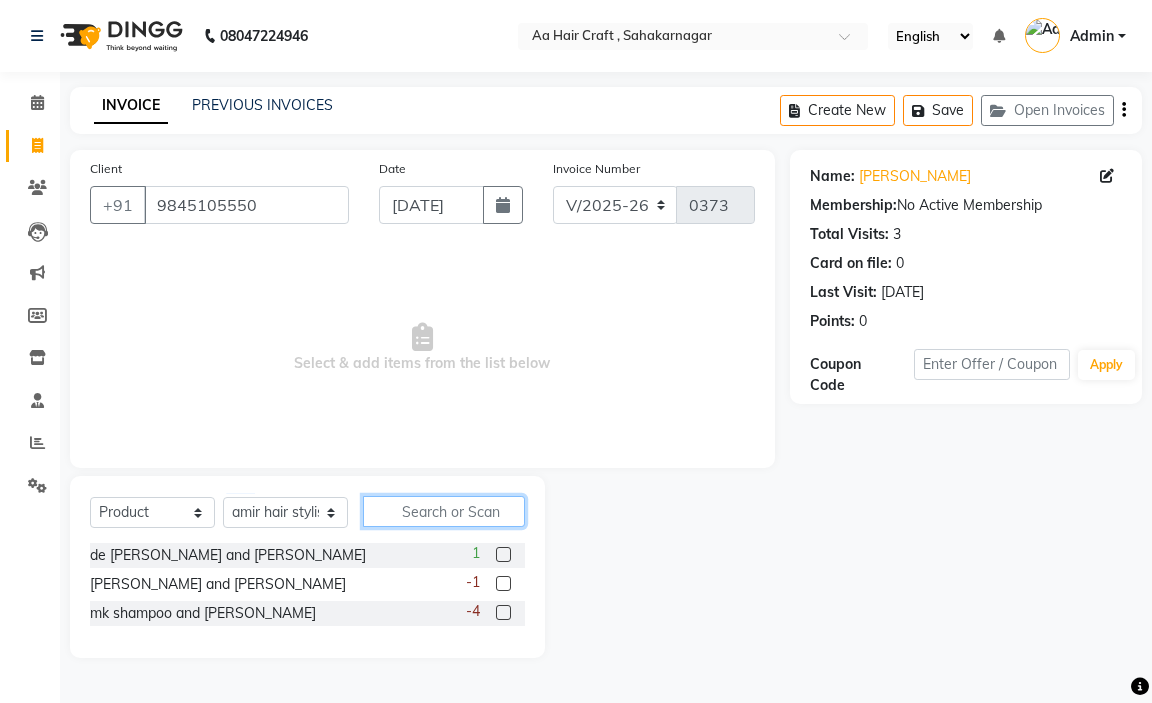 drag, startPoint x: 448, startPoint y: 509, endPoint x: 538, endPoint y: 412, distance: 132.32158 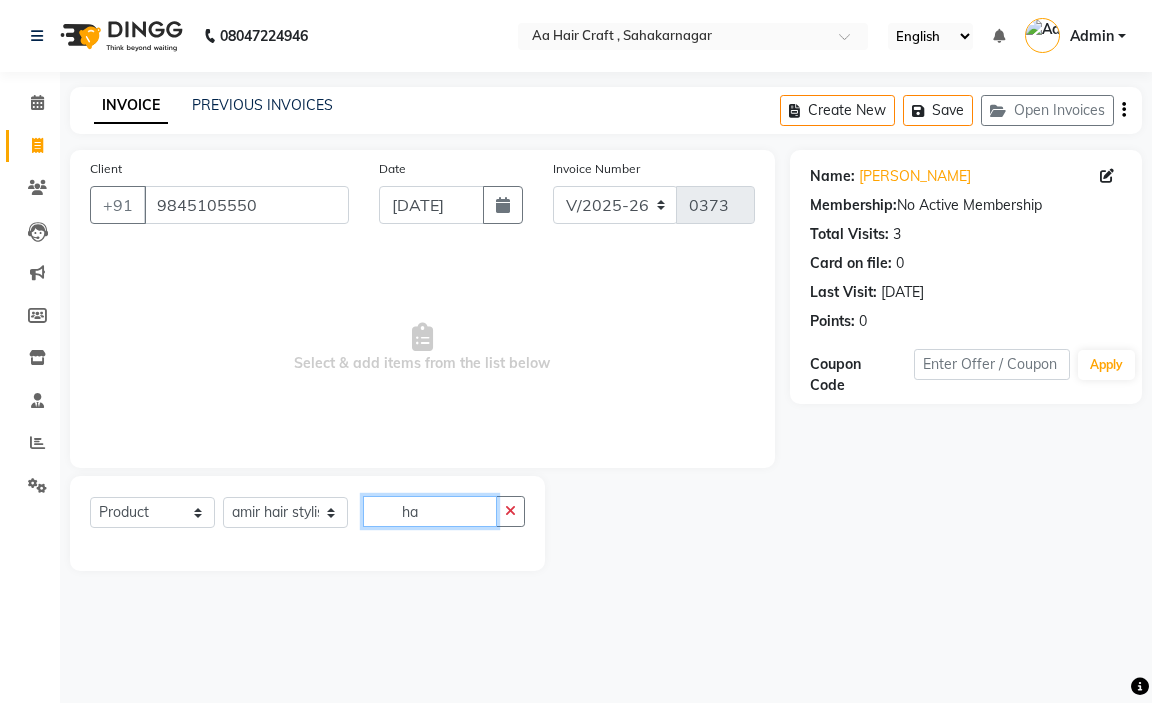type on "h" 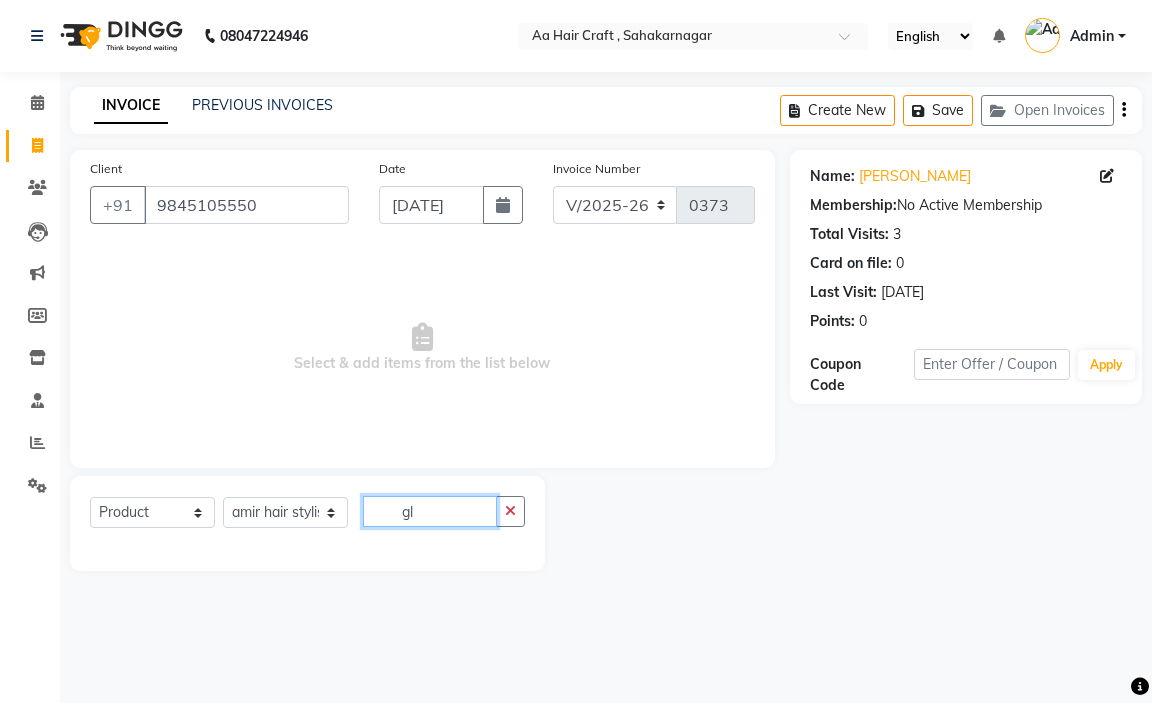 type on "gl" 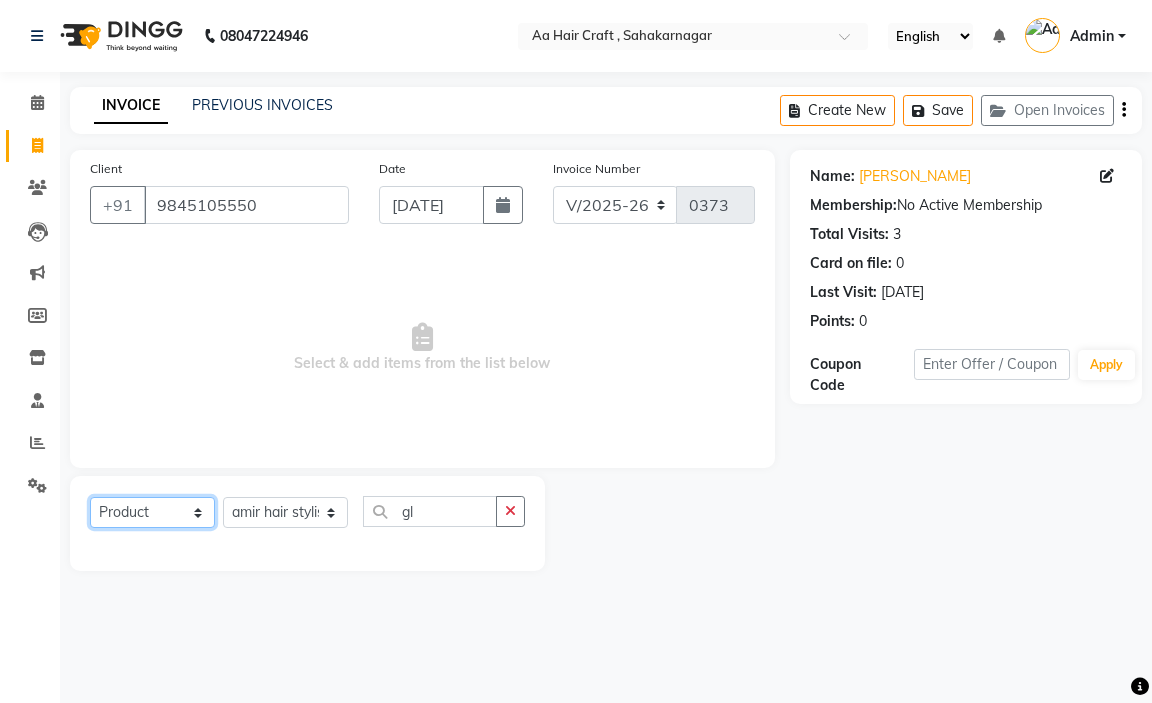 click on "Select  Service  Product  Membership  Package Voucher Prepaid Gift Card" 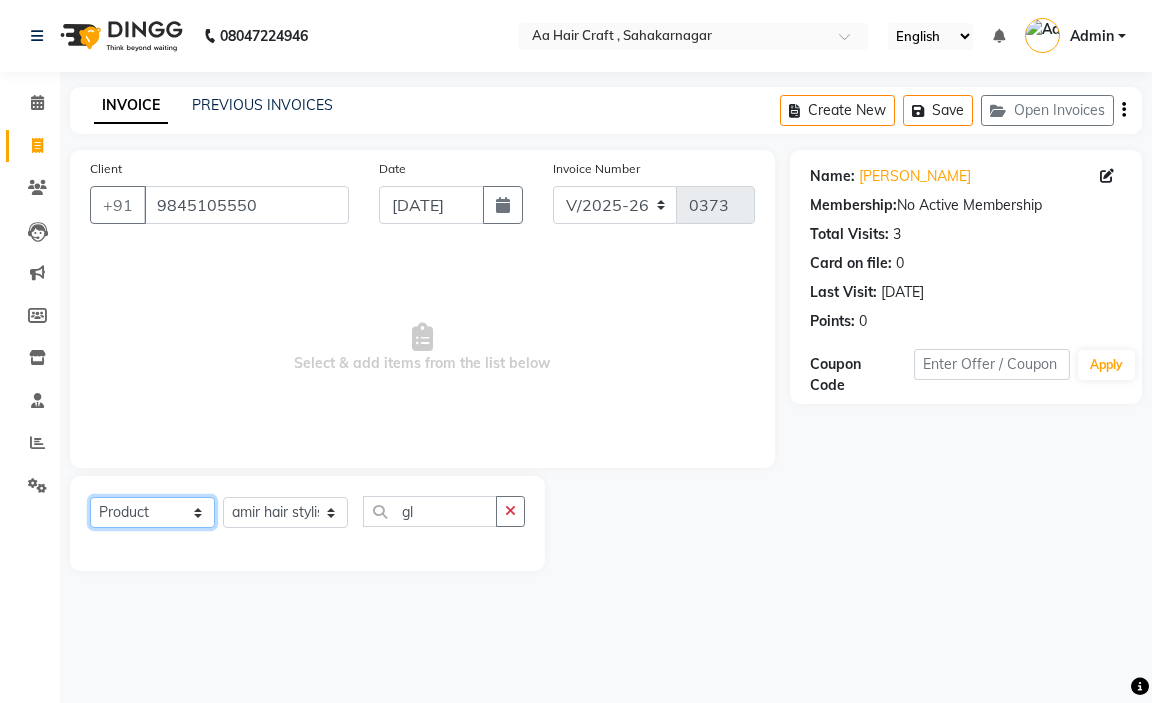 select on "service" 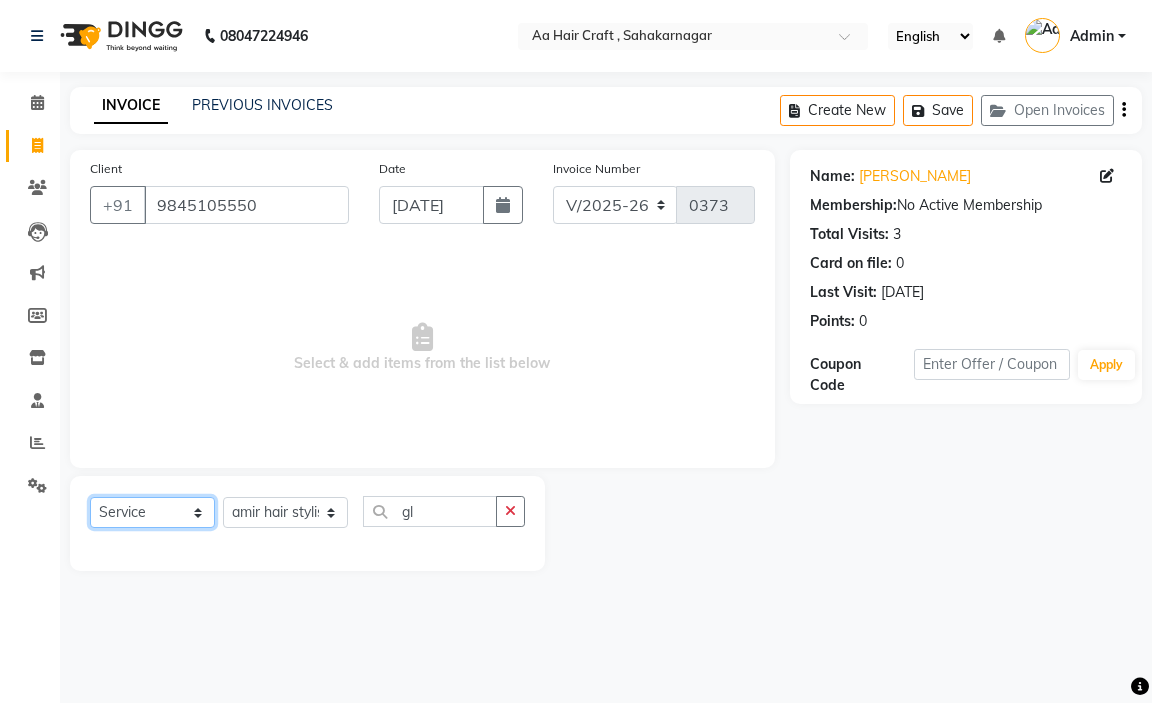 click on "Select  Service  Product  Membership  Package Voucher Prepaid Gift Card" 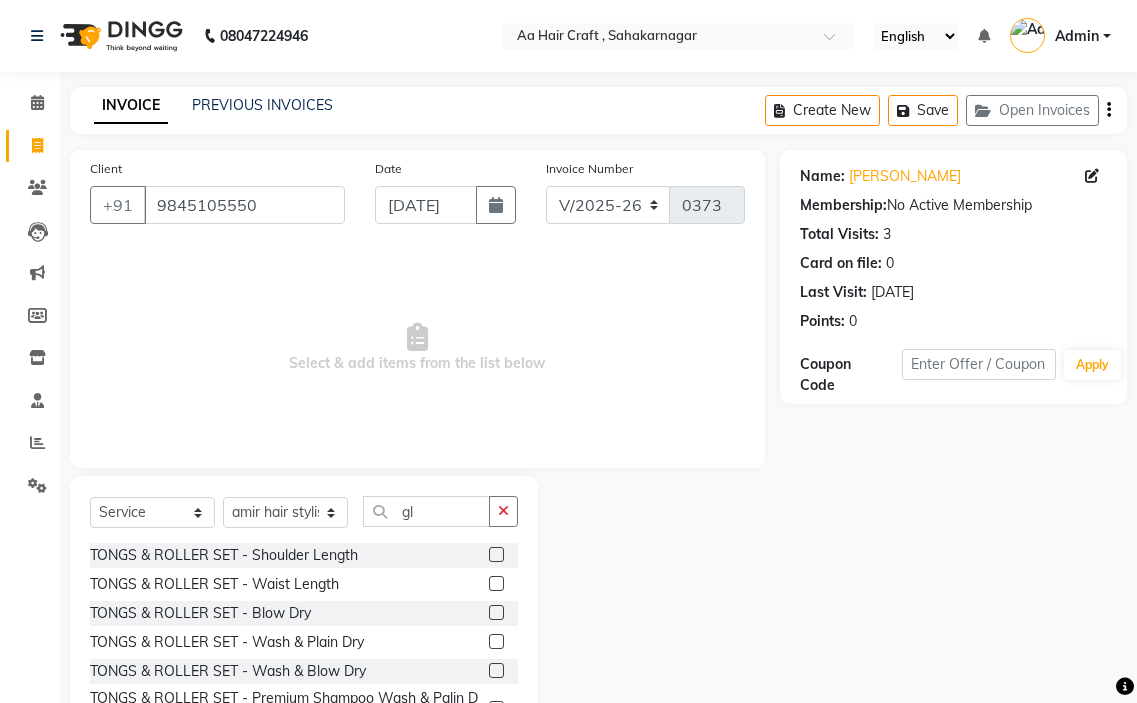click 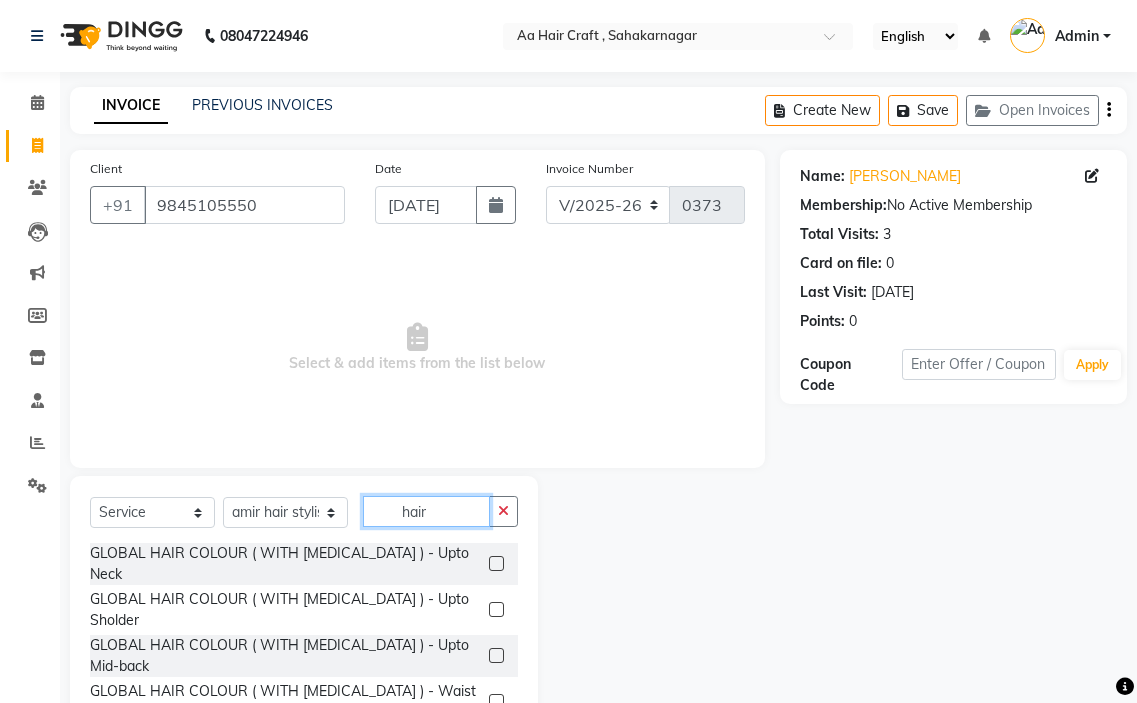type on "hair" 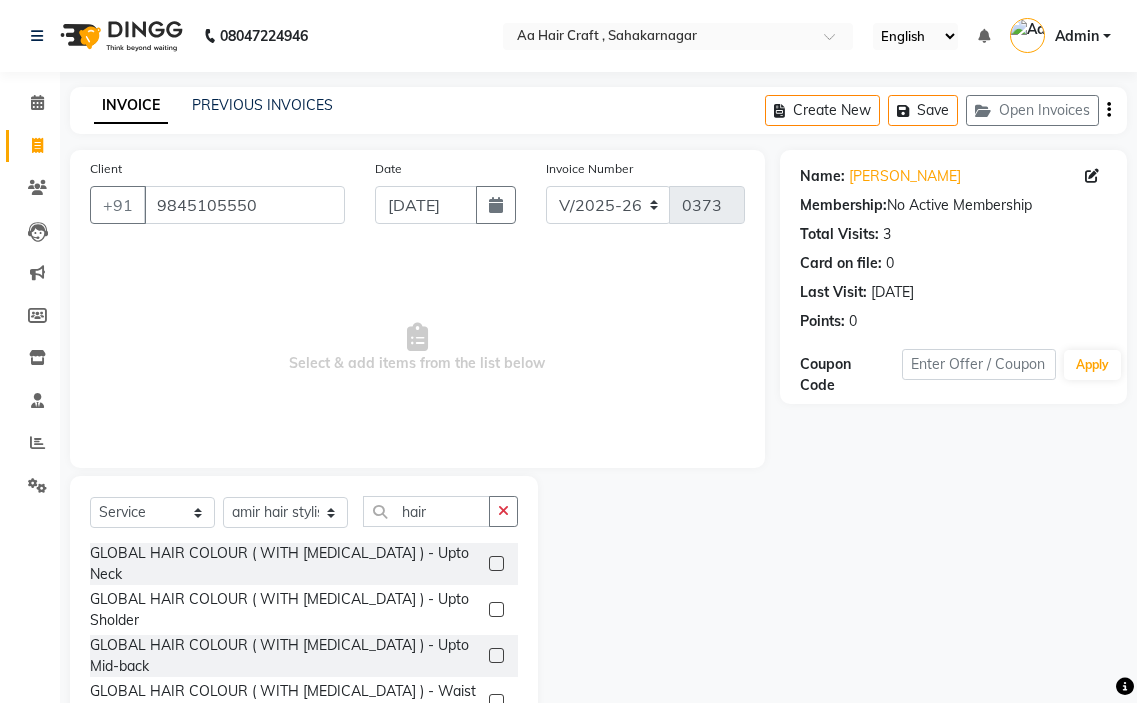 click 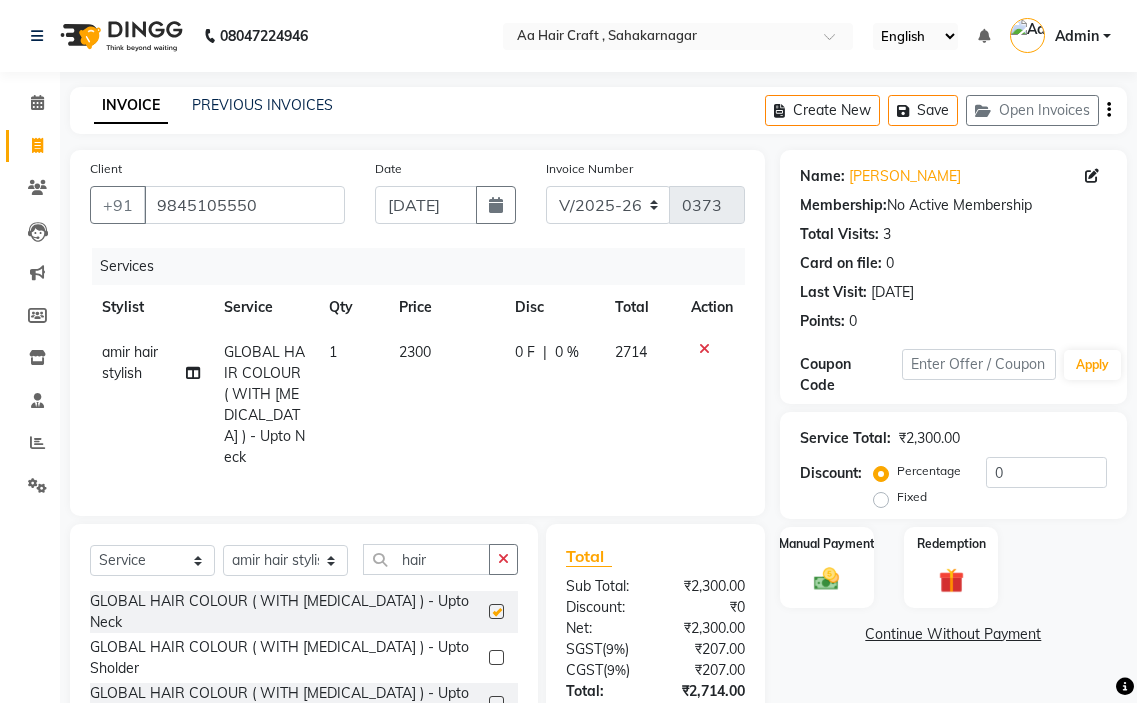 checkbox on "false" 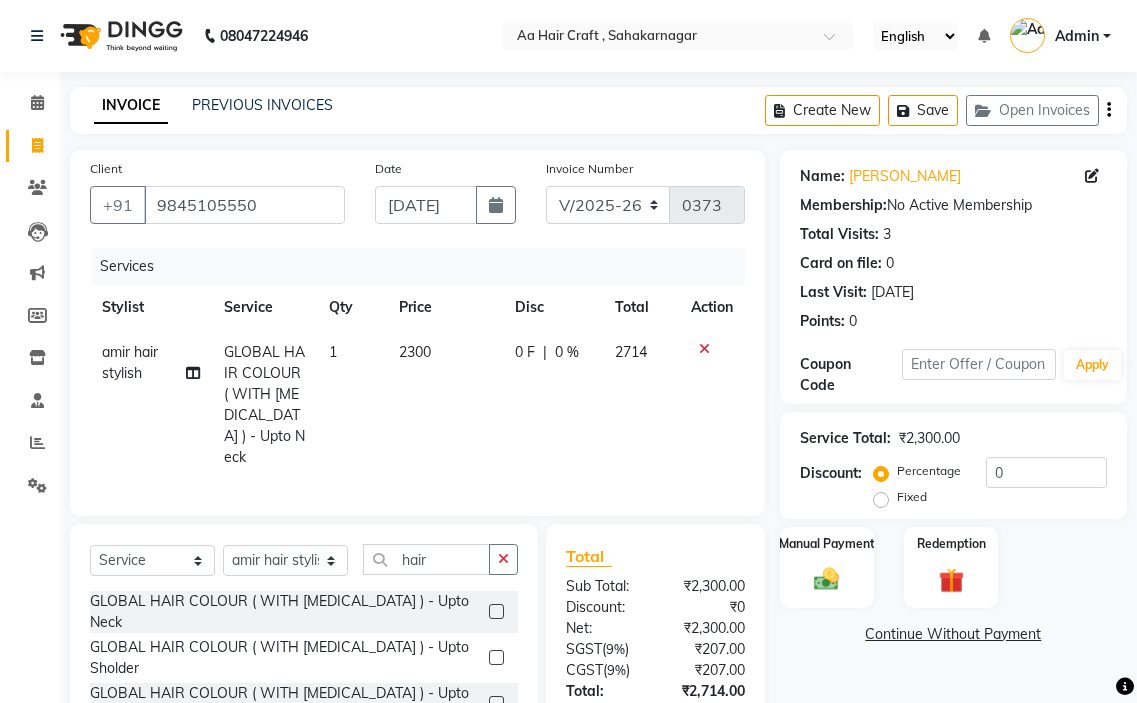 click on "2300" 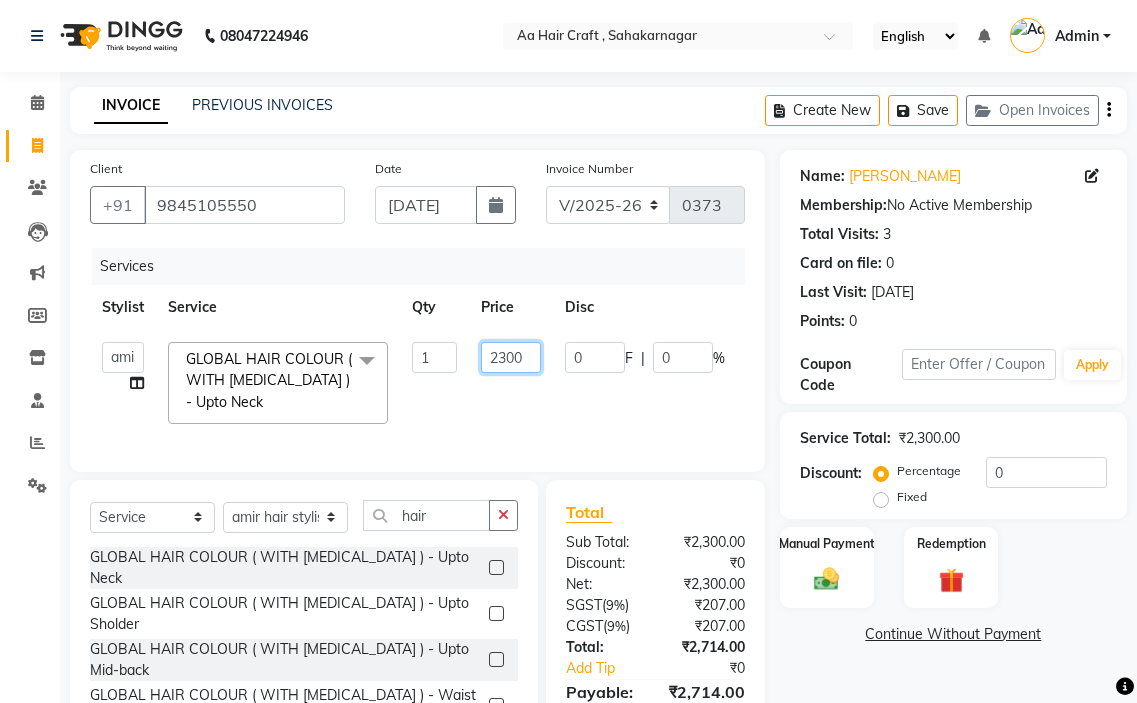 click on "2300" 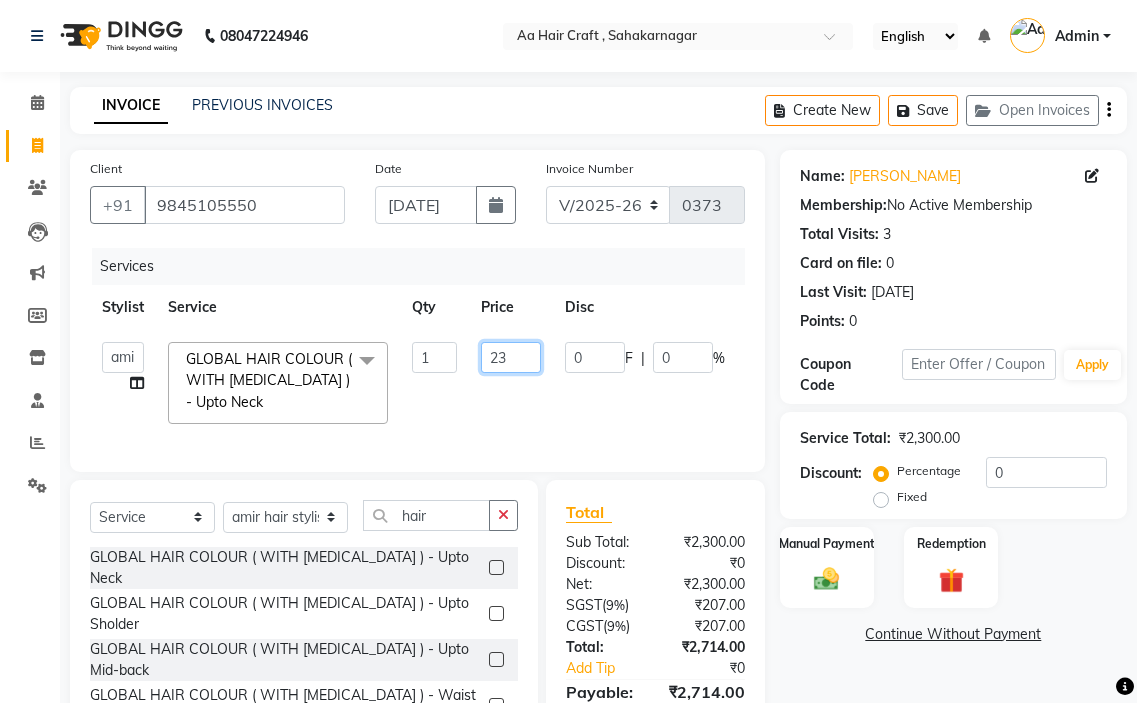 type on "2" 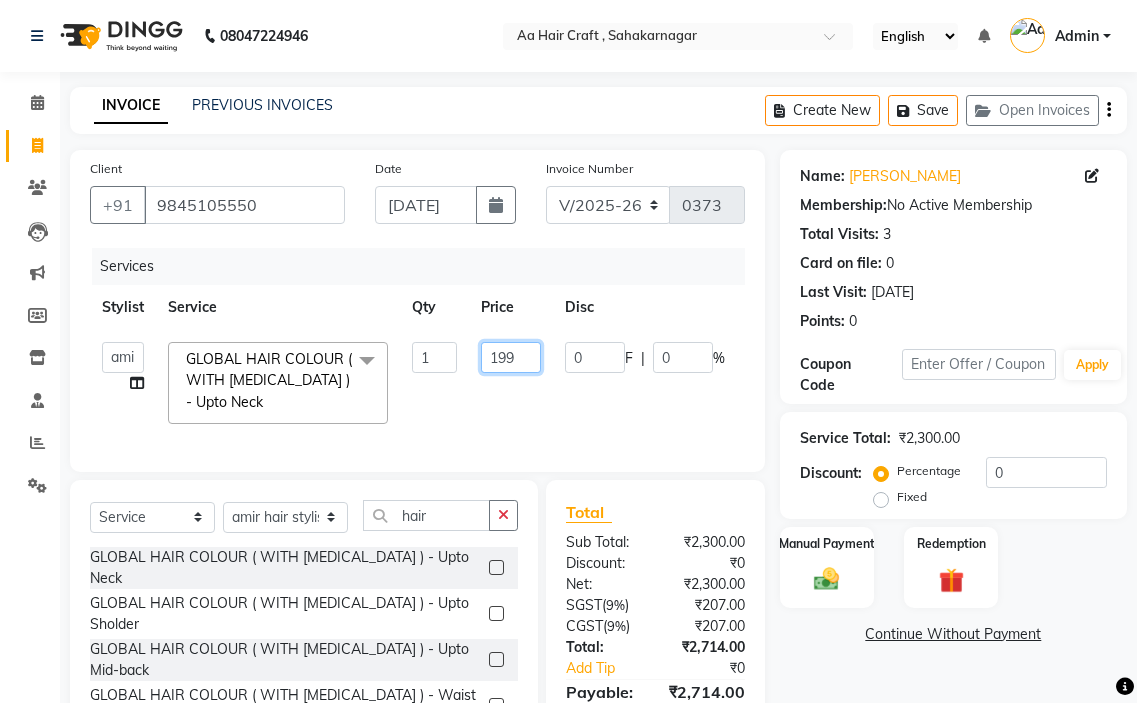 type on "1999" 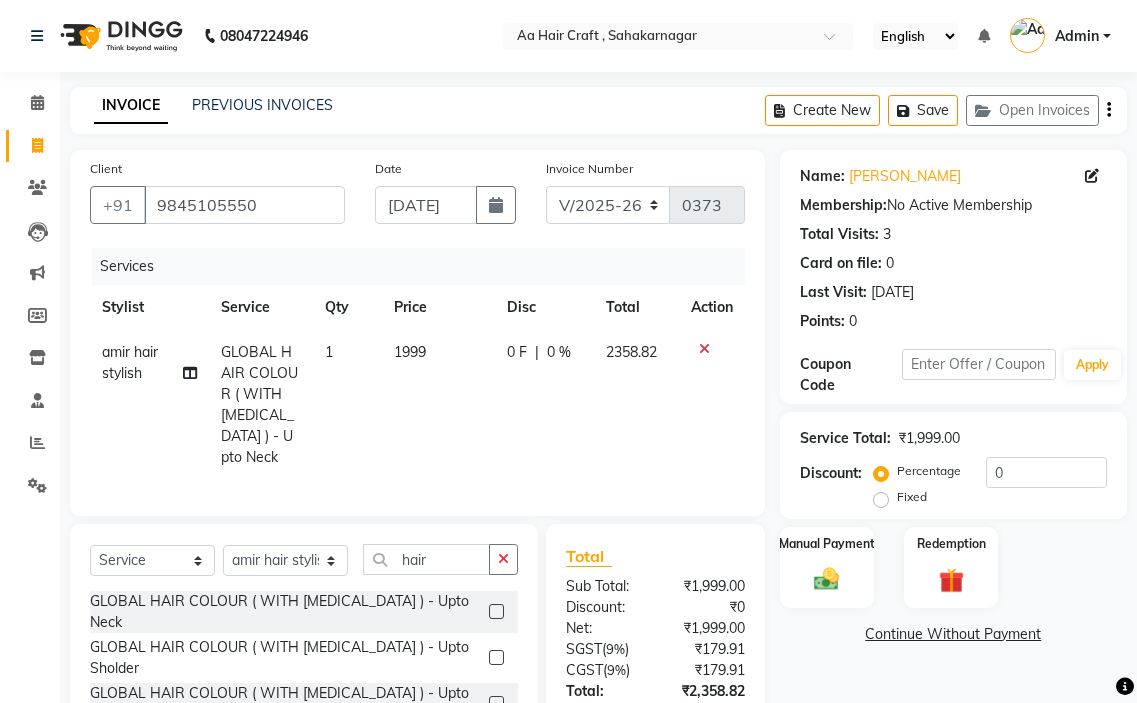 click on "amir hair stylish GLOBAL HAIR COLOUR ( WITH [MEDICAL_DATA] ) - Upto Neck 1 1999 0 F | 0 % 2358.82" 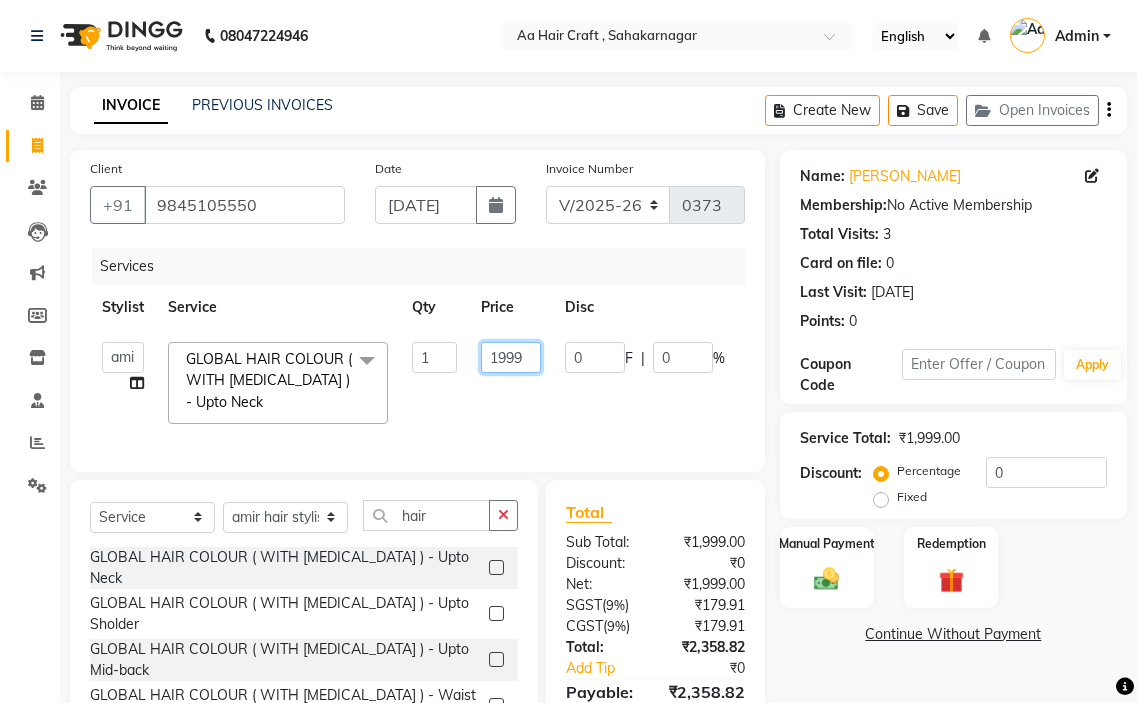 click on "1999" 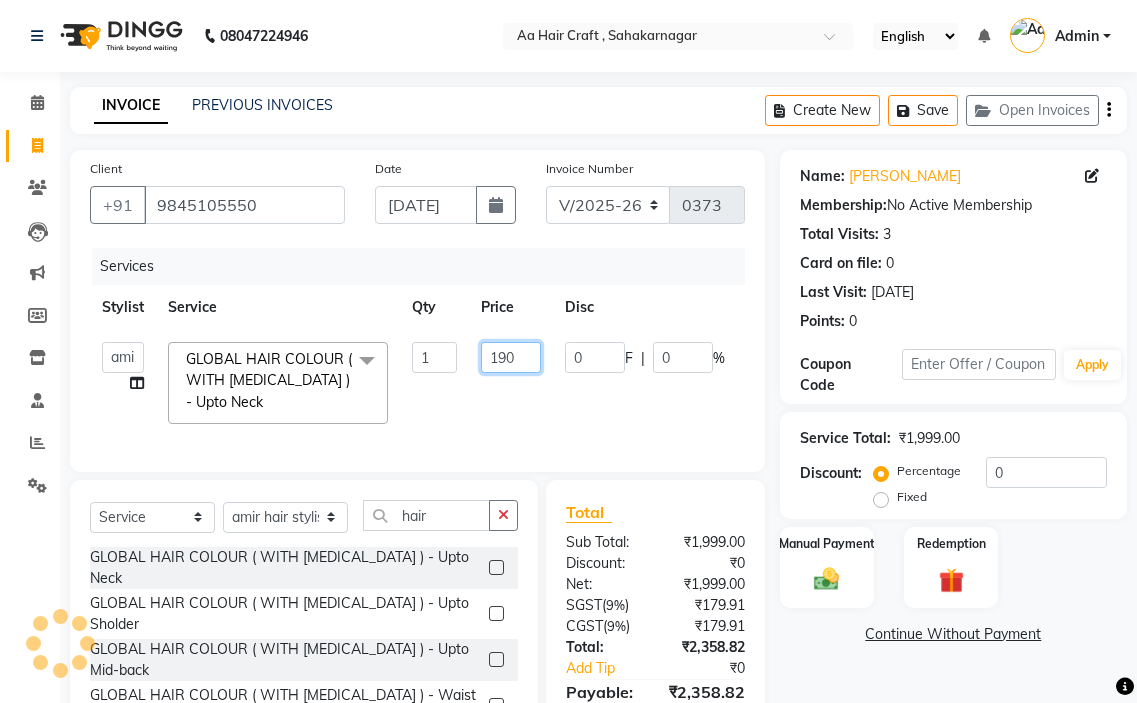 type on "1900" 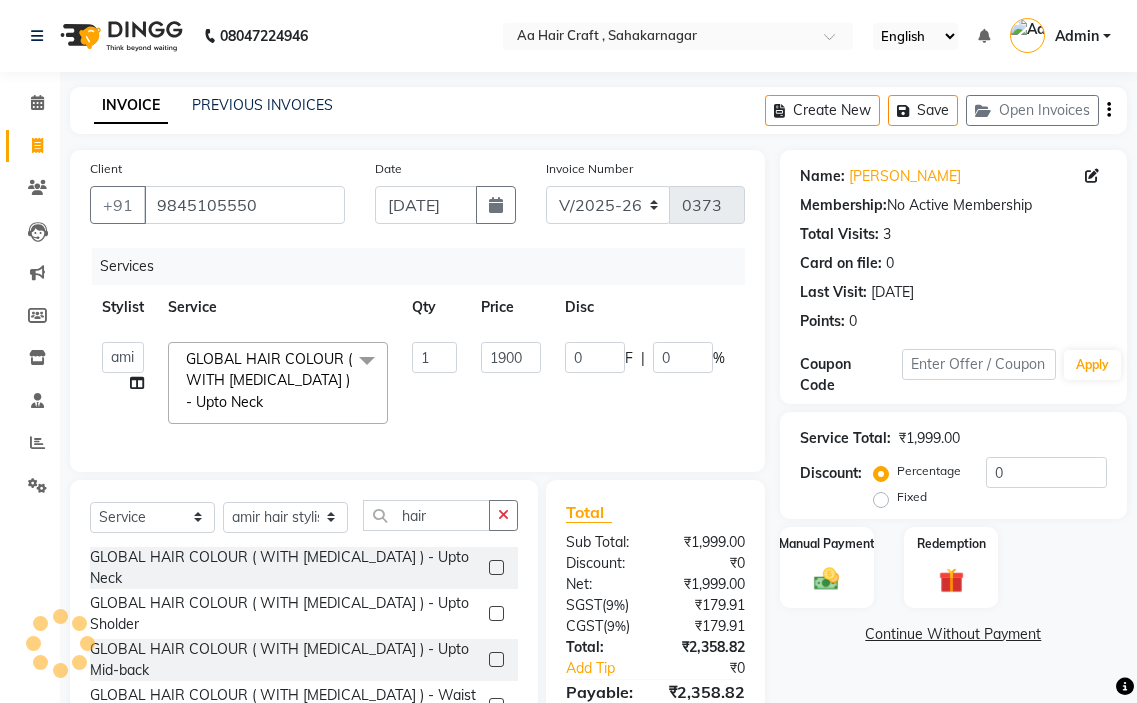 click on "0 F | 0 %" 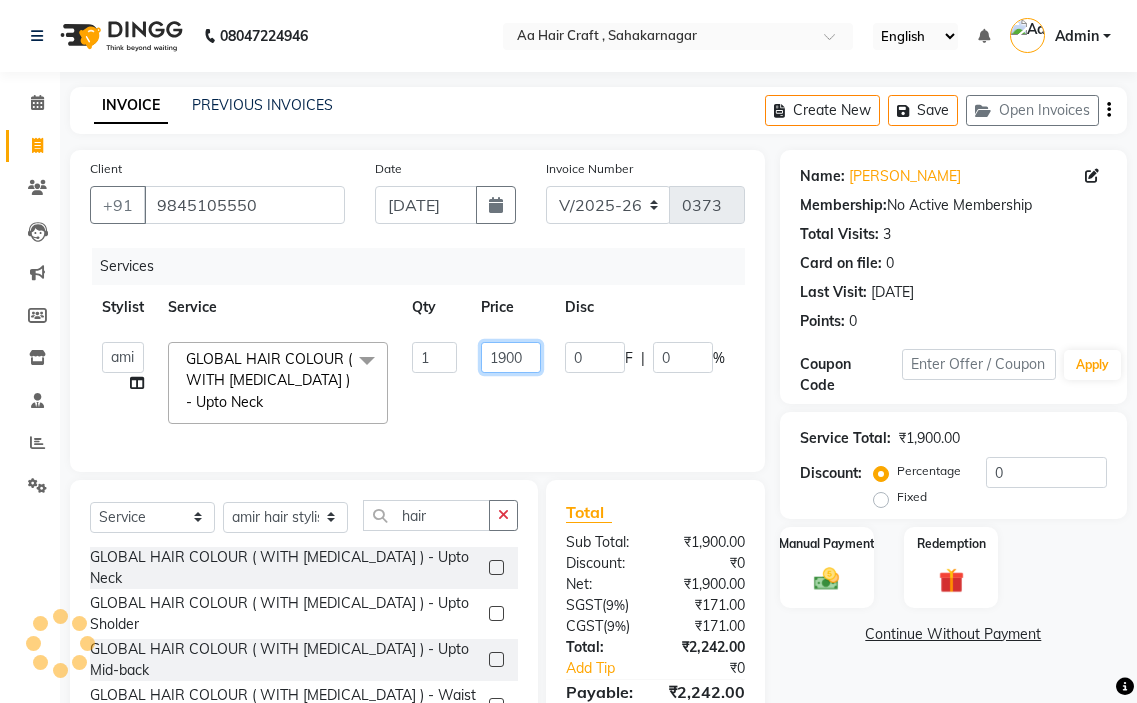 click on "1900" 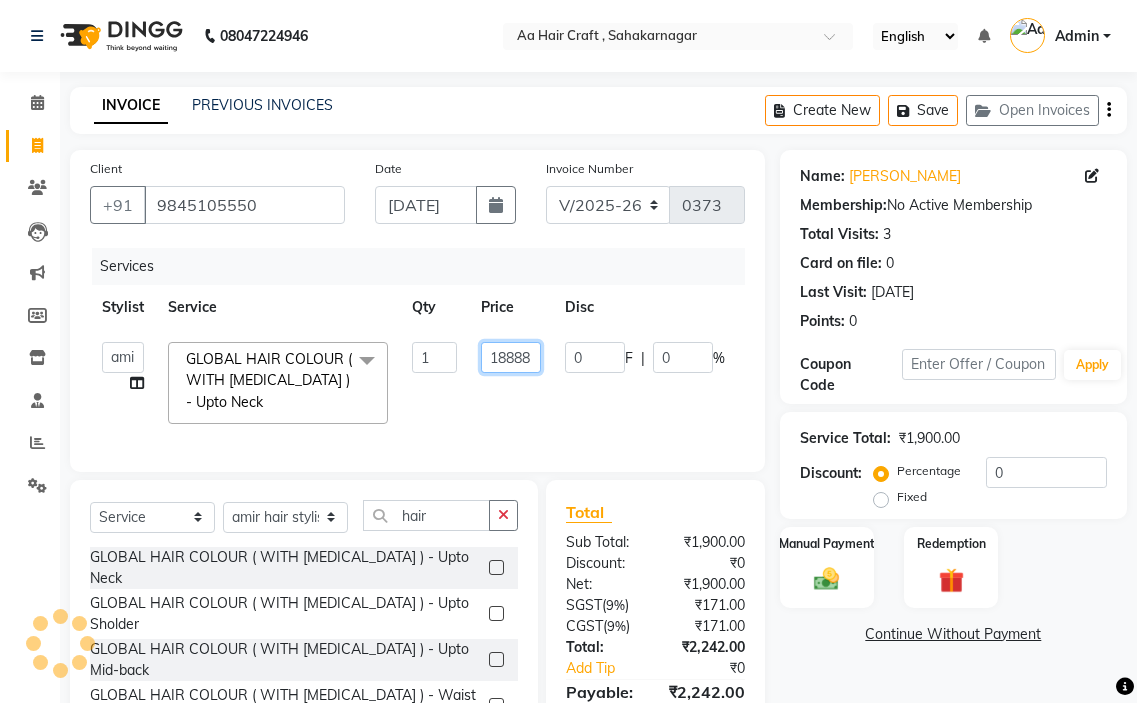 type on "1888" 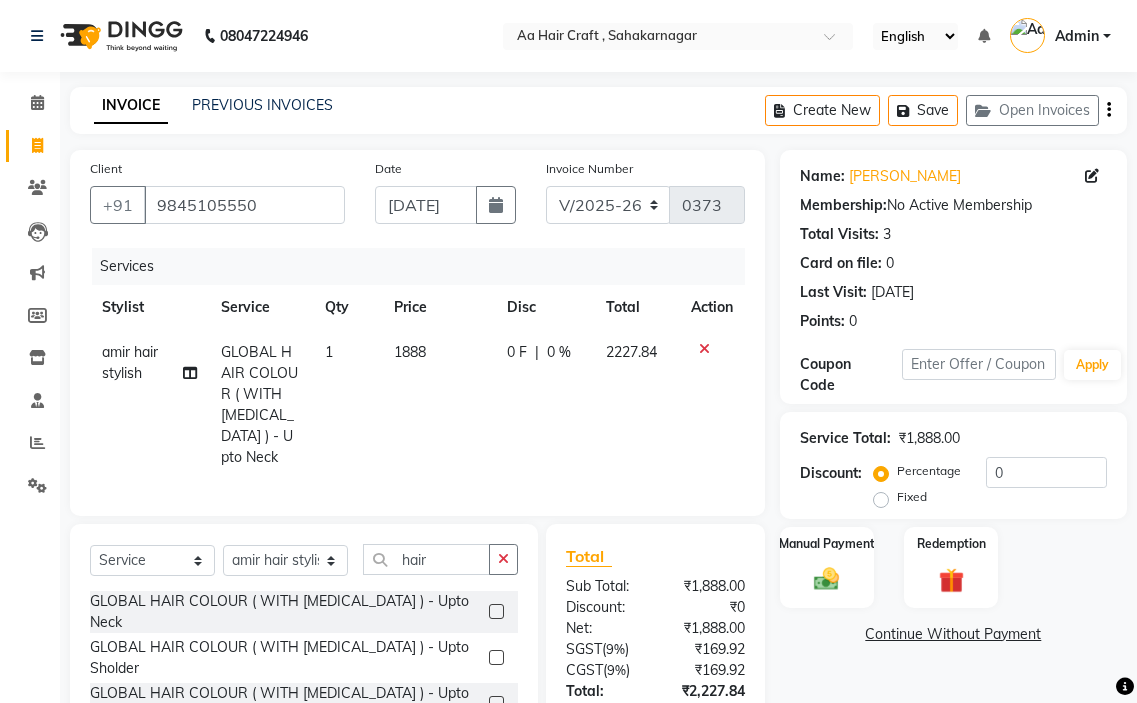 click on "amir hair stylish GLOBAL HAIR COLOUR ( WITH [MEDICAL_DATA] ) - Upto Neck 1 1888 0 F | 0 % 2227.84" 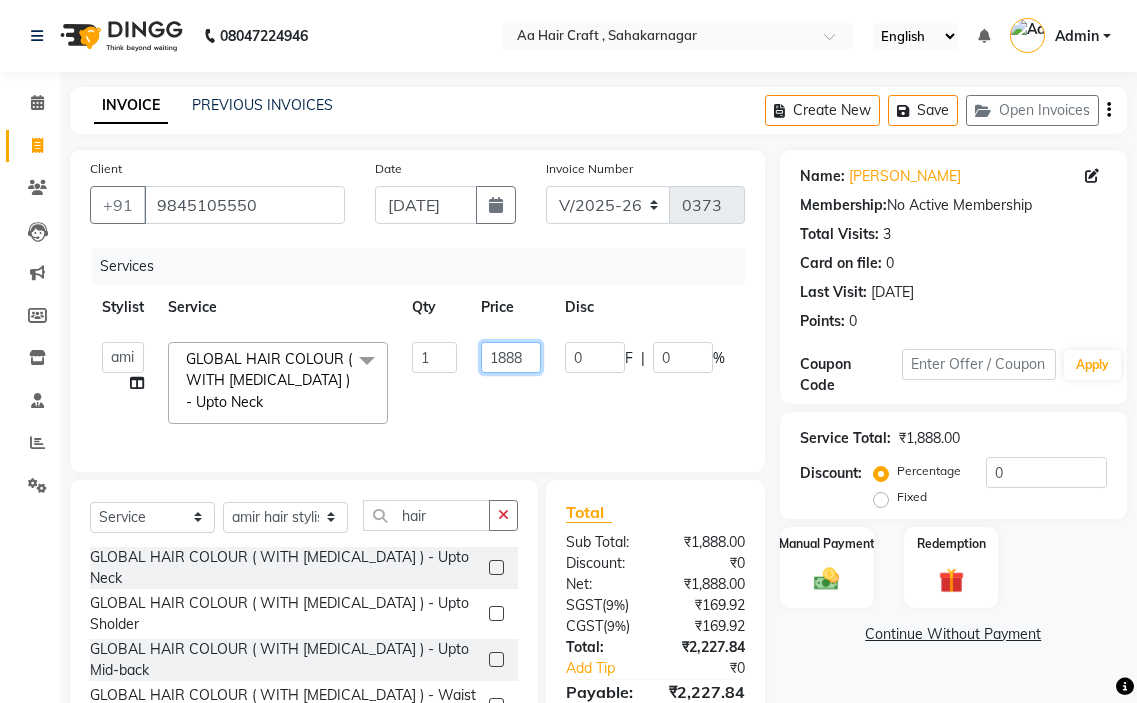 click on "1888" 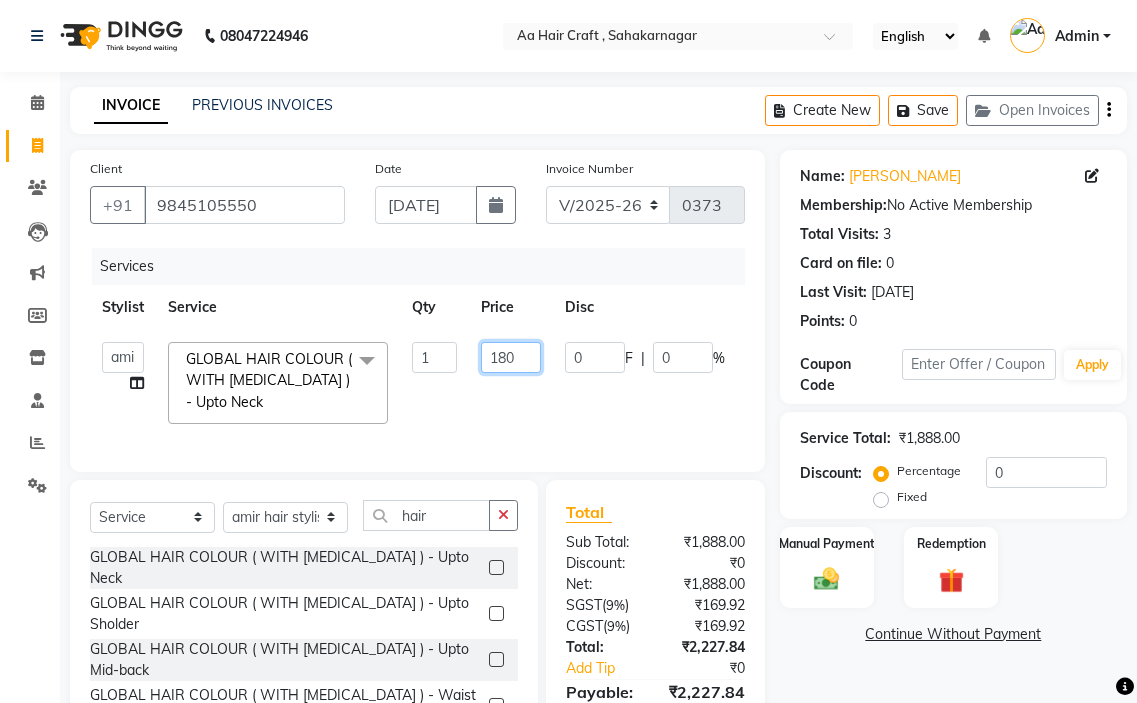 type on "1800" 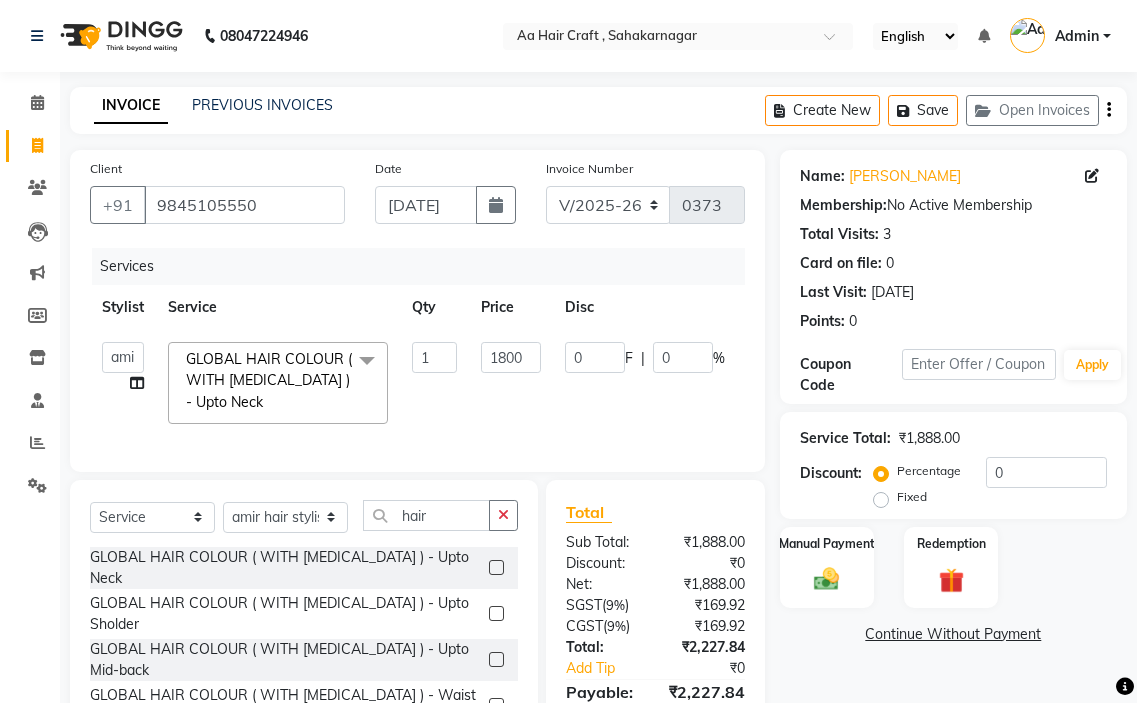 click on "amir hair stylish   [PERSON_NAME]   pooja beautycian   [PERSON_NAME] beautycian   Rekha   [PERSON_NAME]   [PERSON_NAME] beauty and hair  GLOBAL HAIR COLOUR ( WITH [MEDICAL_DATA] ) - Upto Neck  x TONGS & ROLLER SET - Shoulder Length TONGS & ROLLER SET - Waist Length TONGS & ROLLER SET - Blow Dry TONGS & ROLLER SET - Wash & Plain Dry TONGS & ROLLER SET - Wash & Blow Dry TONGS & ROLLER SET - Premium Shampoo Wash & Palin Dry TONGS & ROLLER SET - Premium Shampoo Wash & Blow Dry GLOBAL HAIR COLOUR ( WITH [MEDICAL_DATA] ) - Upto Neck GLOBAL HAIR COLOUR ( WITH [MEDICAL_DATA] ) - Upto Sholder GLOBAL HAIR COLOUR ( WITH [MEDICAL_DATA] ) - Upto Mid-back GLOBAL HAIR COLOUR ( WITH [MEDICAL_DATA] ) - Waist & Below GLOBAL HAIR COLOUR ( WITH [MEDICAL_DATA] ) - Root touch up (upto 2 inch) GLOBAL HIGHLIGHTS - Upto Neck GLOBAL HIGHLIGHTS - Upto Sholder GLOBAL HIGHLIGHTS - Upto Mid-back GLOBAL HIGHLIGHTS - Waist & Below GLOBAL HIGHLIGHTS - Crown Highlights GLOBAL HIGHLIGHTS - Highlight Perstreaks & Prelightninh SMOOTHENING / REBONDING - Upto Neck SMOOTHENING / REBONDING - Upto Sholder 1 0" 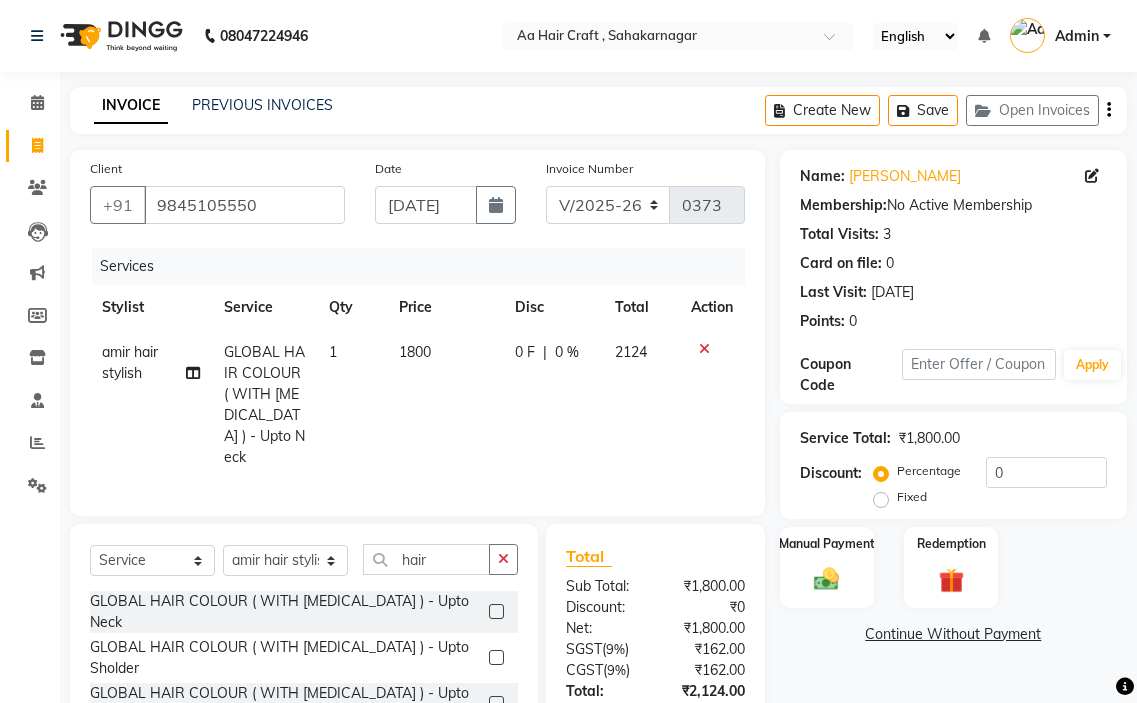 click on "1800" 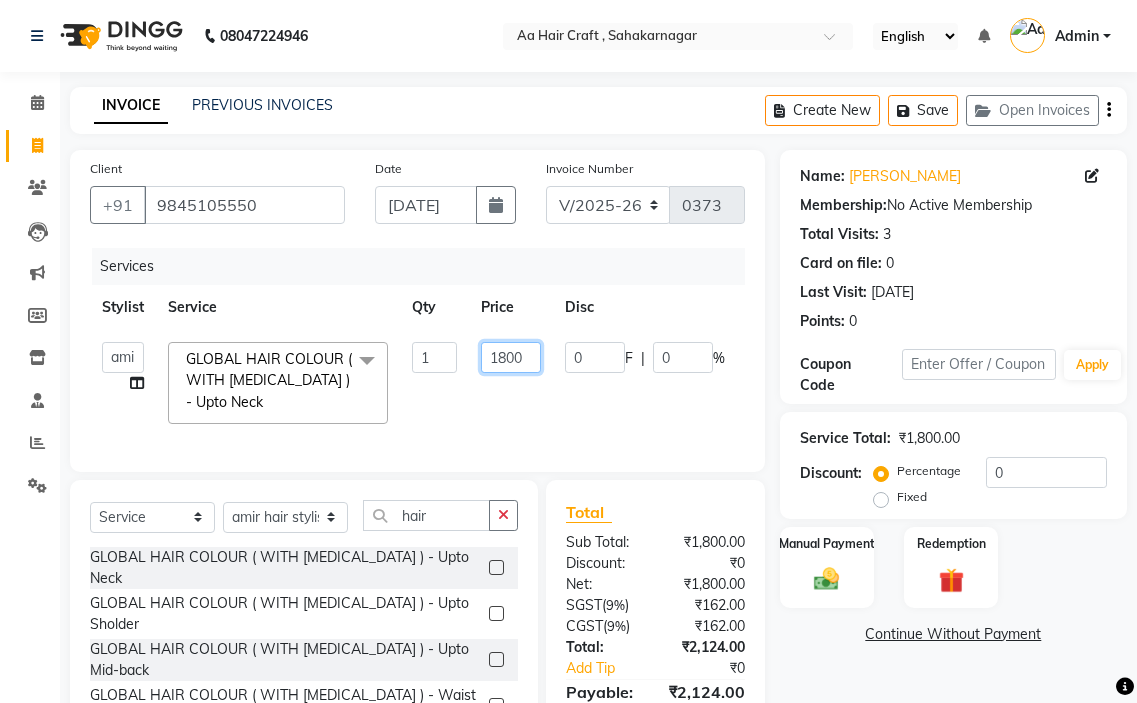 click on "1800" 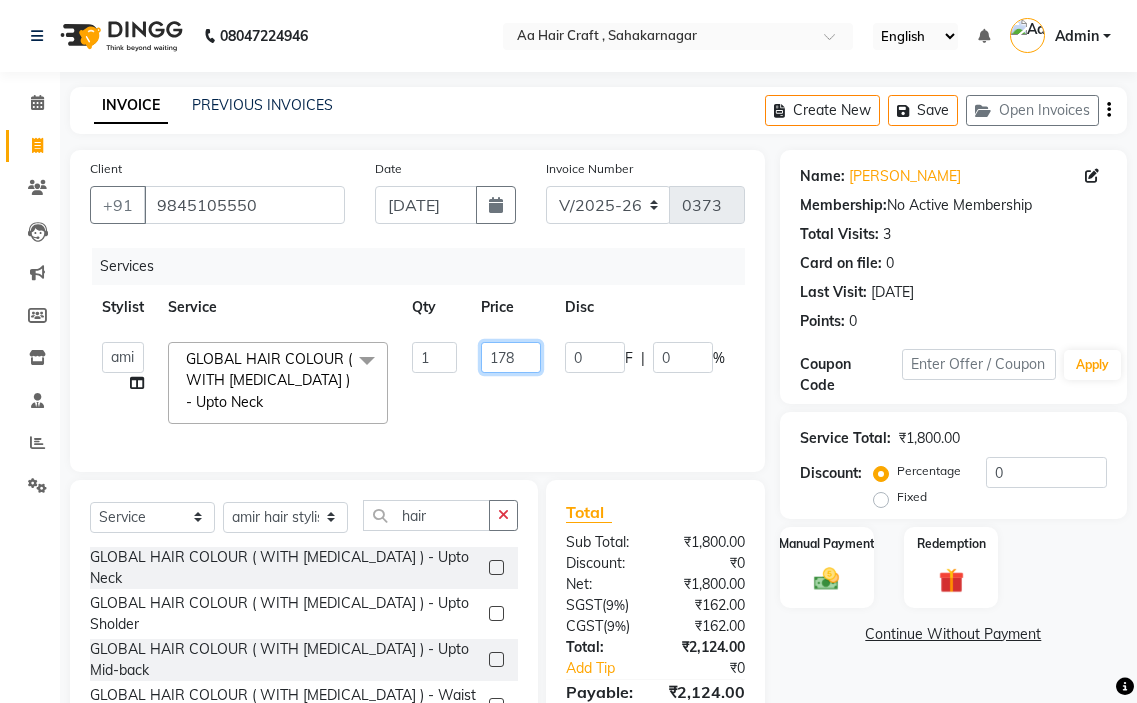type on "1789" 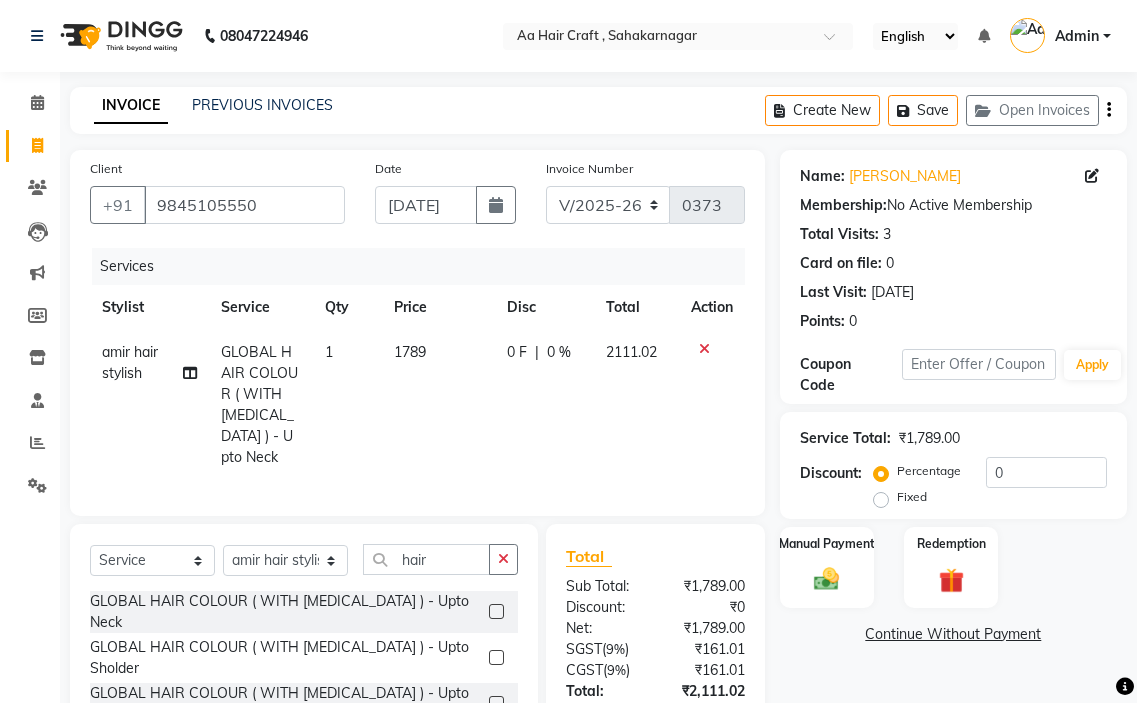 click on "0 F | 0 %" 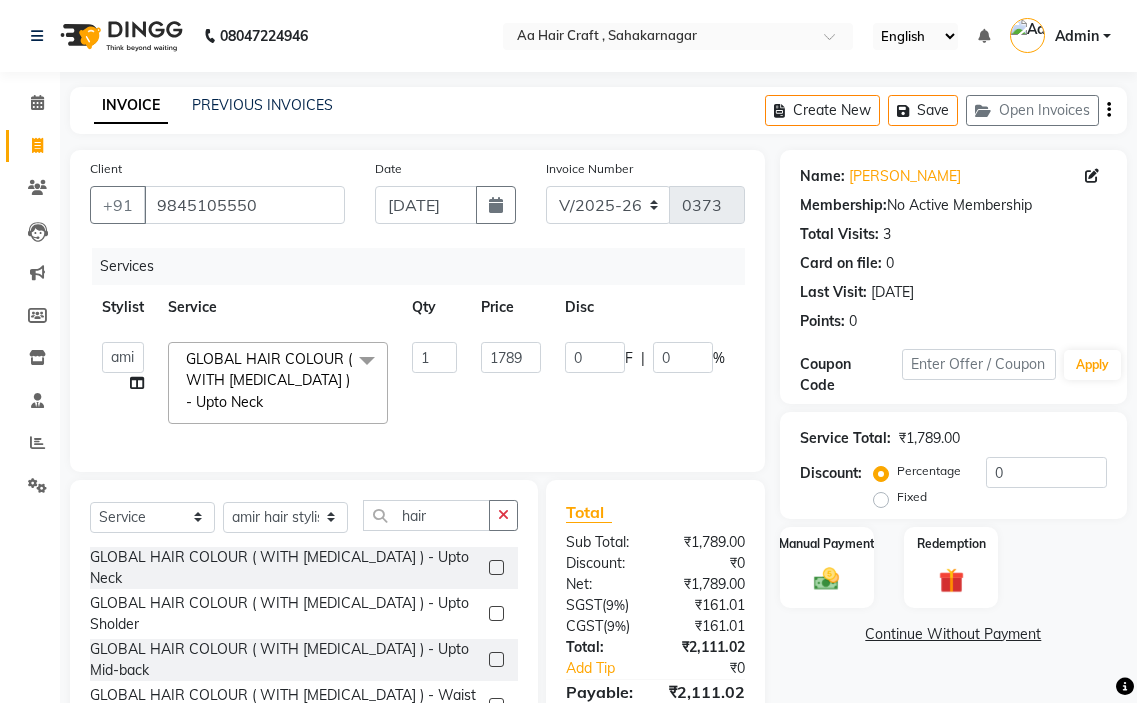 click on "1789" 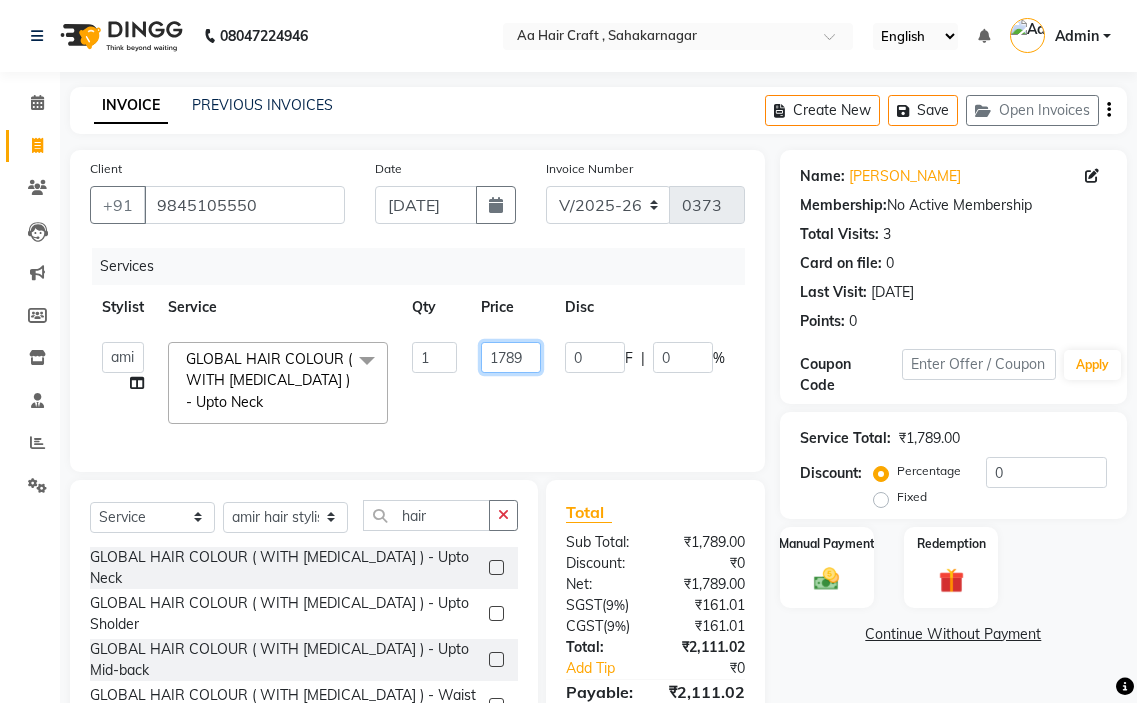 click on "1789" 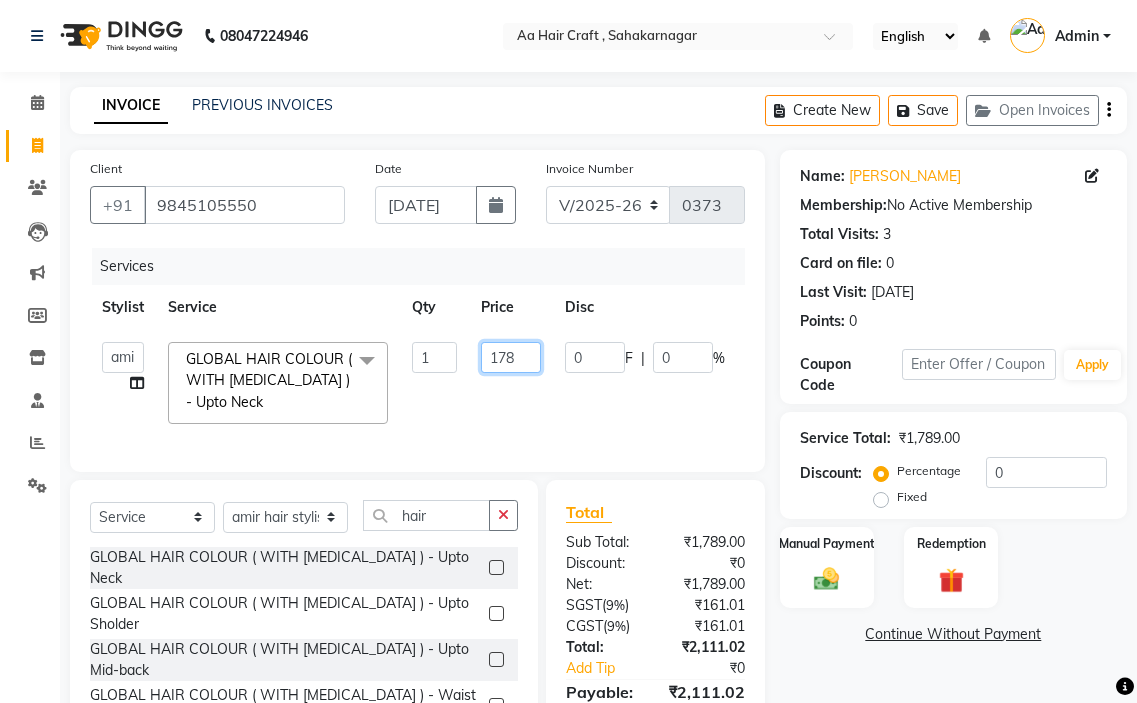 type on "1780" 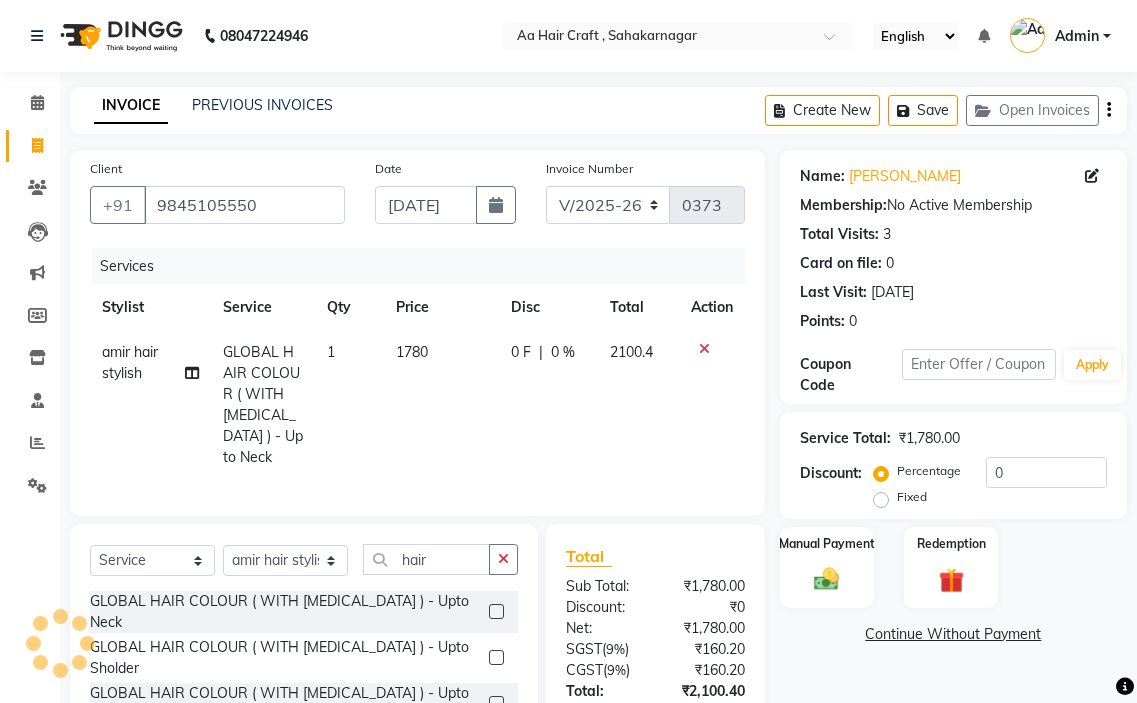 click on "amir hair stylish GLOBAL HAIR COLOUR ( WITH [MEDICAL_DATA] ) - Upto Neck 1 1780 0 F | 0 % 2100.4" 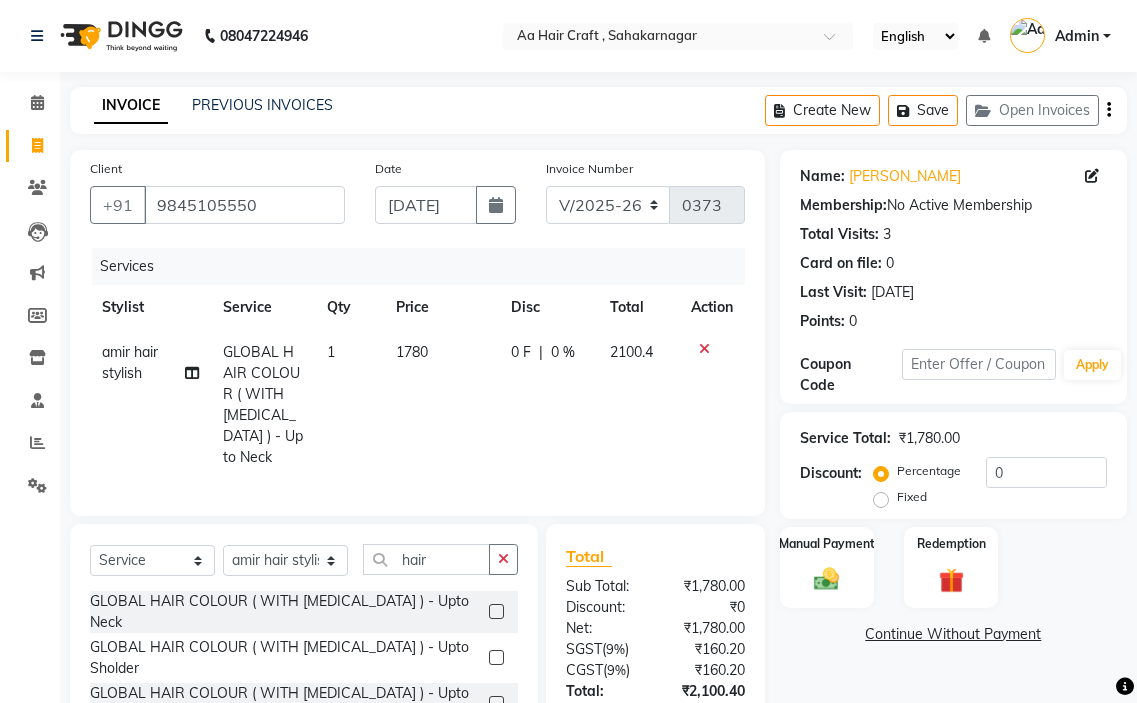 drag, startPoint x: 445, startPoint y: 354, endPoint x: 478, endPoint y: 345, distance: 34.20526 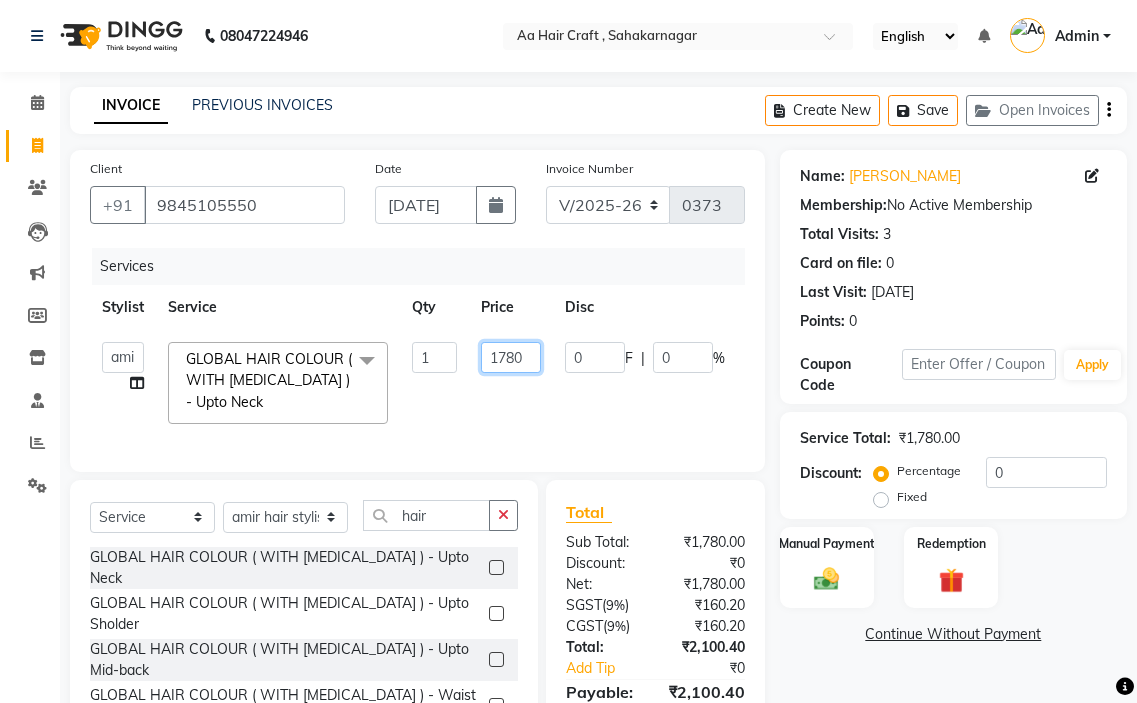 click on "1780" 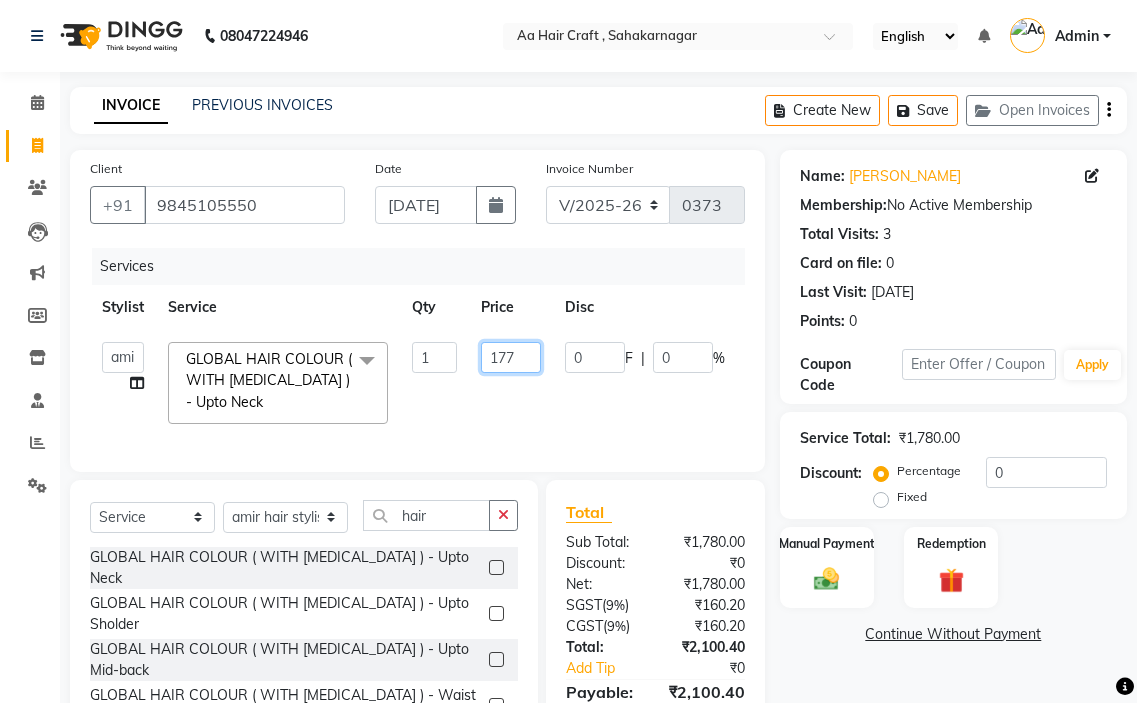 type on "1775" 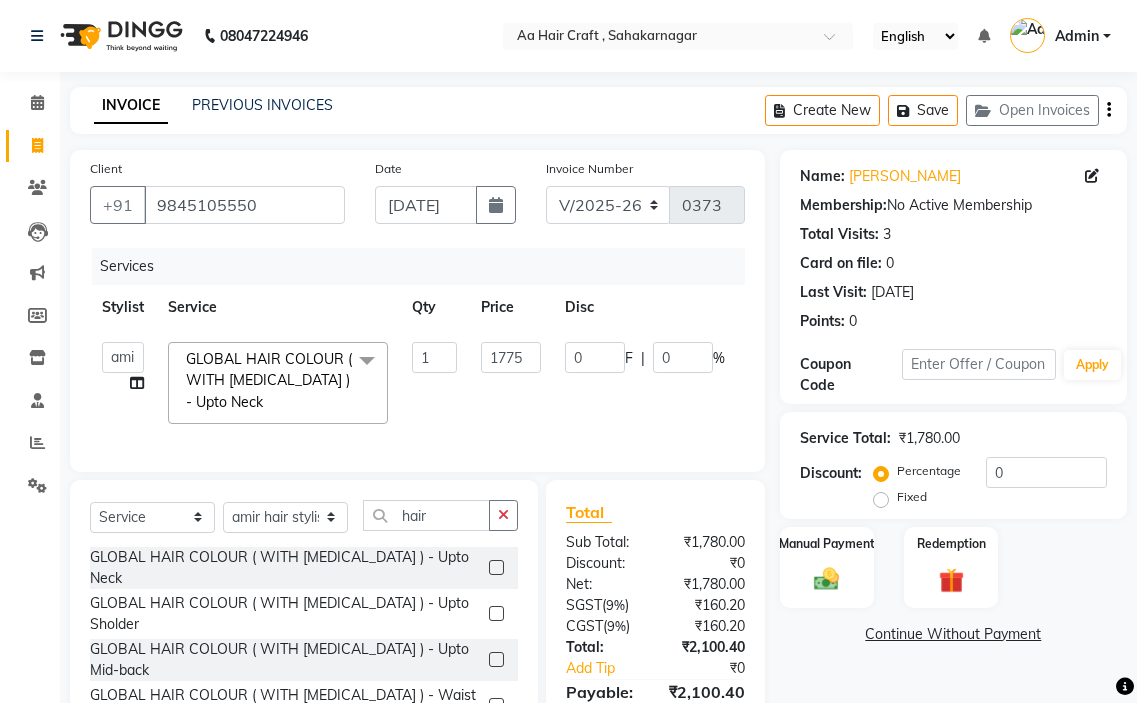 click on "amir hair stylish   [PERSON_NAME]   pooja beautycian   [PERSON_NAME] beautycian   Rekha   [PERSON_NAME]   [PERSON_NAME] beauty and hair  GLOBAL HAIR COLOUR ( WITH [MEDICAL_DATA] ) - Upto Neck  x TONGS & ROLLER SET - Shoulder Length TONGS & ROLLER SET - Waist Length TONGS & ROLLER SET - Blow Dry TONGS & ROLLER SET - Wash & Plain Dry TONGS & ROLLER SET - Wash & Blow Dry TONGS & ROLLER SET - Premium Shampoo Wash & Palin Dry TONGS & ROLLER SET - Premium Shampoo Wash & Blow Dry GLOBAL HAIR COLOUR ( WITH [MEDICAL_DATA] ) - Upto Neck GLOBAL HAIR COLOUR ( WITH [MEDICAL_DATA] ) - Upto Sholder GLOBAL HAIR COLOUR ( WITH [MEDICAL_DATA] ) - Upto Mid-back GLOBAL HAIR COLOUR ( WITH [MEDICAL_DATA] ) - Waist & Below GLOBAL HAIR COLOUR ( WITH [MEDICAL_DATA] ) - Root touch up (upto 2 inch) GLOBAL HIGHLIGHTS - Upto Neck GLOBAL HIGHLIGHTS - Upto Sholder GLOBAL HIGHLIGHTS - Upto Mid-back GLOBAL HIGHLIGHTS - Waist & Below GLOBAL HIGHLIGHTS - Crown Highlights GLOBAL HIGHLIGHTS - Highlight Perstreaks & Prelightninh SMOOTHENING / REBONDING - Upto Neck SMOOTHENING / REBONDING - Upto Sholder 1 0" 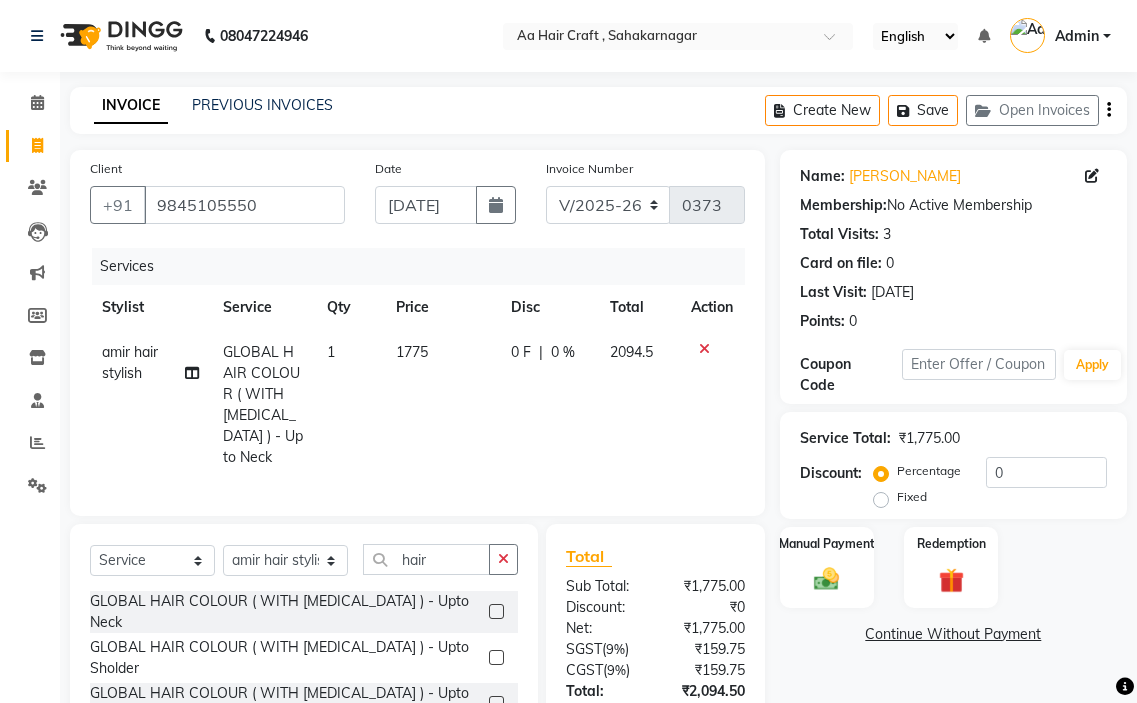 click on "1775" 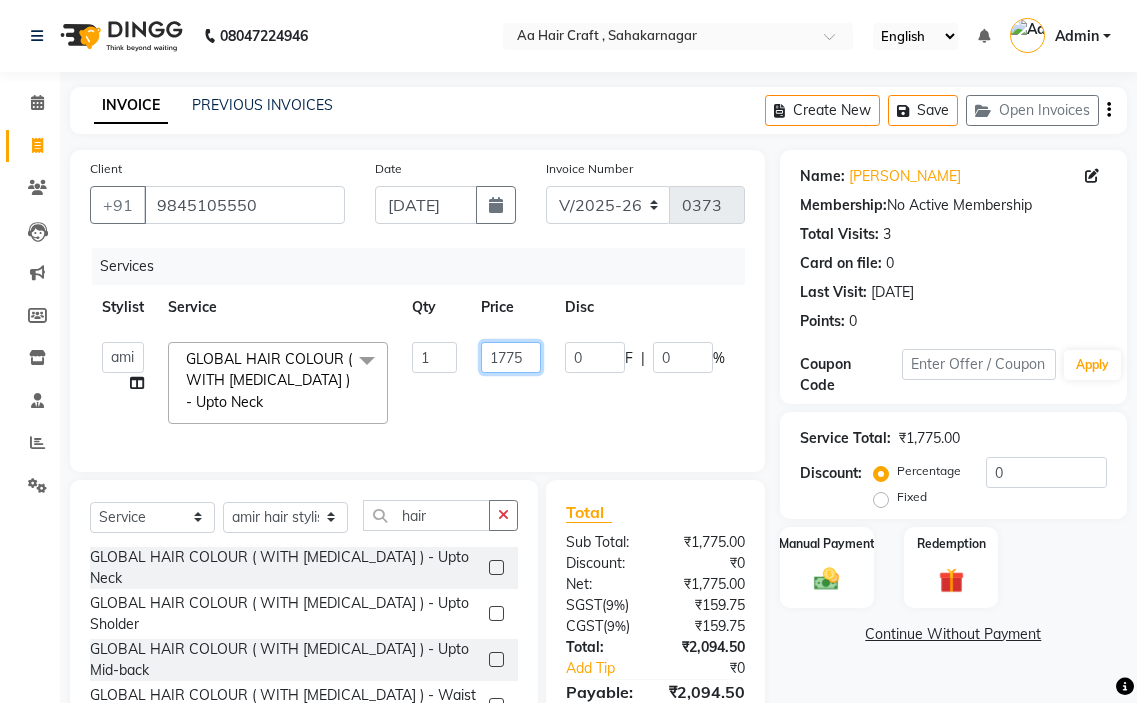click on "1775" 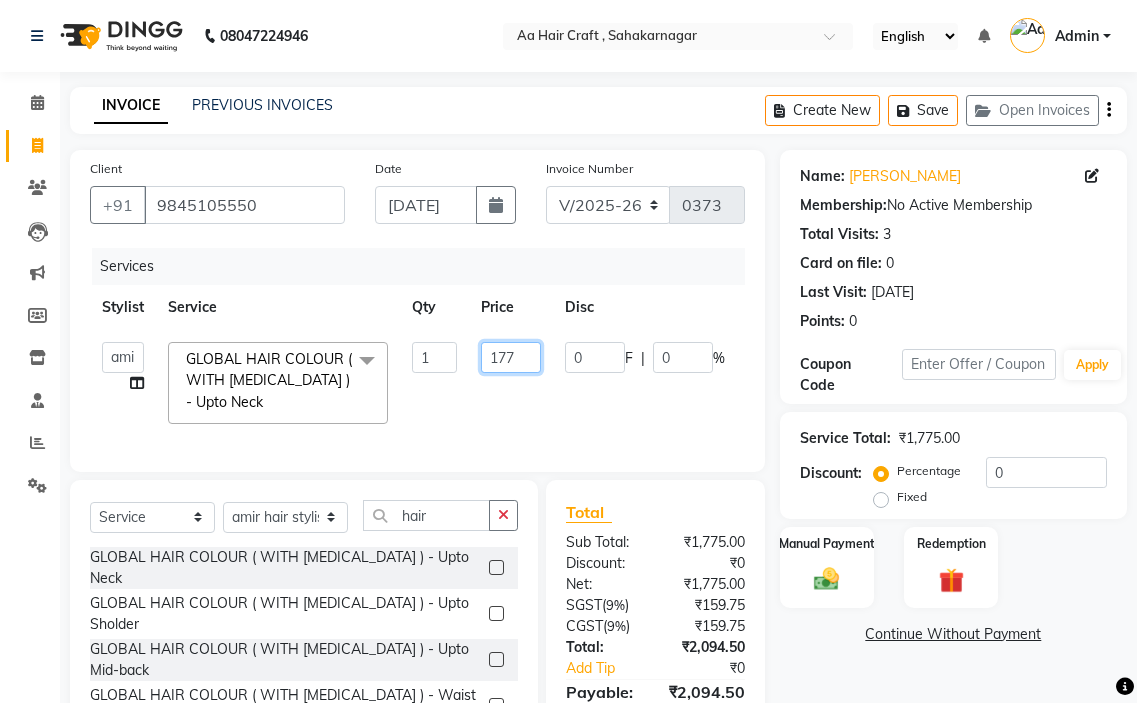 type on "1770" 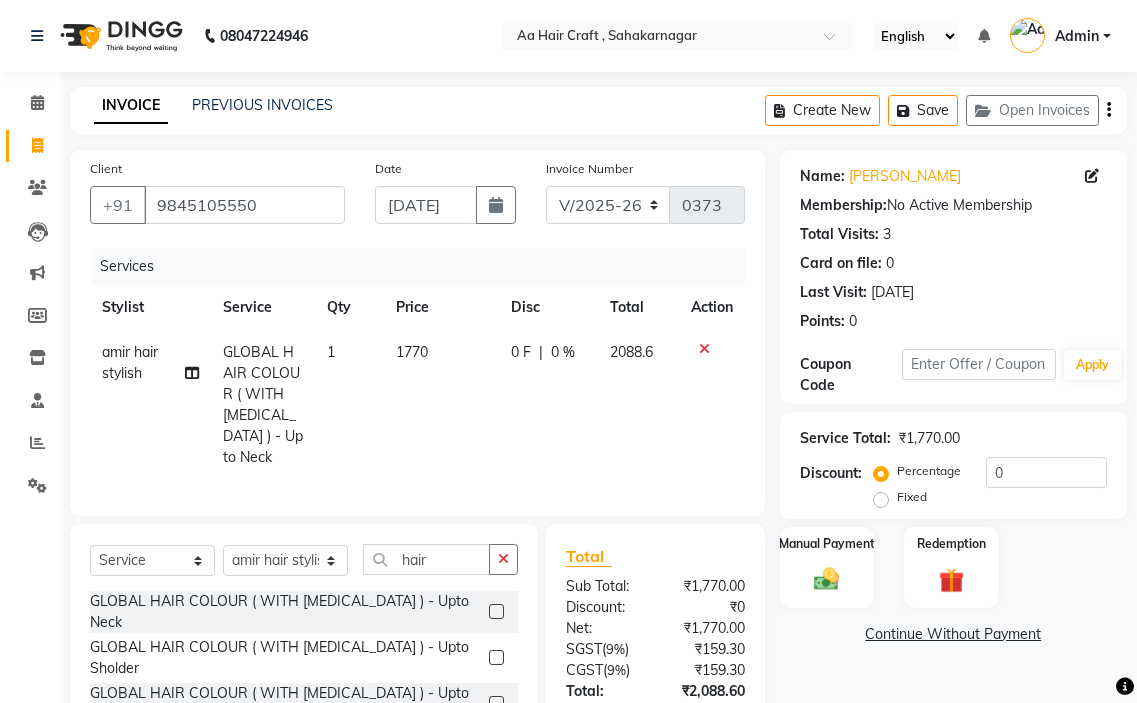 click on "amir hair stylish GLOBAL HAIR COLOUR ( WITH [MEDICAL_DATA] ) - Upto Neck 1 1770 0 F | 0 % 2088.6" 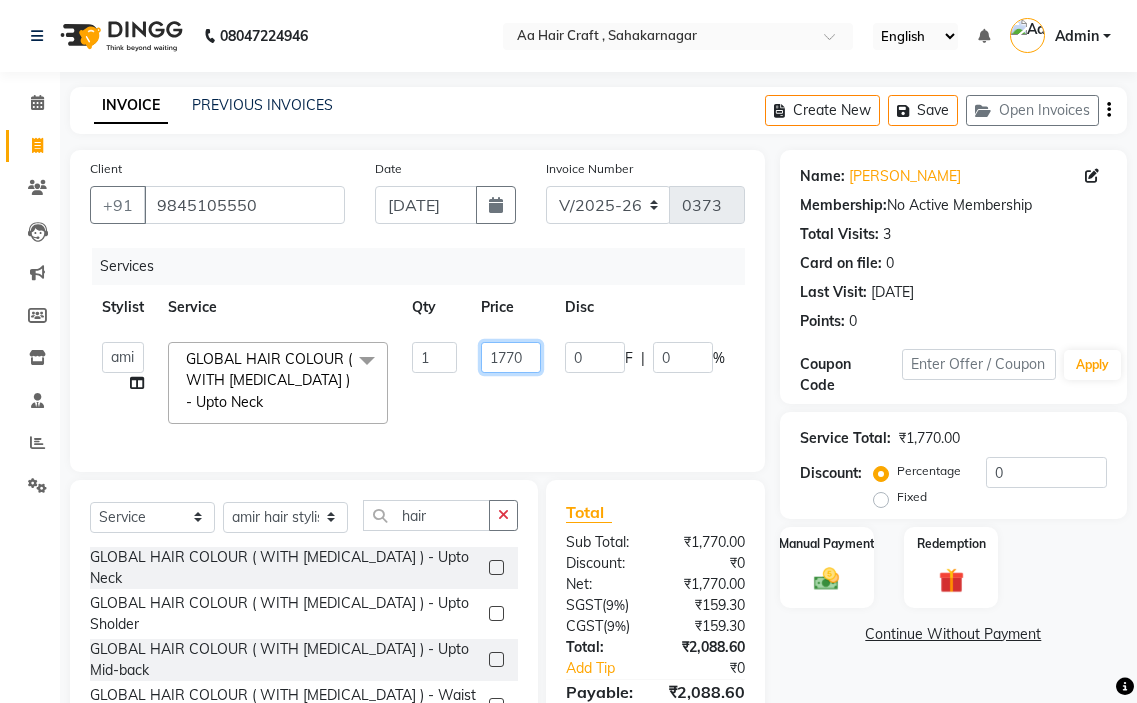 click on "1770" 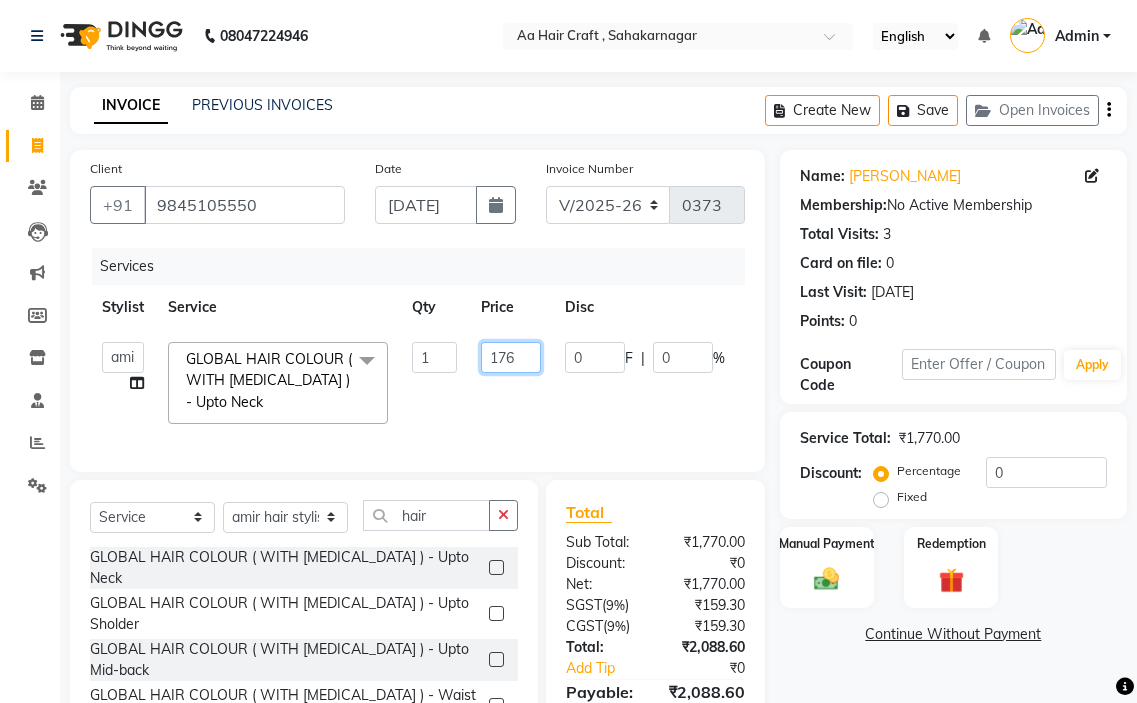 type on "1760" 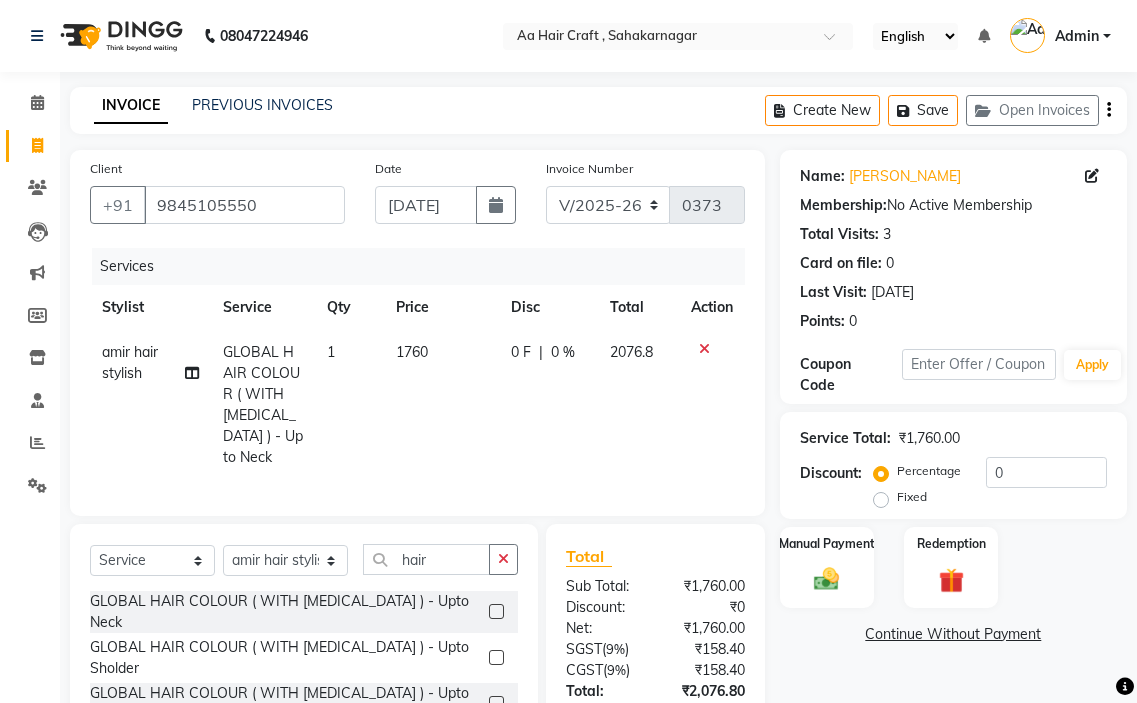 click on "0 F | 0 %" 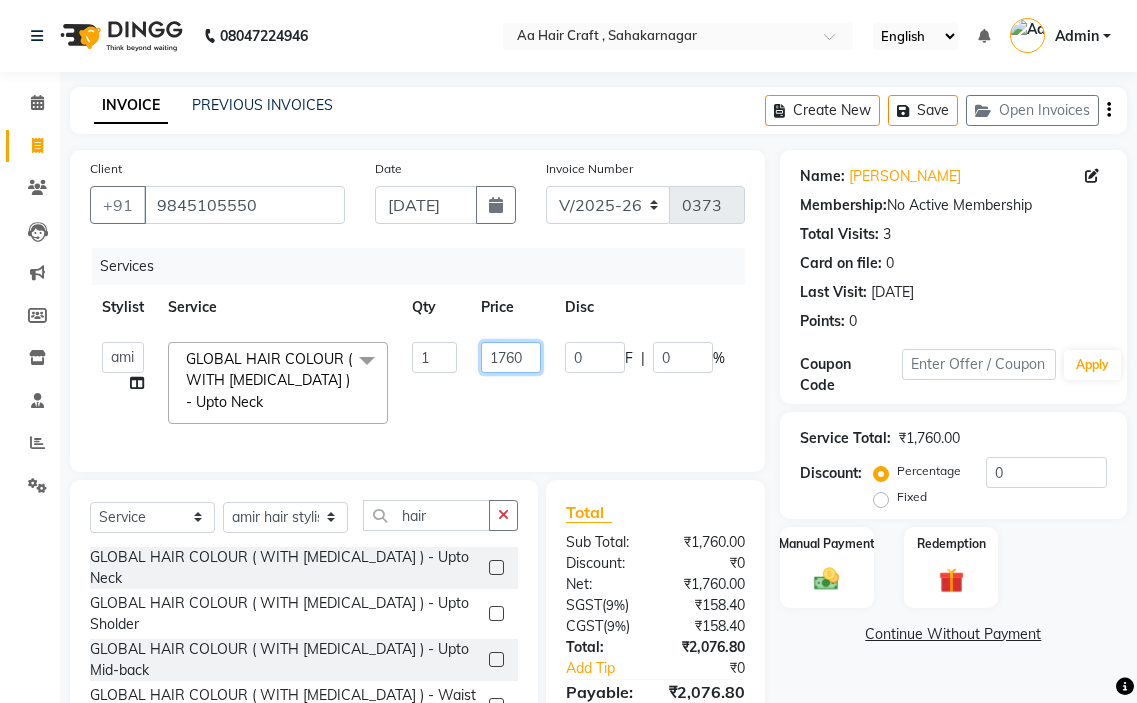 click on "1760" 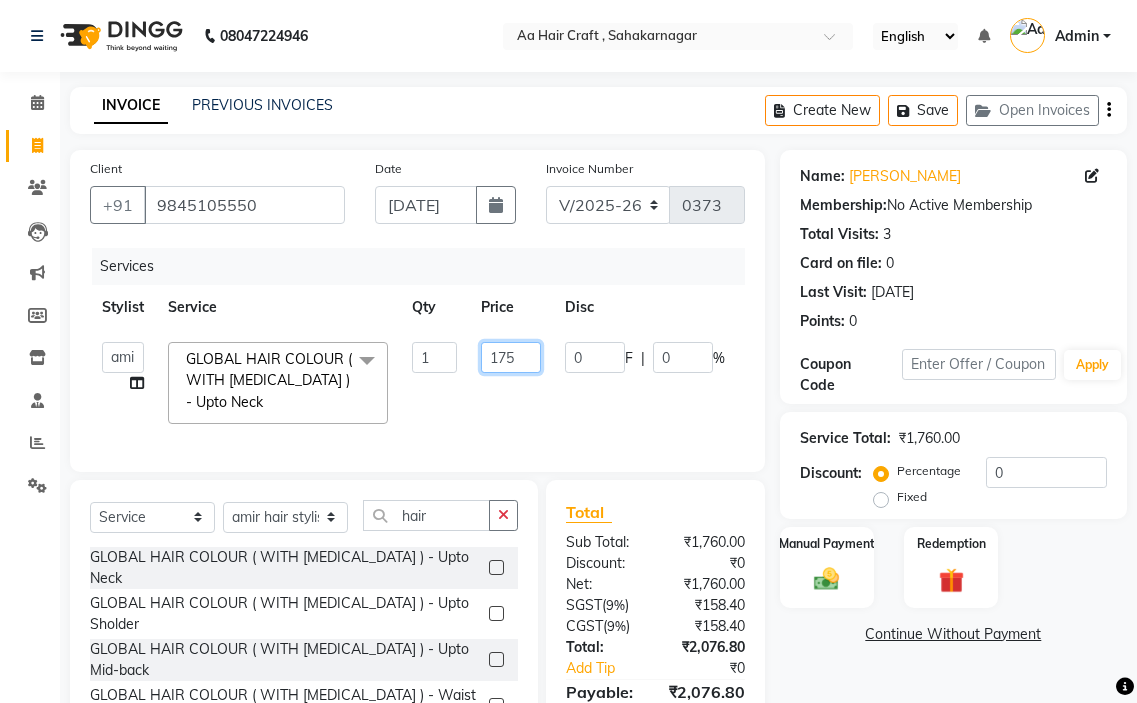 type on "1750" 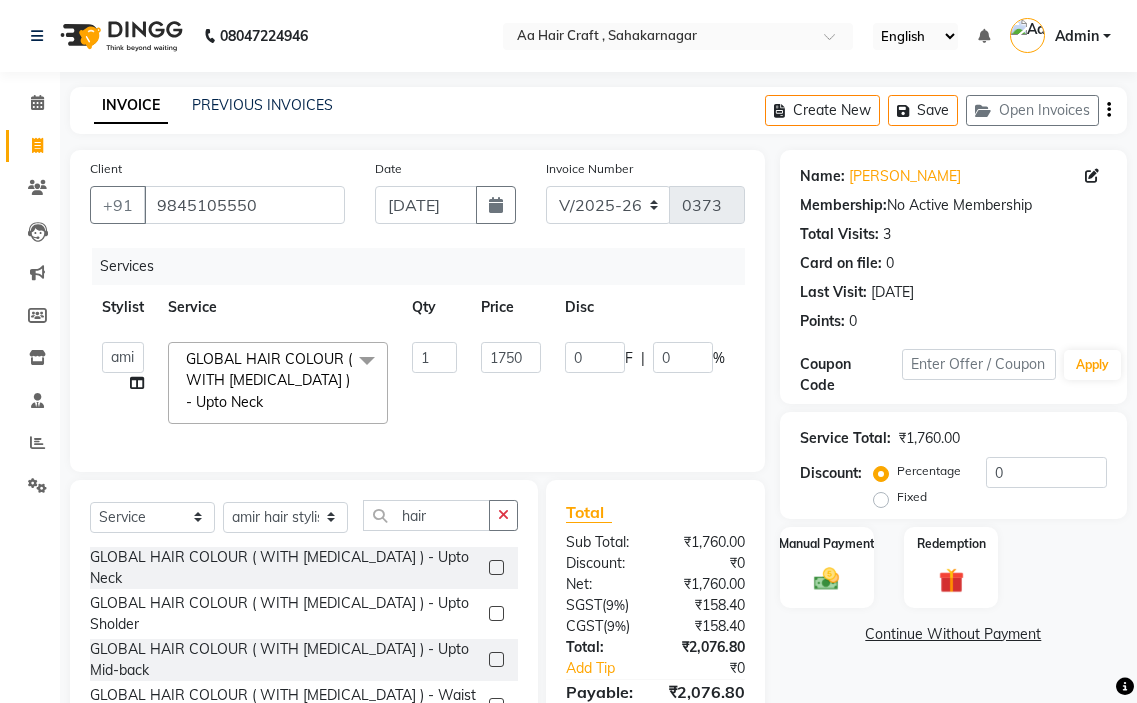 click on "amir hair stylish   [PERSON_NAME]   pooja beautycian   [PERSON_NAME] beautycian   Rekha   [PERSON_NAME]   [PERSON_NAME] beauty and hair  GLOBAL HAIR COLOUR ( WITH [MEDICAL_DATA] ) - Upto Neck  x TONGS & ROLLER SET - Shoulder Length TONGS & ROLLER SET - Waist Length TONGS & ROLLER SET - Blow Dry TONGS & ROLLER SET - Wash & Plain Dry TONGS & ROLLER SET - Wash & Blow Dry TONGS & ROLLER SET - Premium Shampoo Wash & Palin Dry TONGS & ROLLER SET - Premium Shampoo Wash & Blow Dry GLOBAL HAIR COLOUR ( WITH [MEDICAL_DATA] ) - Upto Neck GLOBAL HAIR COLOUR ( WITH [MEDICAL_DATA] ) - Upto Sholder GLOBAL HAIR COLOUR ( WITH [MEDICAL_DATA] ) - Upto Mid-back GLOBAL HAIR COLOUR ( WITH [MEDICAL_DATA] ) - Waist & Below GLOBAL HAIR COLOUR ( WITH [MEDICAL_DATA] ) - Root touch up (upto 2 inch) GLOBAL HIGHLIGHTS - Upto Neck GLOBAL HIGHLIGHTS - Upto Sholder GLOBAL HIGHLIGHTS - Upto Mid-back GLOBAL HIGHLIGHTS - Waist & Below GLOBAL HIGHLIGHTS - Crown Highlights GLOBAL HIGHLIGHTS - Highlight Perstreaks & Prelightninh SMOOTHENING / REBONDING - Upto Neck SMOOTHENING / REBONDING - Upto Sholder 1 0" 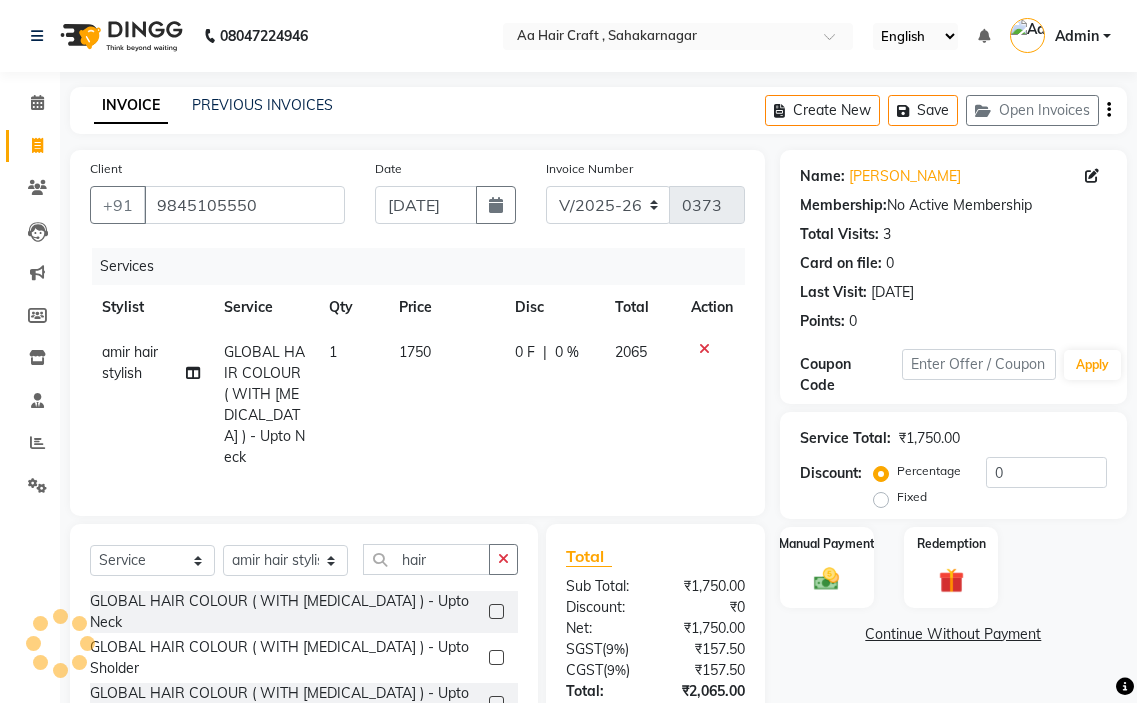 click on "1750" 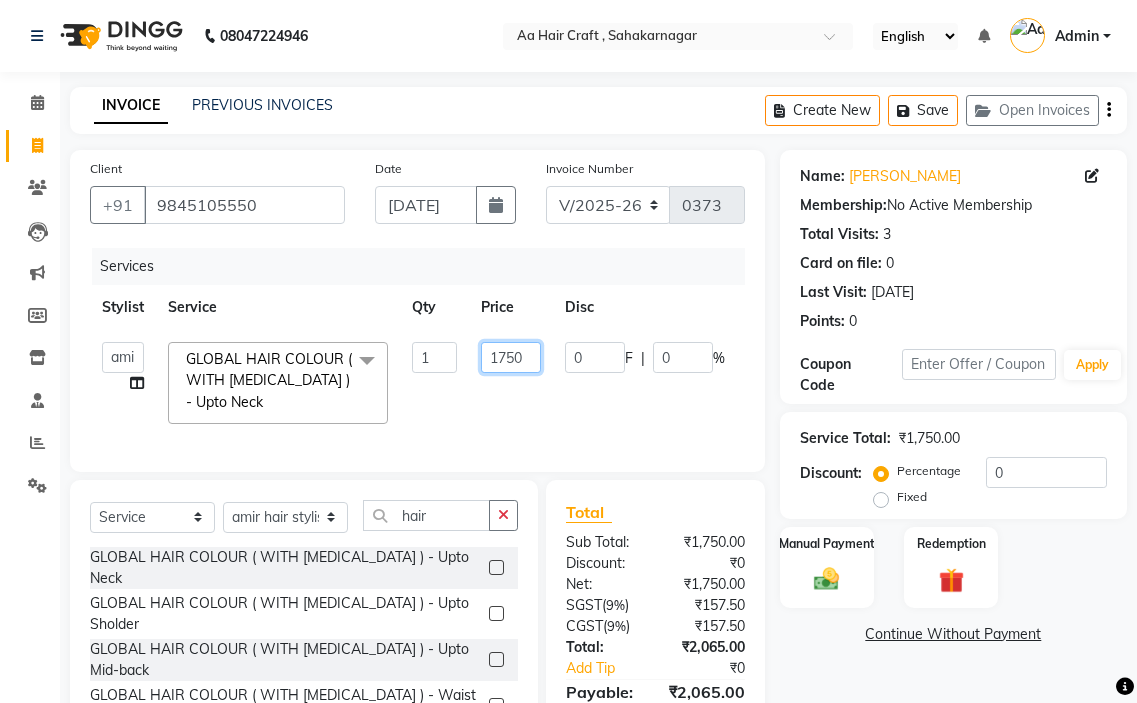 click on "1750" 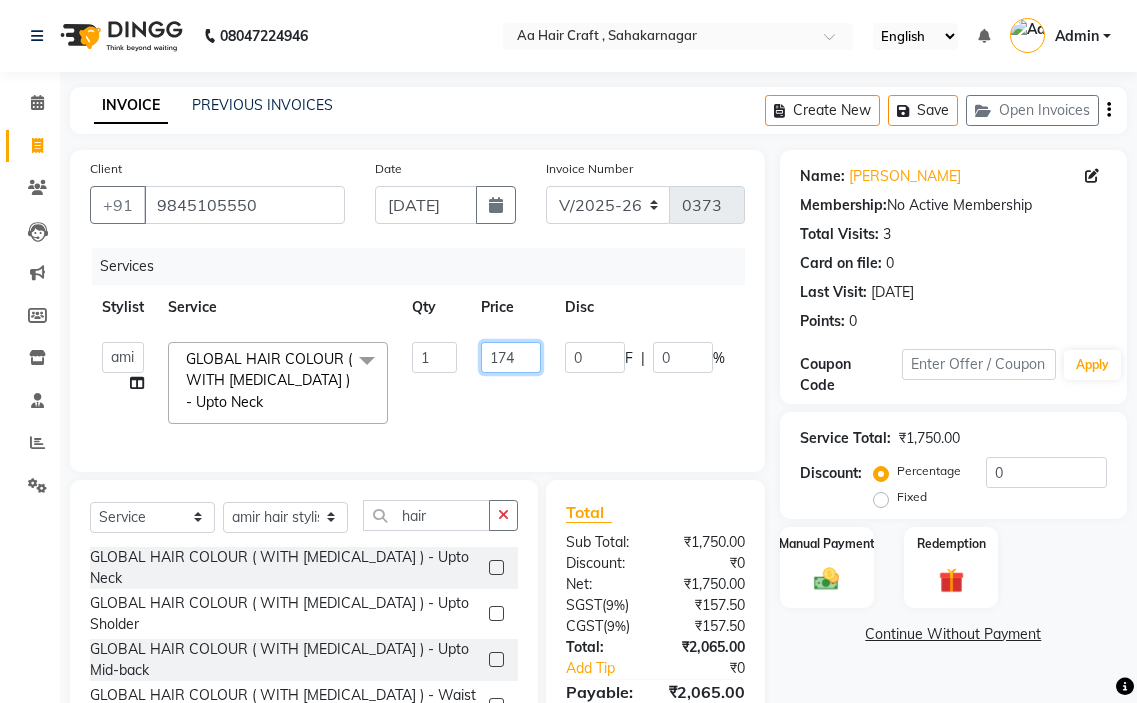 type on "1748" 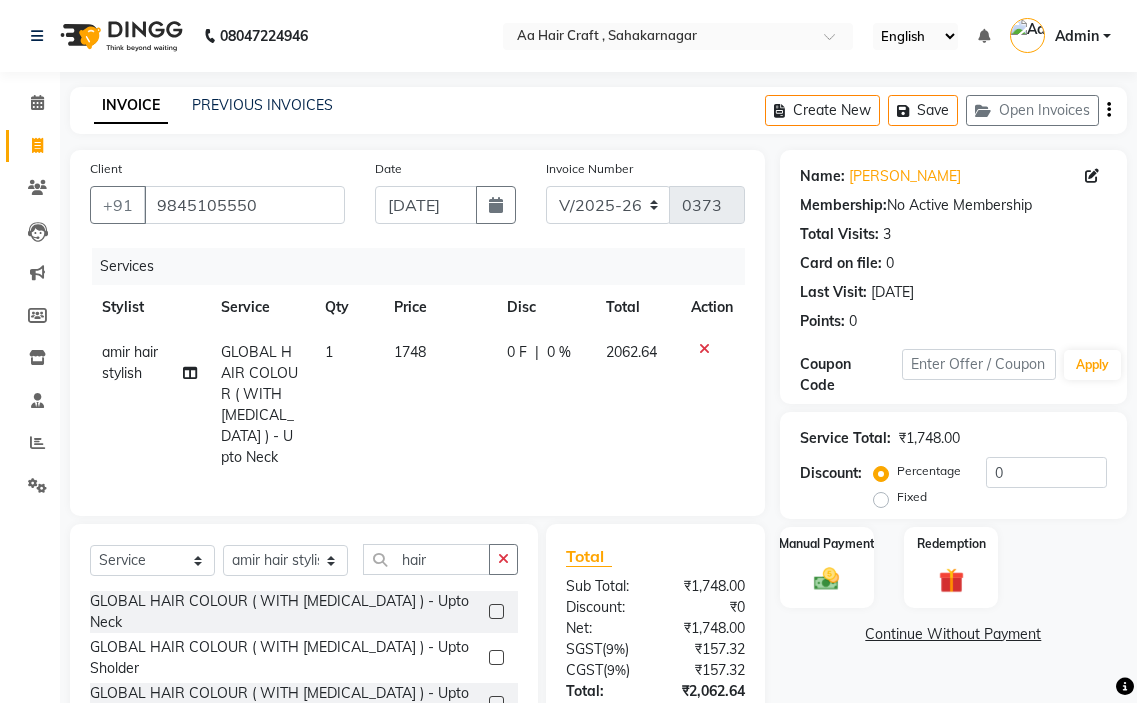 click on "amir hair stylish GLOBAL HAIR COLOUR ( WITH [MEDICAL_DATA] ) - Upto Neck 1 1748 0 F | 0 % 2062.64" 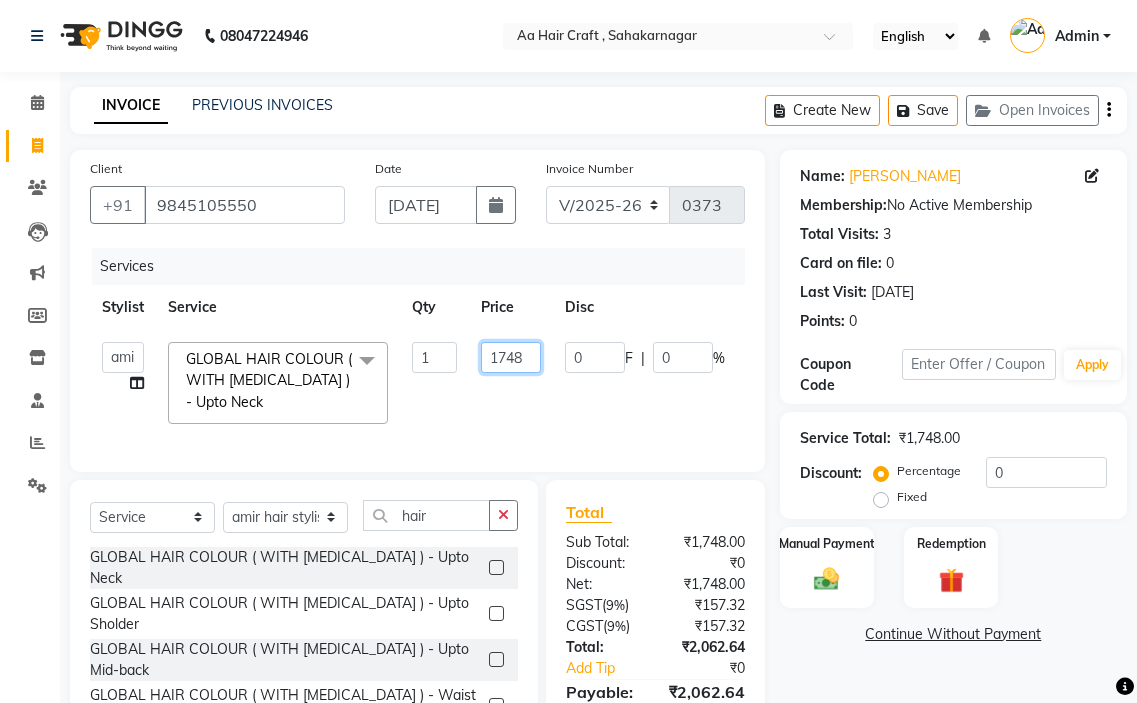 click on "1748" 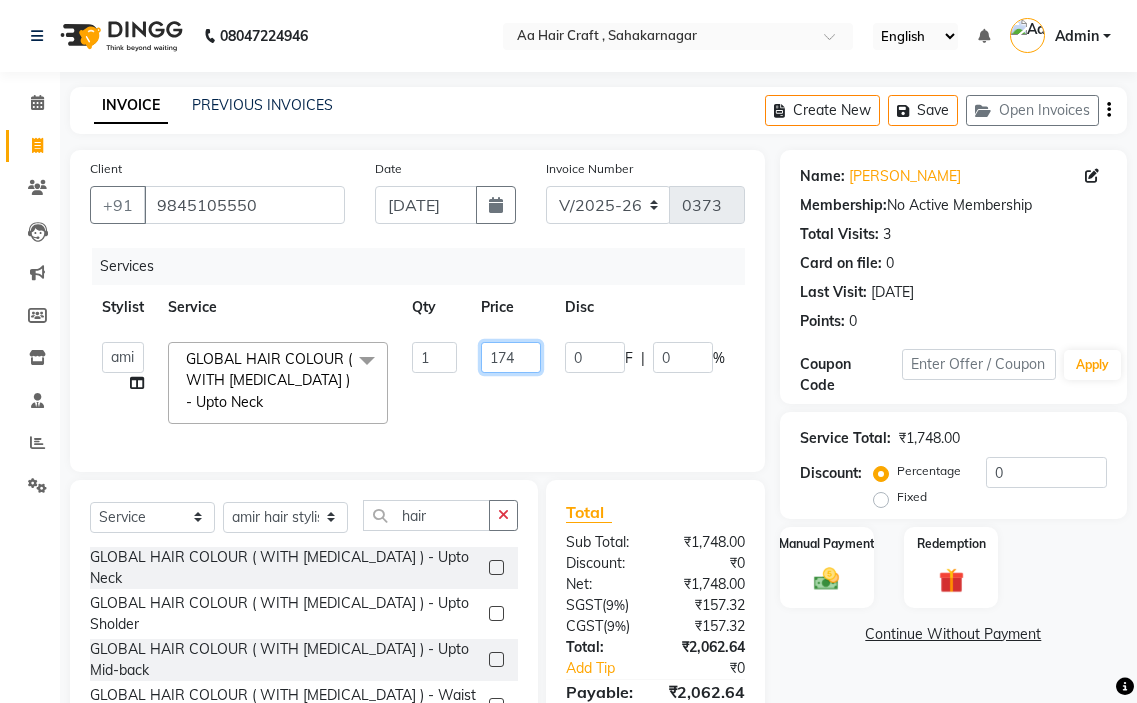 type on "1740" 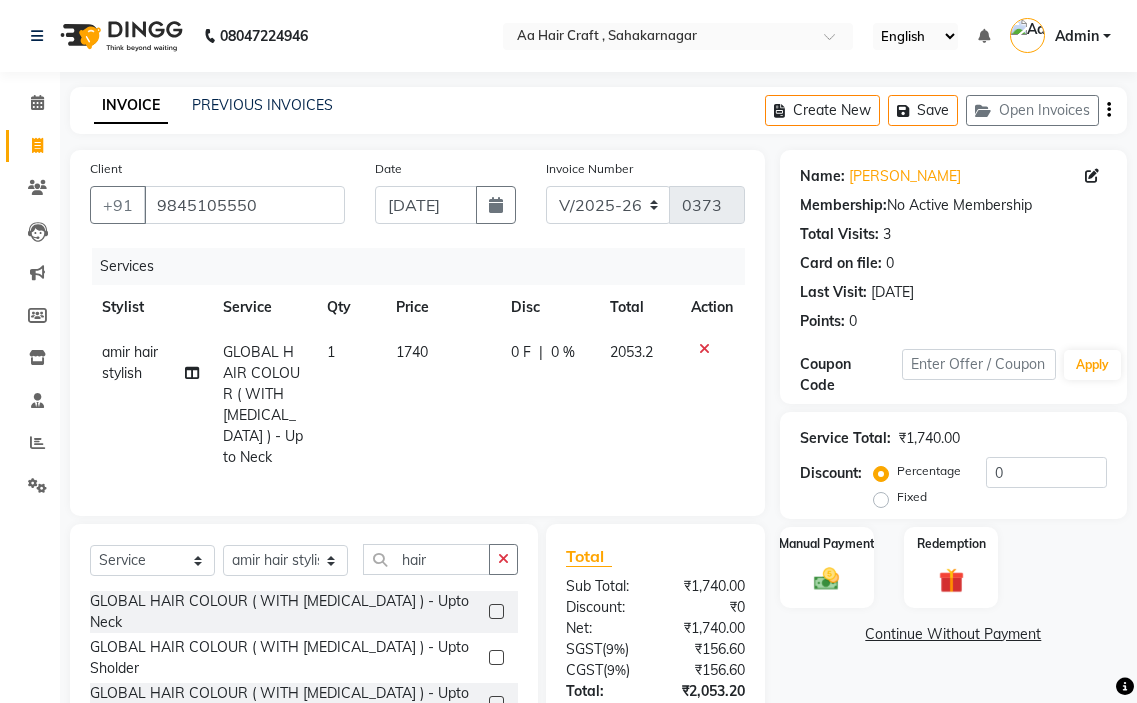 click on "amir hair stylish GLOBAL HAIR COLOUR ( WITH [MEDICAL_DATA] ) - Upto Neck 1 1740 0 F | 0 % 2053.2" 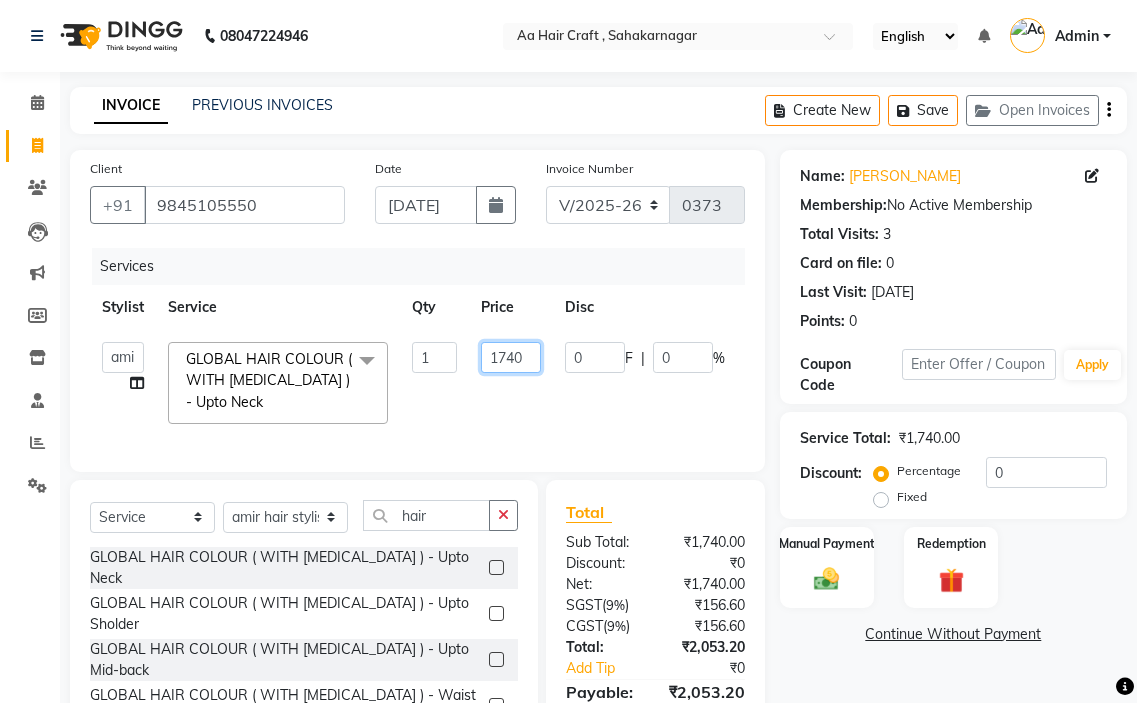click on "1740" 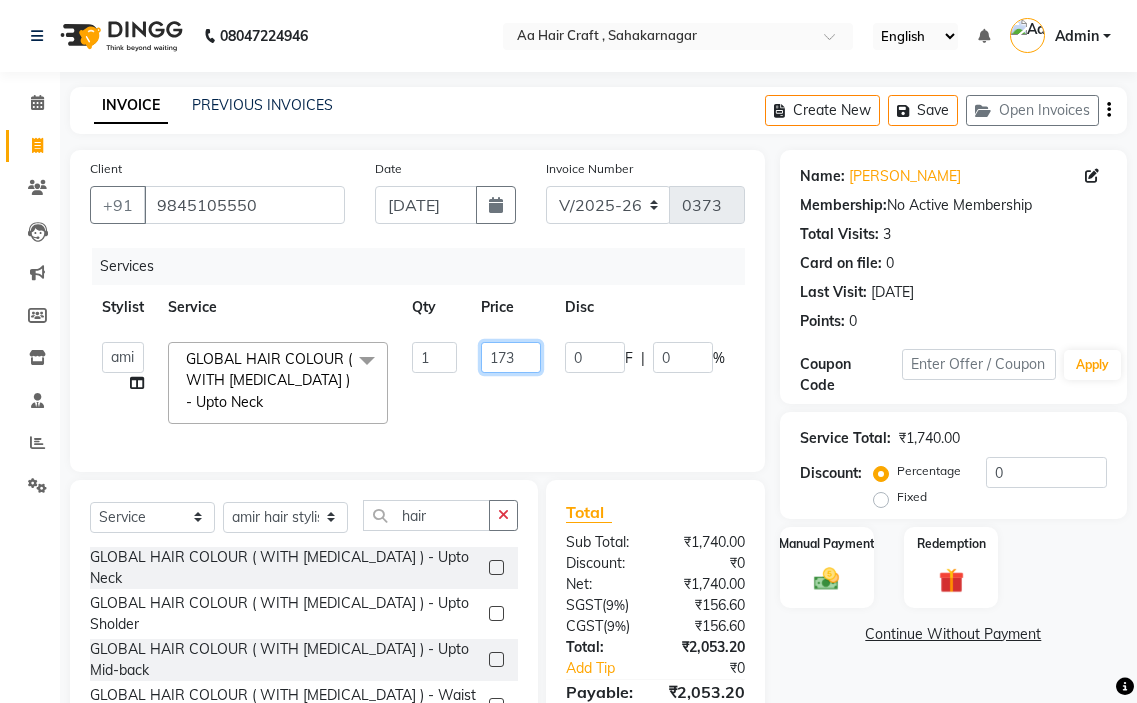 type on "1730" 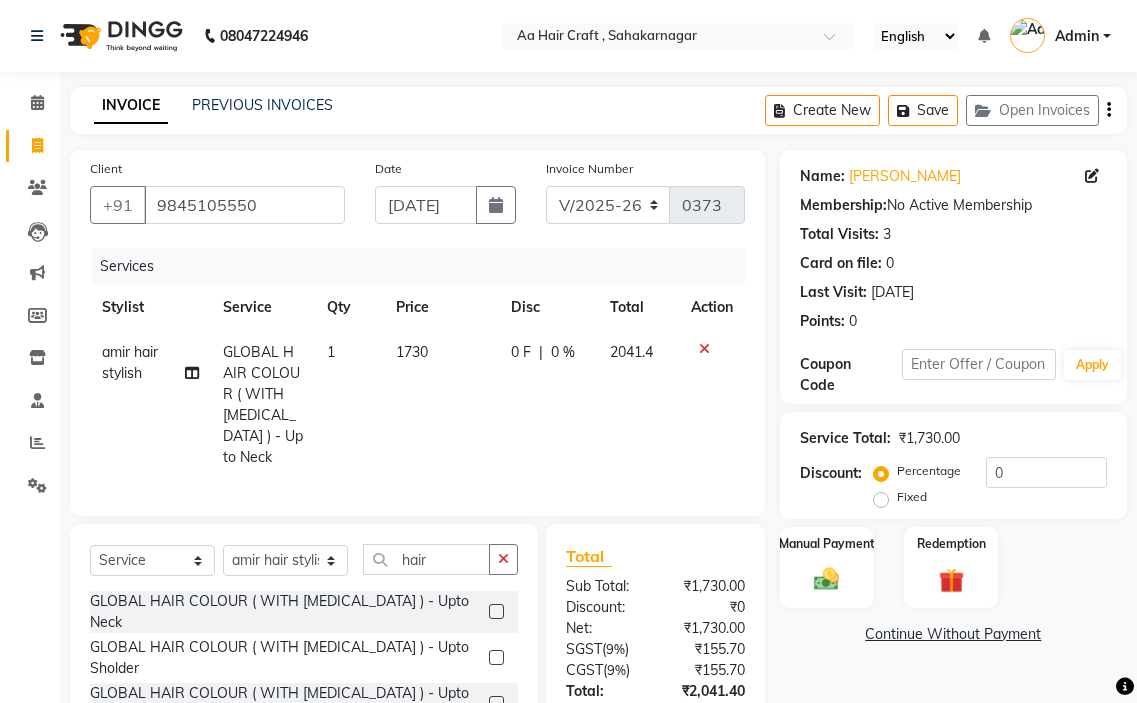 click on "0 F | 0 %" 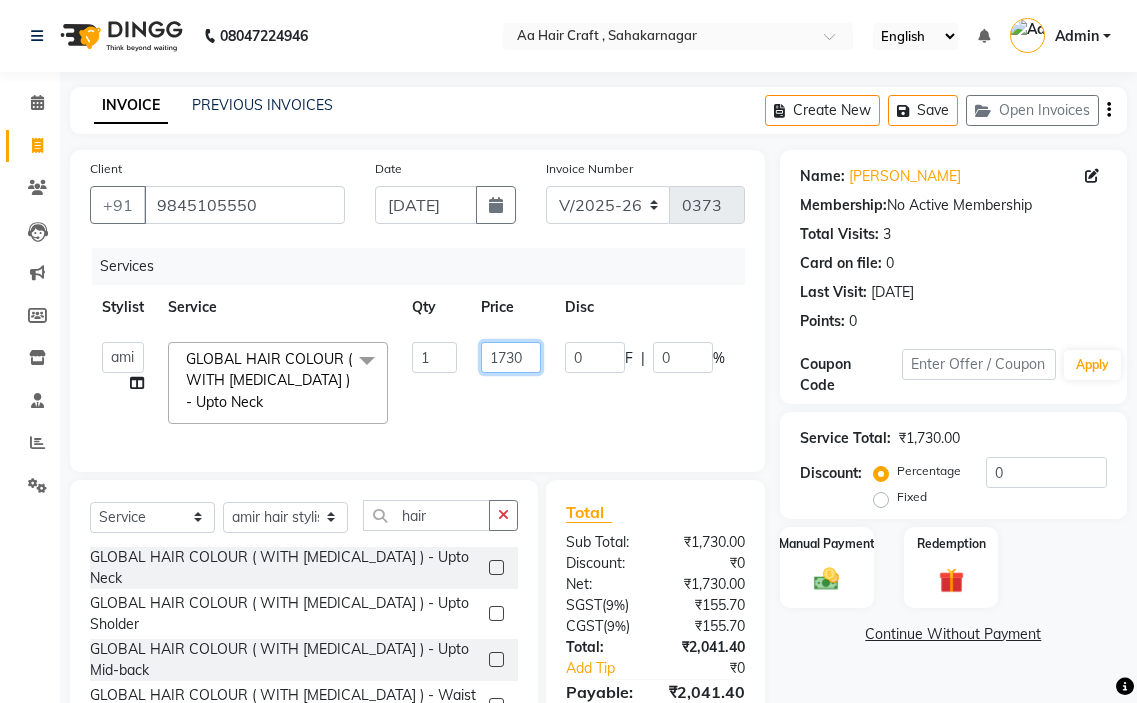 click on "1730" 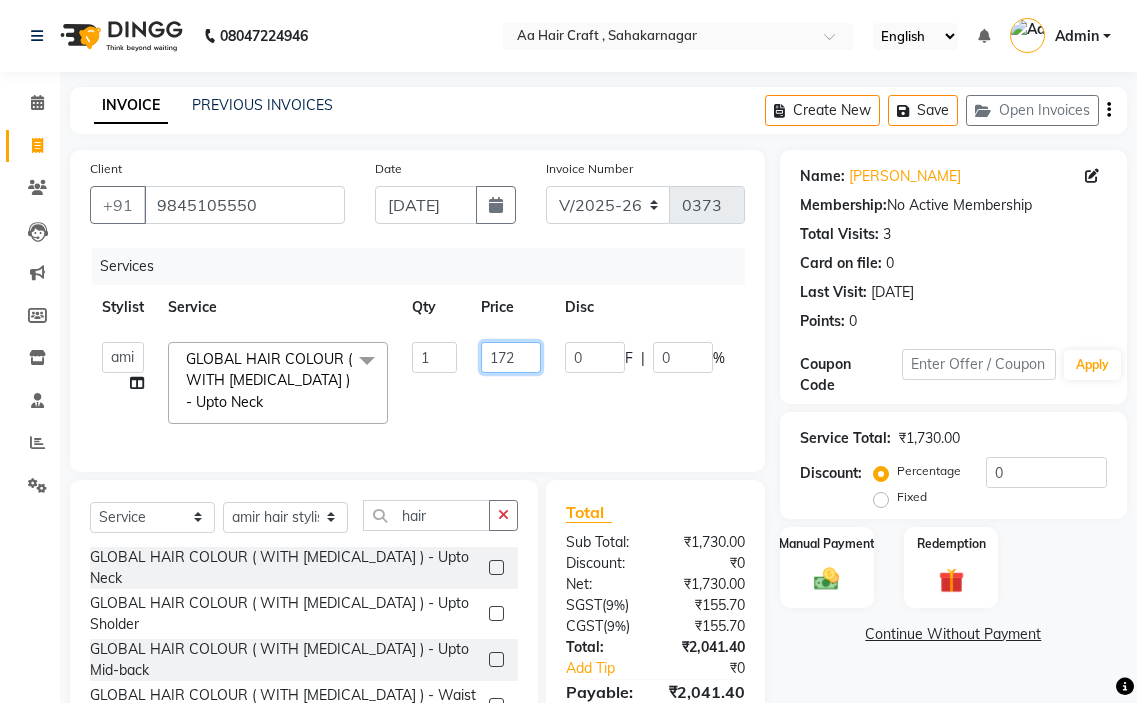 type on "1720" 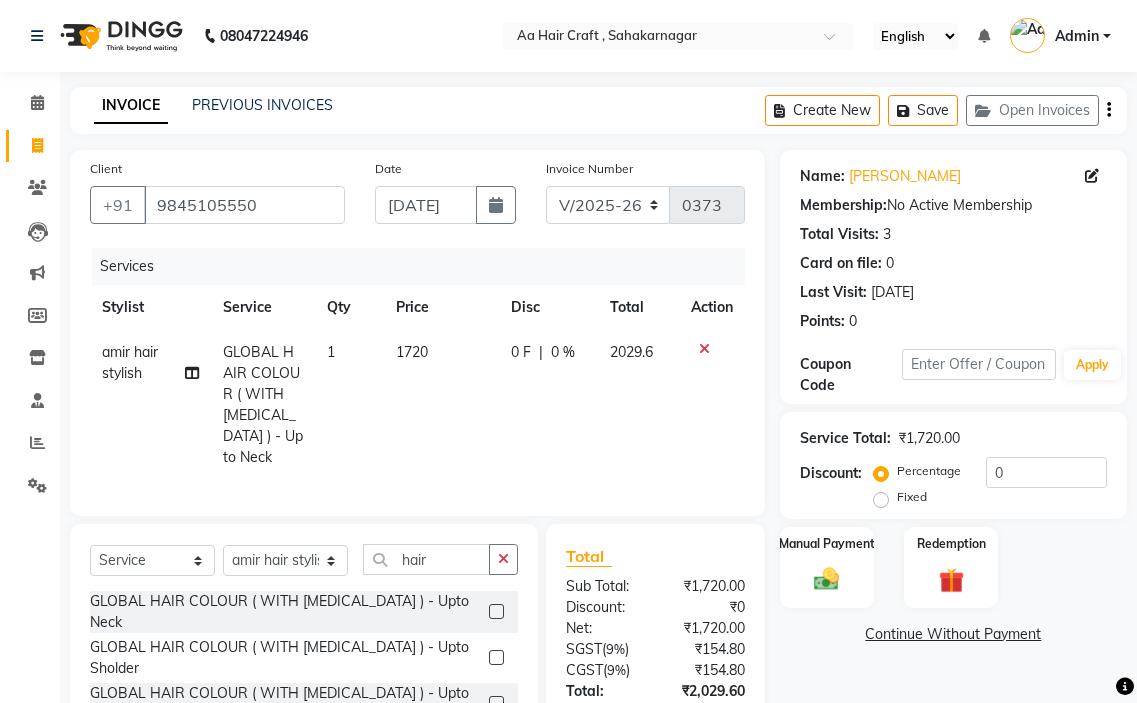 click on "amir hair stylish GLOBAL HAIR COLOUR ( WITH [MEDICAL_DATA] ) - Upto Neck 1 1720 0 F | 0 % 2029.6" 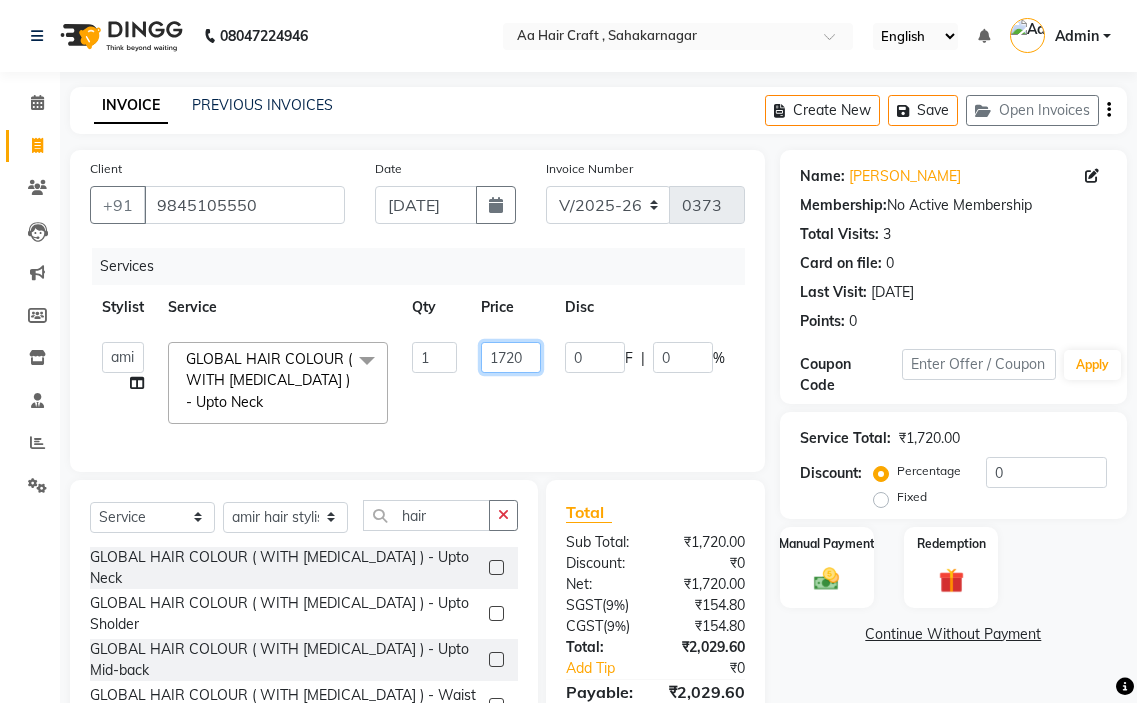 click on "1720" 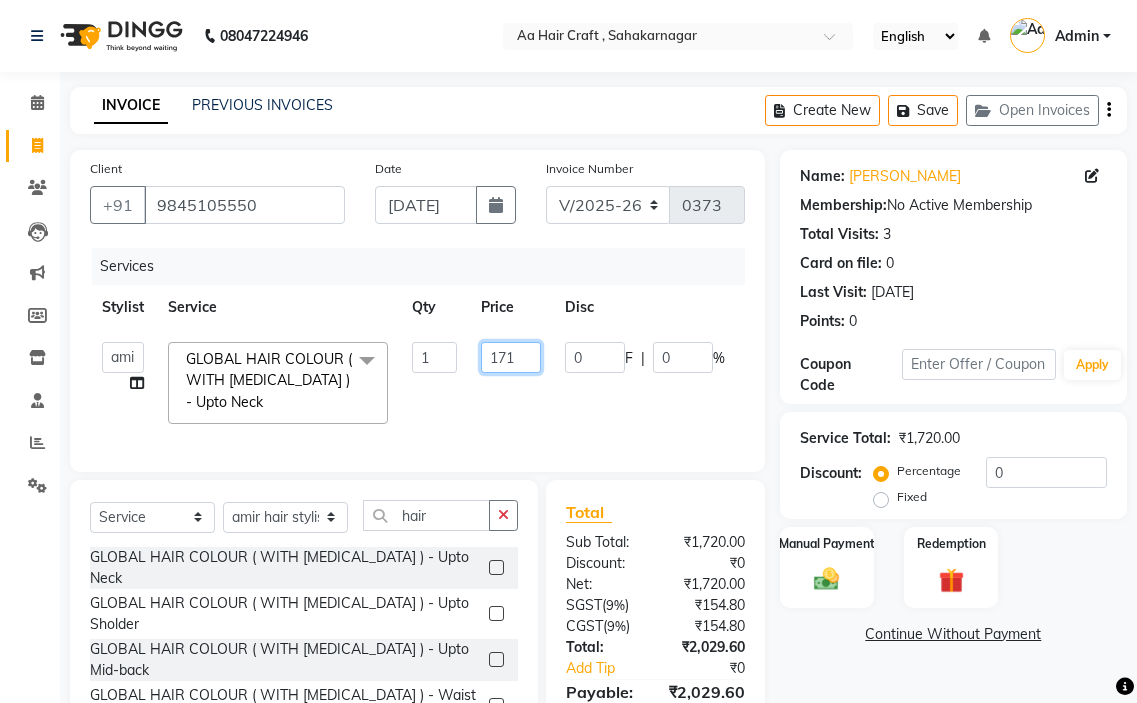 type on "1710" 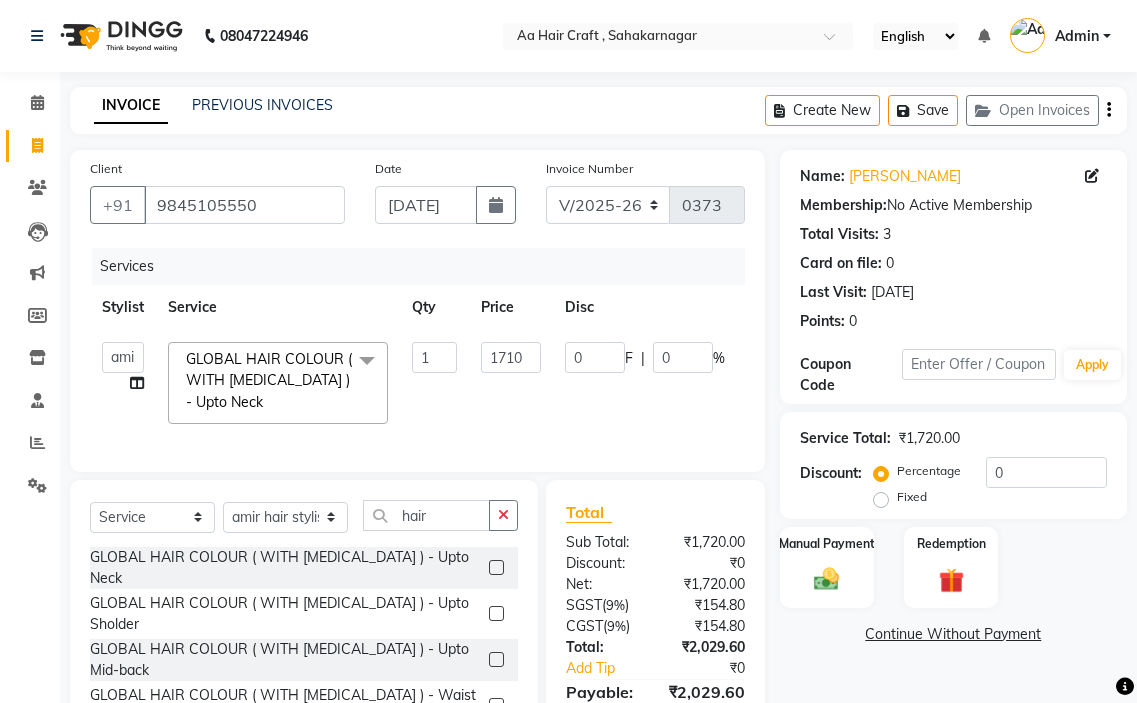 click on "0 F | 0 %" 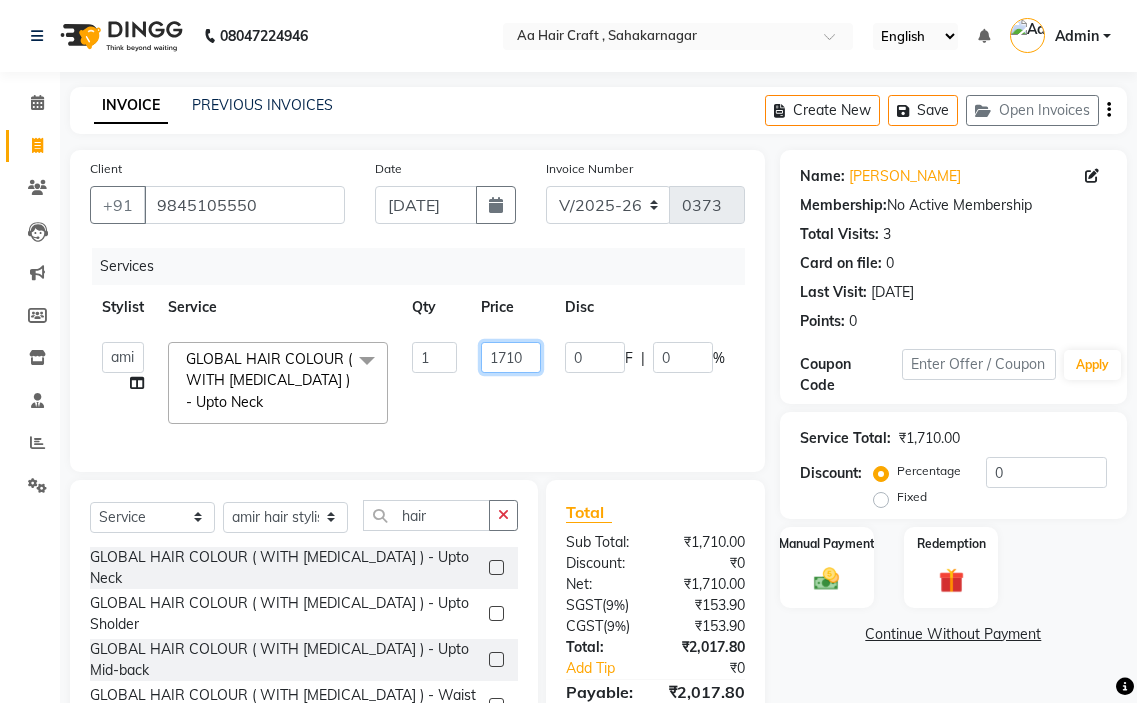 click on "1710" 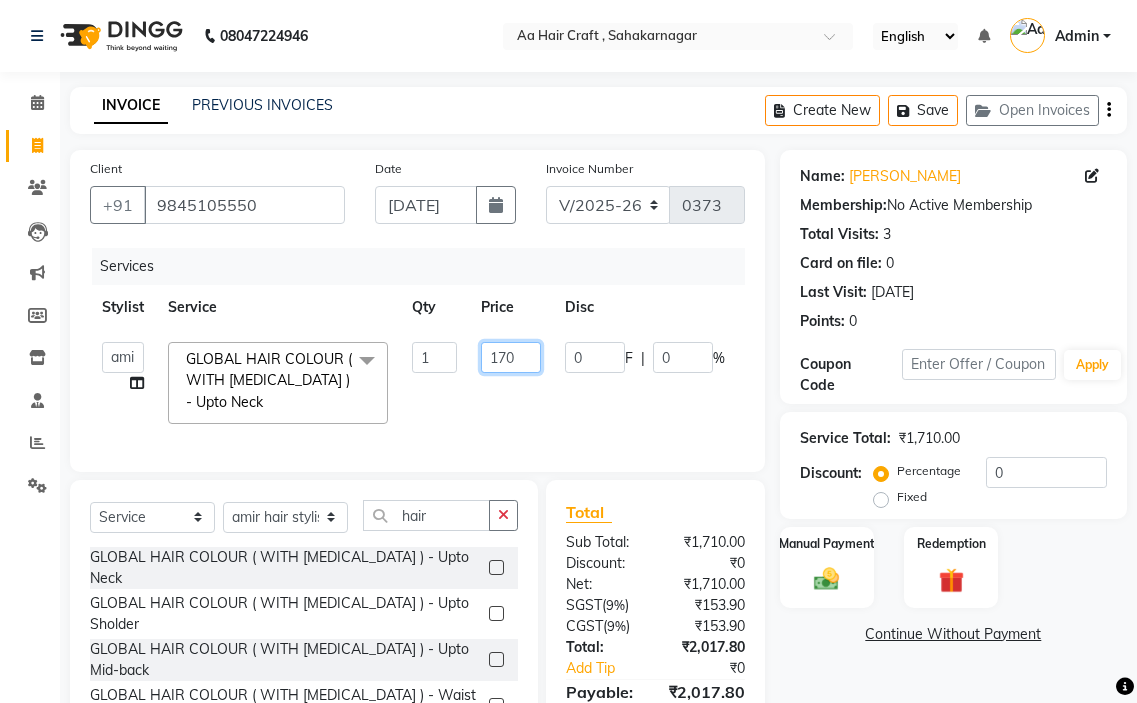 type on "1709" 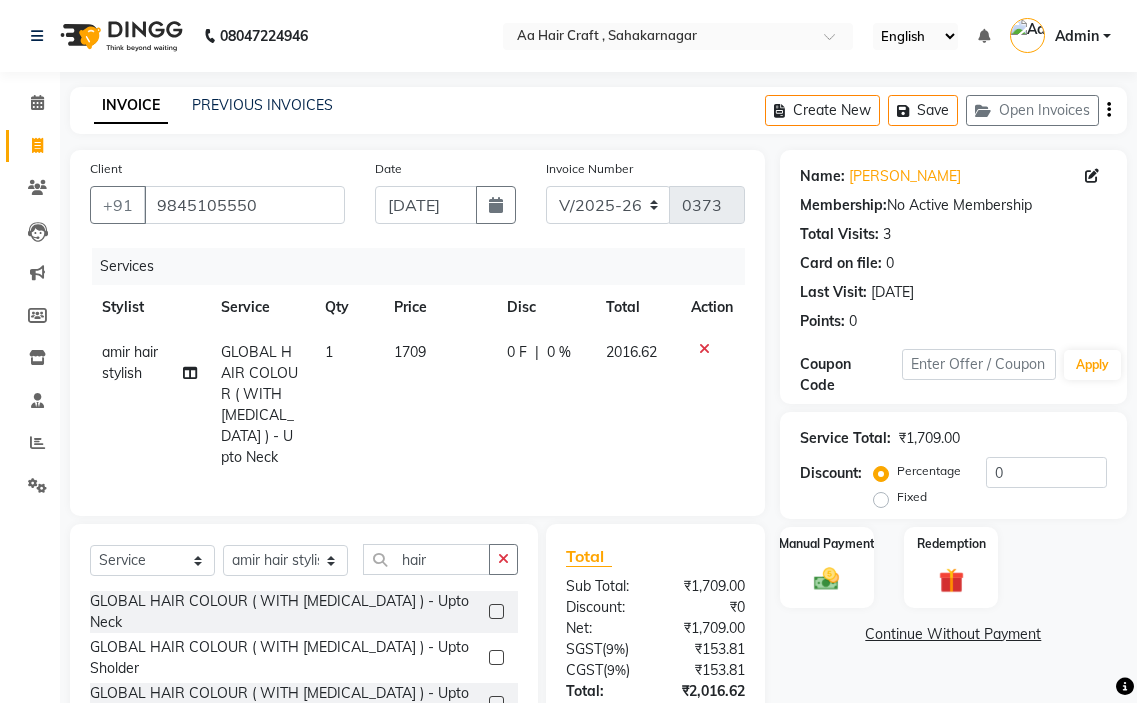 click on "amir hair stylish GLOBAL HAIR COLOUR ( WITH [MEDICAL_DATA] ) - Upto Neck 1 1709 0 F | 0 % 2016.62" 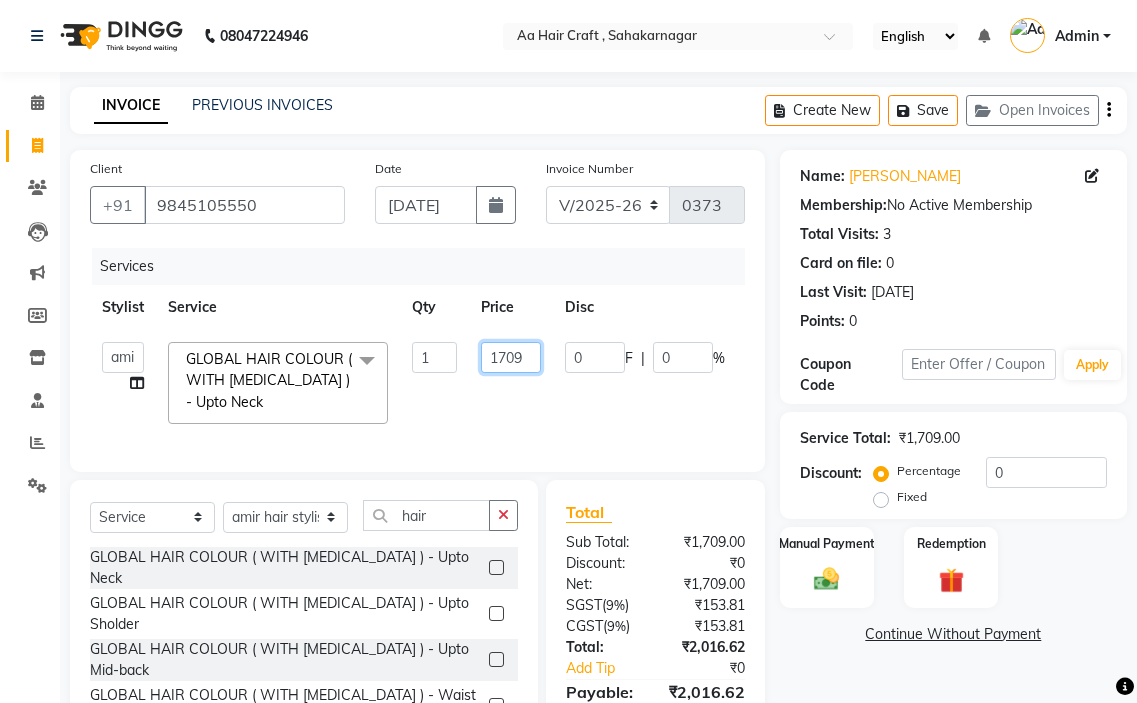 click on "1709" 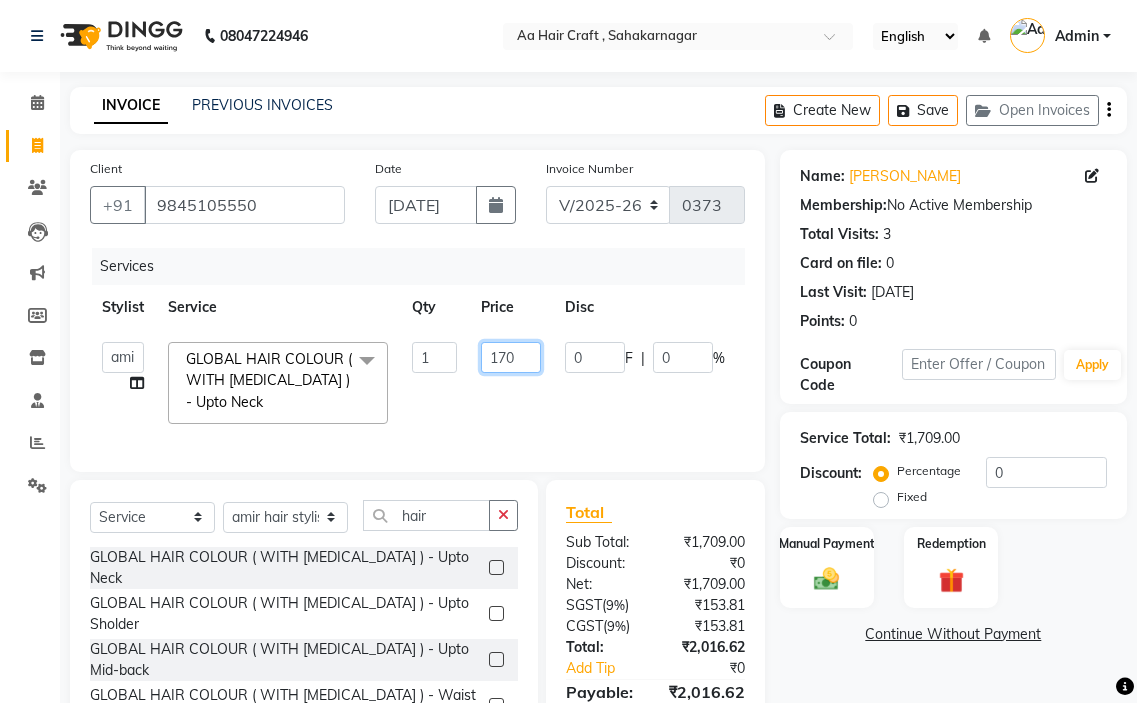 type on "1701" 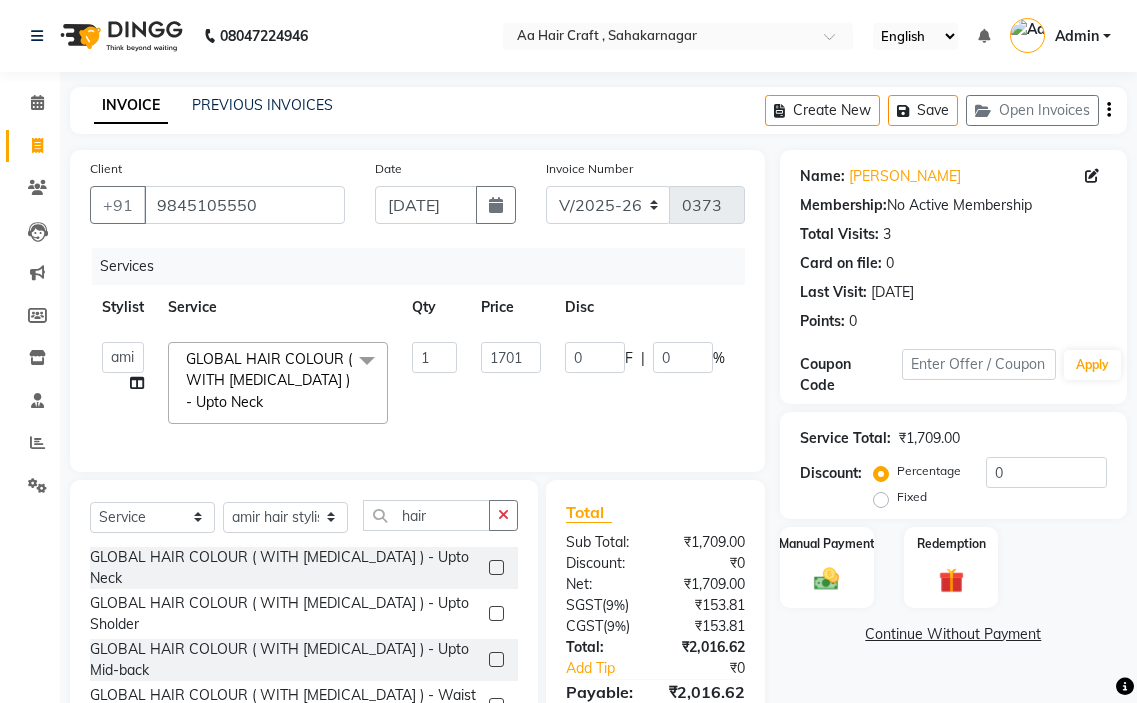 click on "0 F | 0 %" 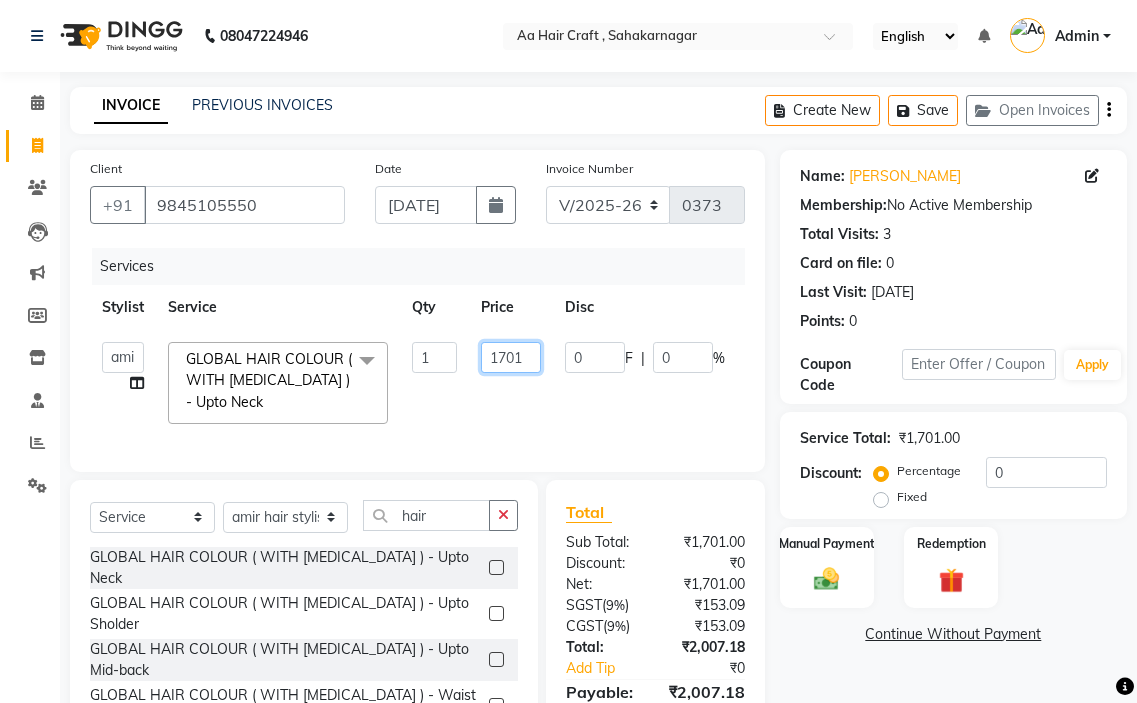 click on "1701" 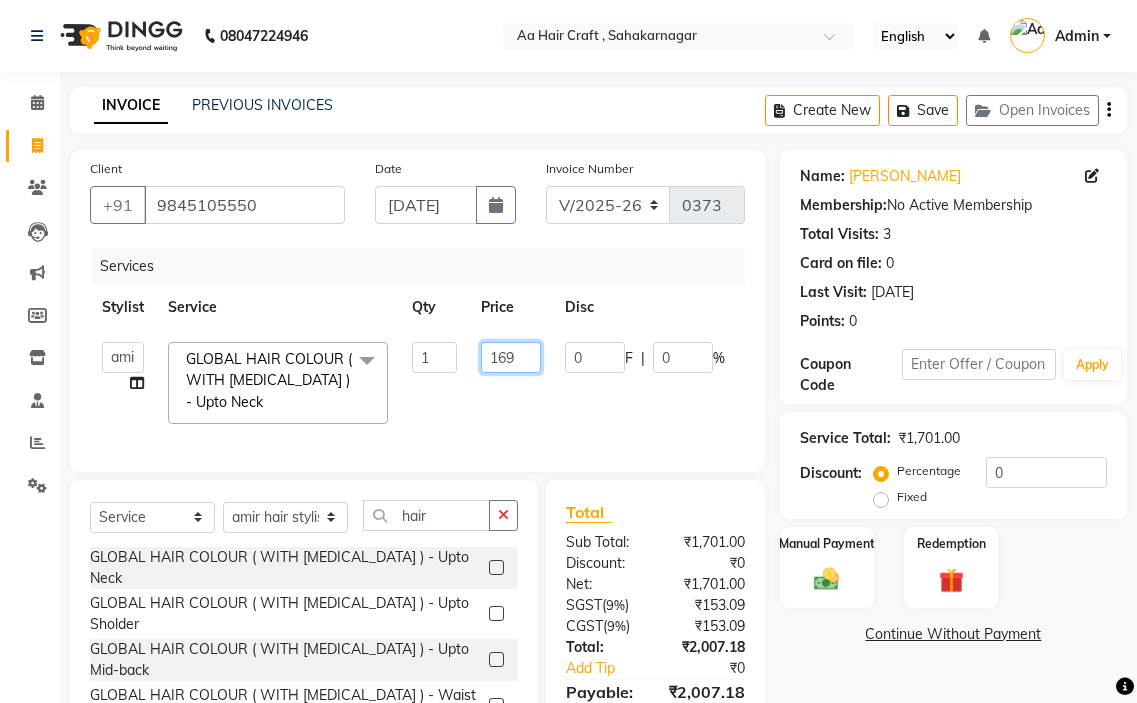 type on "1699" 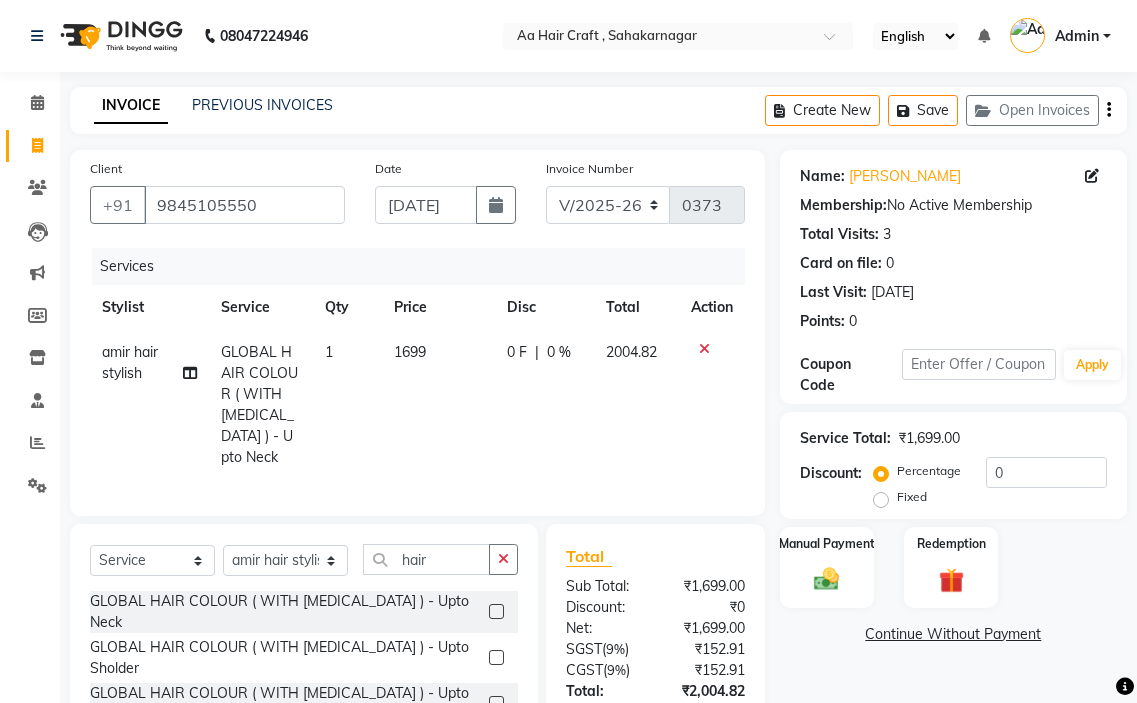 click on "amir hair stylish GLOBAL HAIR COLOUR ( WITH [MEDICAL_DATA] ) - Upto Neck 1 1699 0 F | 0 % 2004.82" 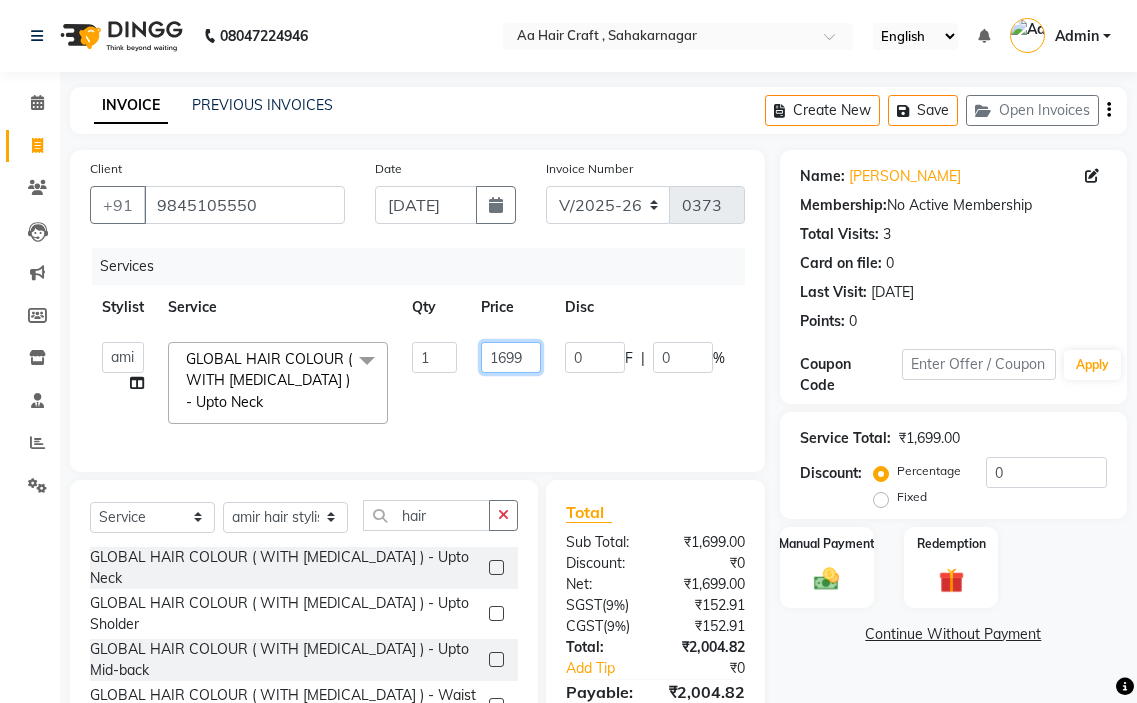 drag, startPoint x: 514, startPoint y: 350, endPoint x: 532, endPoint y: 365, distance: 23.43075 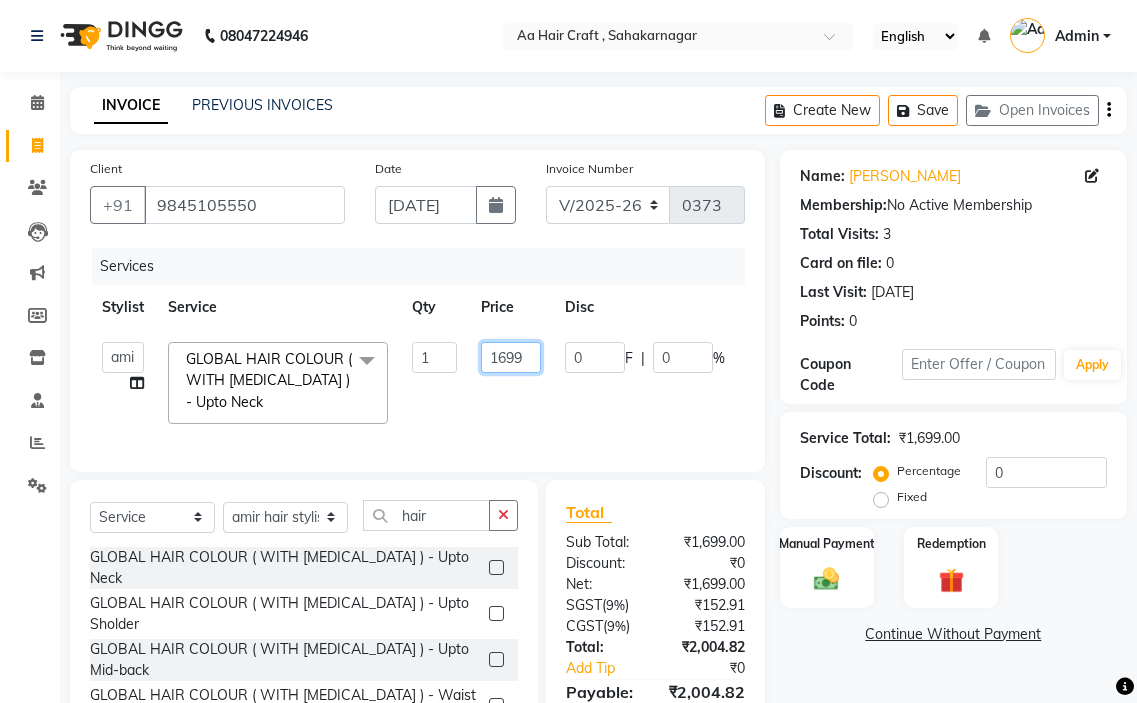 click on "1699" 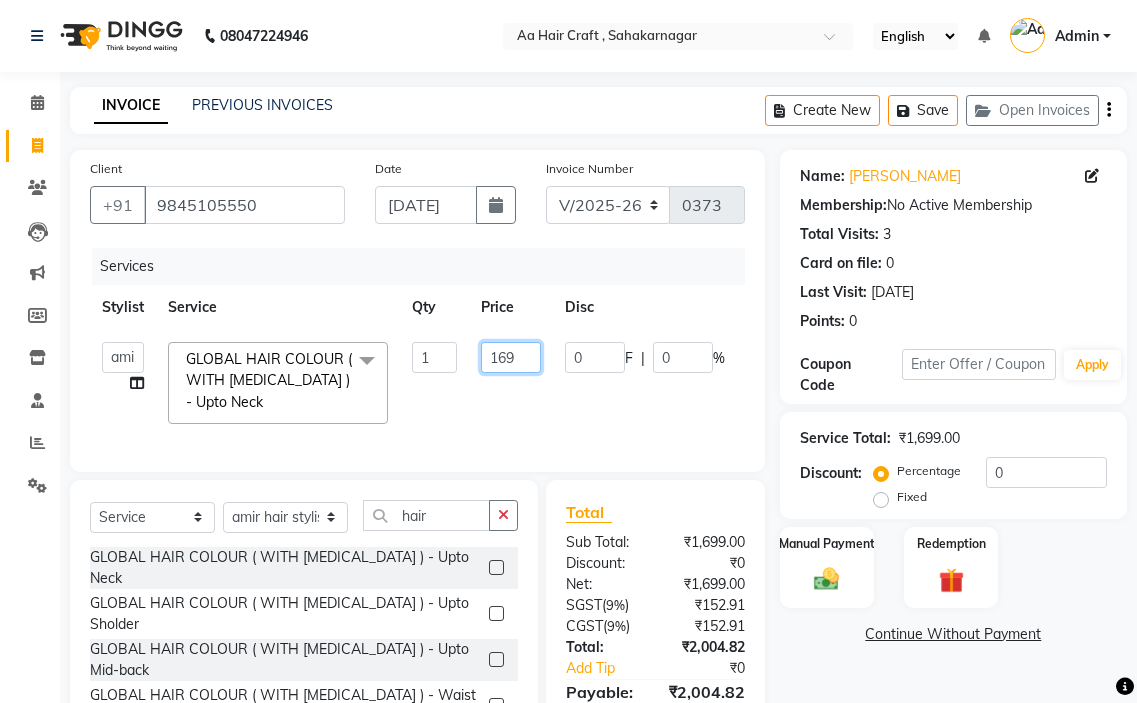 type on "1696" 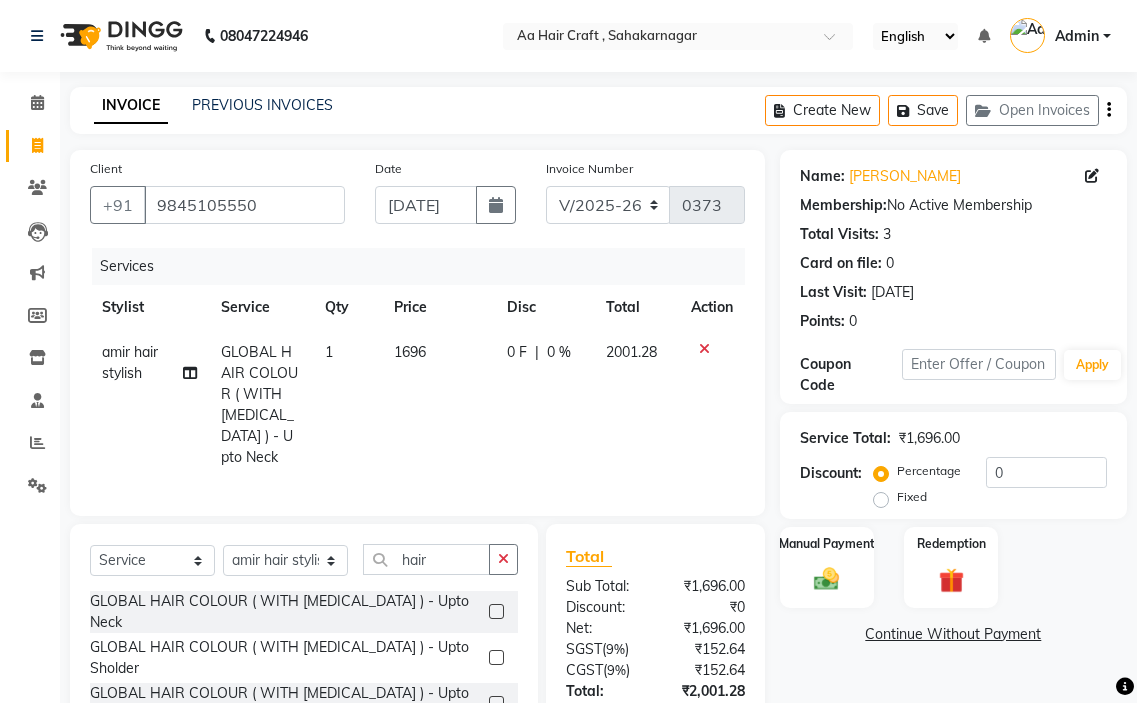 click on "amir hair stylish GLOBAL HAIR COLOUR ( WITH [MEDICAL_DATA] ) - Upto Neck 1 1696 0 F | 0 % 2001.28" 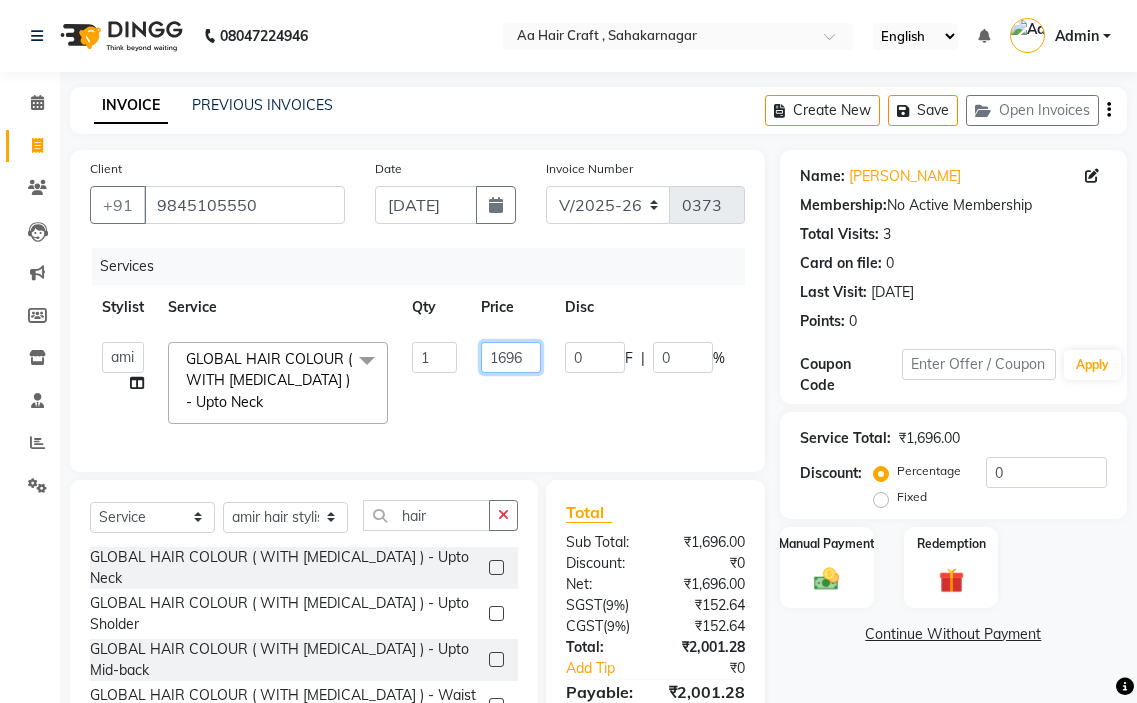 click on "1696" 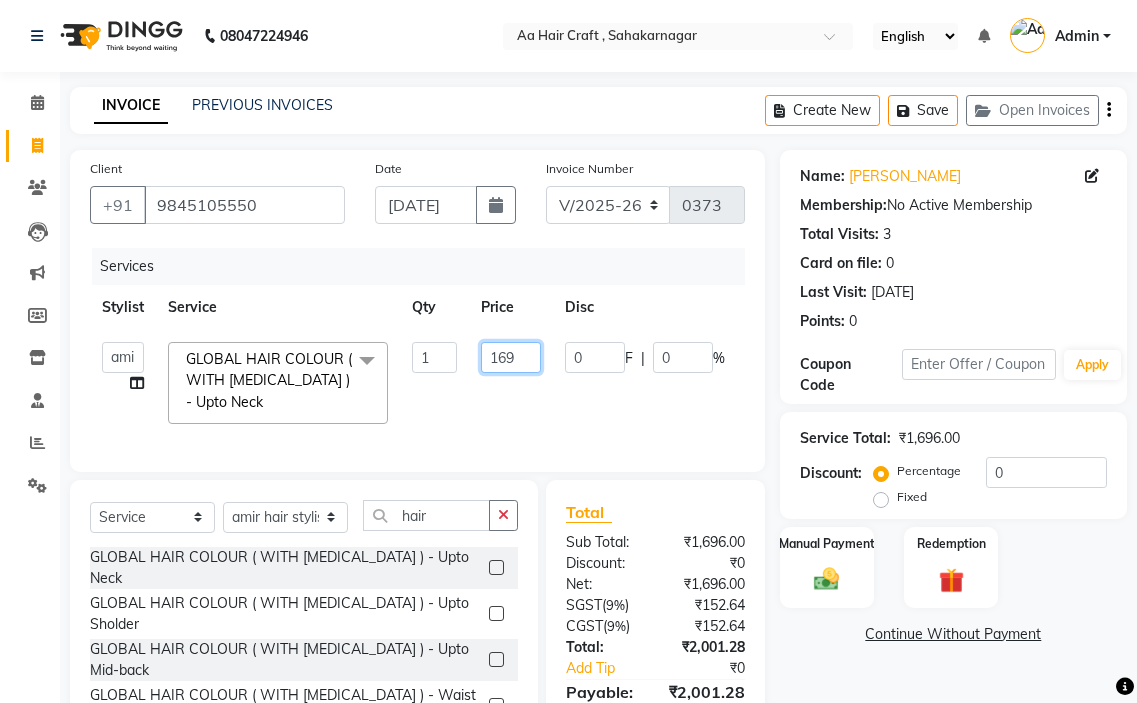type on "1695" 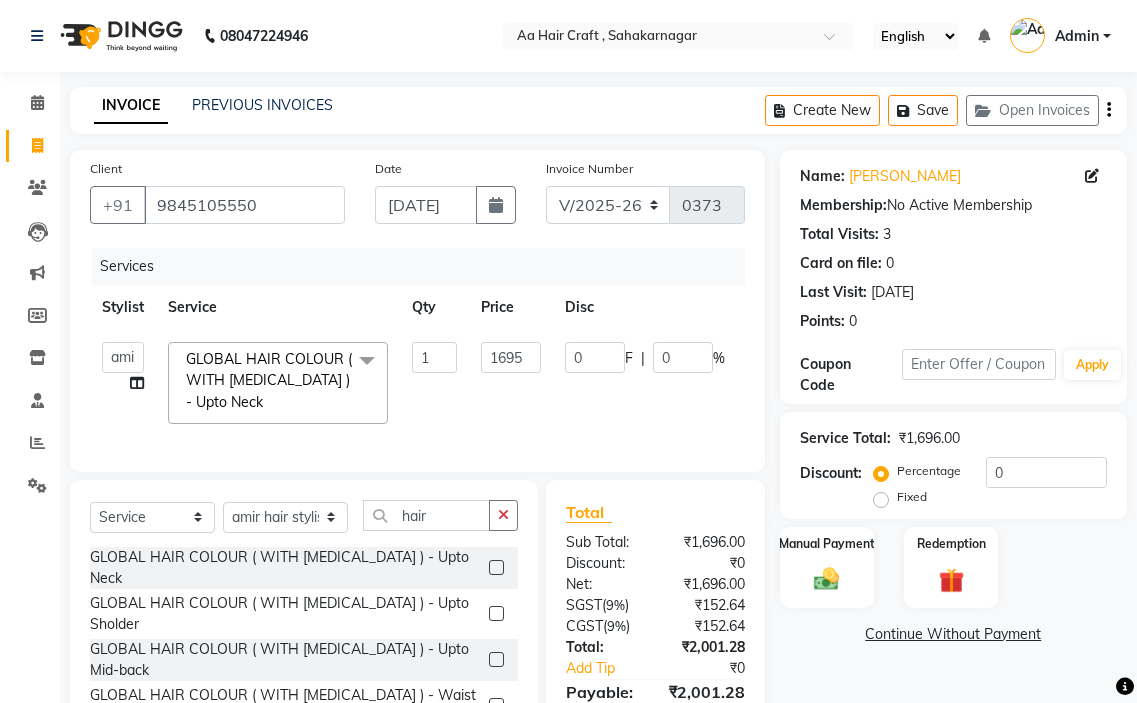 click on "amir hair stylish   [PERSON_NAME]   pooja beautycian   [PERSON_NAME] beautycian   Rekha   [PERSON_NAME]   [PERSON_NAME] beauty and hair  GLOBAL HAIR COLOUR ( WITH [MEDICAL_DATA] ) - Upto Neck  x TONGS & ROLLER SET - Shoulder Length TONGS & ROLLER SET - Waist Length TONGS & ROLLER SET - Blow Dry TONGS & ROLLER SET - Wash & Plain Dry TONGS & ROLLER SET - Wash & Blow Dry TONGS & ROLLER SET - Premium Shampoo Wash & Palin Dry TONGS & ROLLER SET - Premium Shampoo Wash & Blow Dry GLOBAL HAIR COLOUR ( WITH [MEDICAL_DATA] ) - Upto Neck GLOBAL HAIR COLOUR ( WITH [MEDICAL_DATA] ) - Upto Sholder GLOBAL HAIR COLOUR ( WITH [MEDICAL_DATA] ) - Upto Mid-back GLOBAL HAIR COLOUR ( WITH [MEDICAL_DATA] ) - Waist & Below GLOBAL HAIR COLOUR ( WITH [MEDICAL_DATA] ) - Root touch up (upto 2 inch) GLOBAL HIGHLIGHTS - Upto Neck GLOBAL HIGHLIGHTS - Upto Sholder GLOBAL HIGHLIGHTS - Upto Mid-back GLOBAL HIGHLIGHTS - Waist & Below GLOBAL HIGHLIGHTS - Crown Highlights GLOBAL HIGHLIGHTS - Highlight Perstreaks & Prelightninh SMOOTHENING / REBONDING - Upto Neck SMOOTHENING / REBONDING - Upto Sholder 1 0" 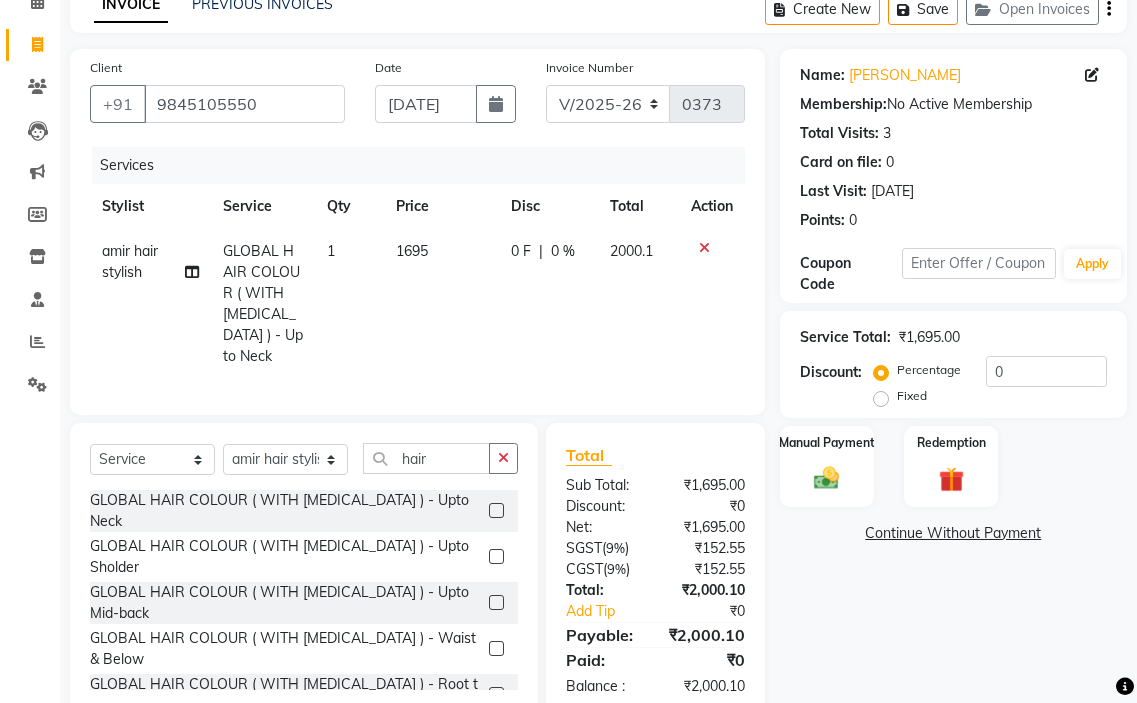 scroll, scrollTop: 140, scrollLeft: 0, axis: vertical 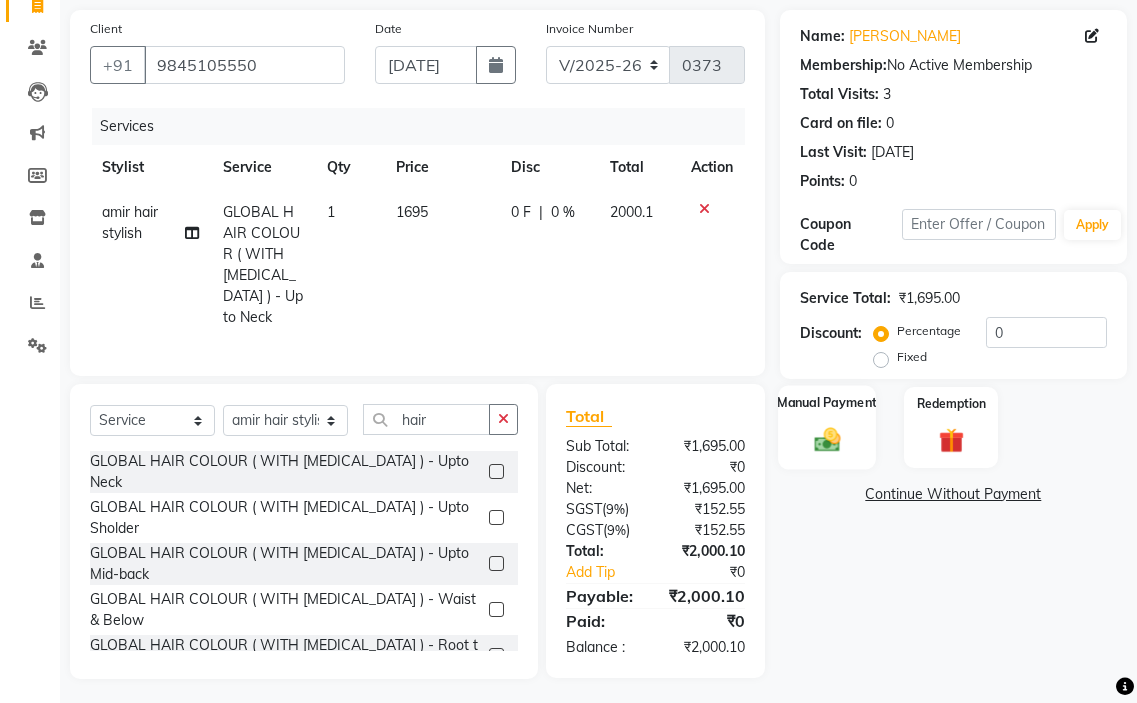 click 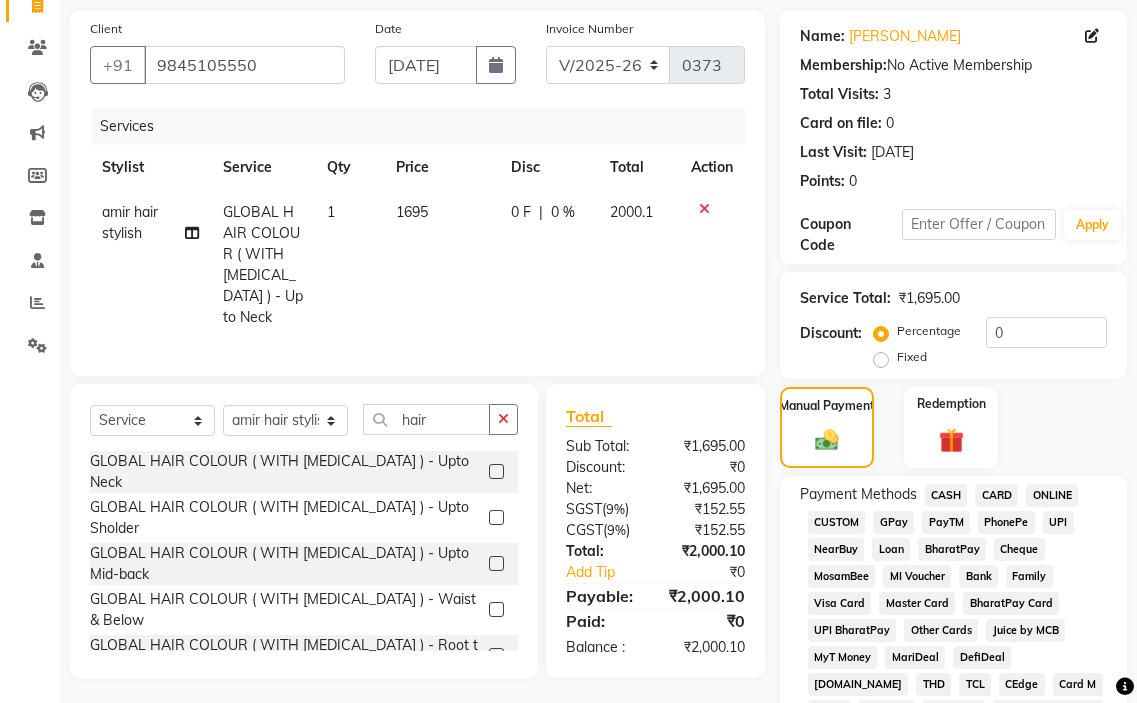 click on "CASH" 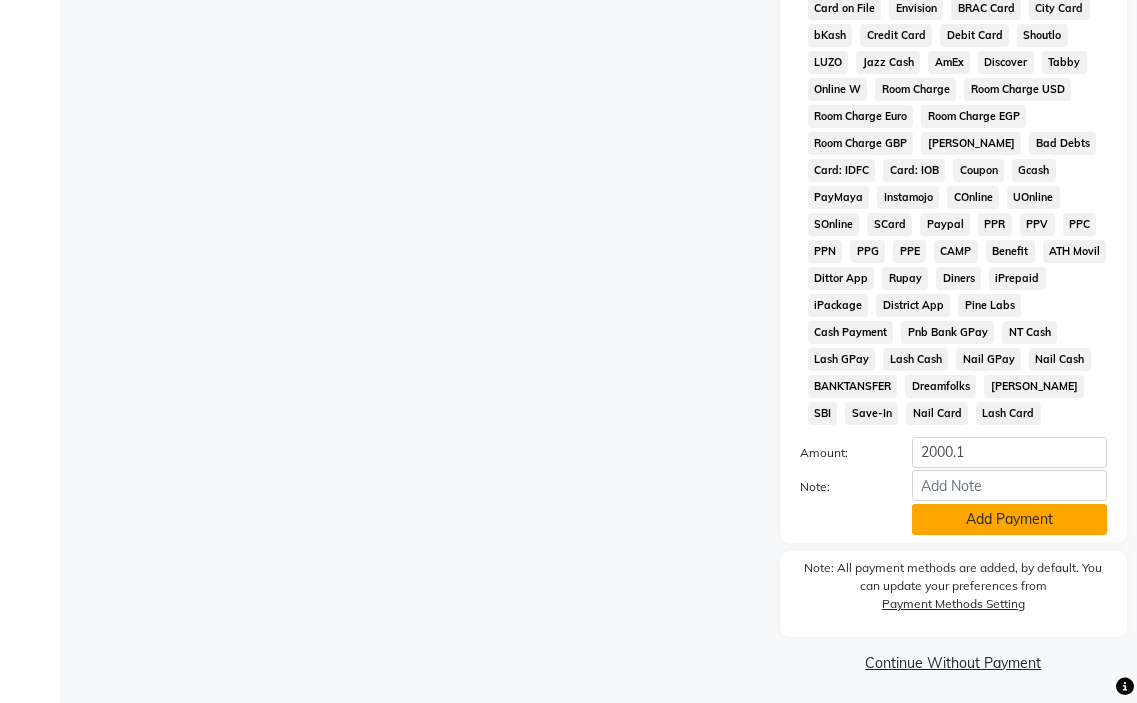 scroll, scrollTop: 1010, scrollLeft: 0, axis: vertical 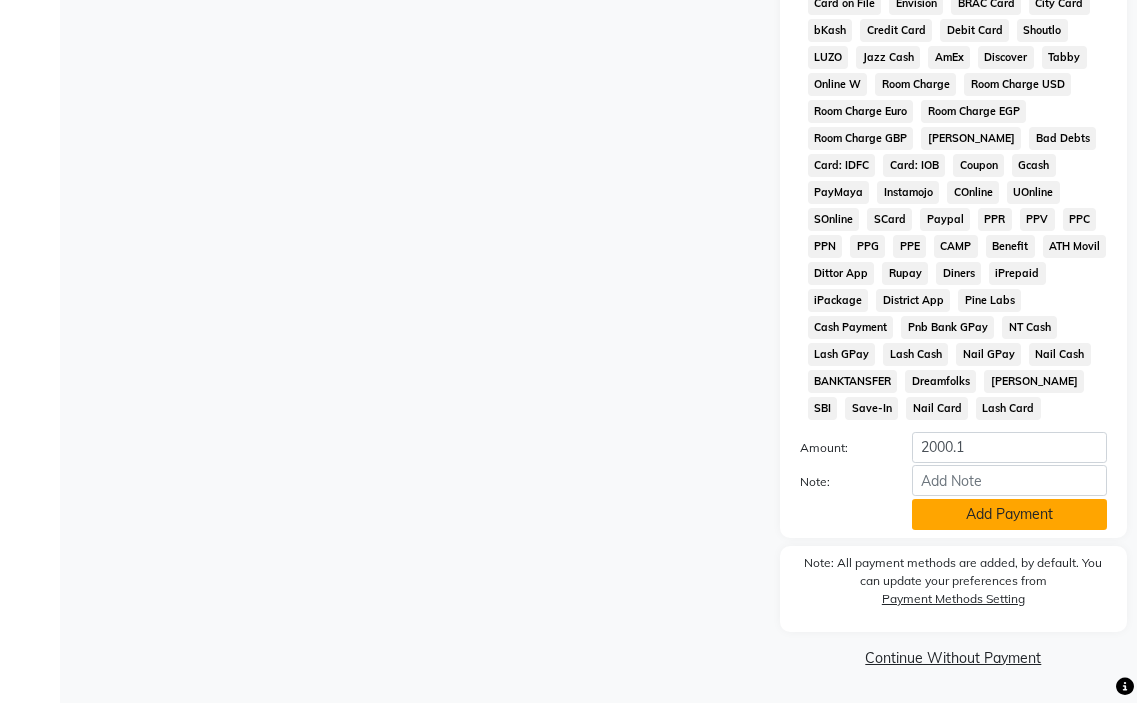 click on "Add Payment" 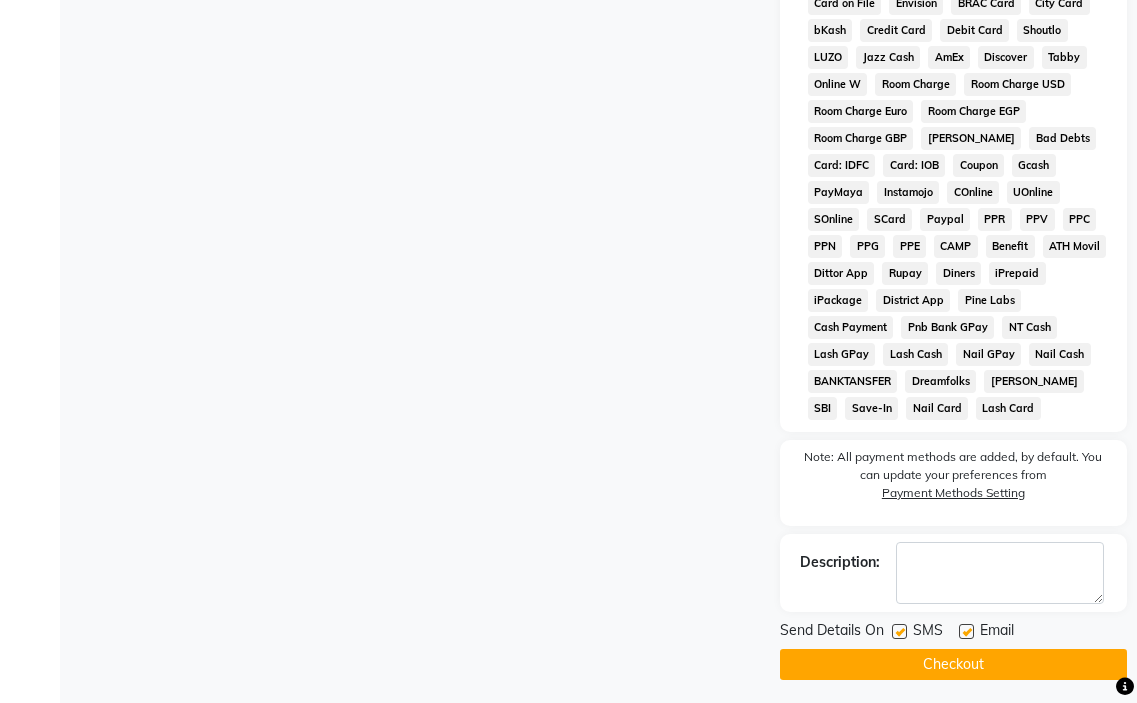 drag, startPoint x: 958, startPoint y: 628, endPoint x: 967, endPoint y: 634, distance: 10.816654 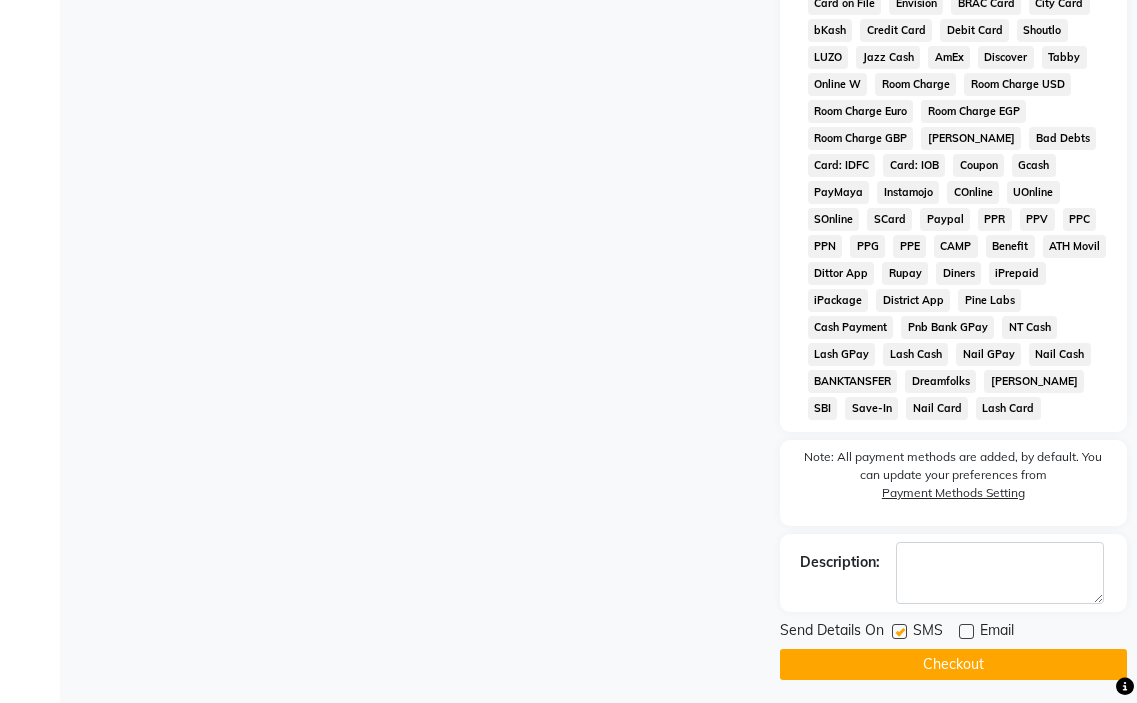 click 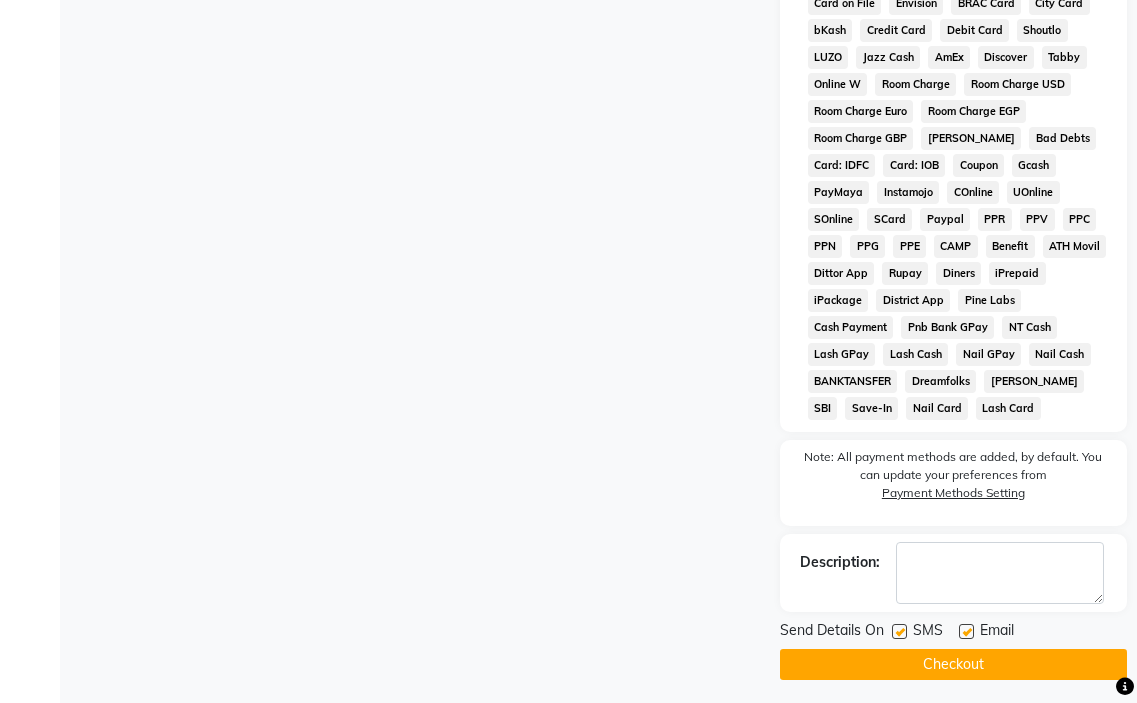 click 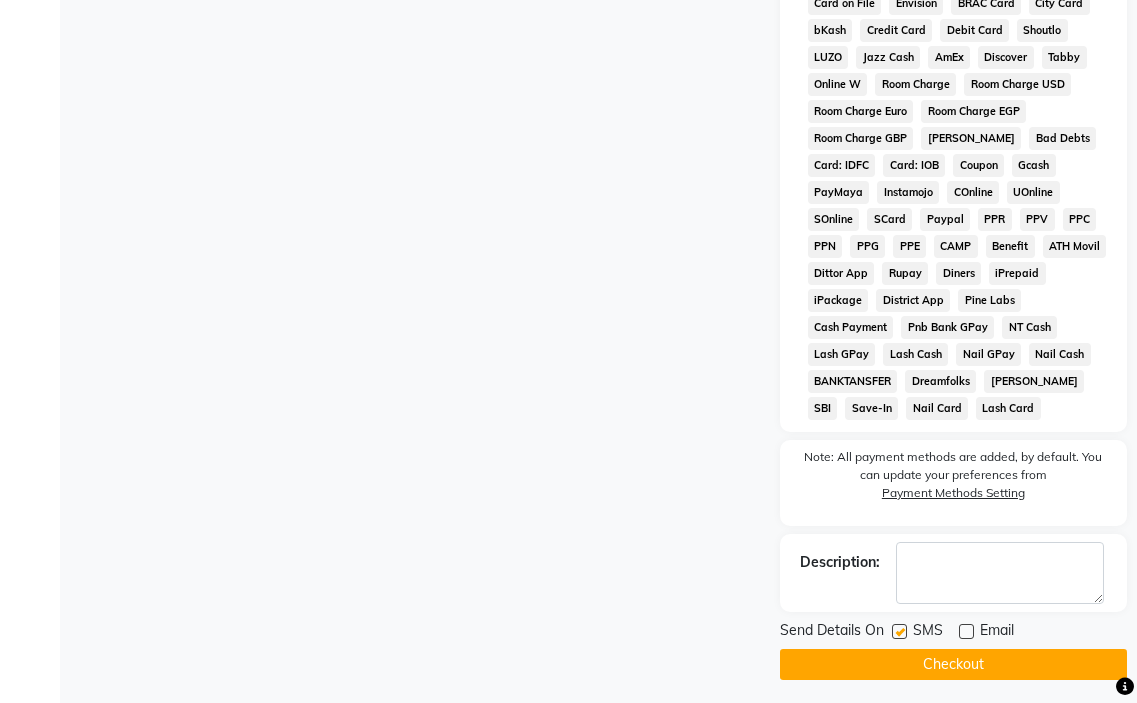 click on "Checkout" 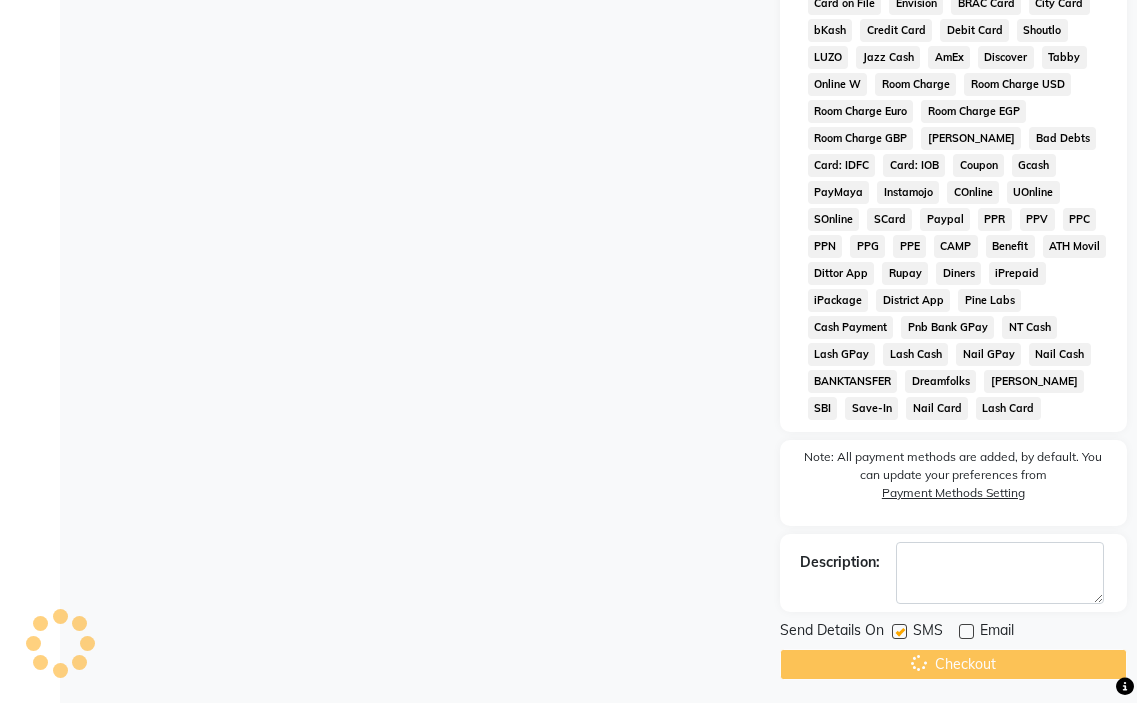 scroll, scrollTop: 0, scrollLeft: 0, axis: both 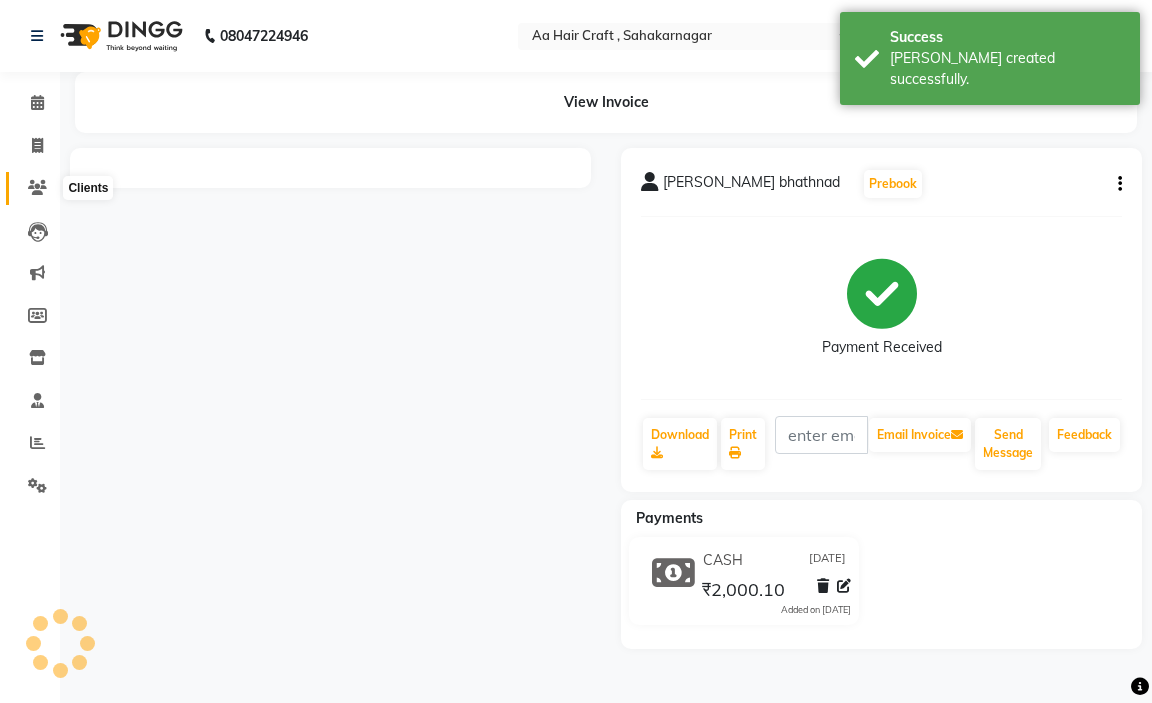 click 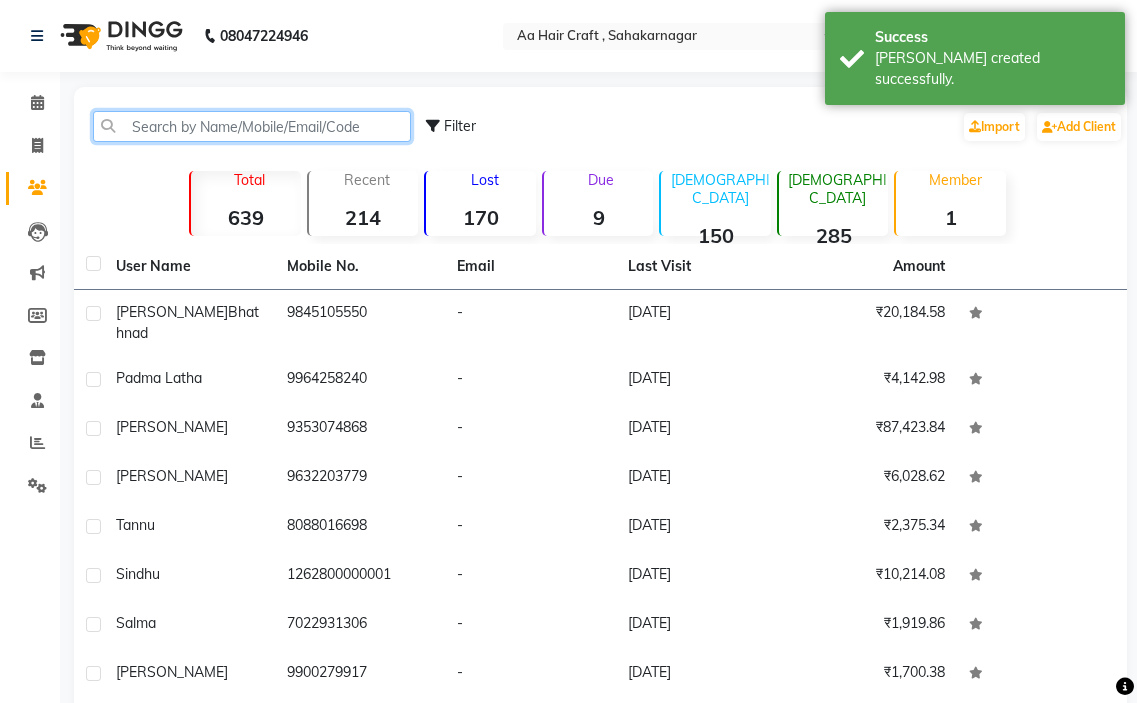 click 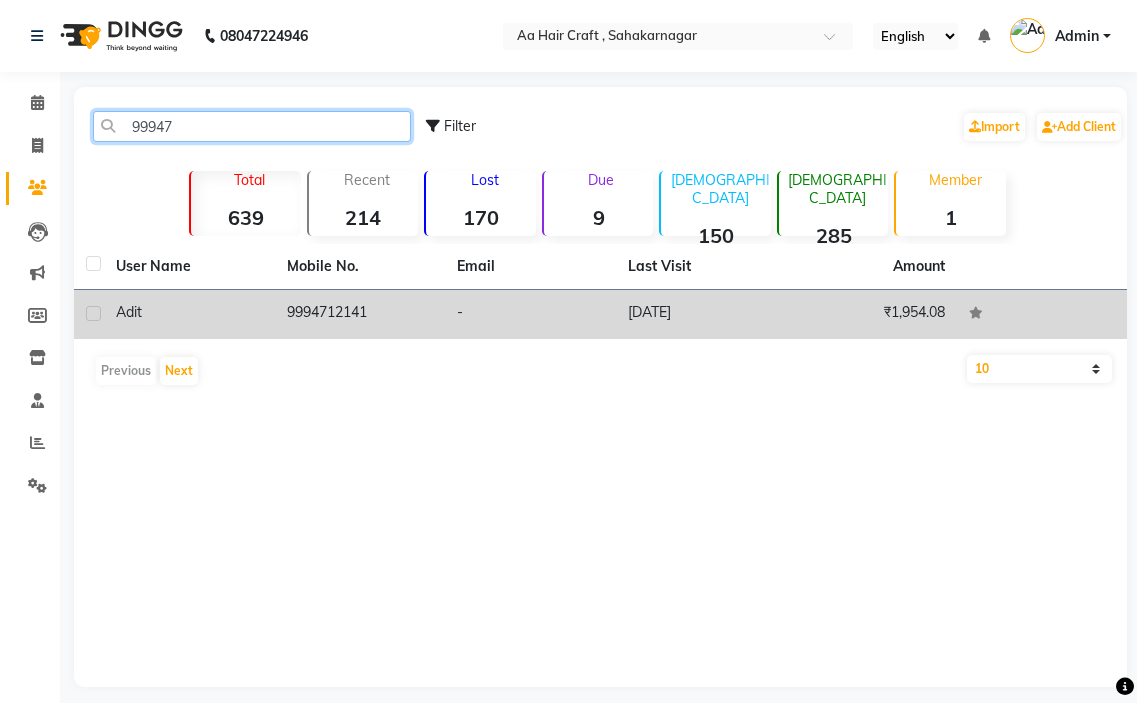 type on "99947" 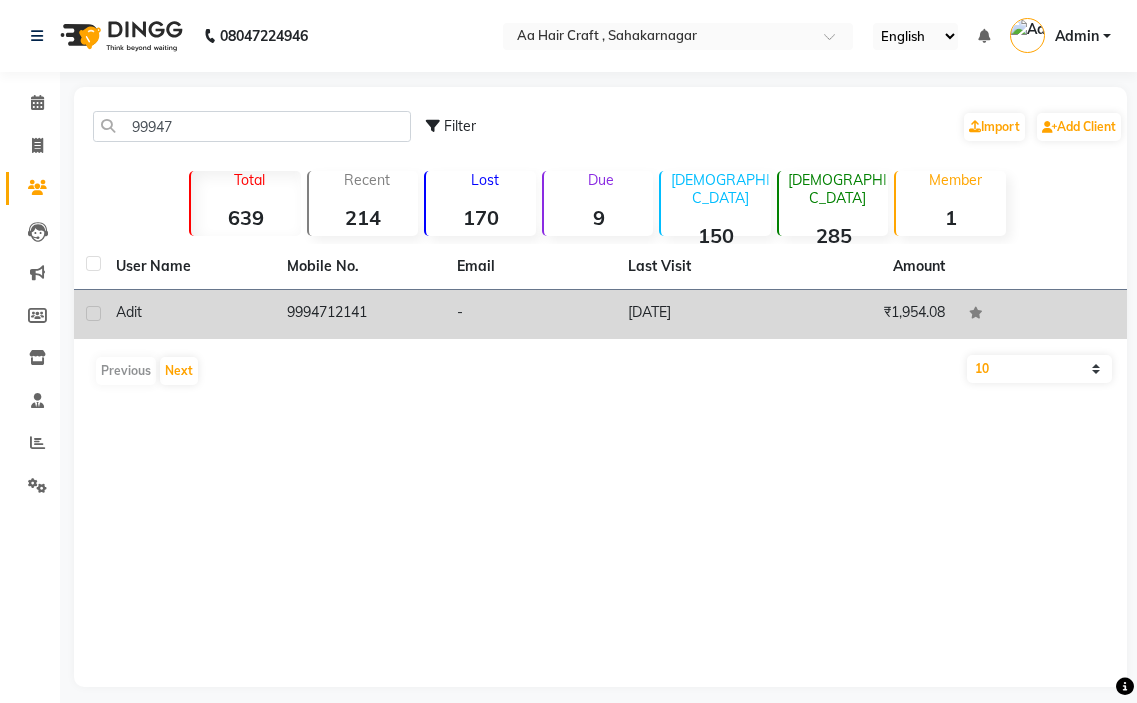 click on "9994712141" 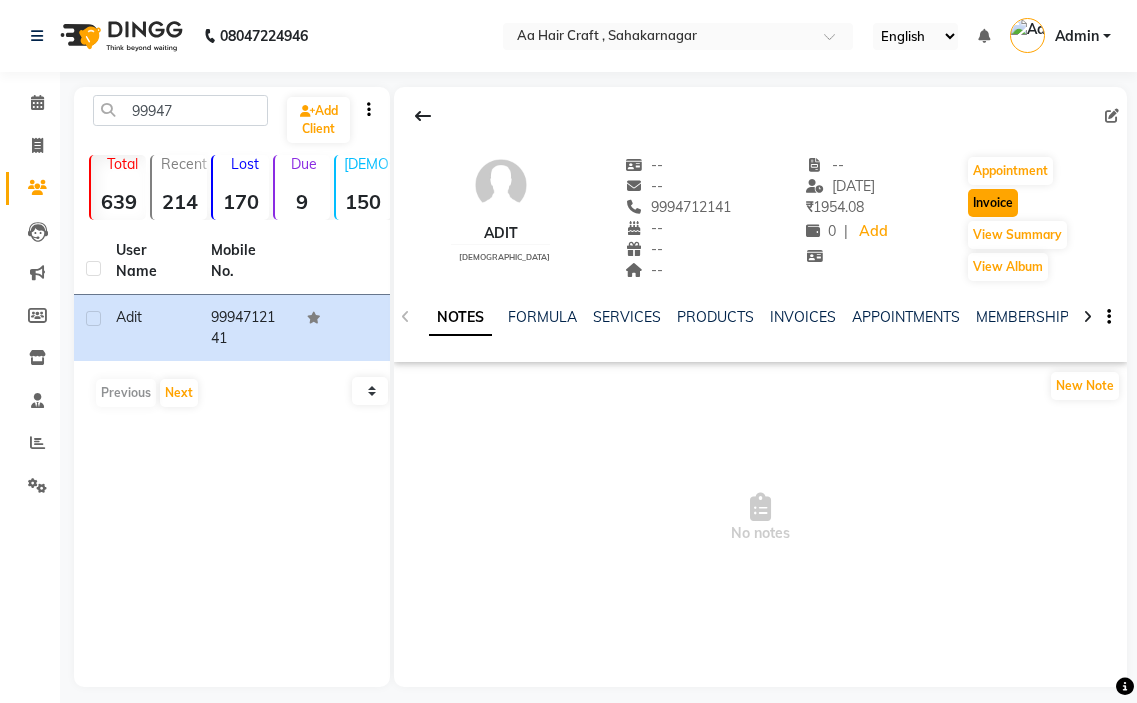 click on "Invoice" 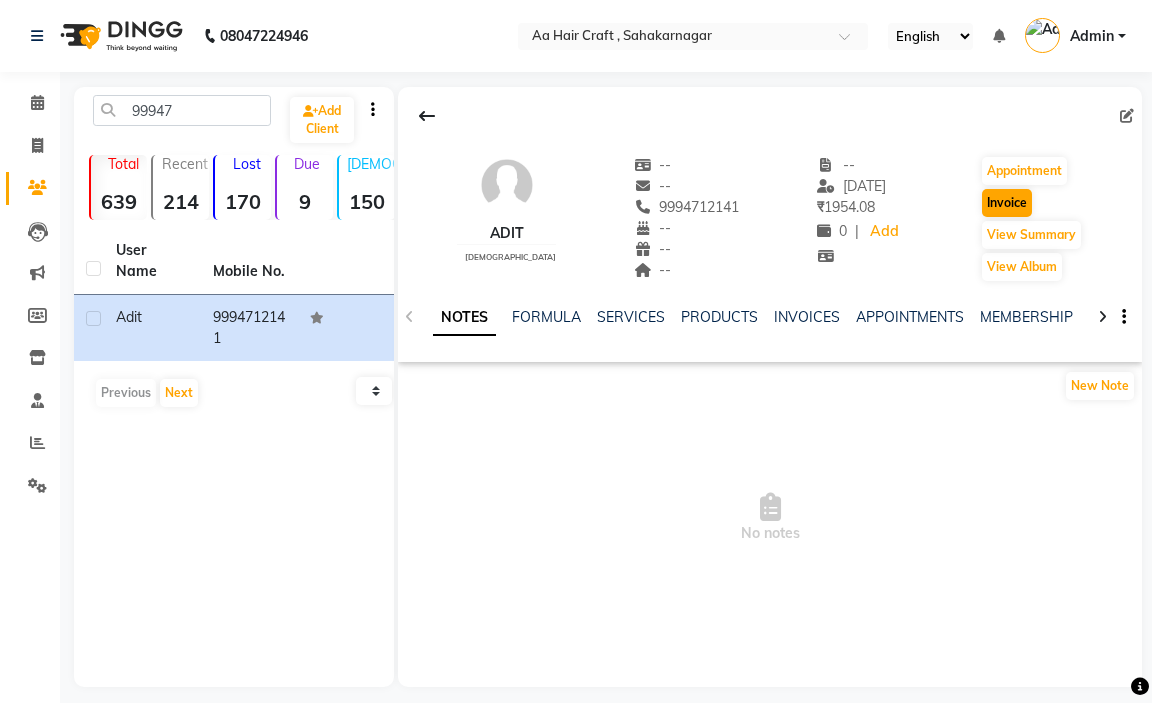 select on "service" 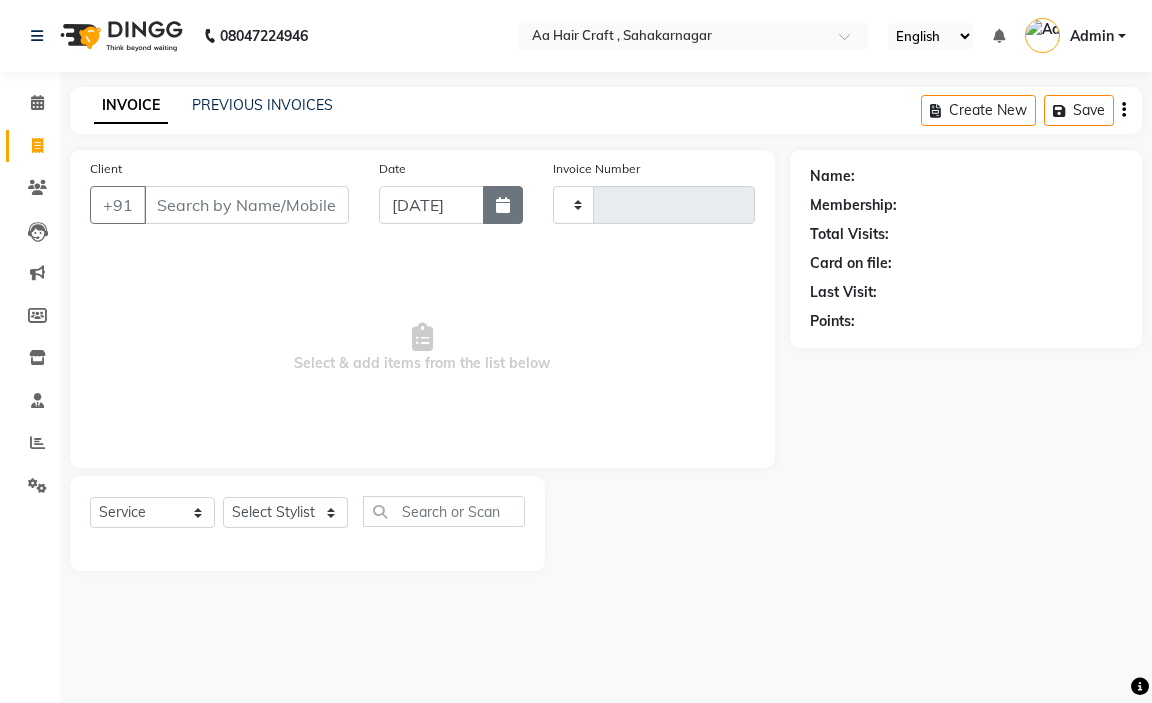 type on "0374" 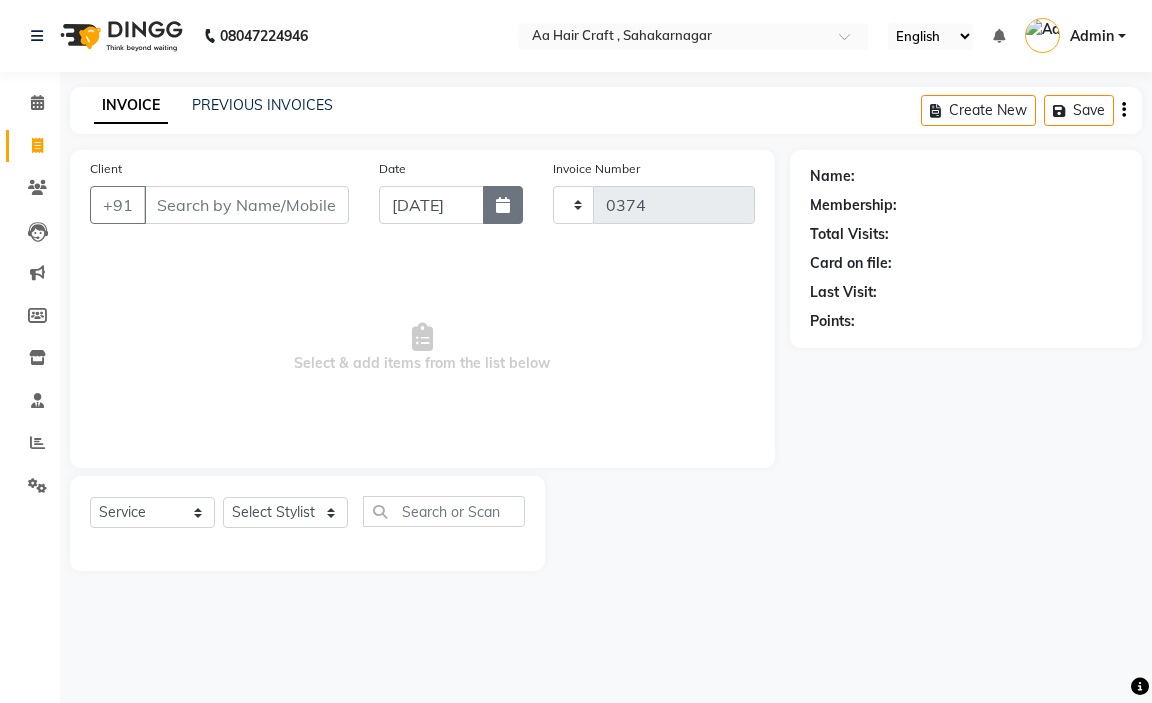 select on "6074" 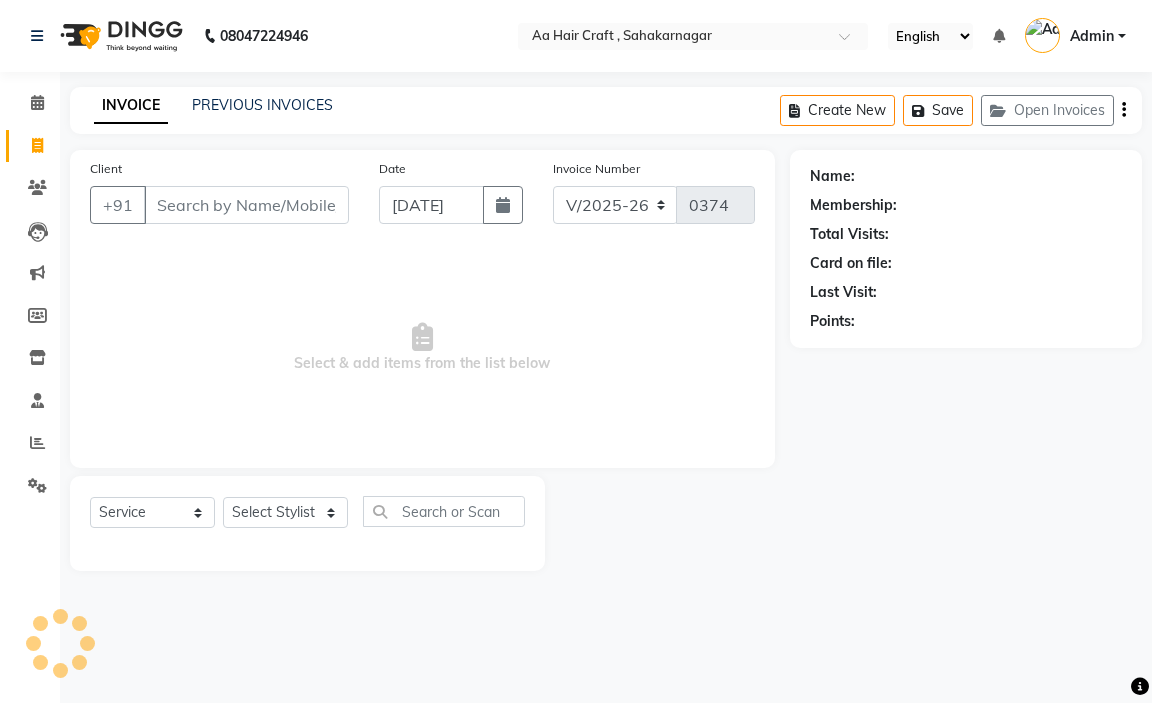 type on "9994712141" 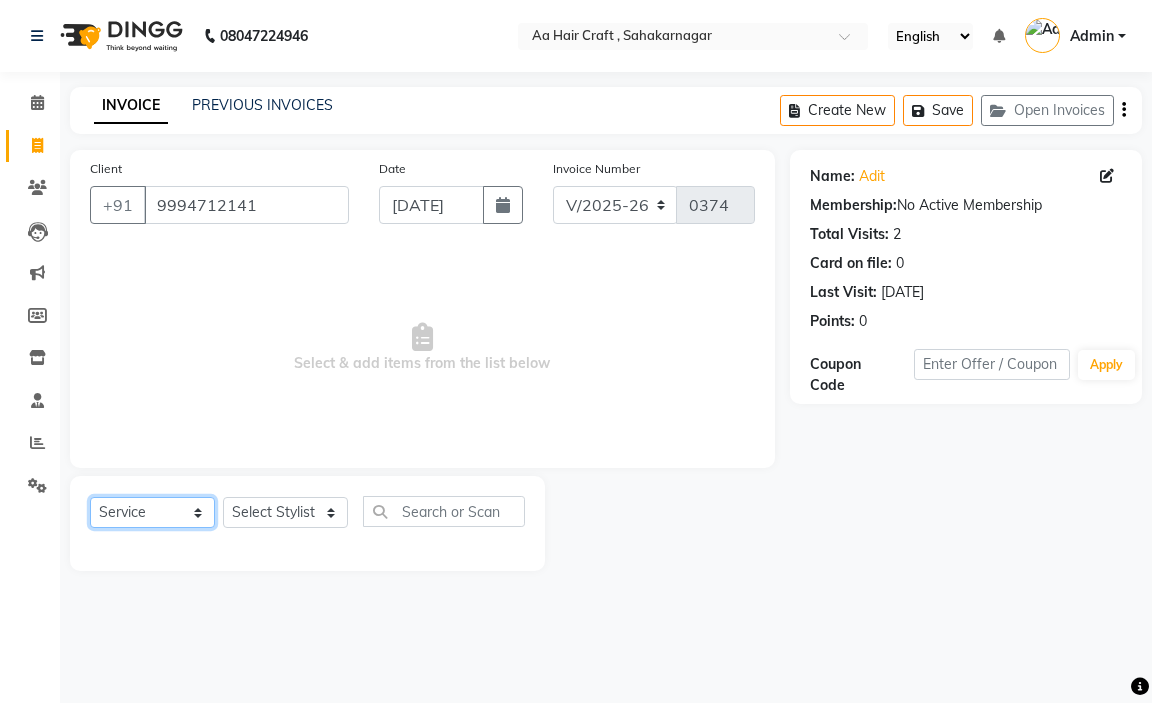 click on "Select  Service  Product  Membership  Package Voucher Prepaid Gift Card" 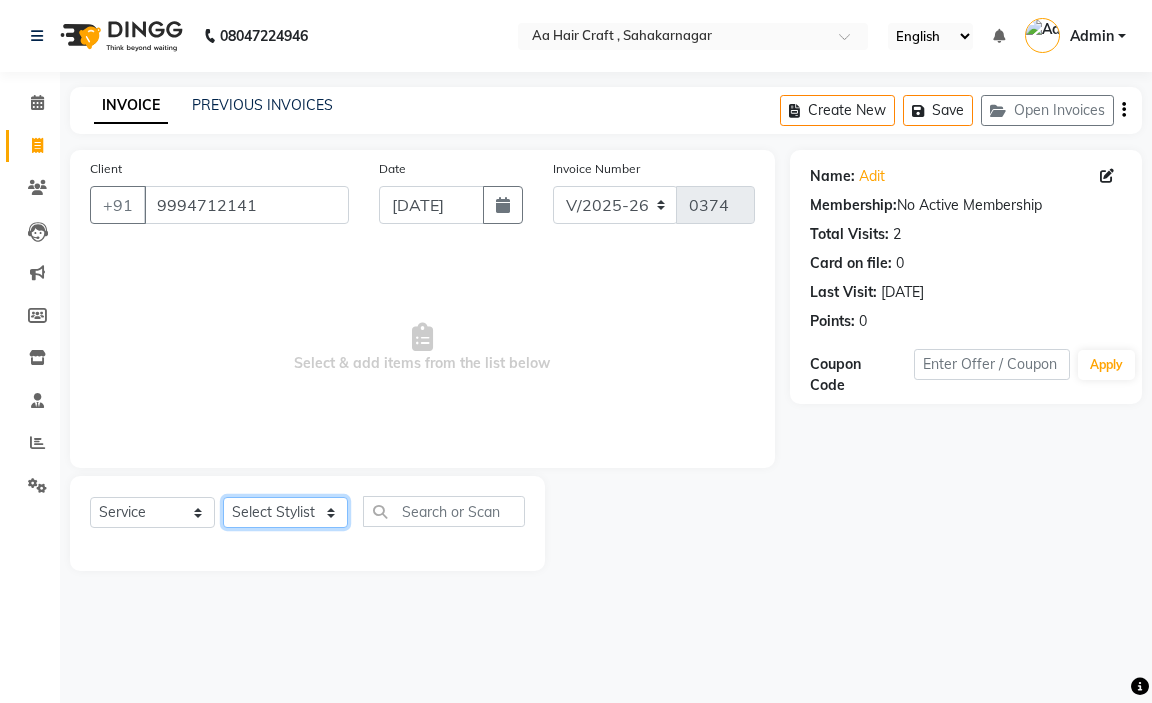 click on "Select Stylist amir hair stylish [PERSON_NAME] pooja beautycian [PERSON_NAME] beautycian Rekha [PERSON_NAME] [PERSON_NAME] beauty and hair" 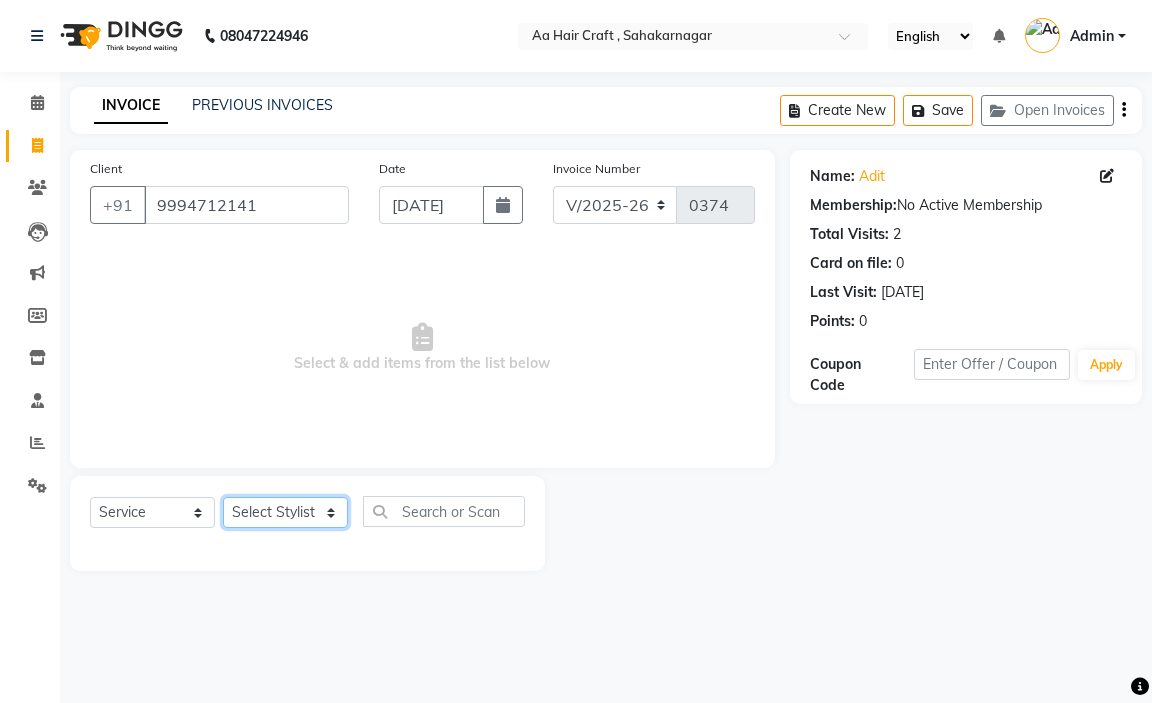 select on "80767" 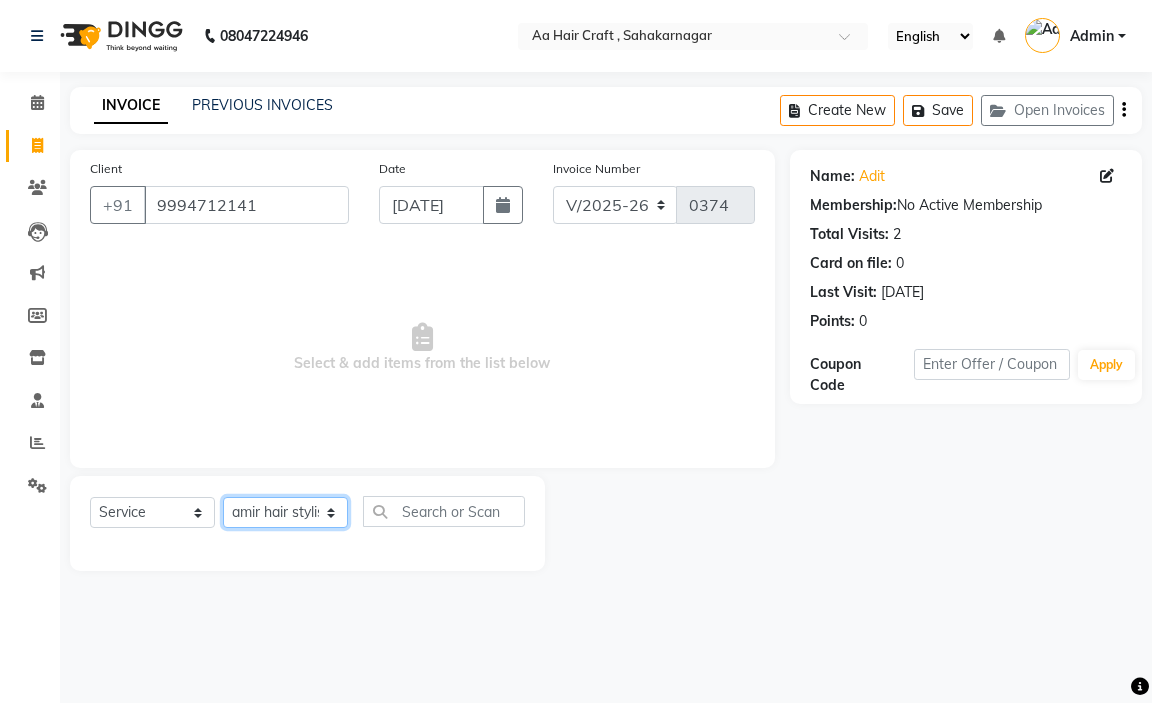 click on "Select Stylist amir hair stylish [PERSON_NAME] pooja beautycian [PERSON_NAME] beautycian Rekha [PERSON_NAME] [PERSON_NAME] beauty and hair" 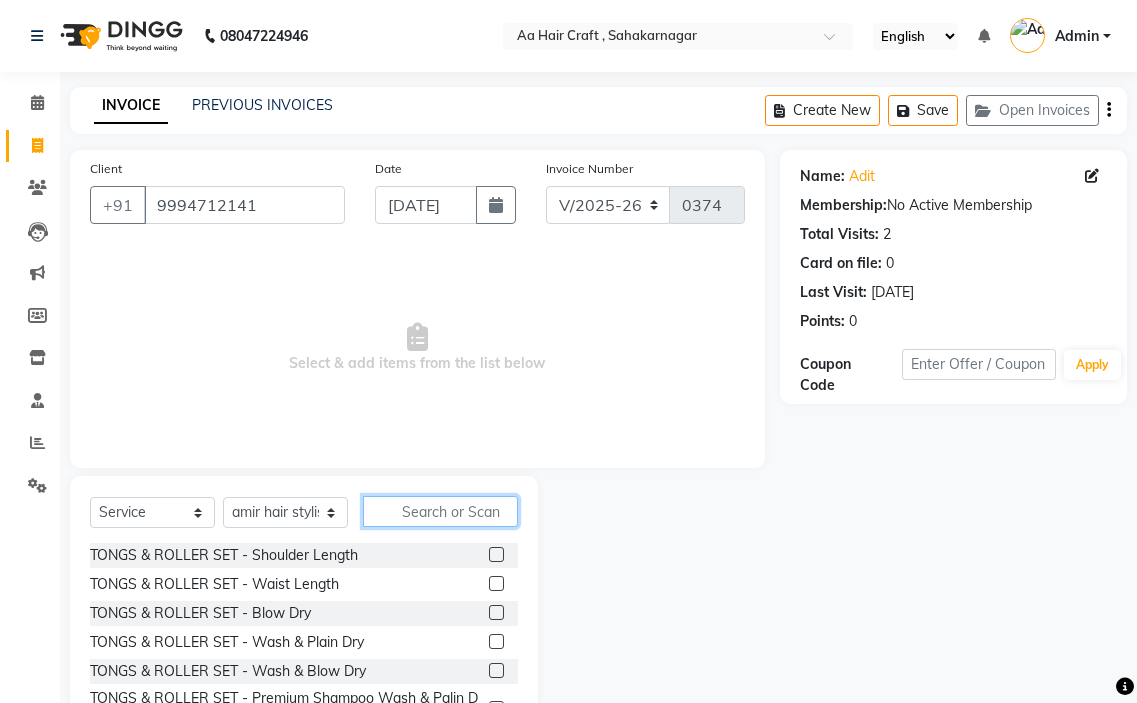 click 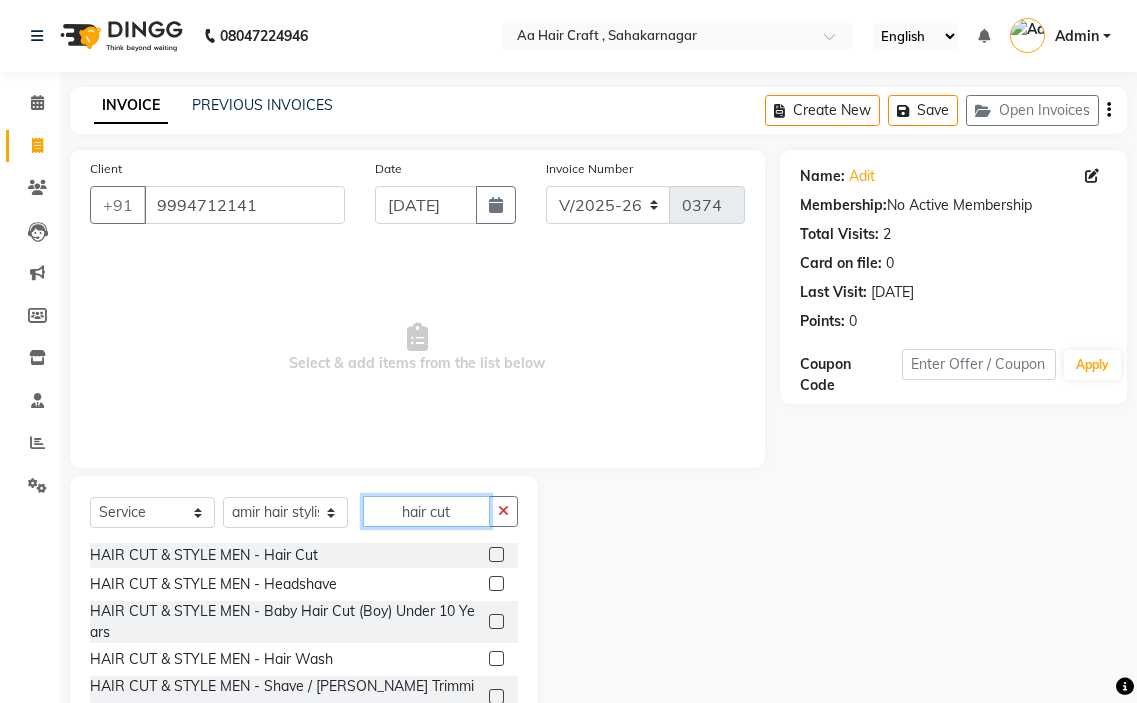 type on "hair cut" 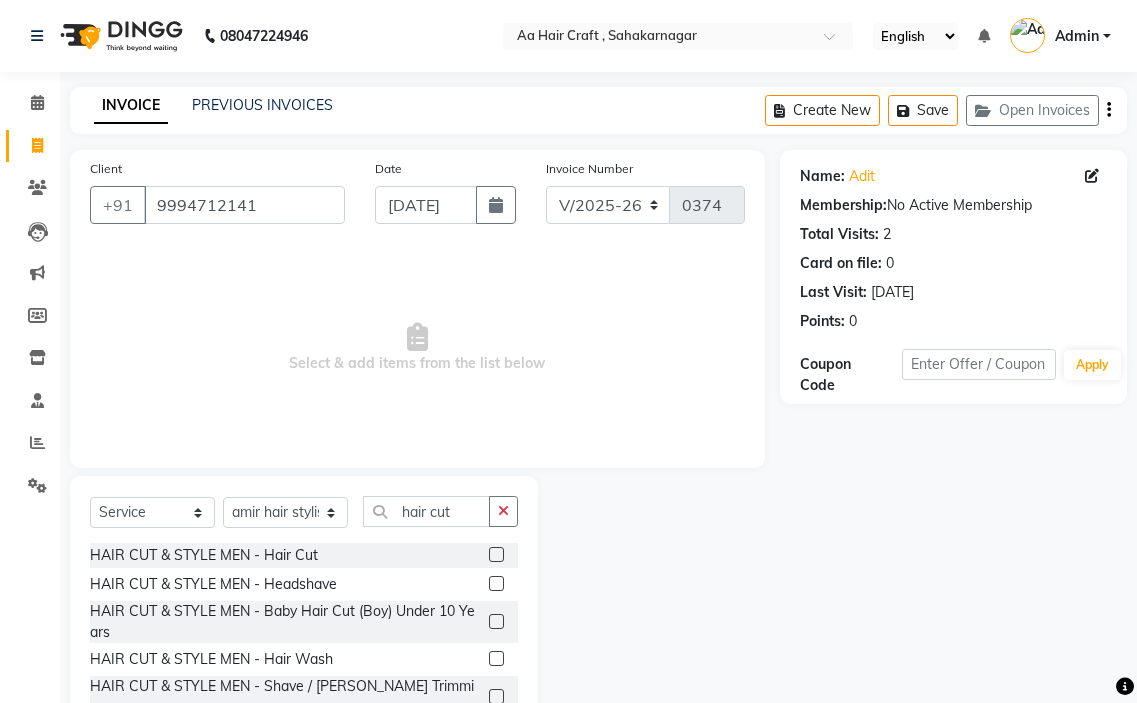 click 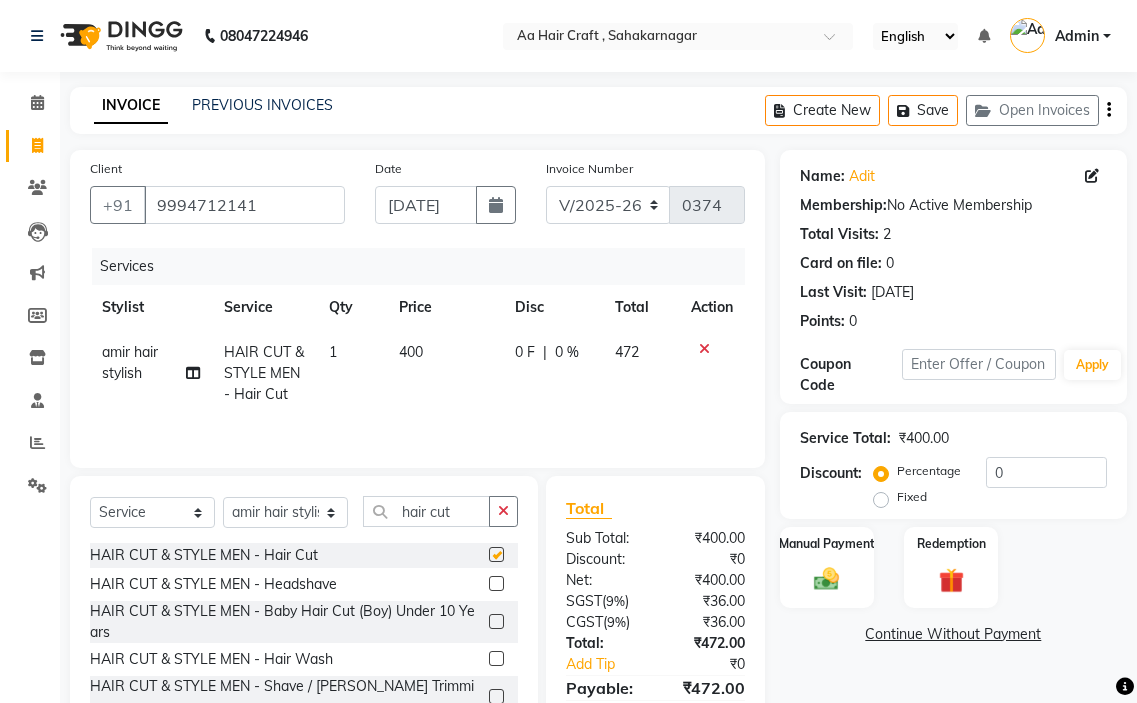 checkbox on "false" 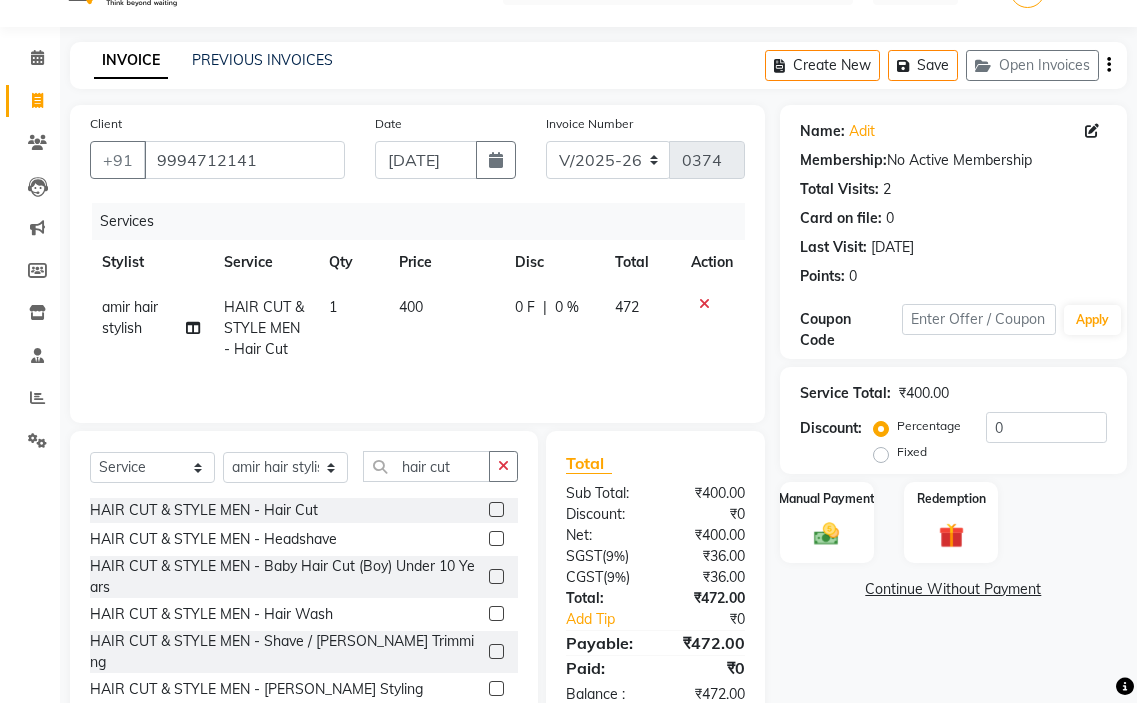 scroll, scrollTop: 98, scrollLeft: 0, axis: vertical 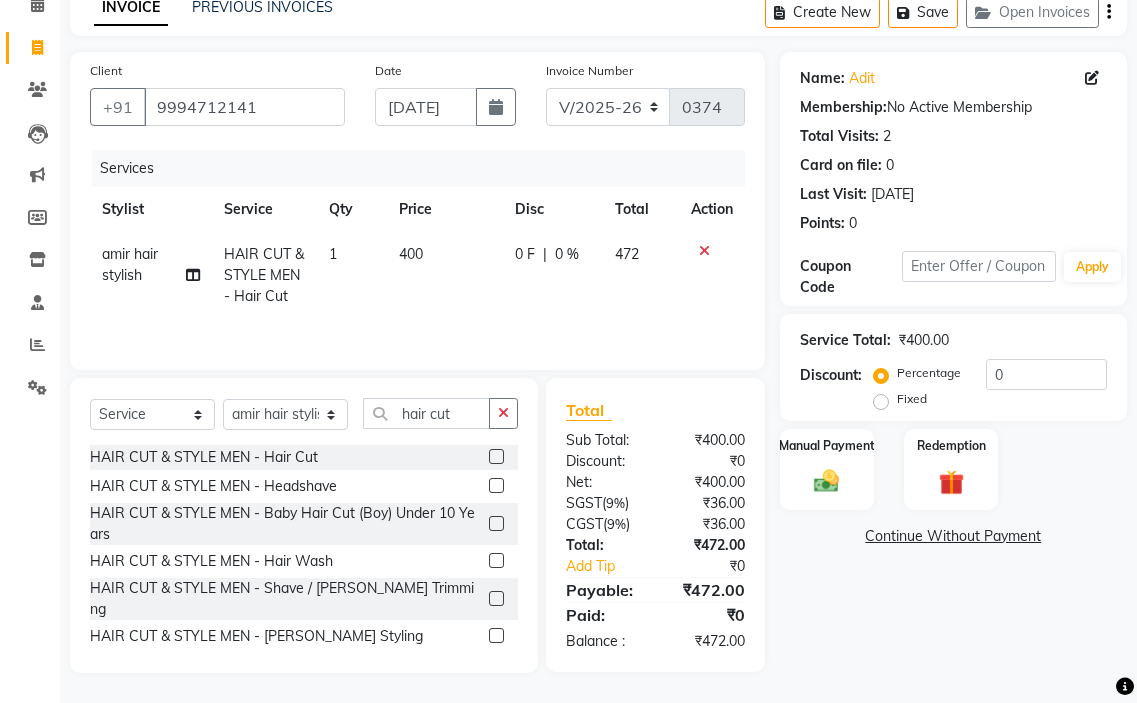 click on "400" 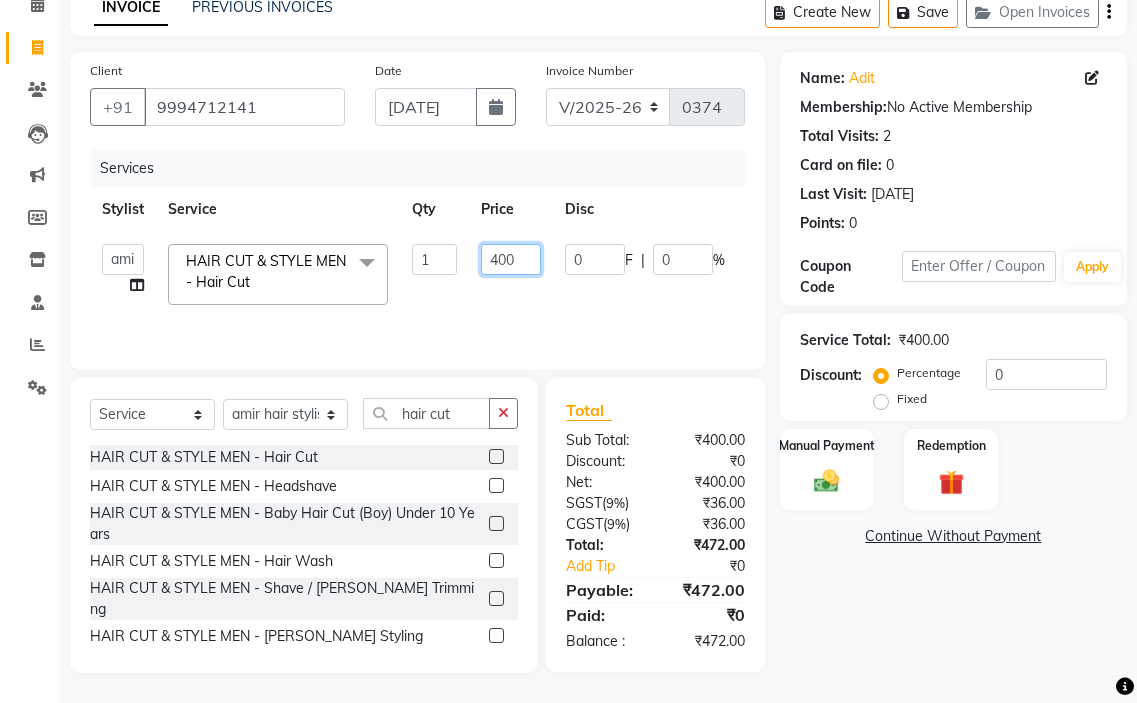 click on "400" 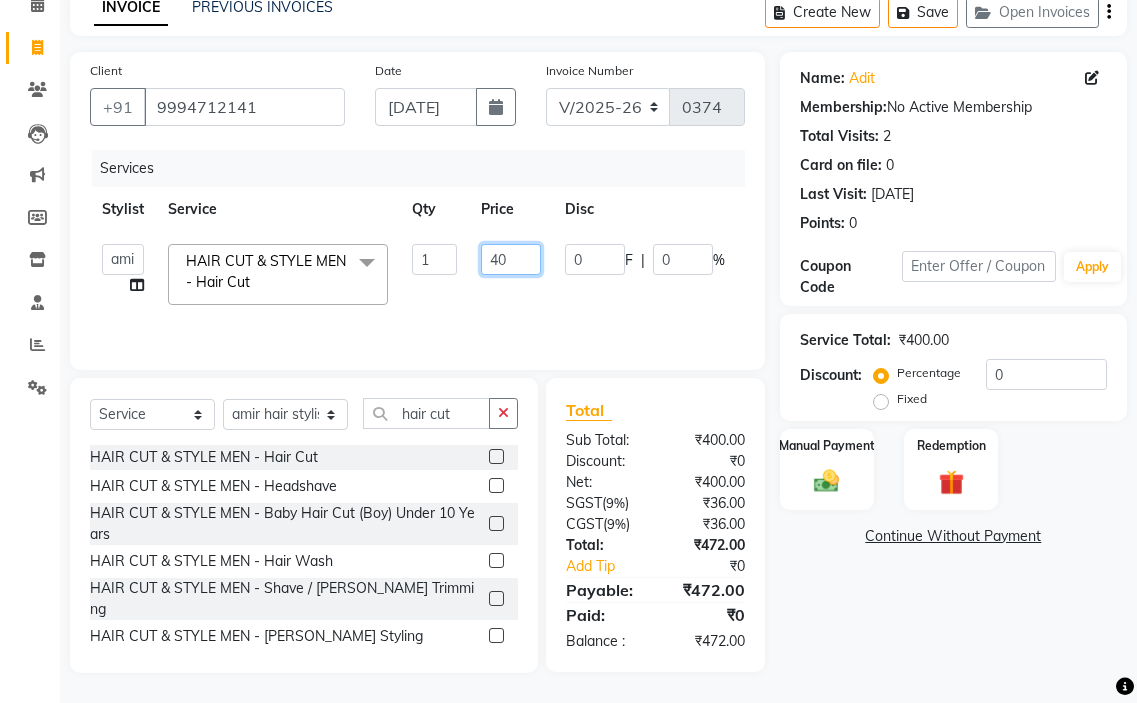 type on "4" 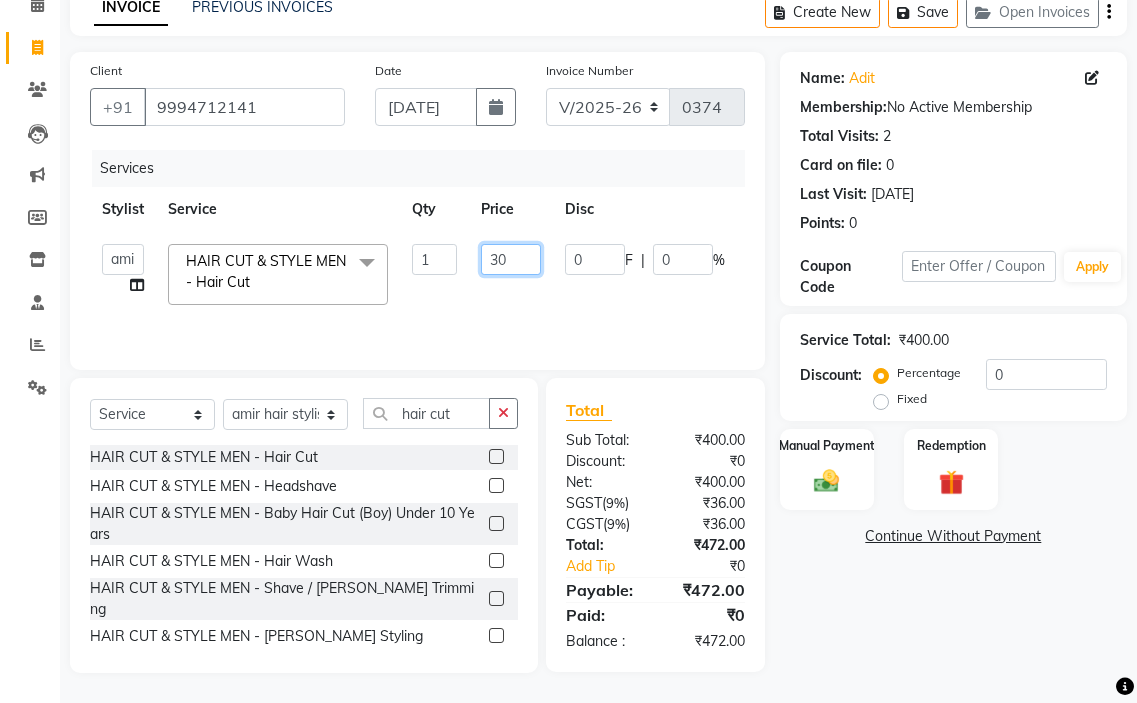 type on "300" 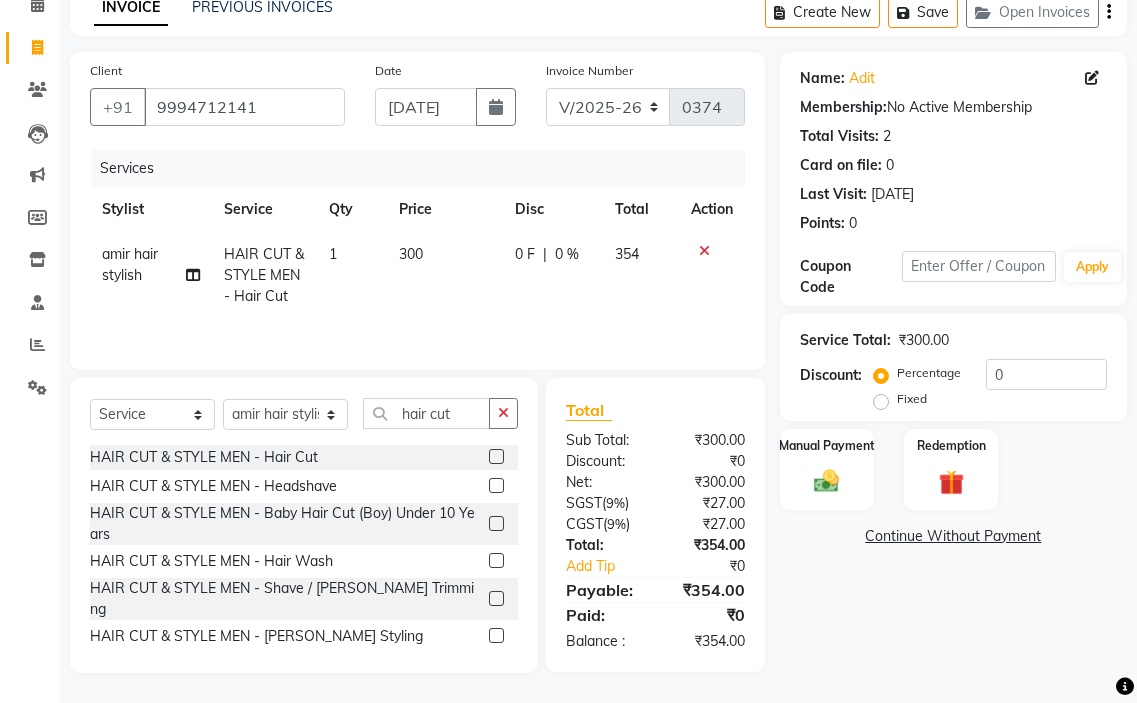 click on "amir hair stylish HAIR CUT & STYLE MEN - Hair Cut 1 300 0 F | 0 % 354" 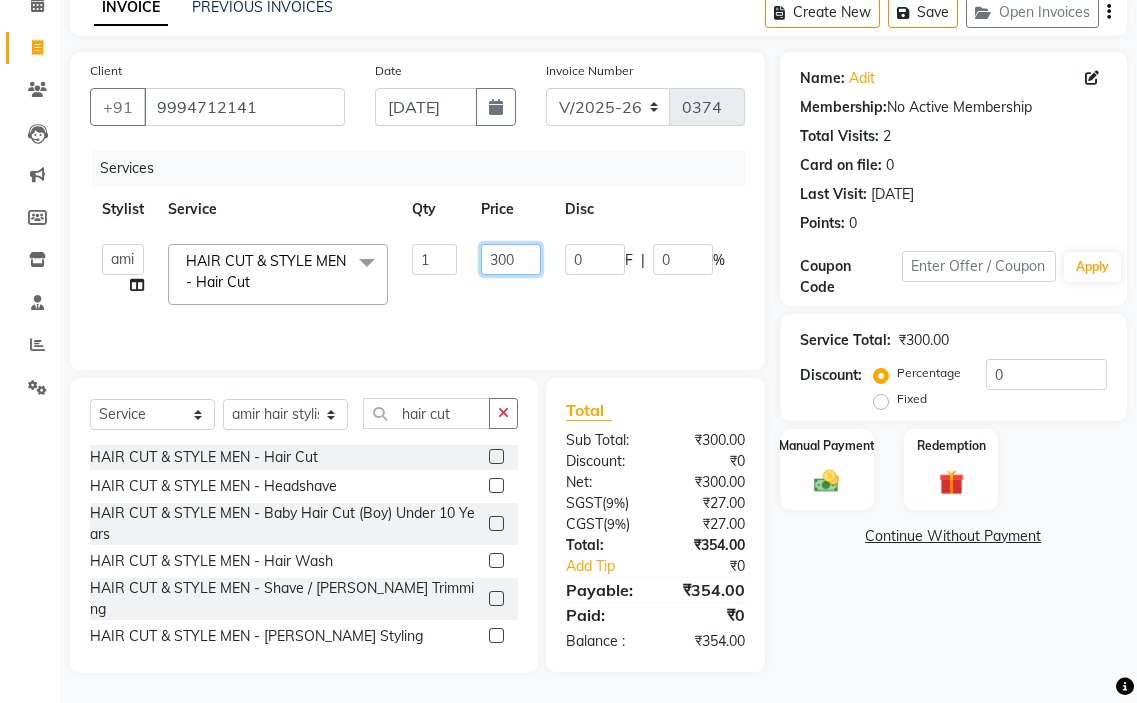 click on "300" 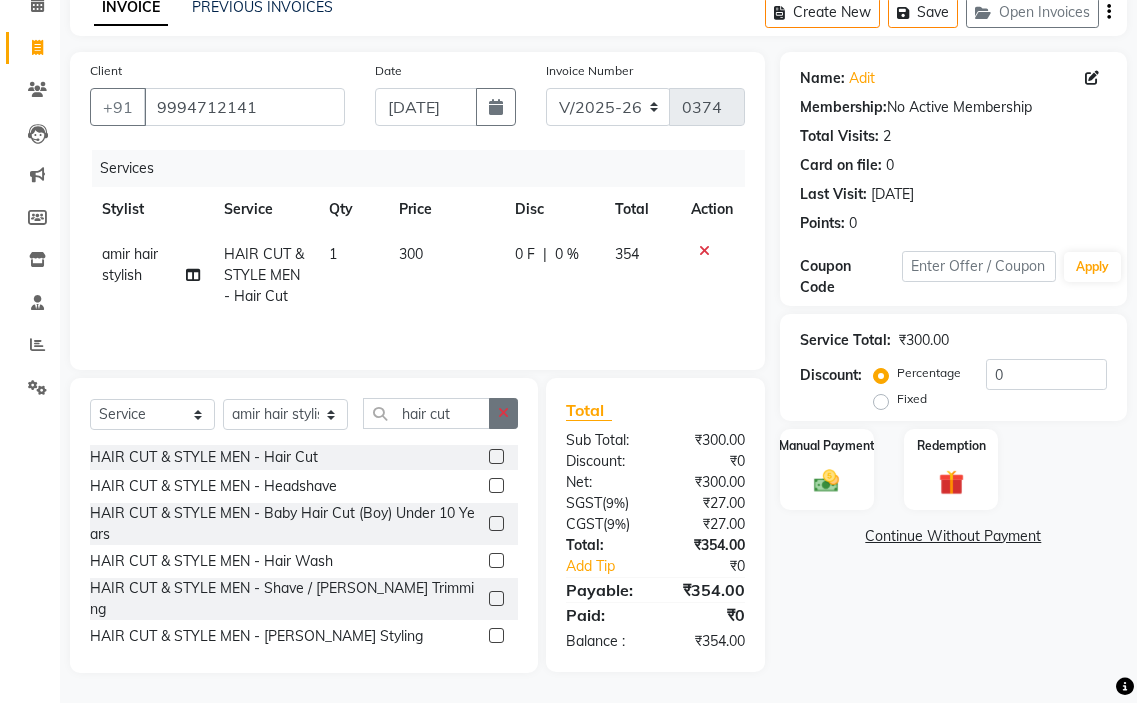 click 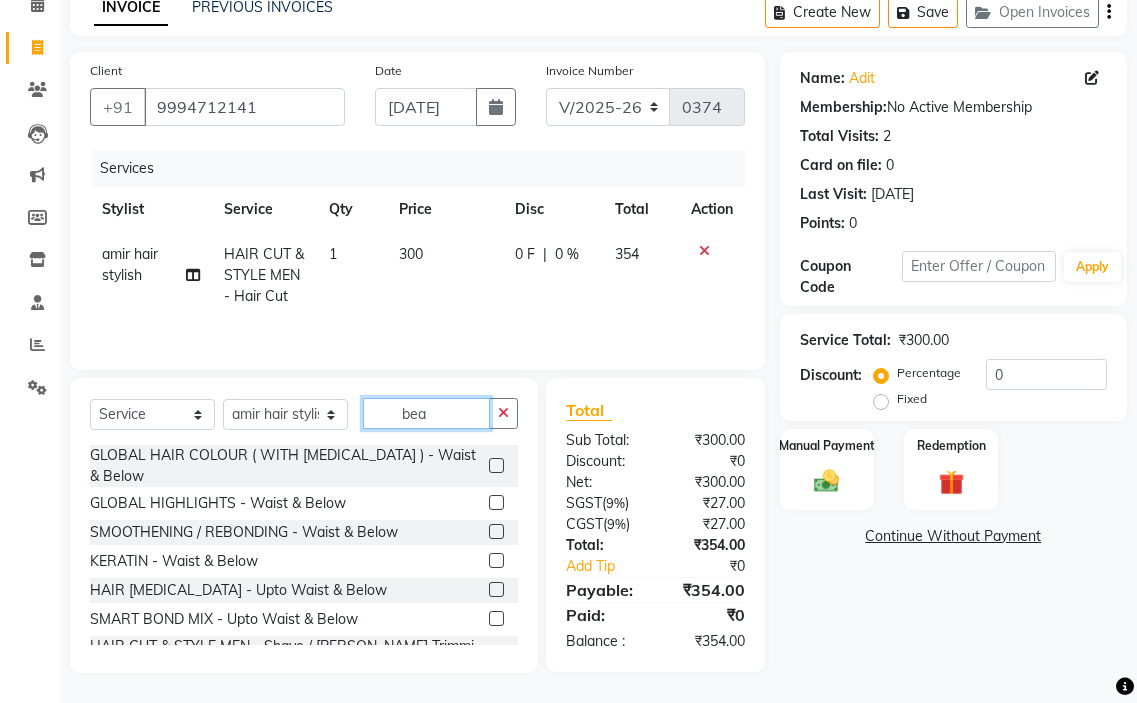 scroll, scrollTop: 97, scrollLeft: 0, axis: vertical 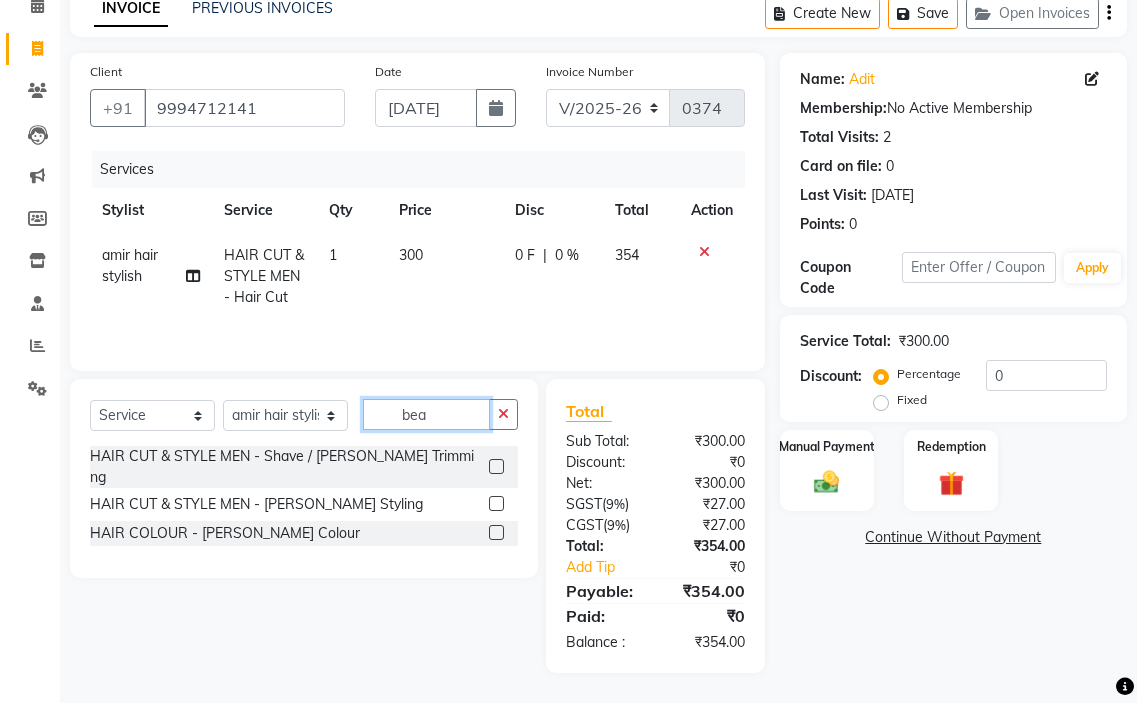 type on "bea" 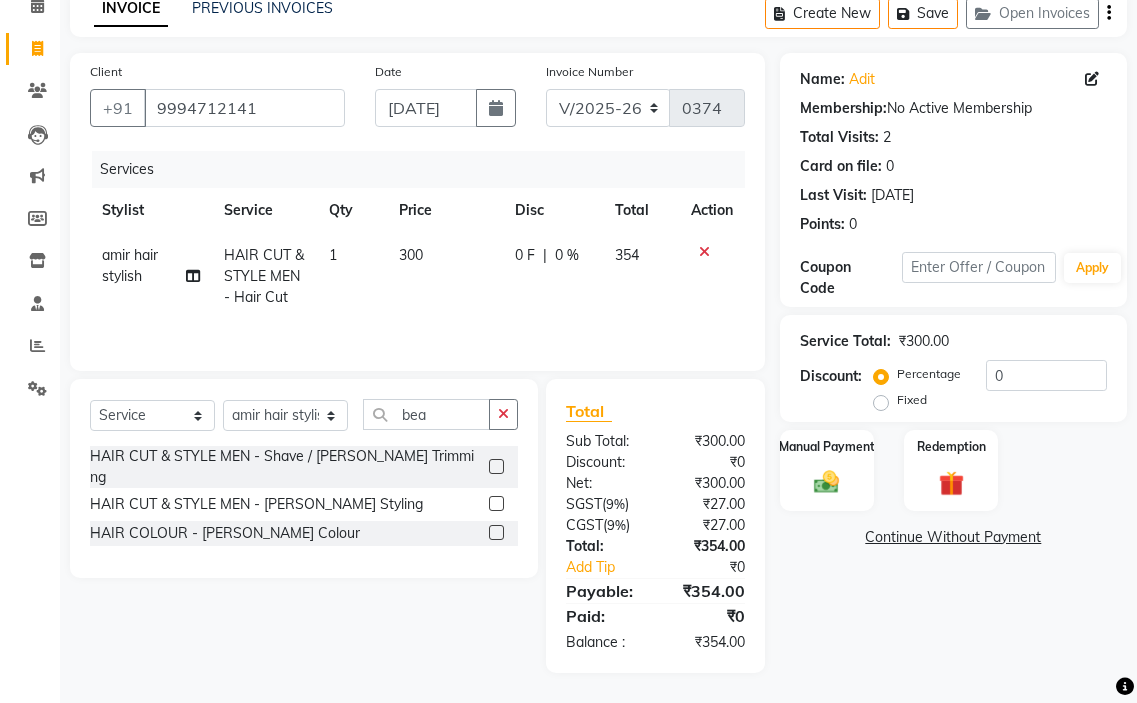 click 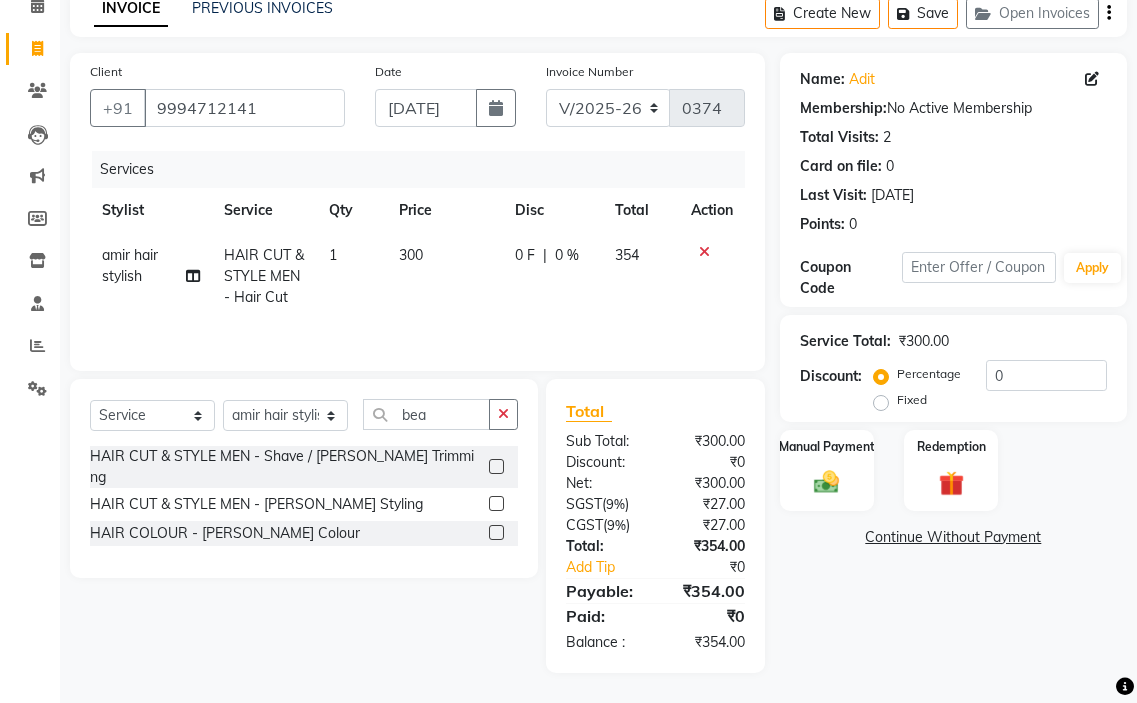click 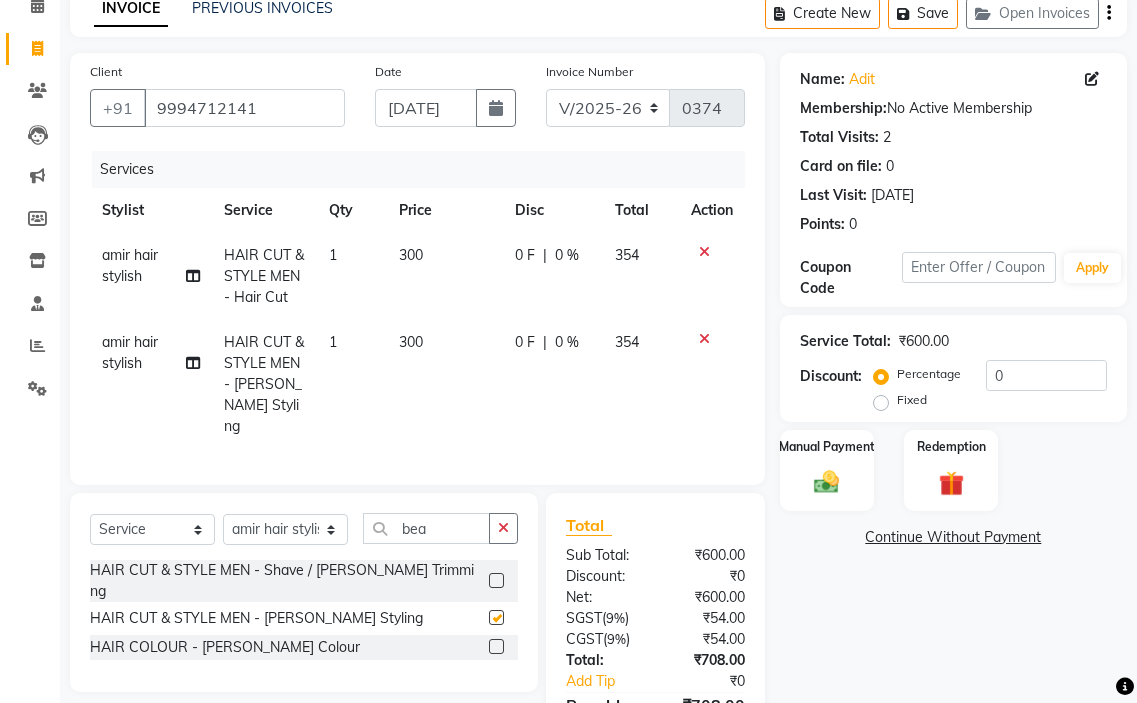 checkbox on "false" 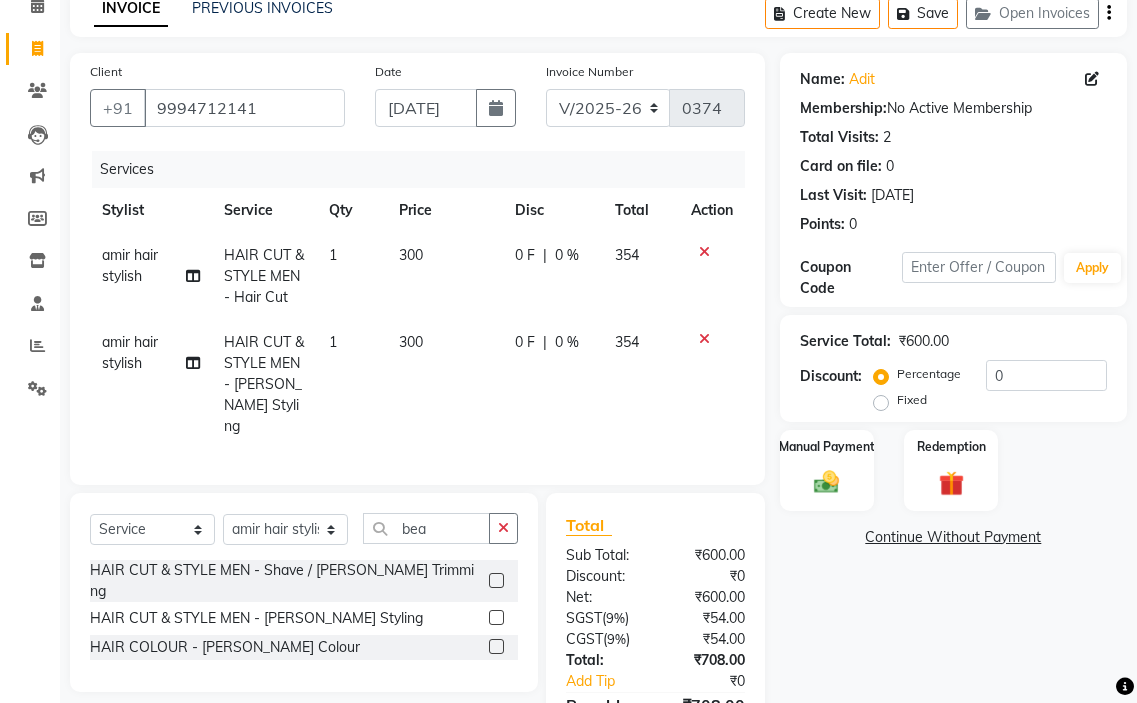 click on "300" 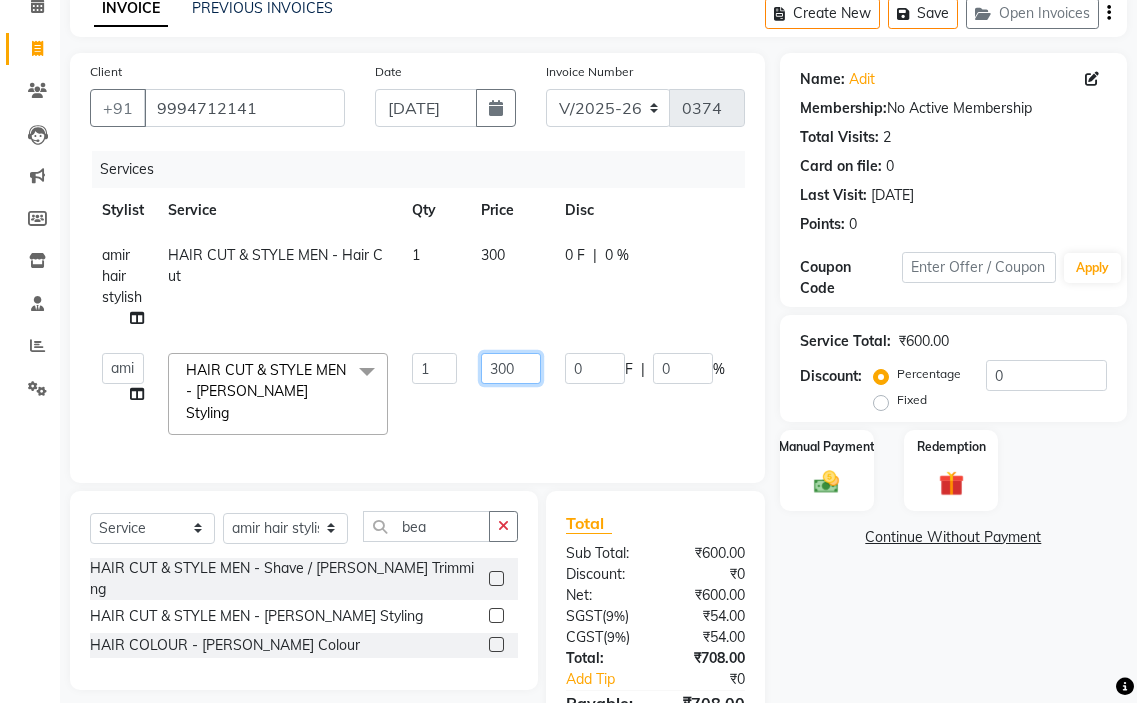 click on "300" 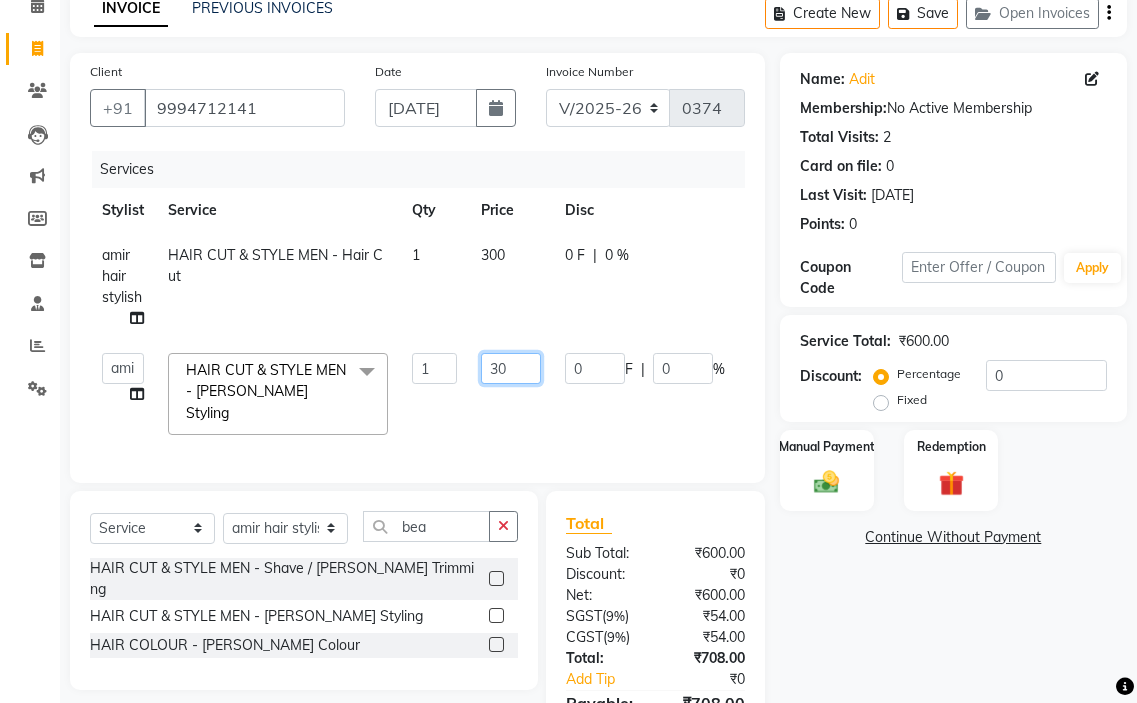 type on "3" 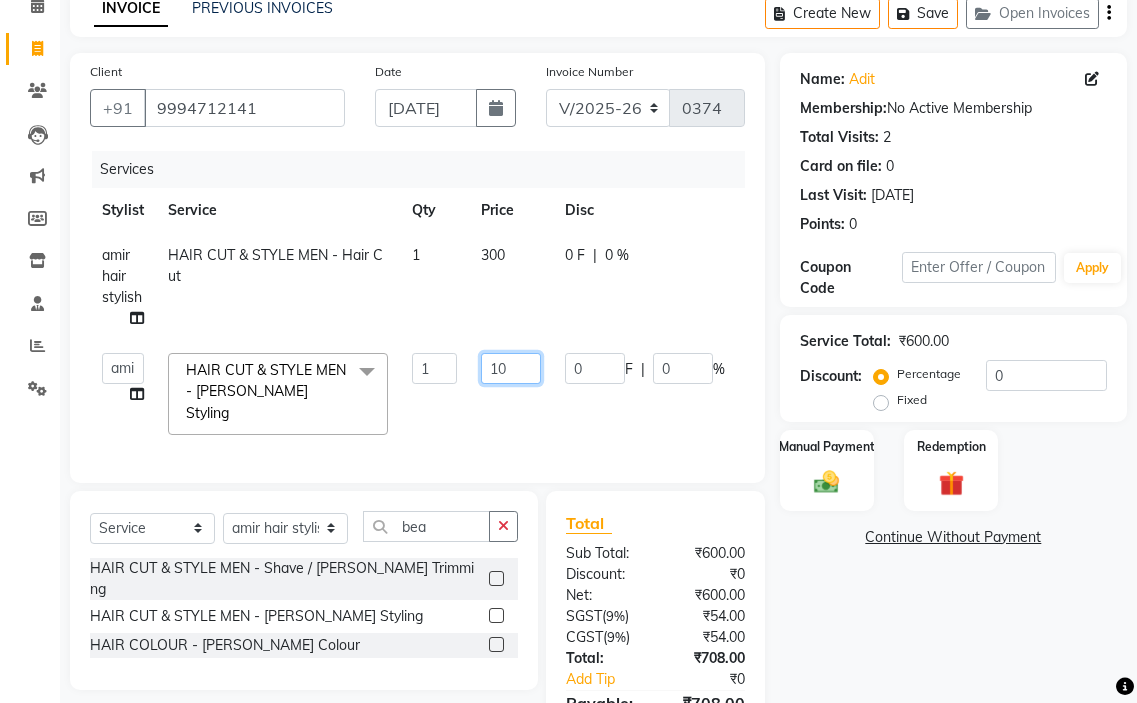 type on "100" 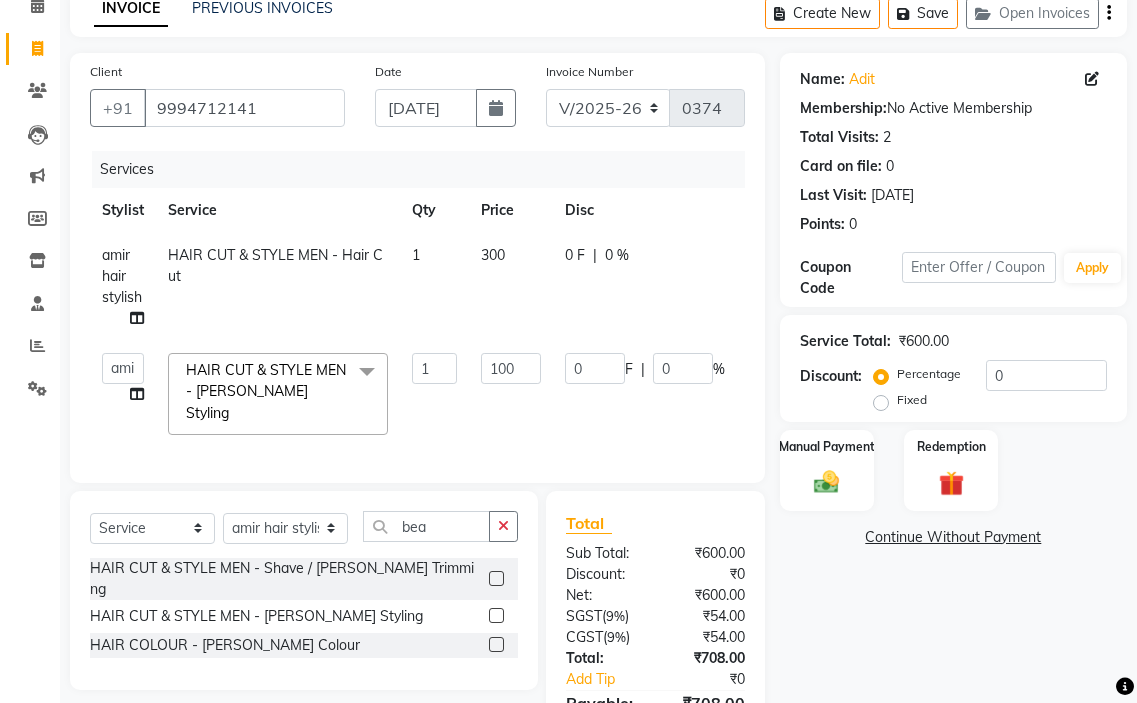 click on "amir hair stylish   [PERSON_NAME]   pooja beautycian   [PERSON_NAME] beautycian   Rekha   [PERSON_NAME]   [PERSON_NAME] beauty and hair  HAIR CUT & STYLE MEN - [PERSON_NAME] Styling  x TONGS & ROLLER SET - Shoulder Length TONGS & ROLLER SET - Waist Length TONGS & ROLLER SET - Blow Dry TONGS & ROLLER SET - Wash & Plain Dry TONGS & ROLLER SET - Wash & Blow Dry TONGS & ROLLER SET - Premium Shampoo Wash & Palin Dry TONGS & ROLLER SET - Premium Shampoo Wash & Blow Dry GLOBAL HAIR COLOUR ( WITH [MEDICAL_DATA] ) - Upto Neck GLOBAL HAIR COLOUR ( WITH [MEDICAL_DATA] ) - Upto Sholder GLOBAL HAIR COLOUR ( WITH [MEDICAL_DATA] ) - Upto Mid-back GLOBAL HAIR COLOUR ( WITH [MEDICAL_DATA] ) - Waist & Below GLOBAL HAIR COLOUR ( WITH [MEDICAL_DATA] ) - Root touch up (upto 2 inch) GLOBAL HIGHLIGHTS - Upto Neck GLOBAL HIGHLIGHTS - Upto Sholder GLOBAL HIGHLIGHTS - Upto Mid-back GLOBAL HIGHLIGHTS - Waist & Below GLOBAL HIGHLIGHTS - Crown Highlights GLOBAL HIGHLIGHTS - Highlight Perstreaks & Prelightninh SMOOTHENING / REBONDING - Upto Neck SMOOTHENING / REBONDING - Upto Sholder DE TAN - Feet 1" 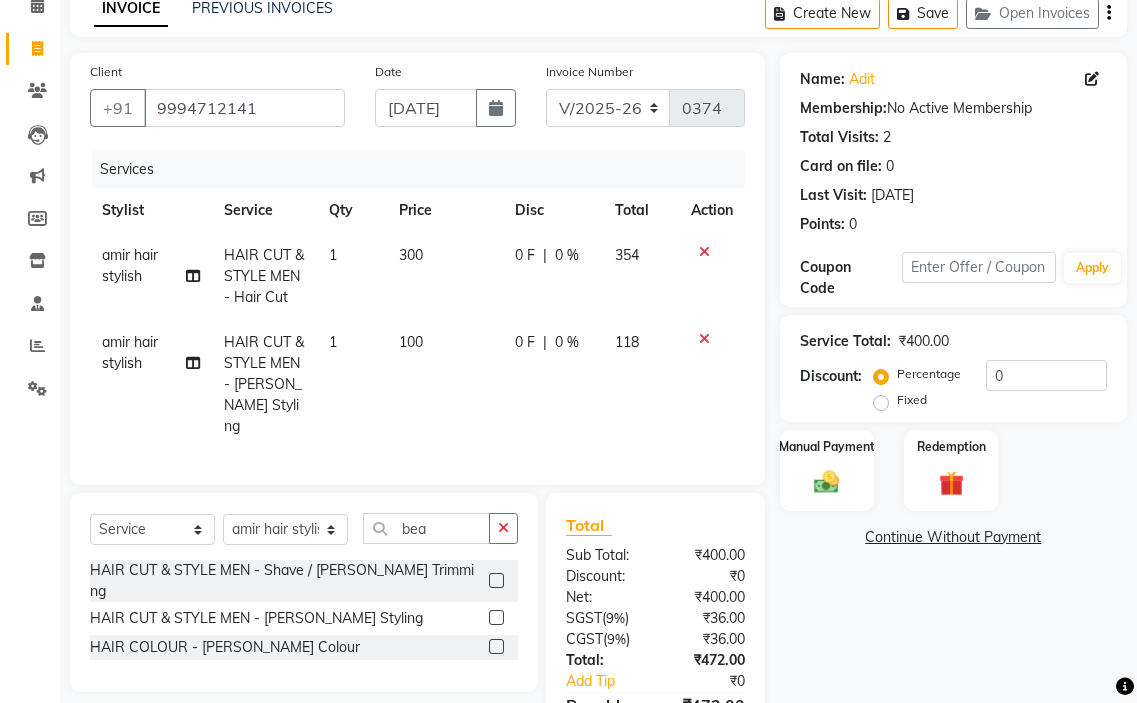 click on "100" 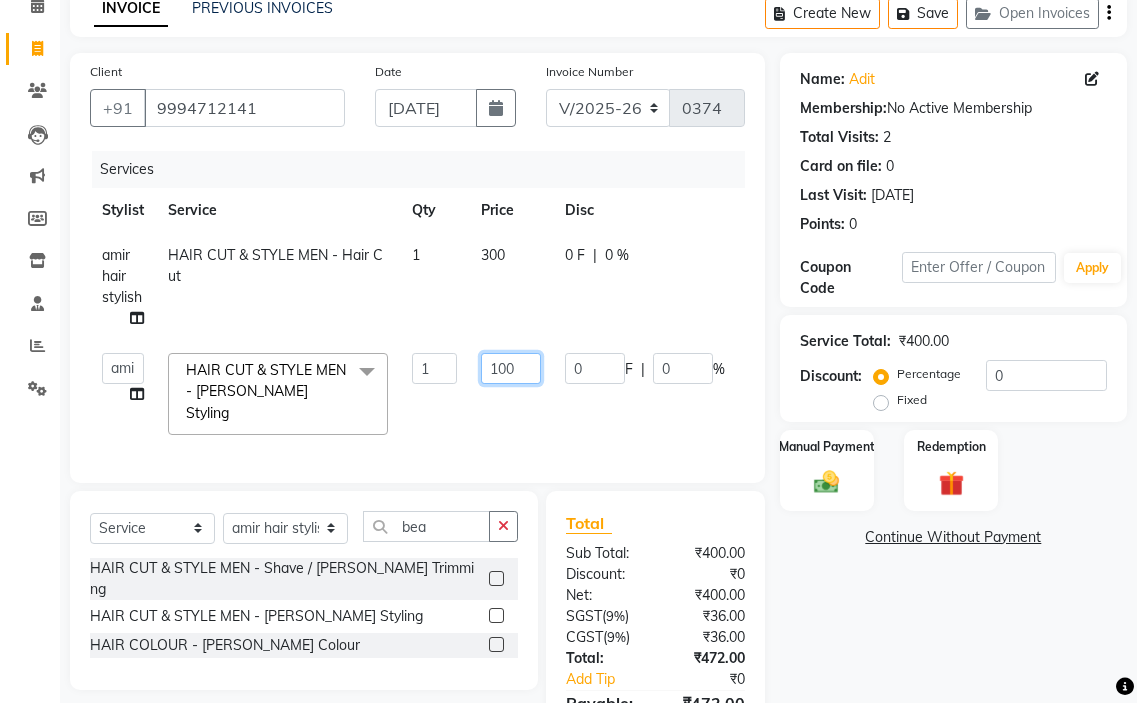 click on "100" 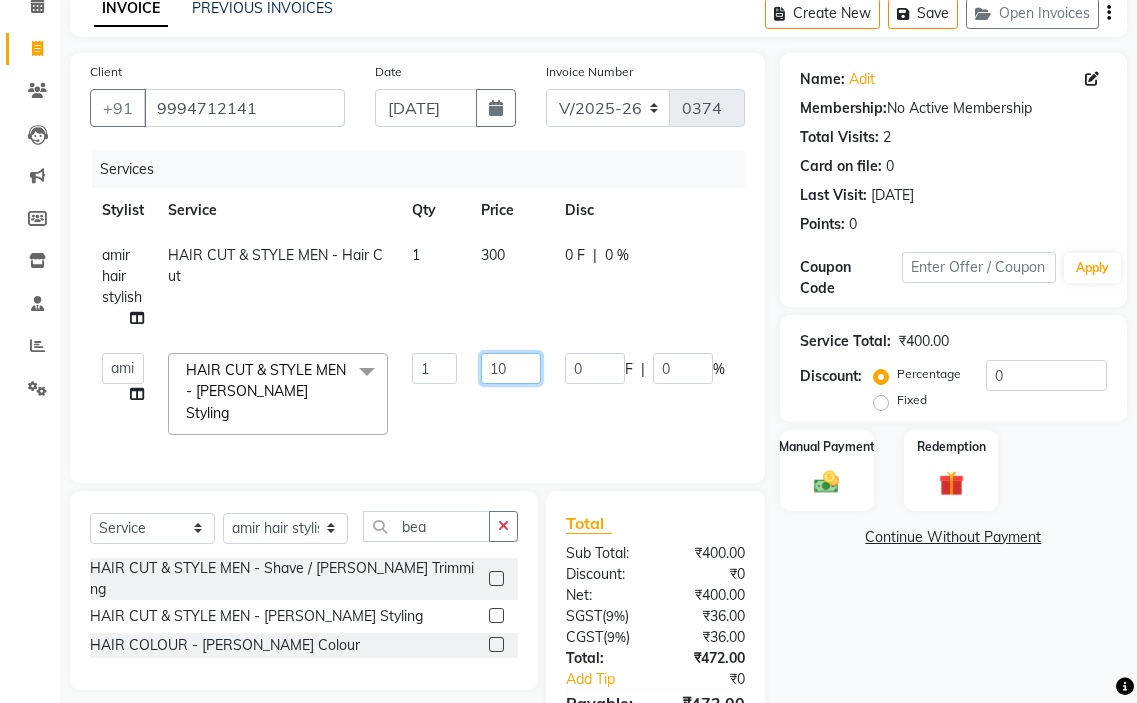 type on "1" 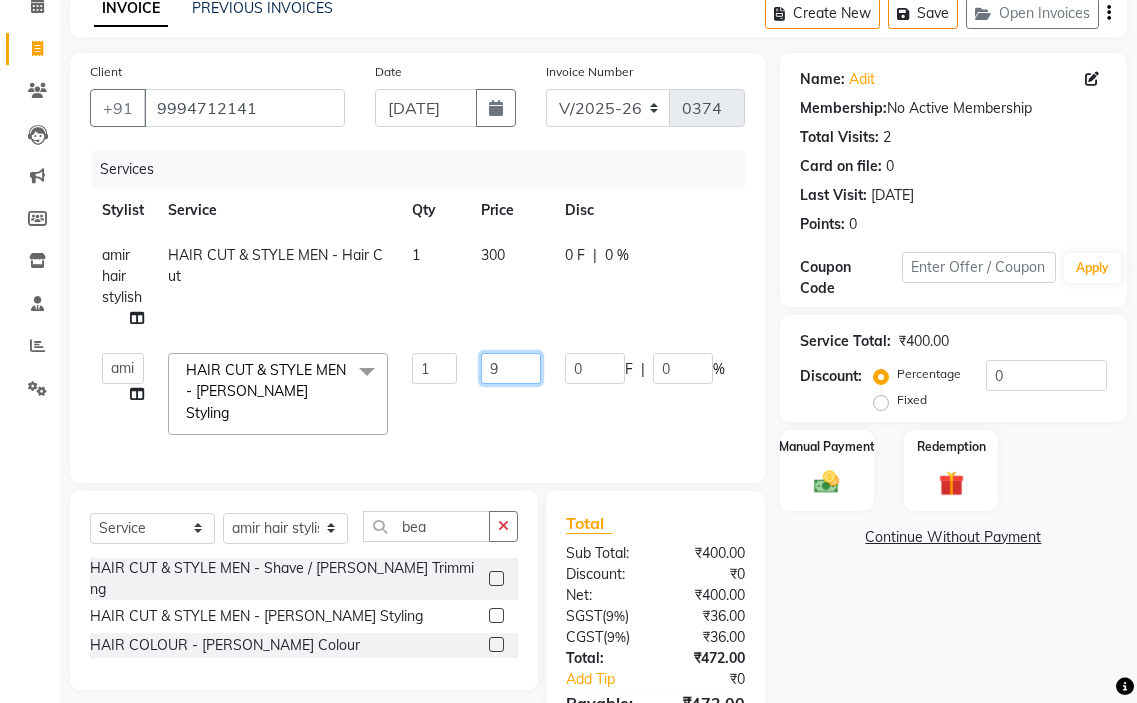 type on "99" 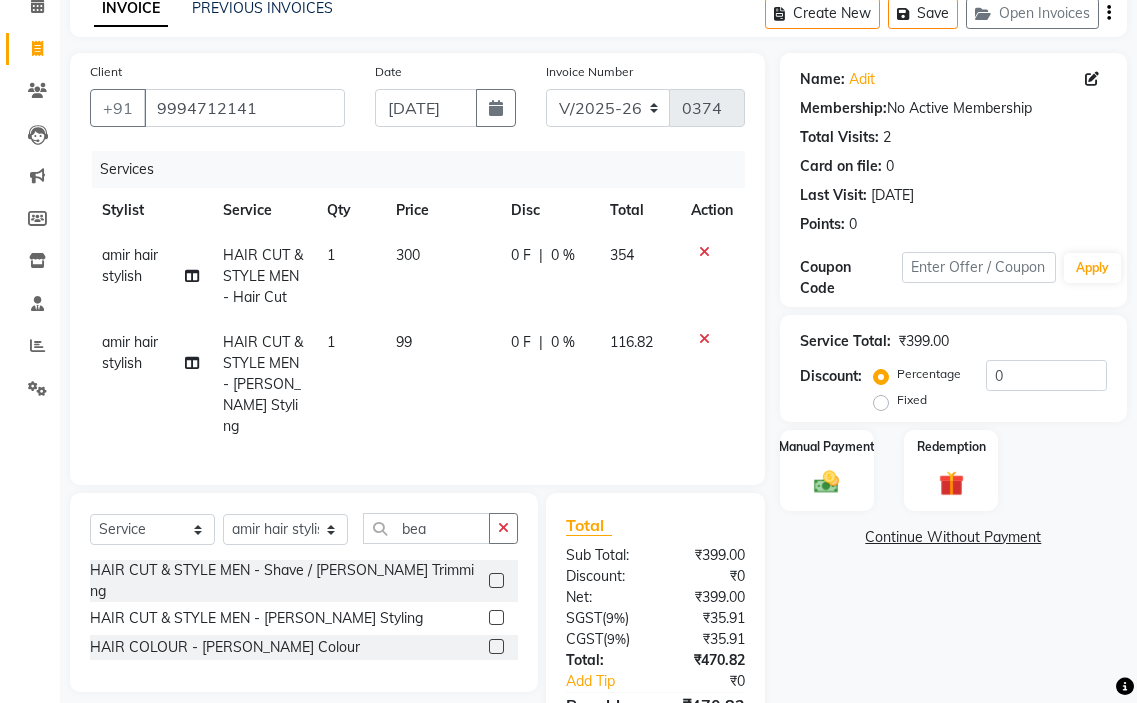 click on "Services Stylist Service Qty Price Disc Total Action amir hair stylish HAIR CUT & STYLE MEN - Hair Cut 1 300 0 F | 0 % 354 amir hair stylish HAIR CUT & STYLE MEN - [PERSON_NAME] Styling 1 99 0 F | 0 % 116.82" 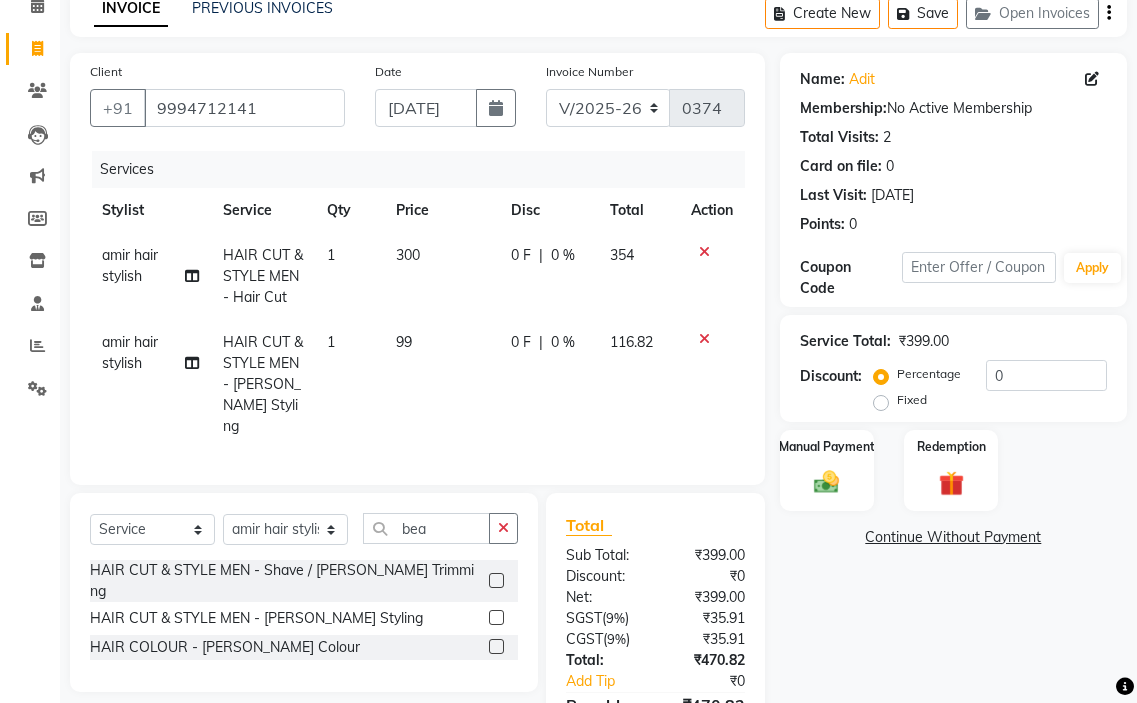 click on "300" 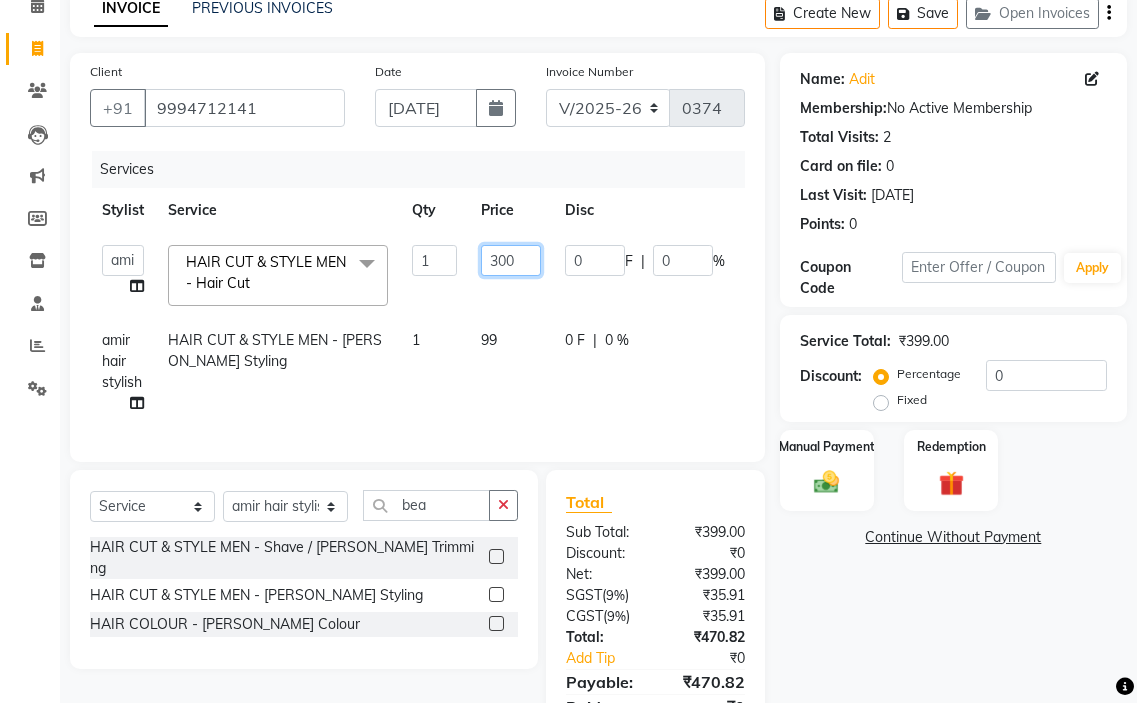 click on "300" 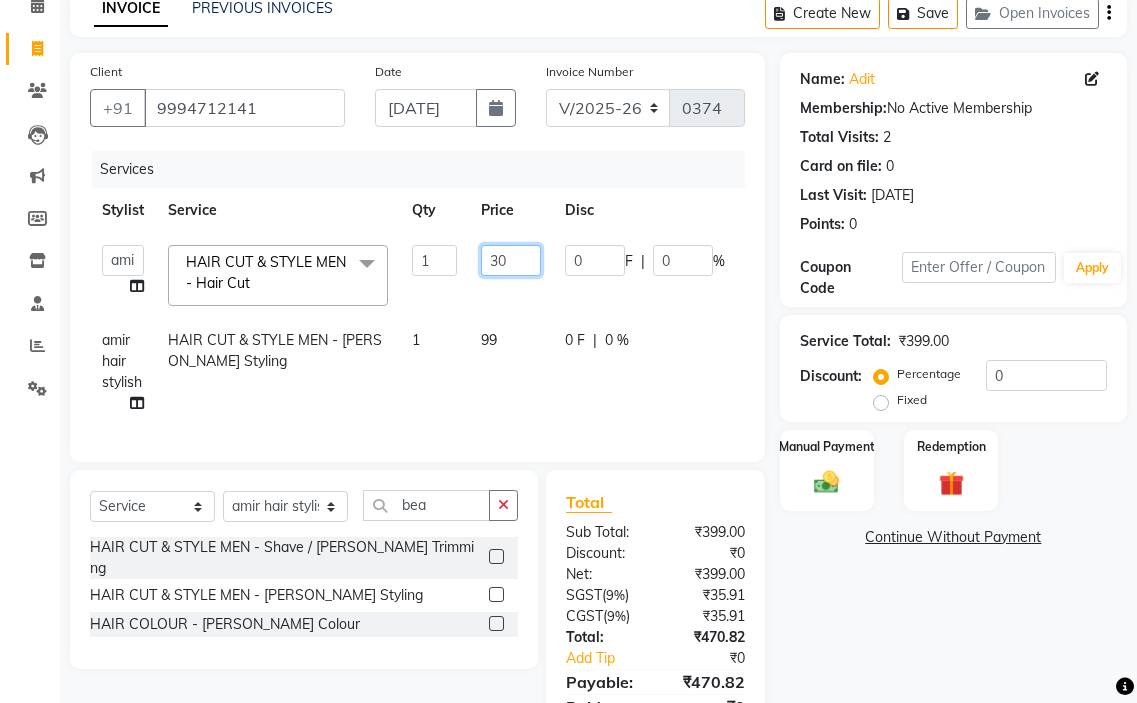 type on "3" 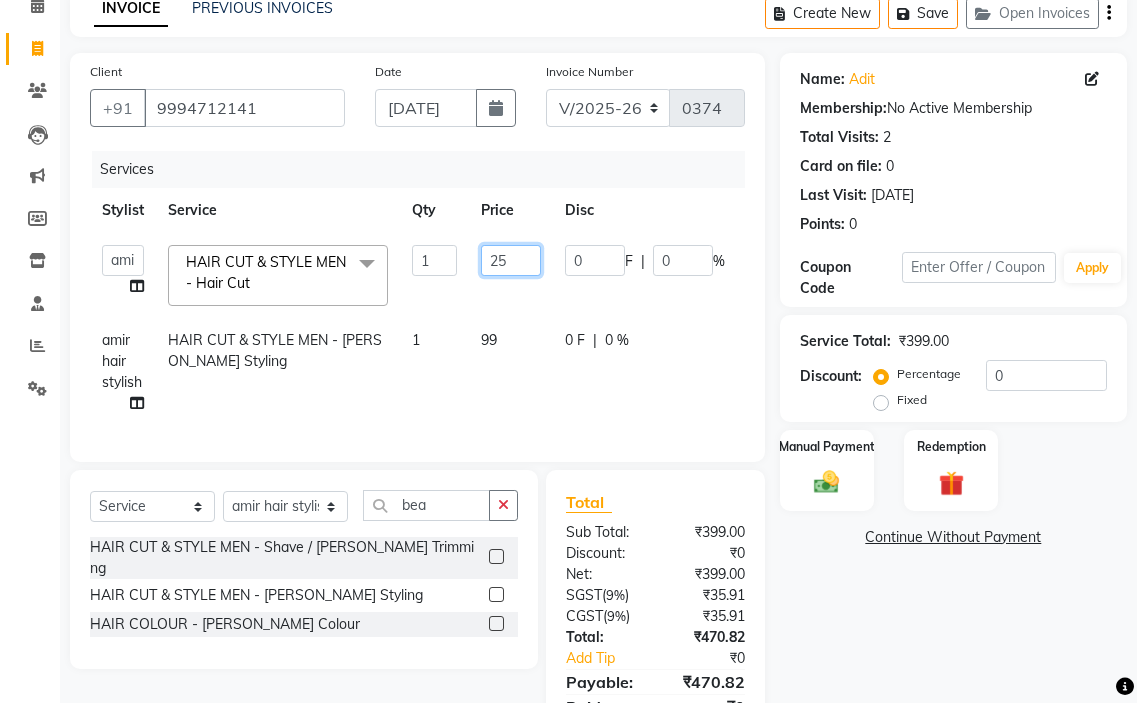 type on "250" 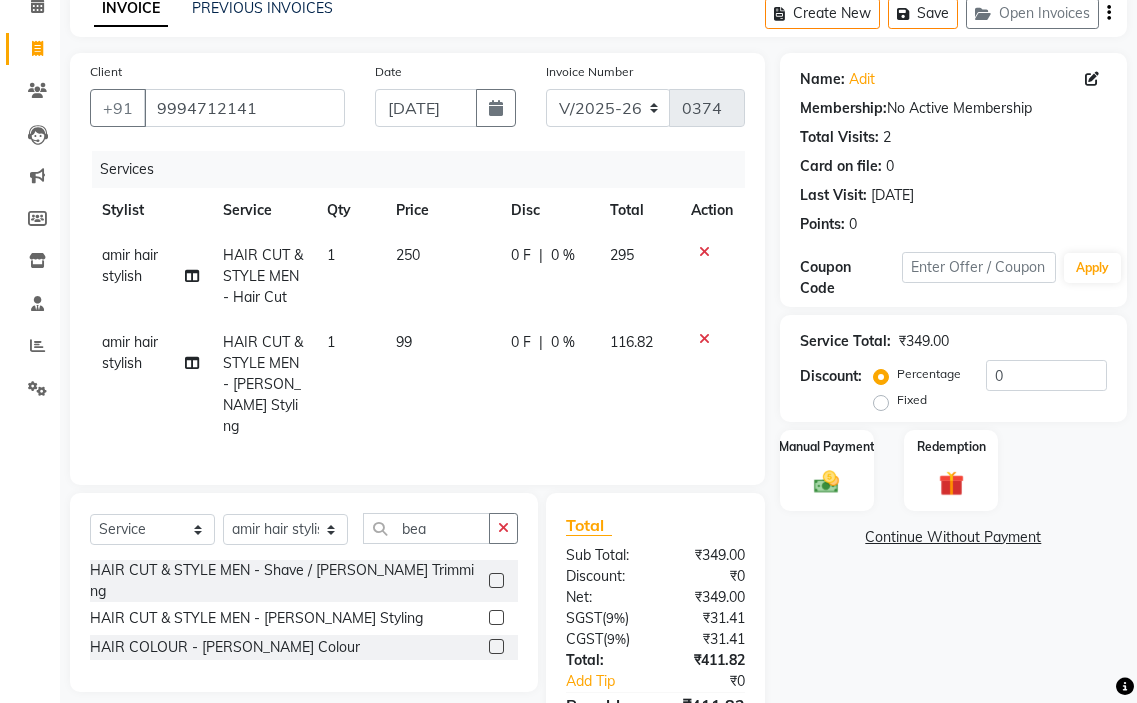 click on "amir hair stylish HAIR CUT & STYLE MEN - Hair Cut 1 250 0 F | 0 % 295" 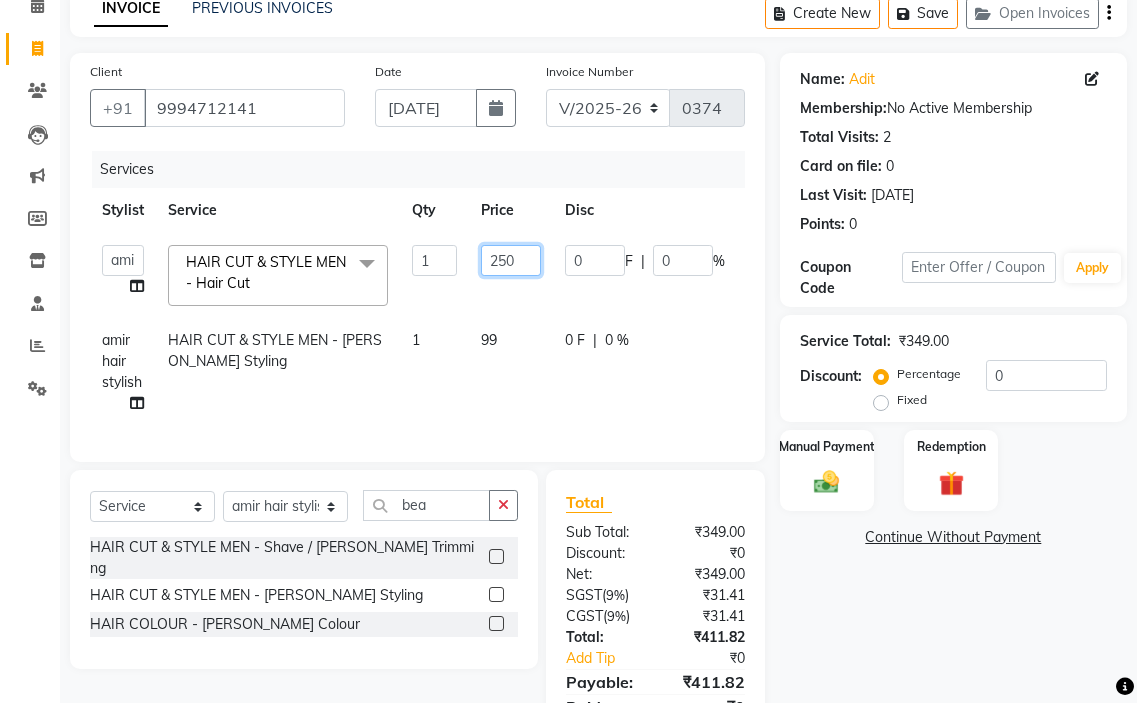 click on "250" 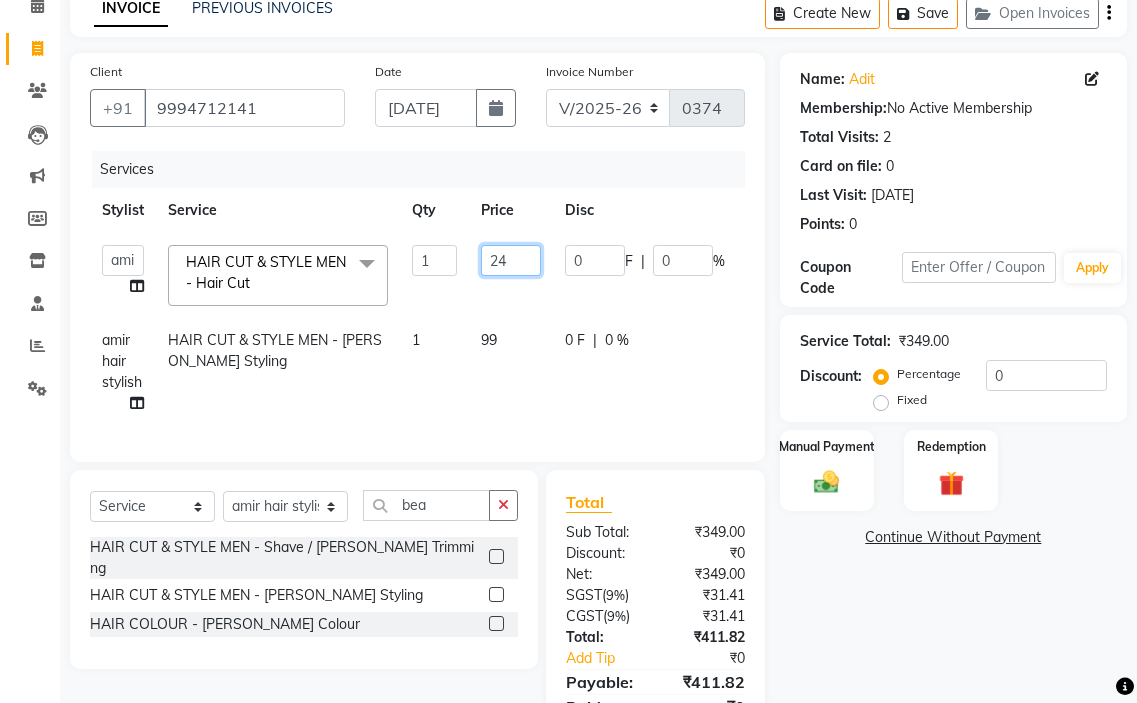 type on "240" 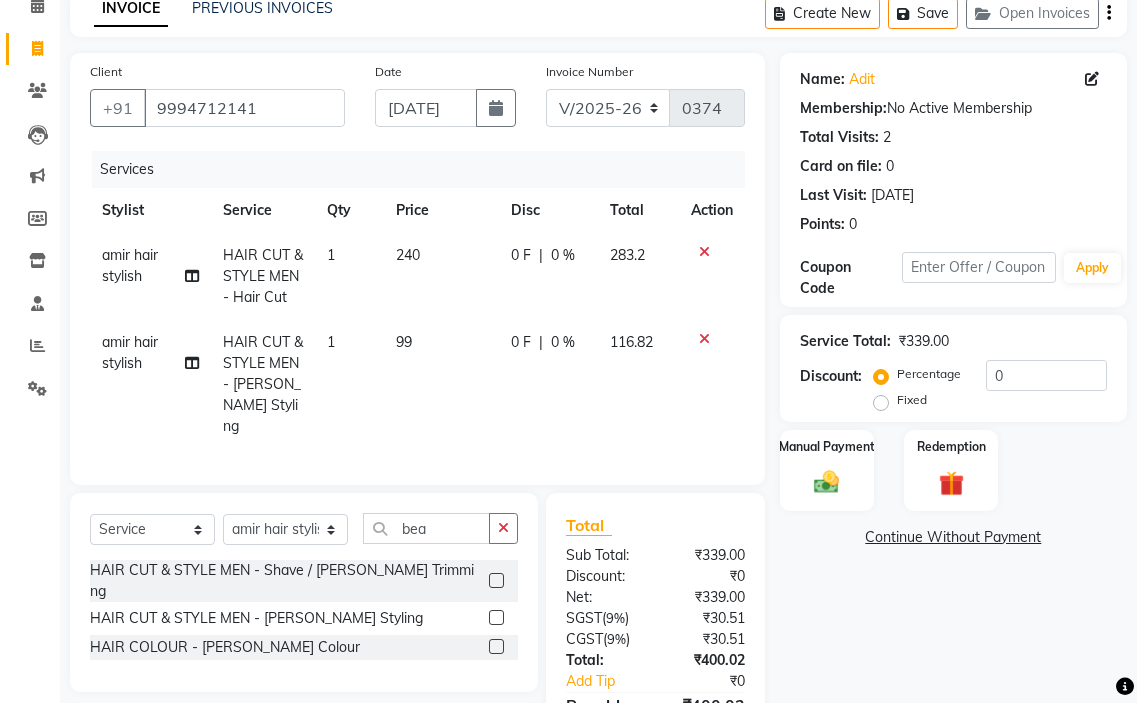 click on "amir hair stylish HAIR CUT & STYLE MEN - [PERSON_NAME] Styling 1 99 0 F | 0 % 116.82" 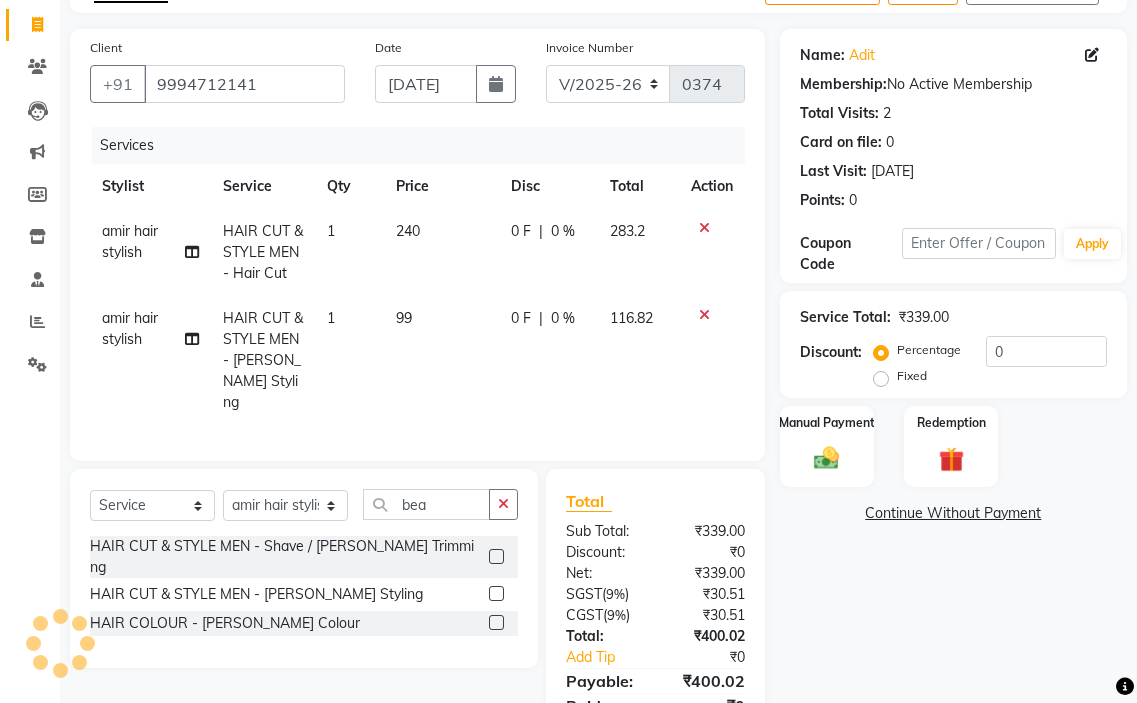 scroll, scrollTop: 205, scrollLeft: 0, axis: vertical 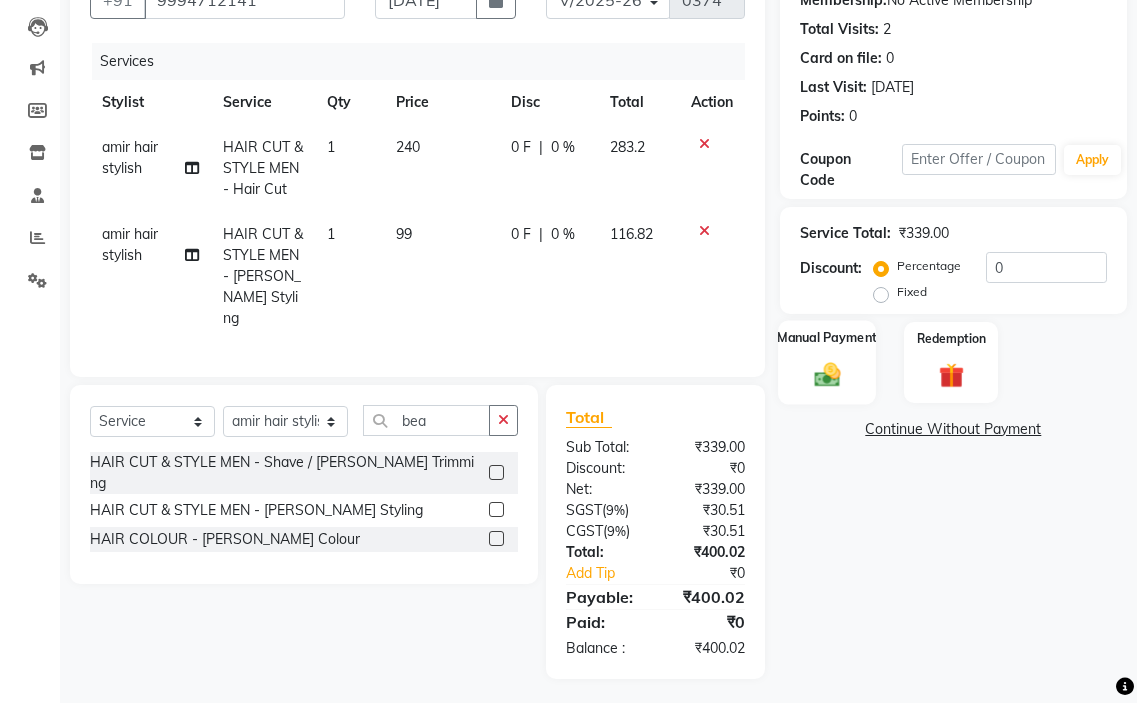 click 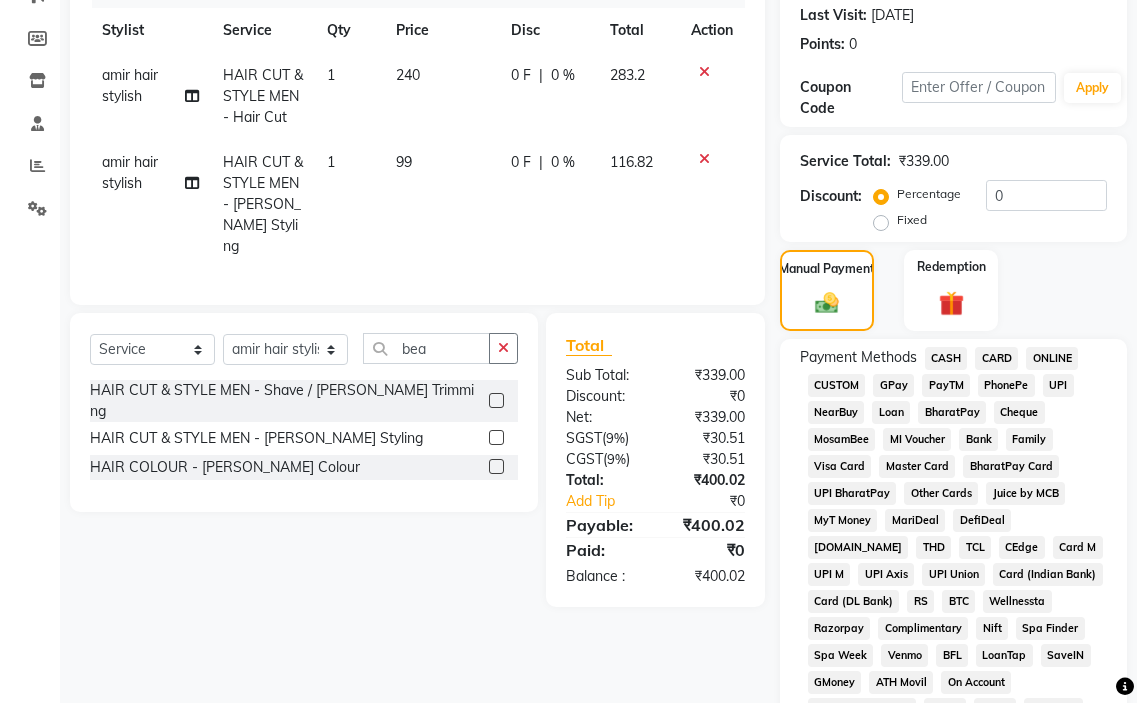 scroll, scrollTop: 300, scrollLeft: 0, axis: vertical 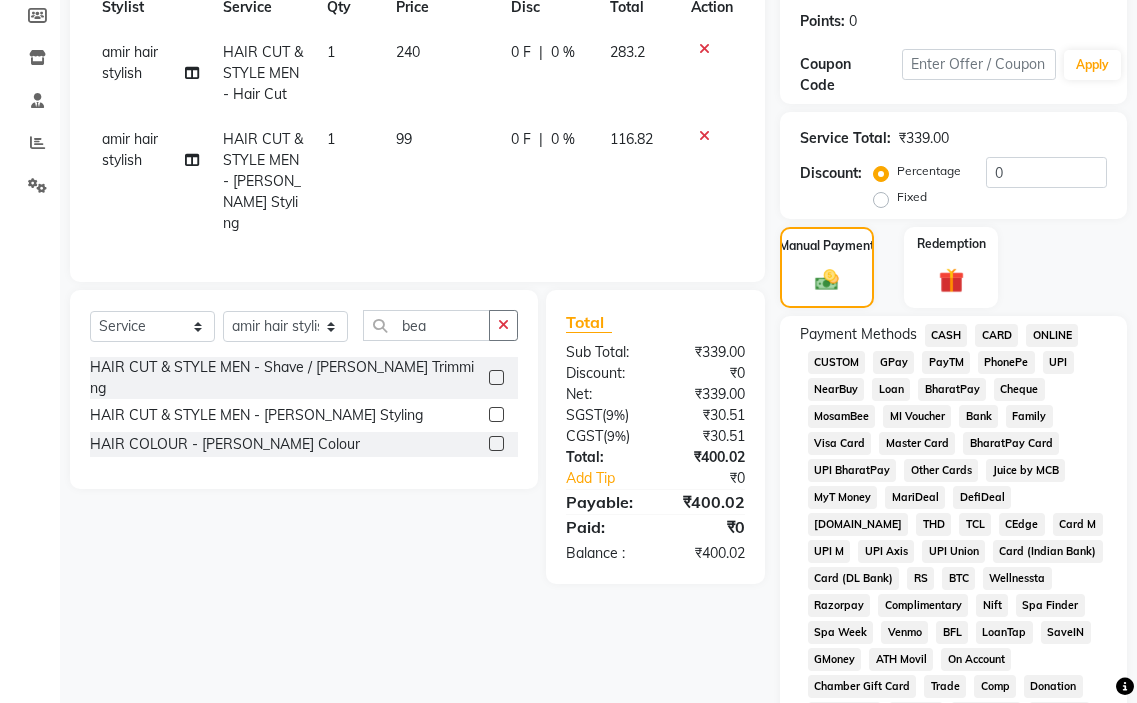 click on "GPay" 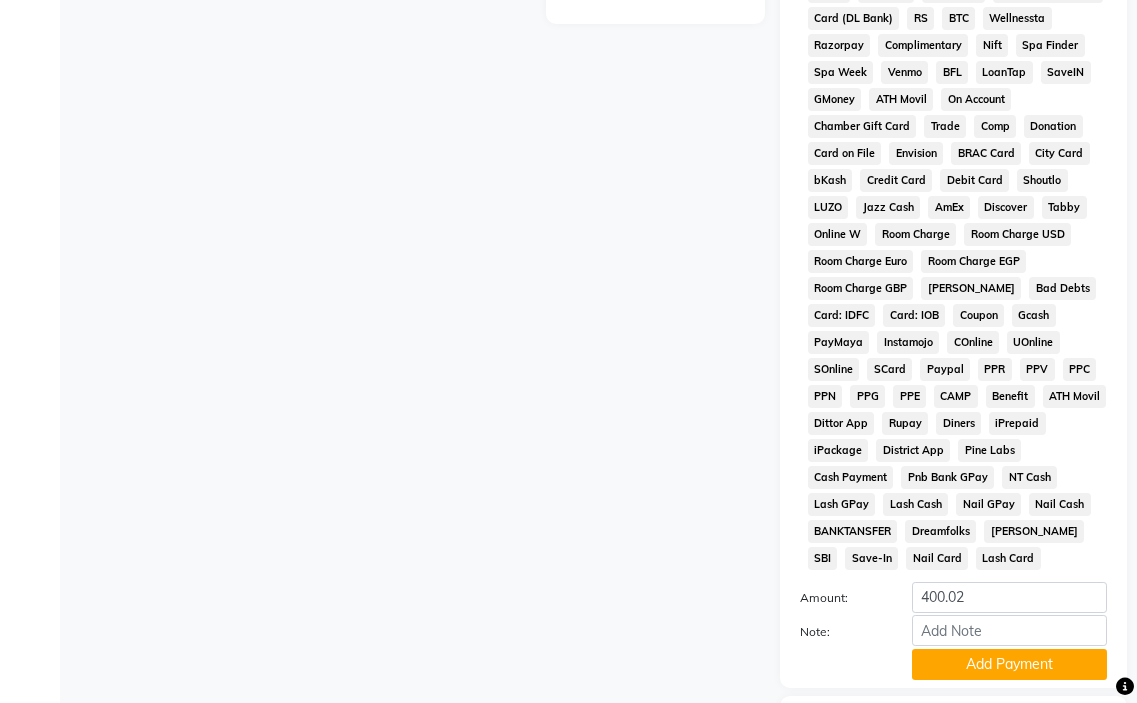 scroll, scrollTop: 1010, scrollLeft: 0, axis: vertical 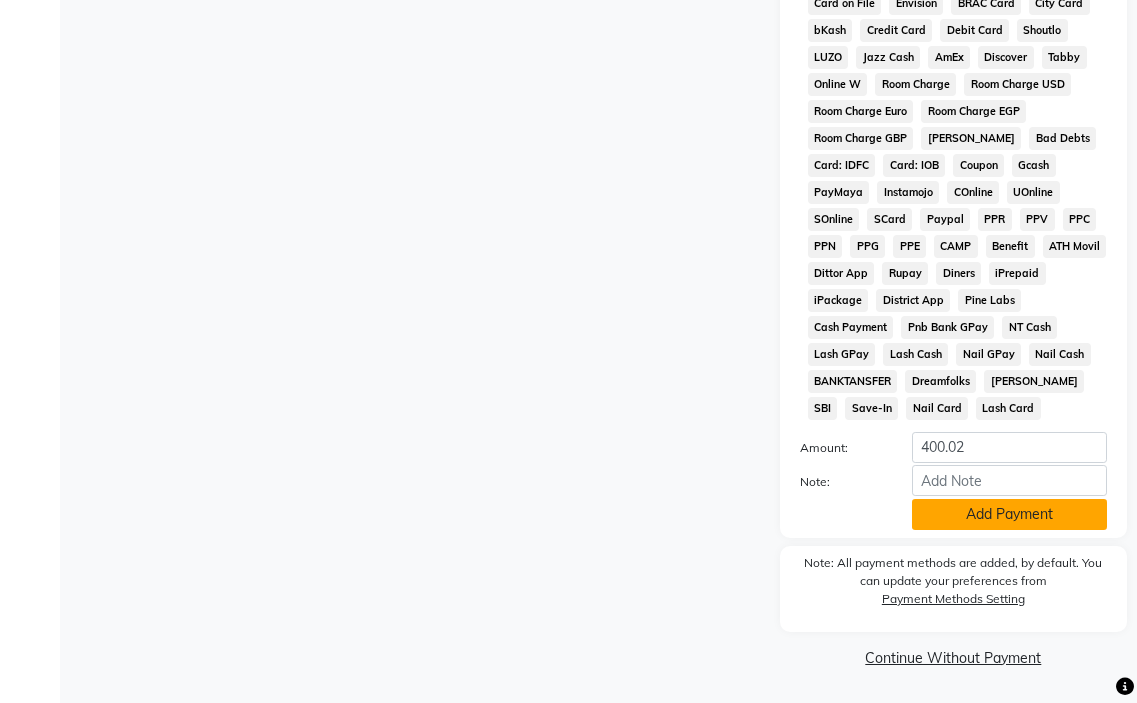 click on "Add Payment" 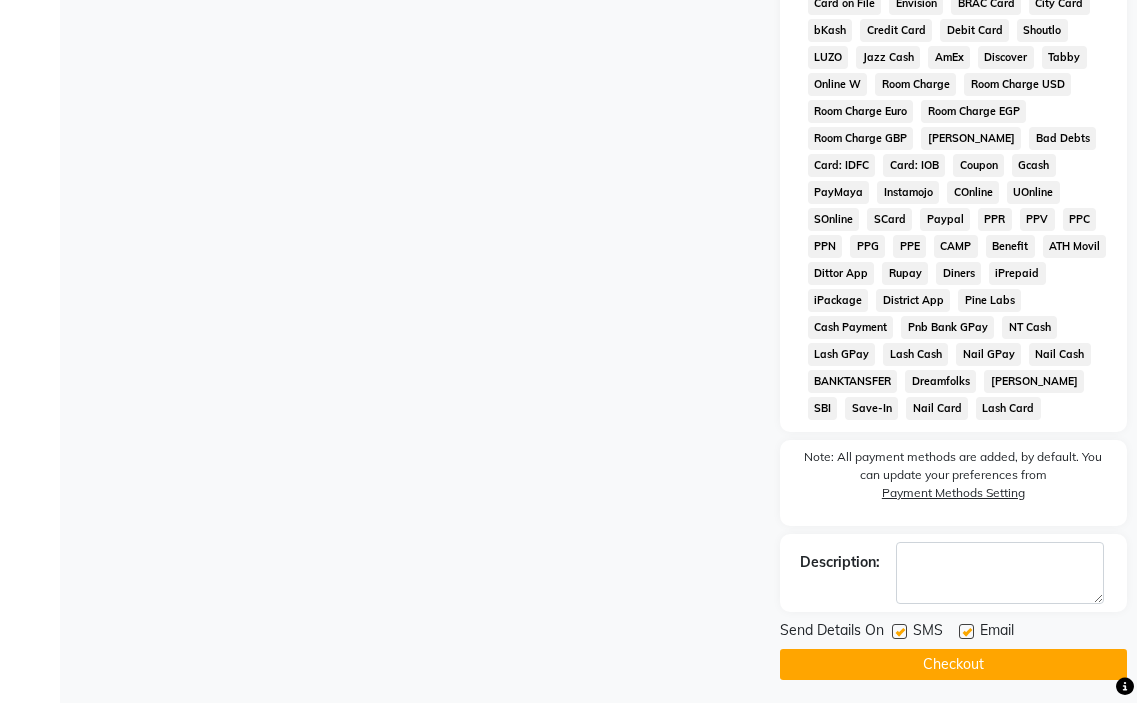 click 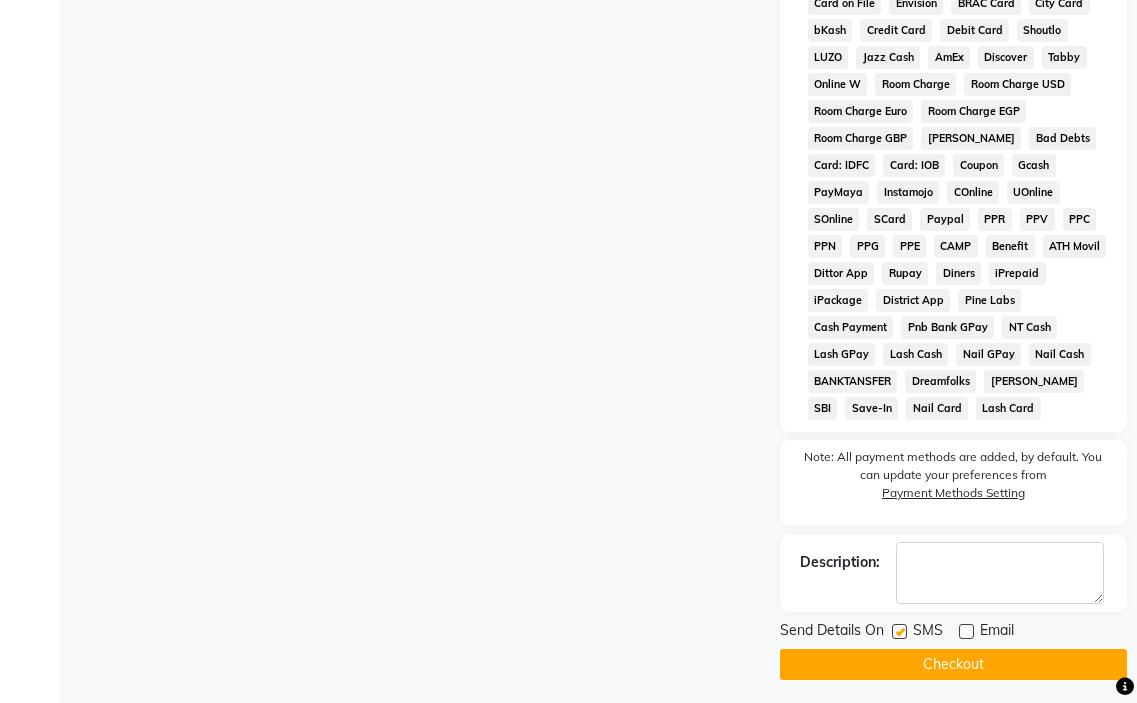 click on "Checkout" 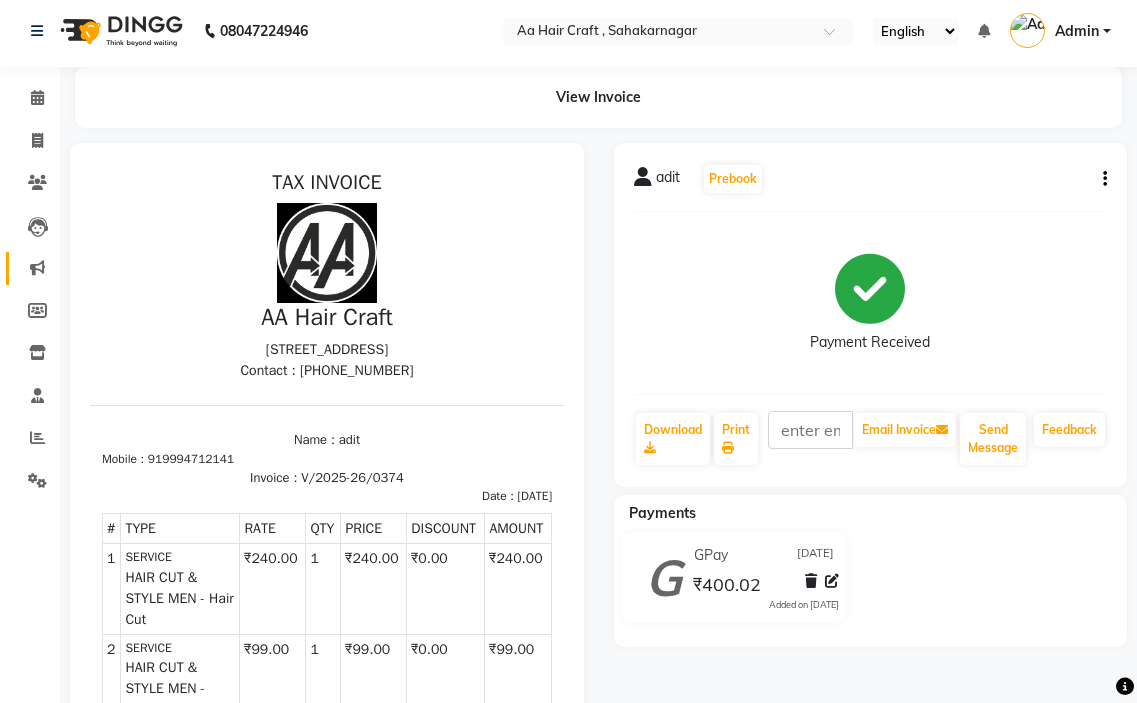 scroll, scrollTop: 0, scrollLeft: 0, axis: both 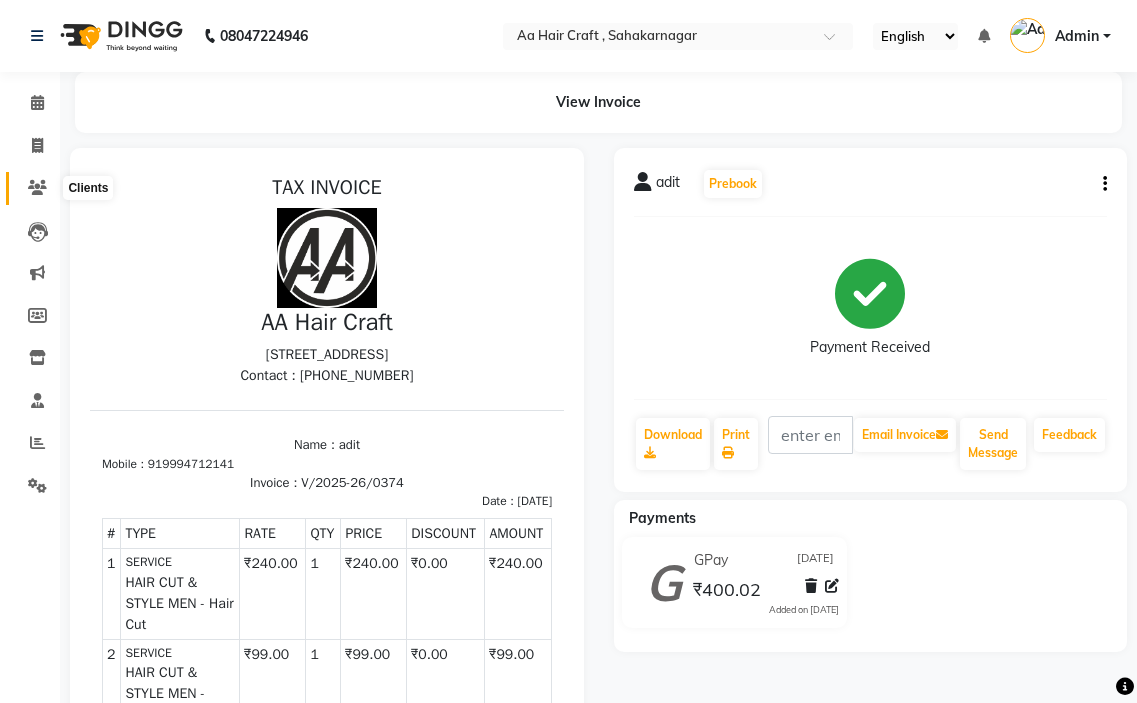 click 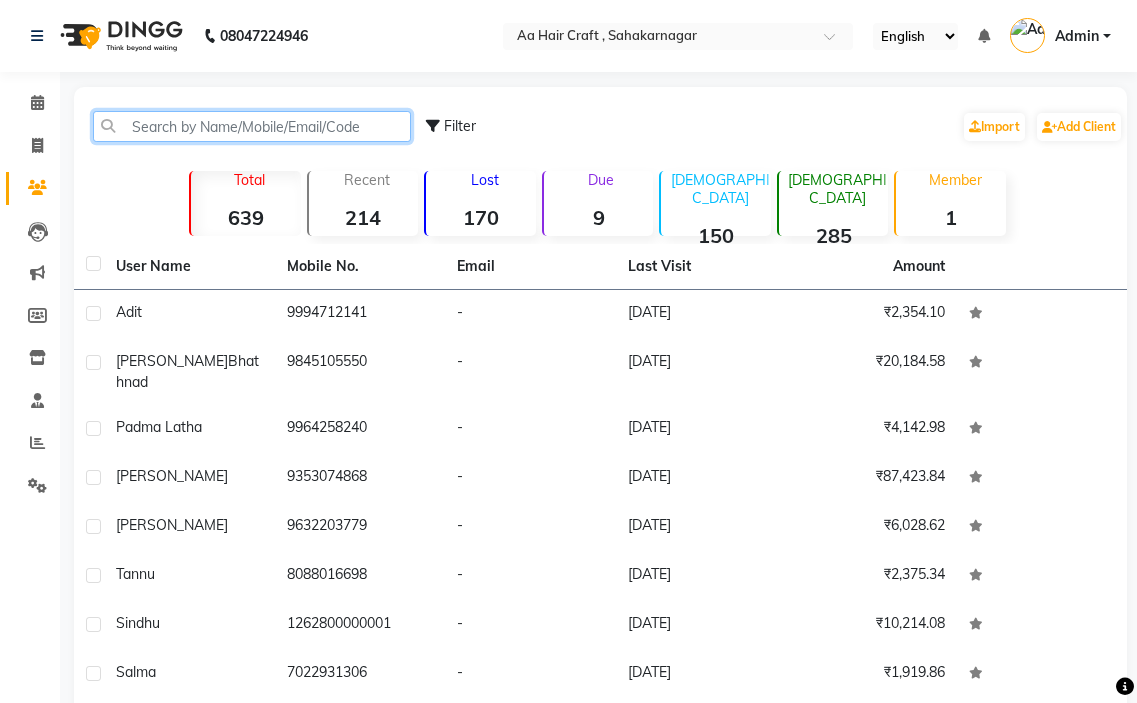 click 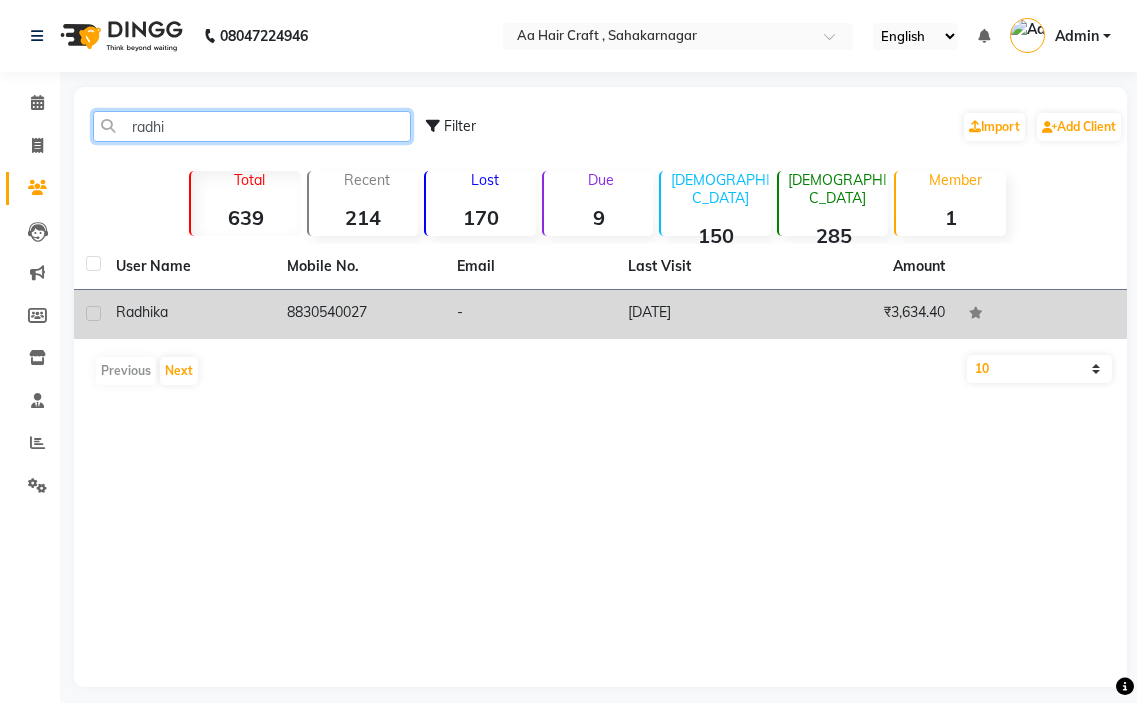 type on "radhi" 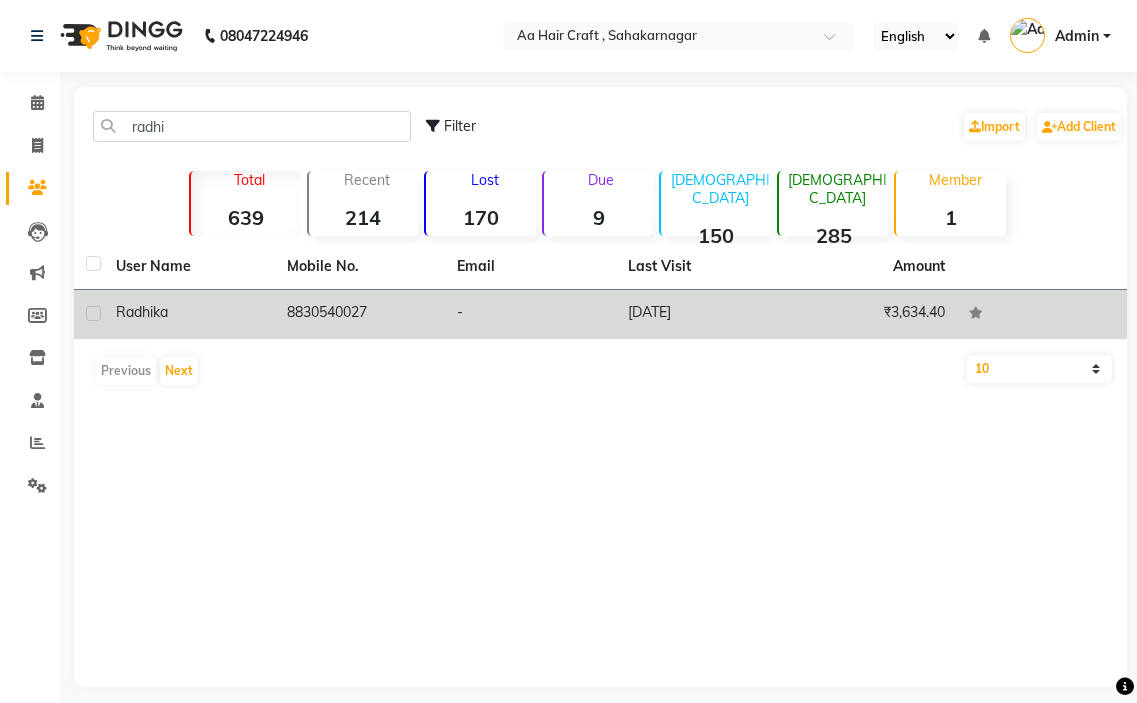 click on "8830540027" 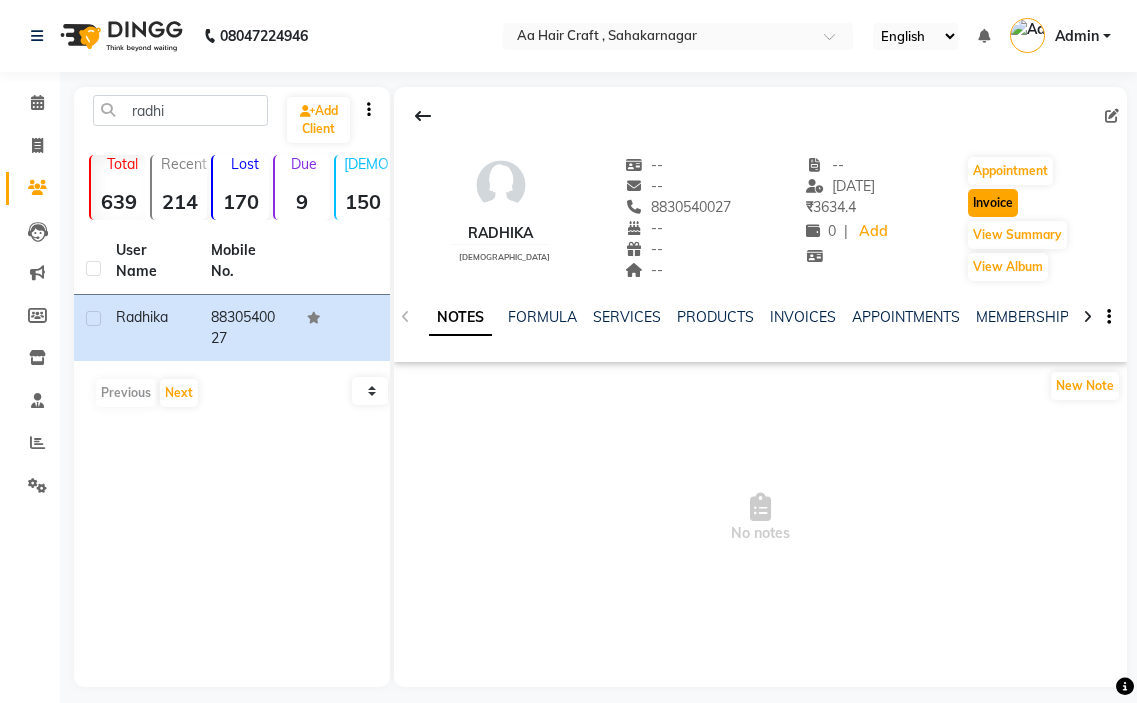 click on "Invoice" 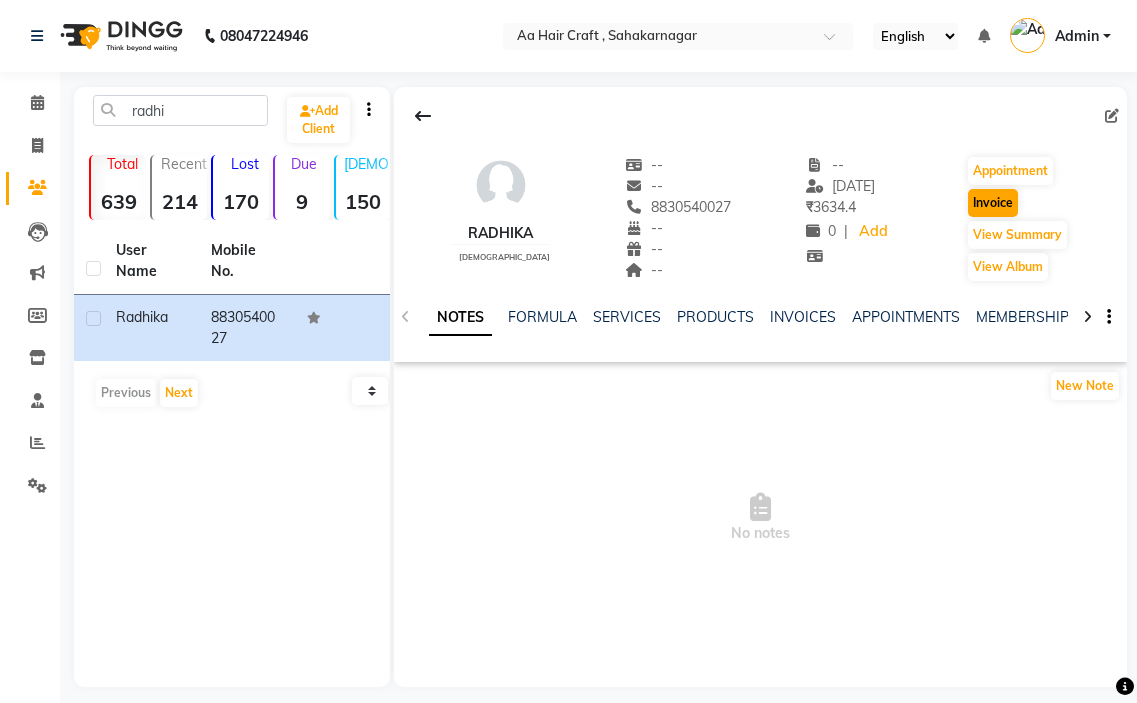 select on "6074" 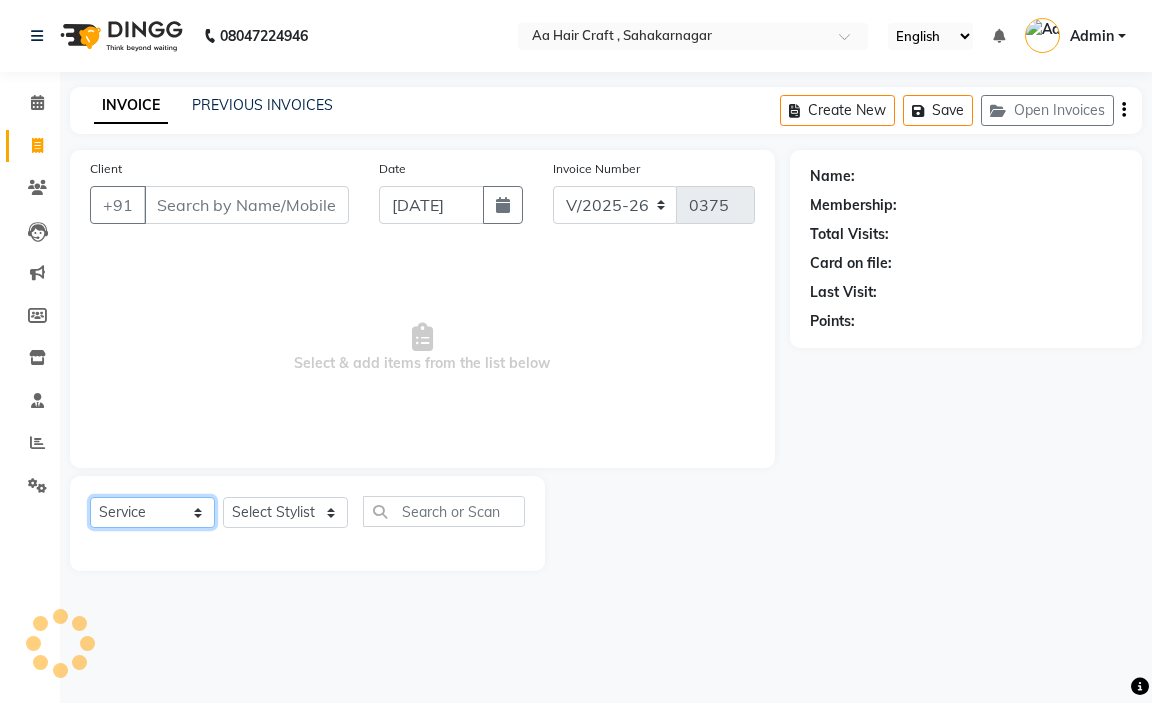 drag, startPoint x: 167, startPoint y: 515, endPoint x: 172, endPoint y: 498, distance: 17.720045 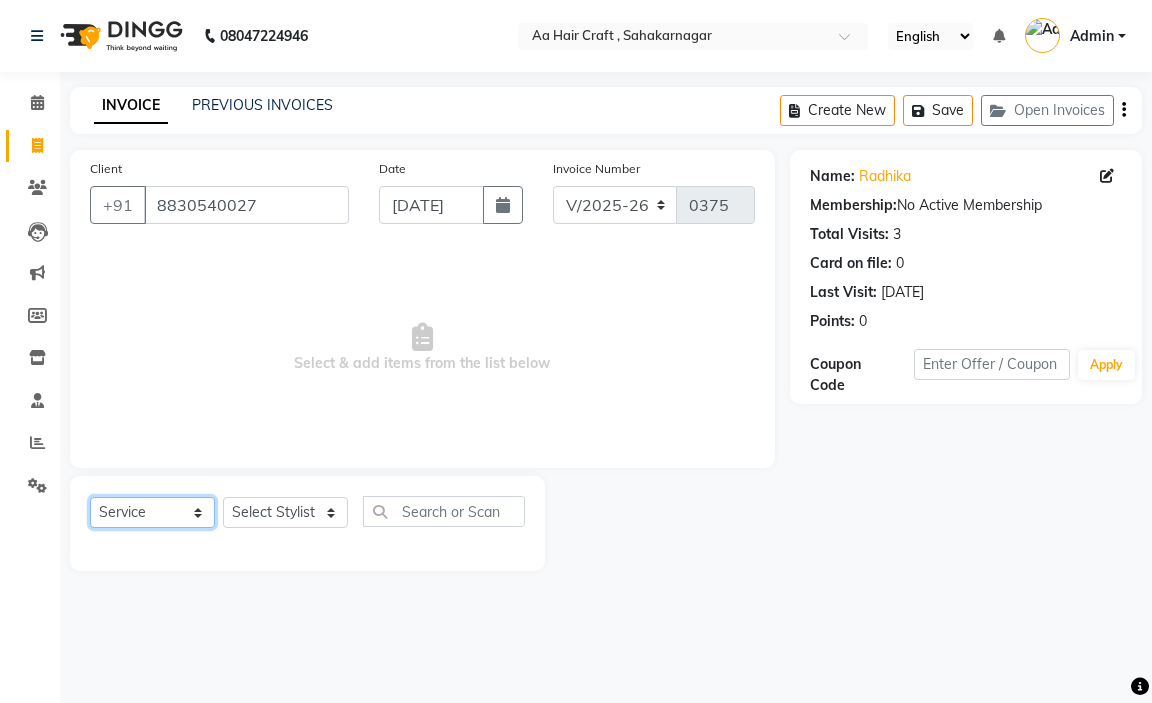click on "Select  Service  Product  Membership  Package Voucher Prepaid Gift Card" 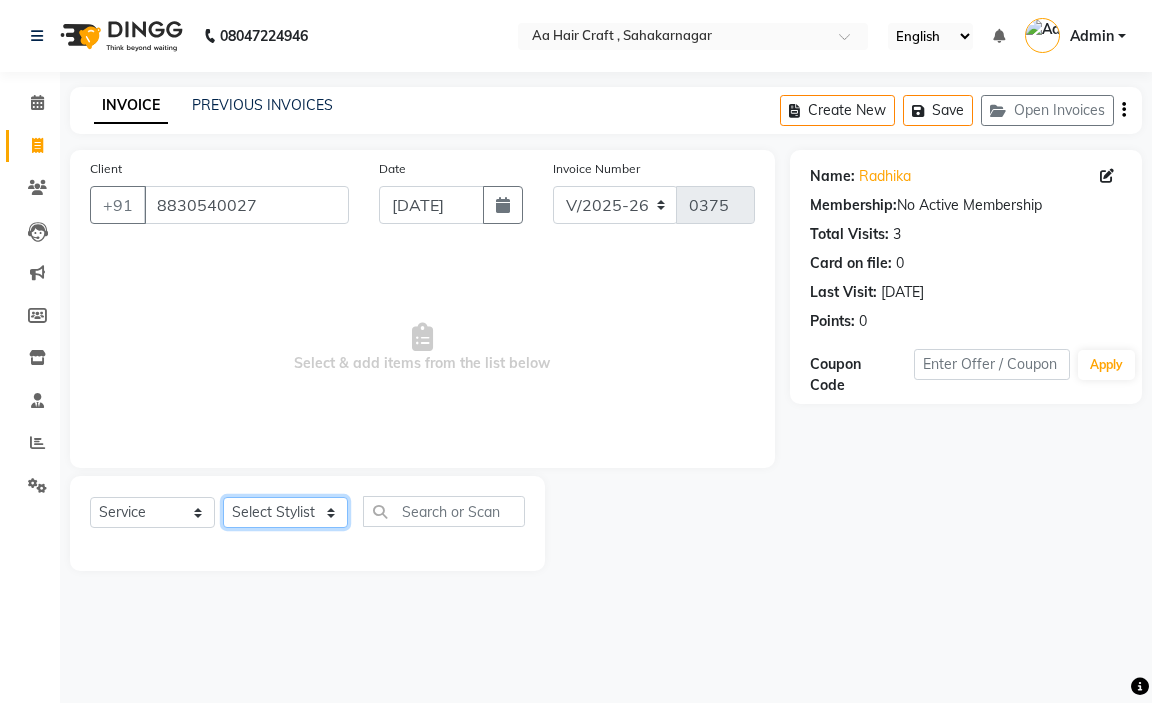 click on "Select Stylist amir hair stylish [PERSON_NAME] pooja beautycian [PERSON_NAME] beautycian Rekha [PERSON_NAME] [PERSON_NAME] beauty and hair" 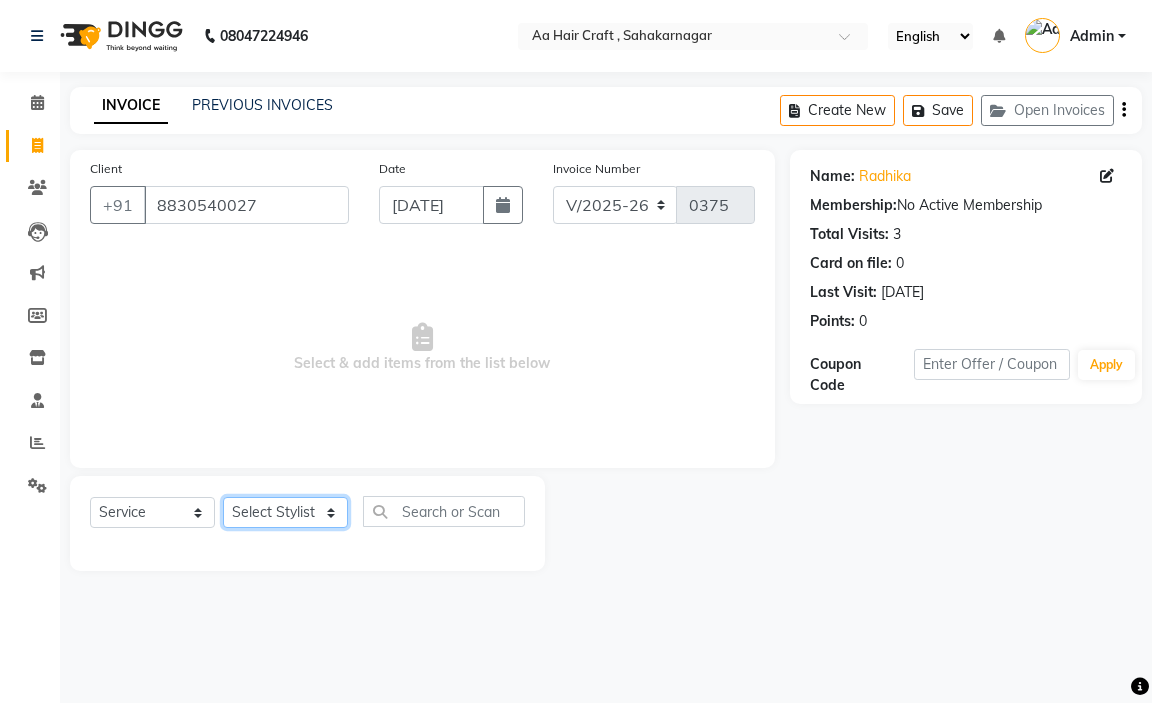 select on "44977" 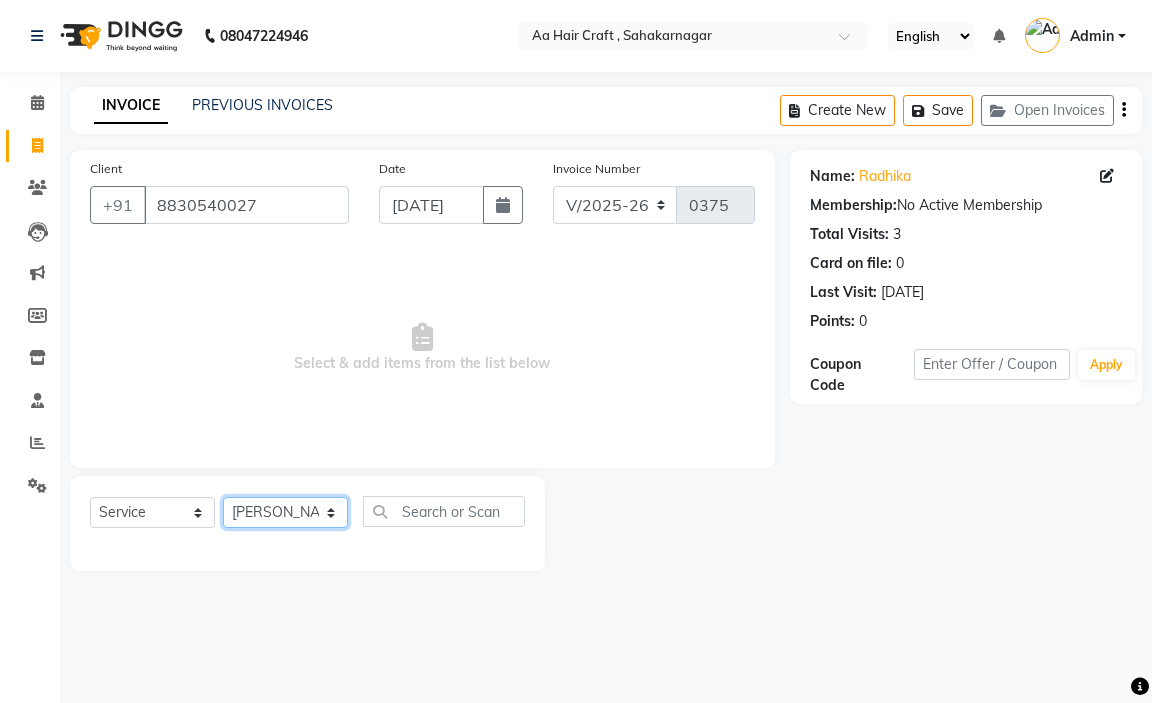 click on "Select Stylist amir hair stylish [PERSON_NAME] pooja beautycian [PERSON_NAME] beautycian Rekha [PERSON_NAME] [PERSON_NAME] beauty and hair" 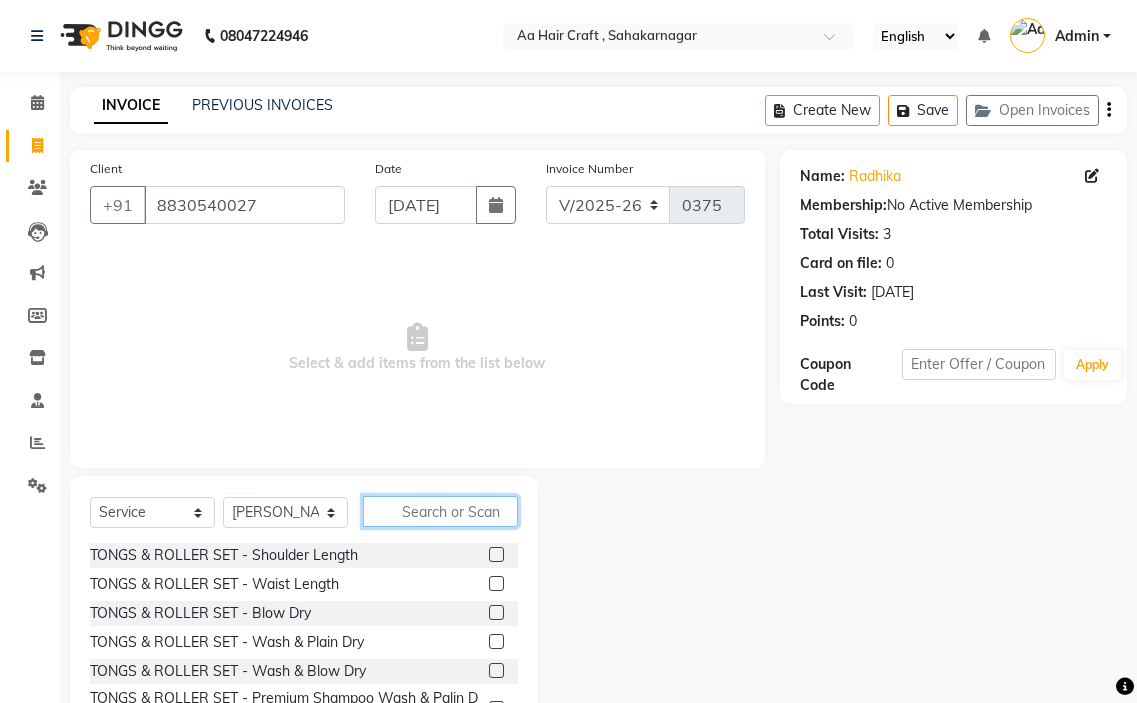 drag, startPoint x: 427, startPoint y: 505, endPoint x: 512, endPoint y: 446, distance: 103.4698 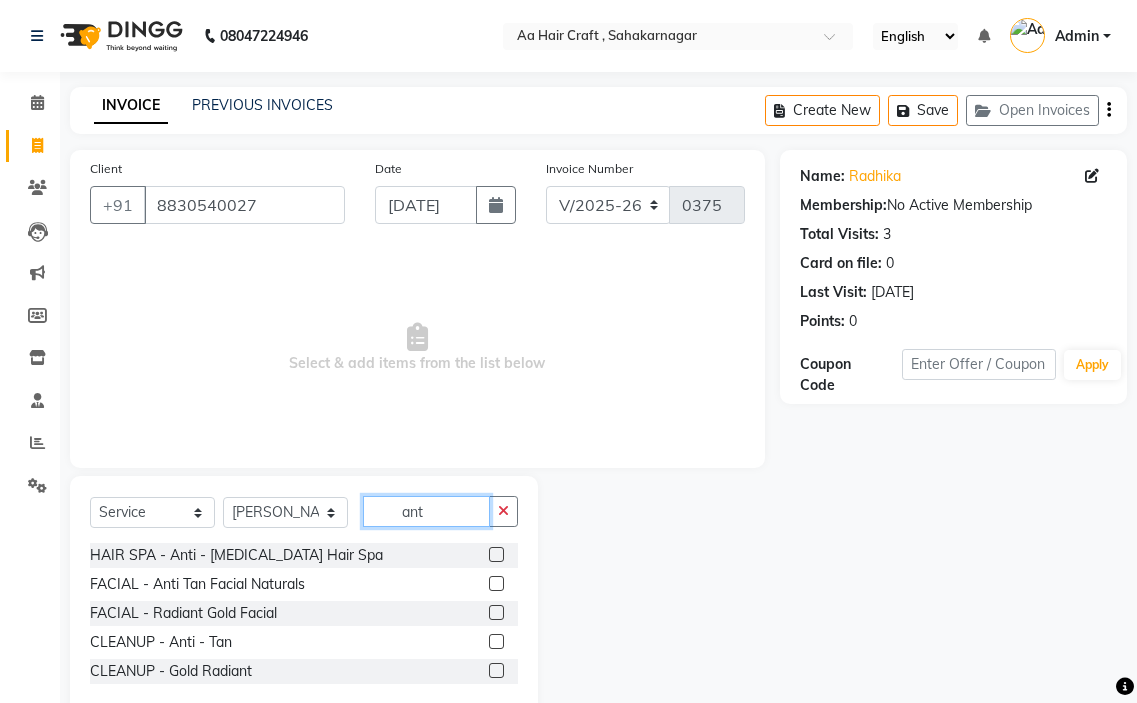 type on "ant" 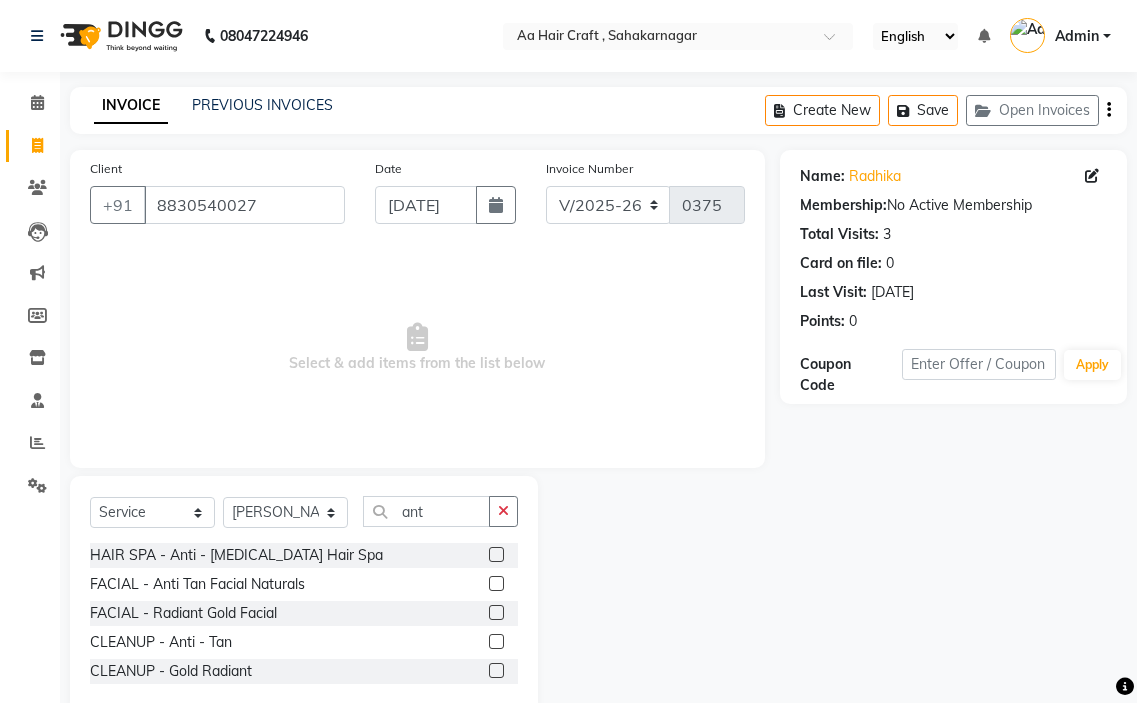 click 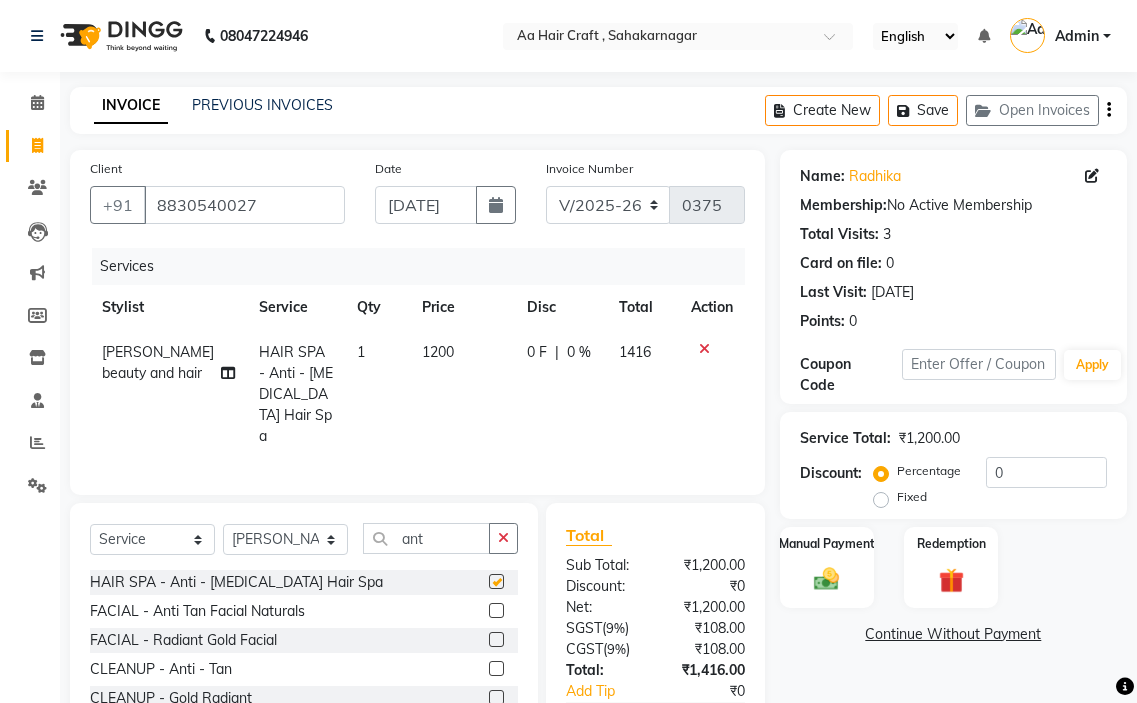 checkbox on "false" 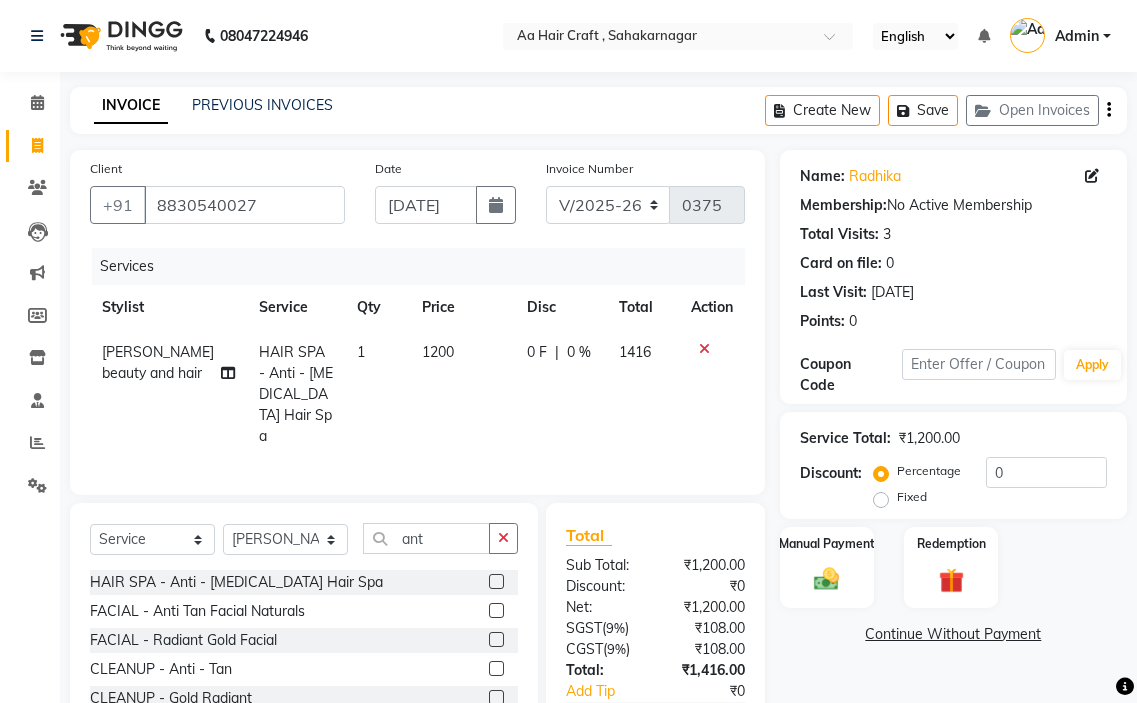 click on "1200" 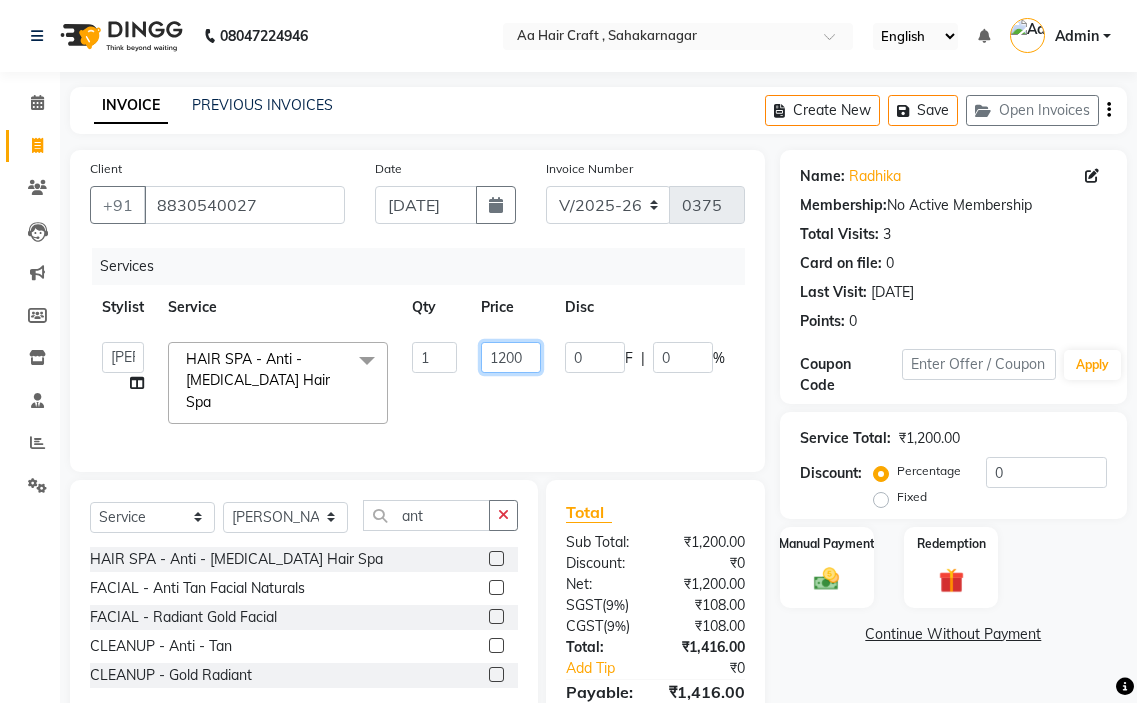 click on "1200" 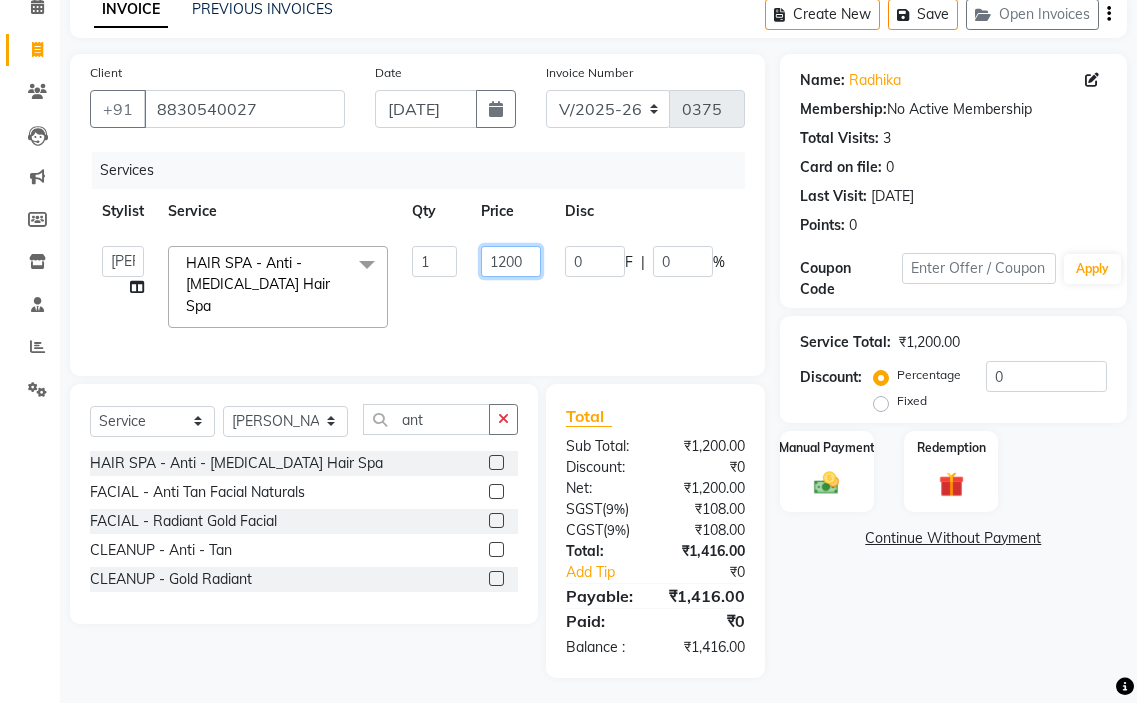 scroll, scrollTop: 97, scrollLeft: 0, axis: vertical 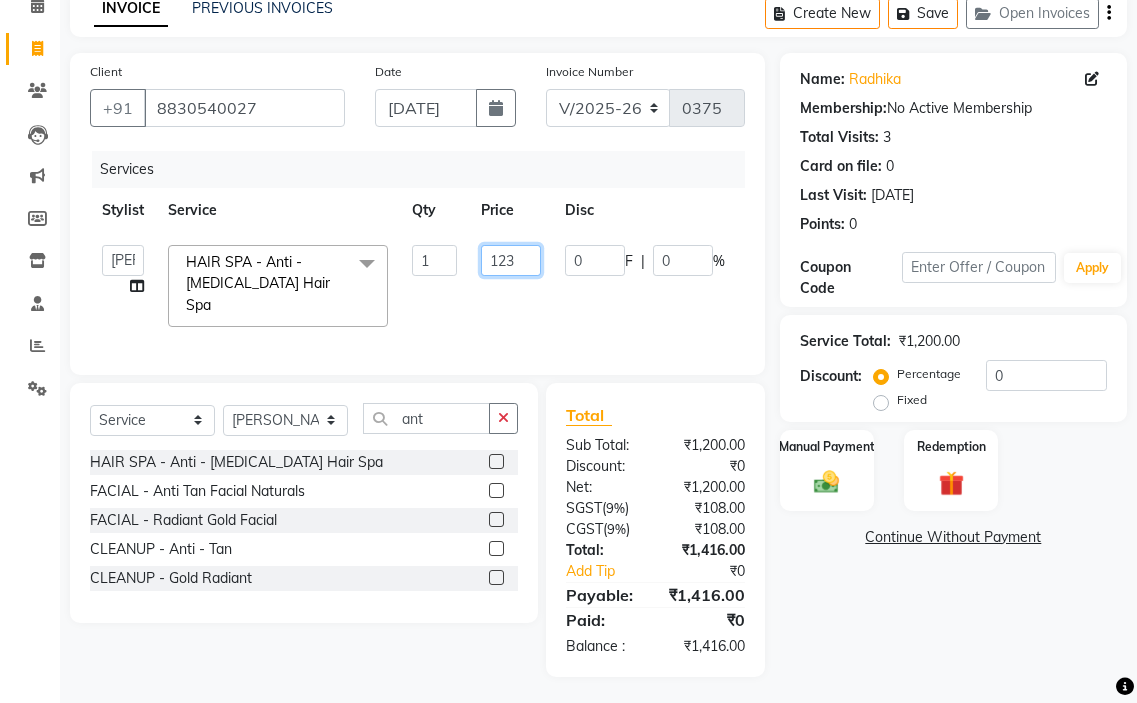 type on "1230" 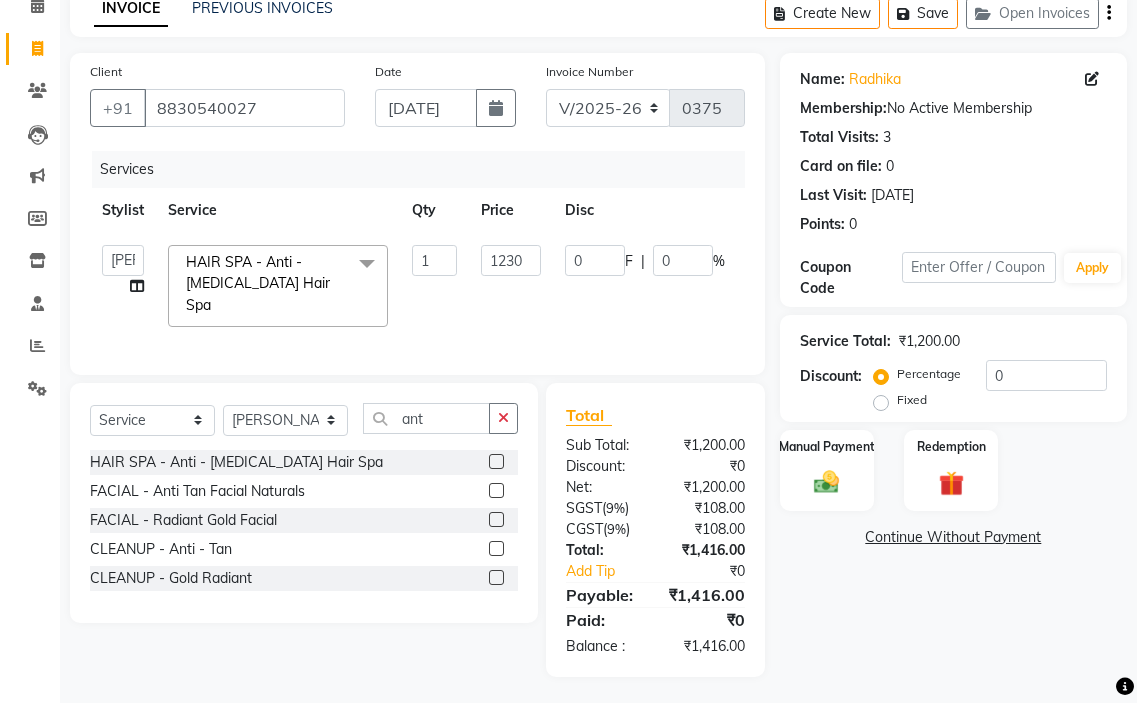 click on "amir hair stylish   [PERSON_NAME]   pooja beautycian   [PERSON_NAME] beautycian   Rekha   [PERSON_NAME]   [PERSON_NAME] beauty and hair  HAIR SPA - Anti - [MEDICAL_DATA] Hair Spa  x TONGS & ROLLER SET - Shoulder Length TONGS & ROLLER SET - Waist Length TONGS & ROLLER SET - Blow Dry TONGS & ROLLER SET - Wash & Plain Dry TONGS & ROLLER SET - Wash & Blow Dry TONGS & ROLLER SET - Premium Shampoo Wash & Palin Dry TONGS & ROLLER SET - Premium Shampoo Wash & Blow Dry GLOBAL HAIR COLOUR ( WITH [MEDICAL_DATA] ) - Upto Neck GLOBAL HAIR COLOUR ( WITH [MEDICAL_DATA] ) - Upto Sholder GLOBAL HAIR COLOUR ( WITH [MEDICAL_DATA] ) - Upto Mid-back GLOBAL HAIR COLOUR ( WITH [MEDICAL_DATA] ) - Waist & Below GLOBAL HAIR COLOUR ( WITH [MEDICAL_DATA] ) - Root touch up (upto 2 inch) GLOBAL HIGHLIGHTS - Upto Neck GLOBAL HIGHLIGHTS - Upto Sholder GLOBAL HIGHLIGHTS - Upto Mid-back GLOBAL HIGHLIGHTS - Waist & Below GLOBAL HIGHLIGHTS - Crown Highlights GLOBAL HIGHLIGHTS - Highlight Perstreaks & Prelightninh SMOOTHENING / REBONDING - Upto Neck SMOOTHENING / REBONDING - Upto Sholder DE TAN - Feet 1" 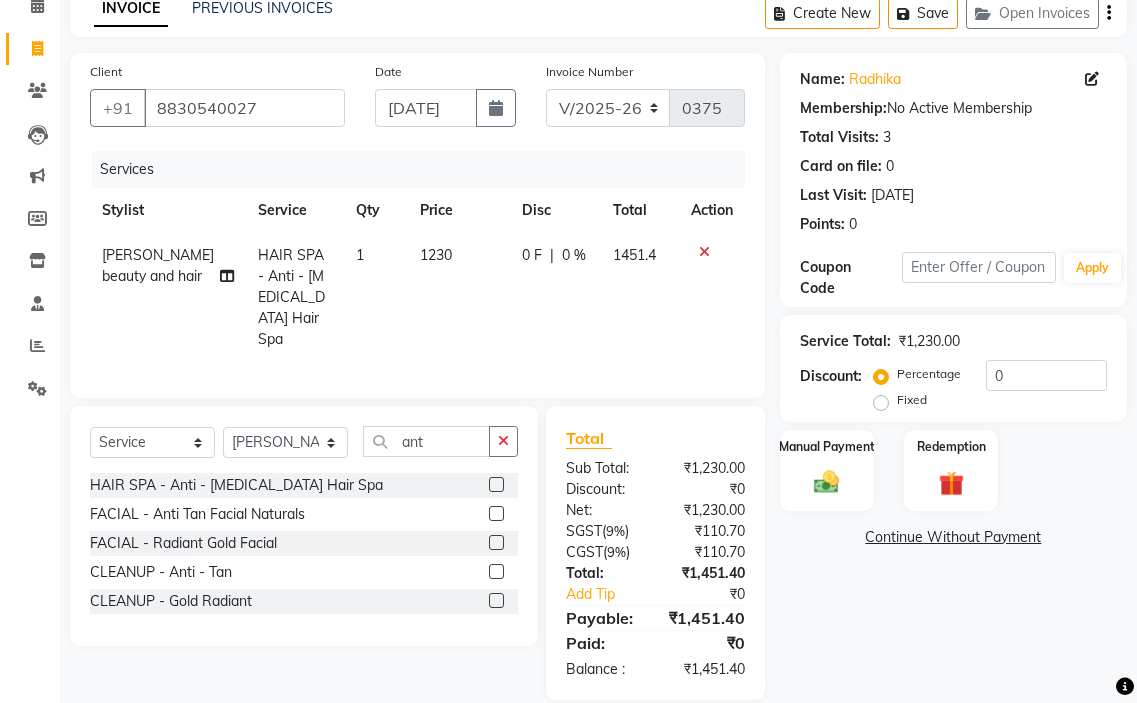 click on "1230" 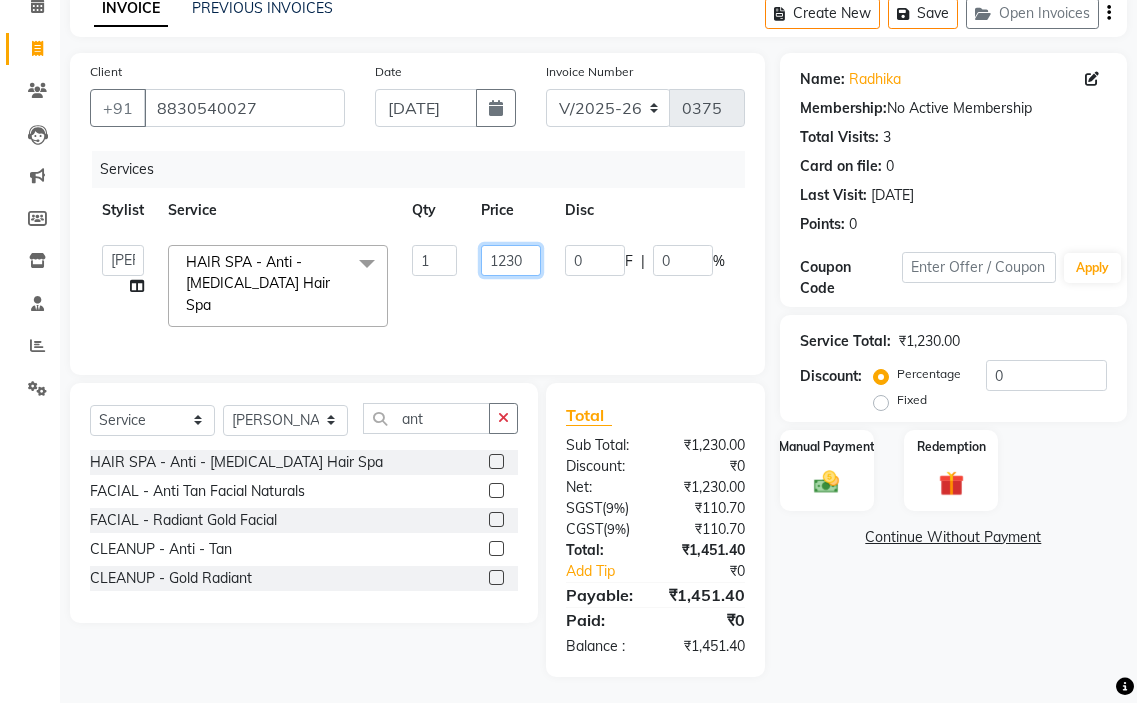 click on "1230" 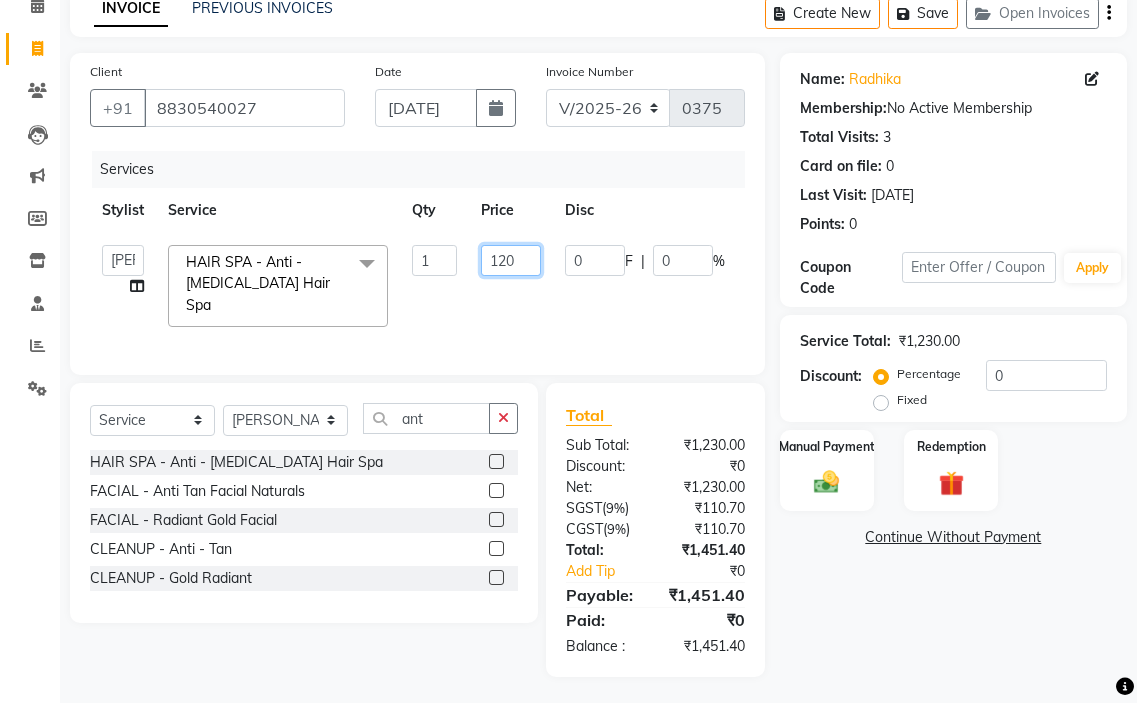 type on "1200" 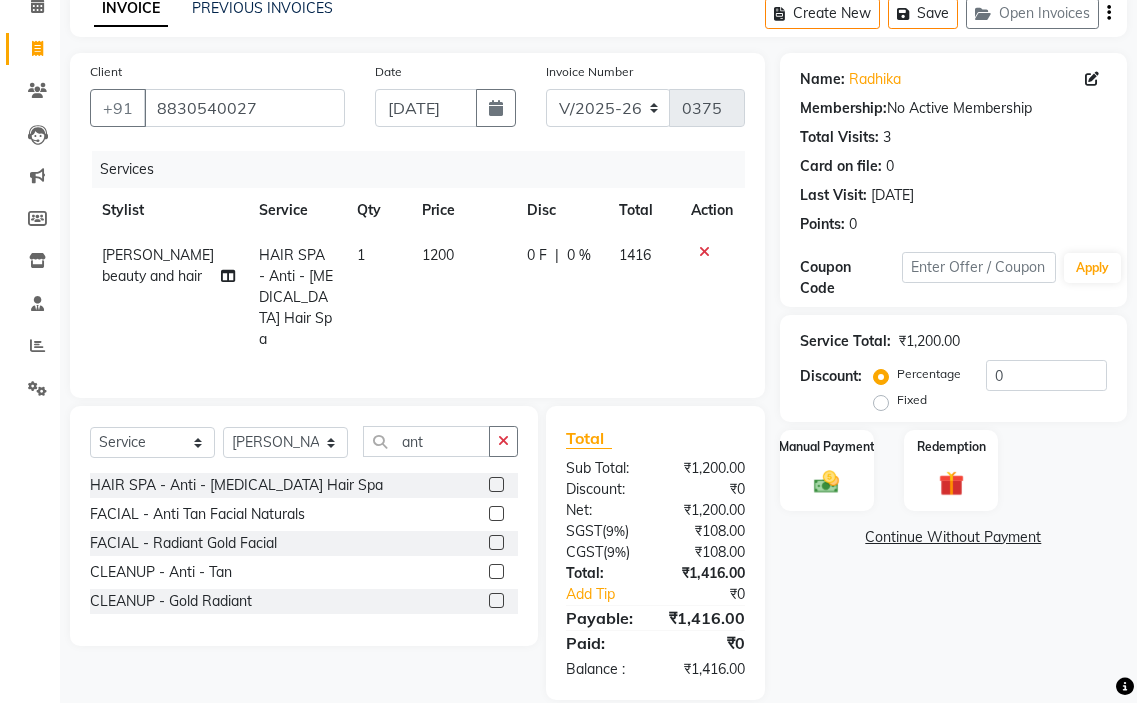 click on "[PERSON_NAME] beauty and hair HAIR SPA - Anti - [MEDICAL_DATA] Hair Spa 1 1200 0 F | 0 % 1416" 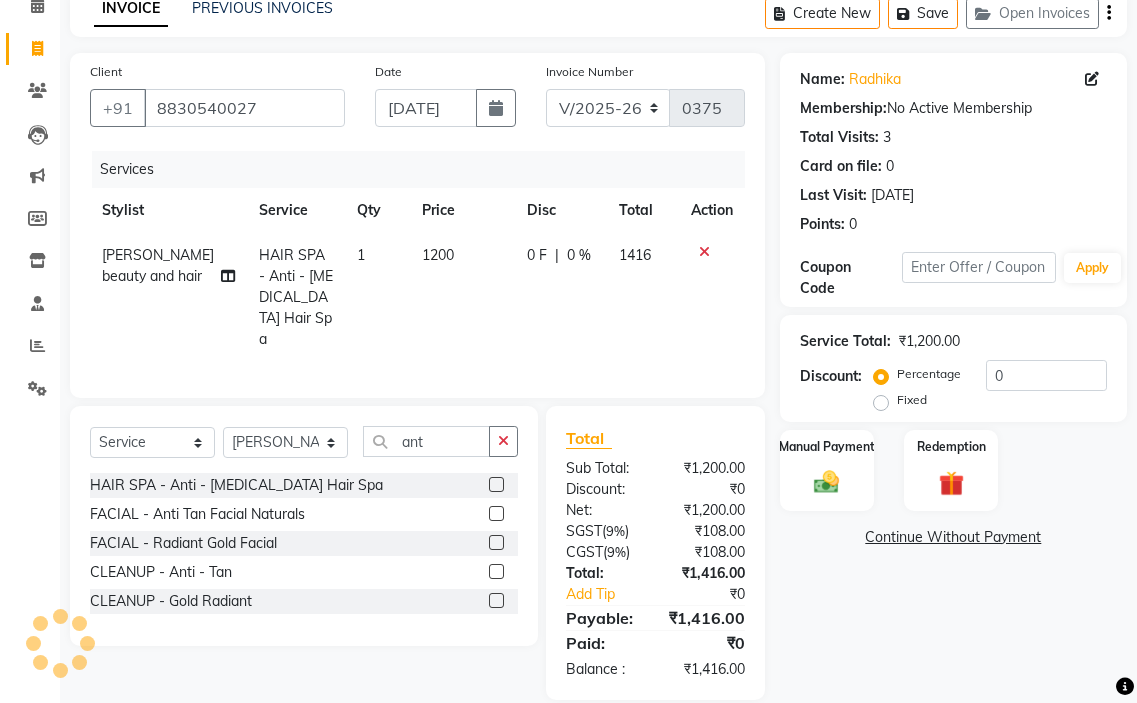 click on "1200" 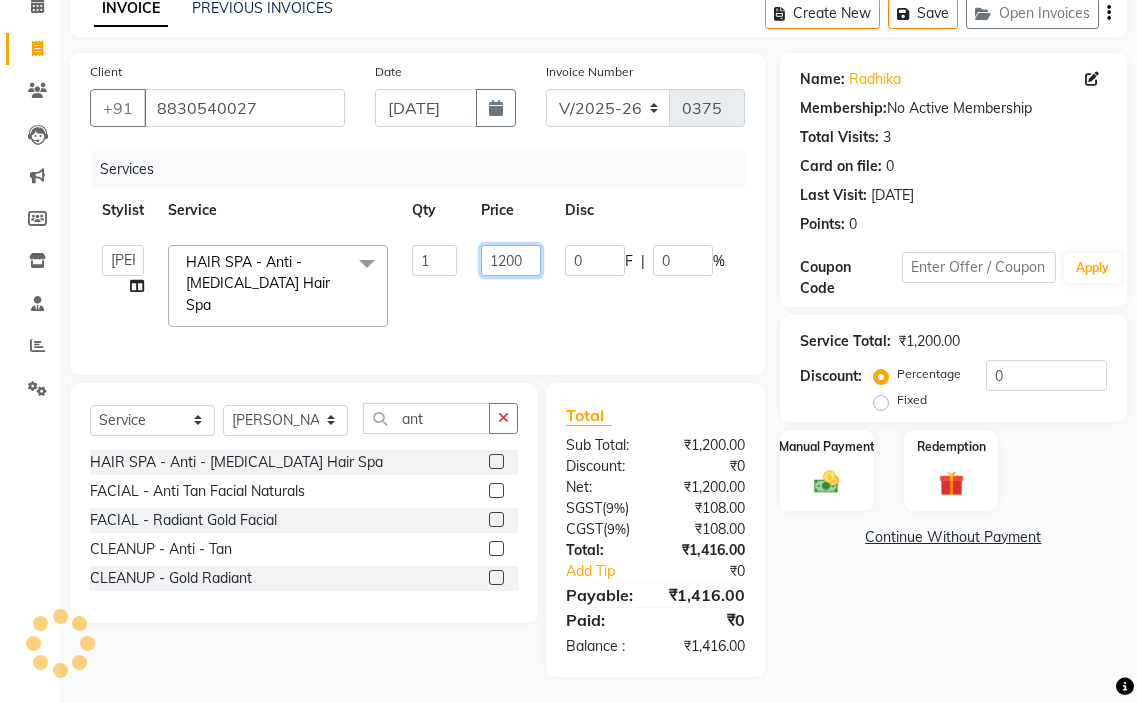 click on "1200" 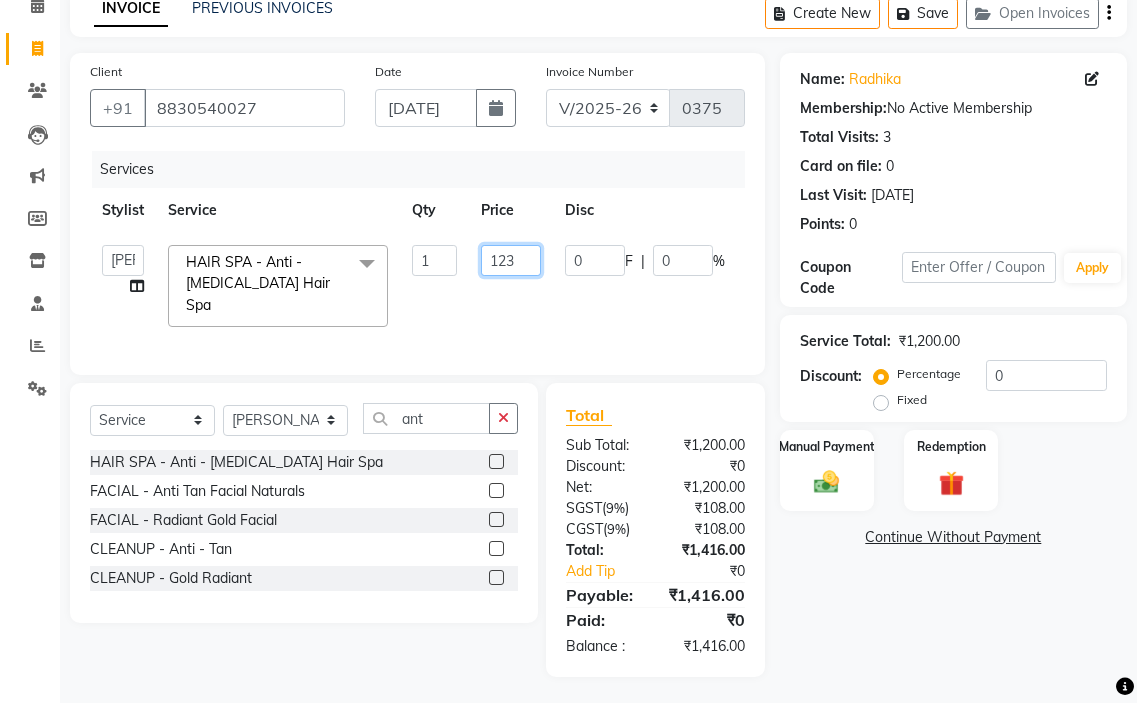 type on "1230" 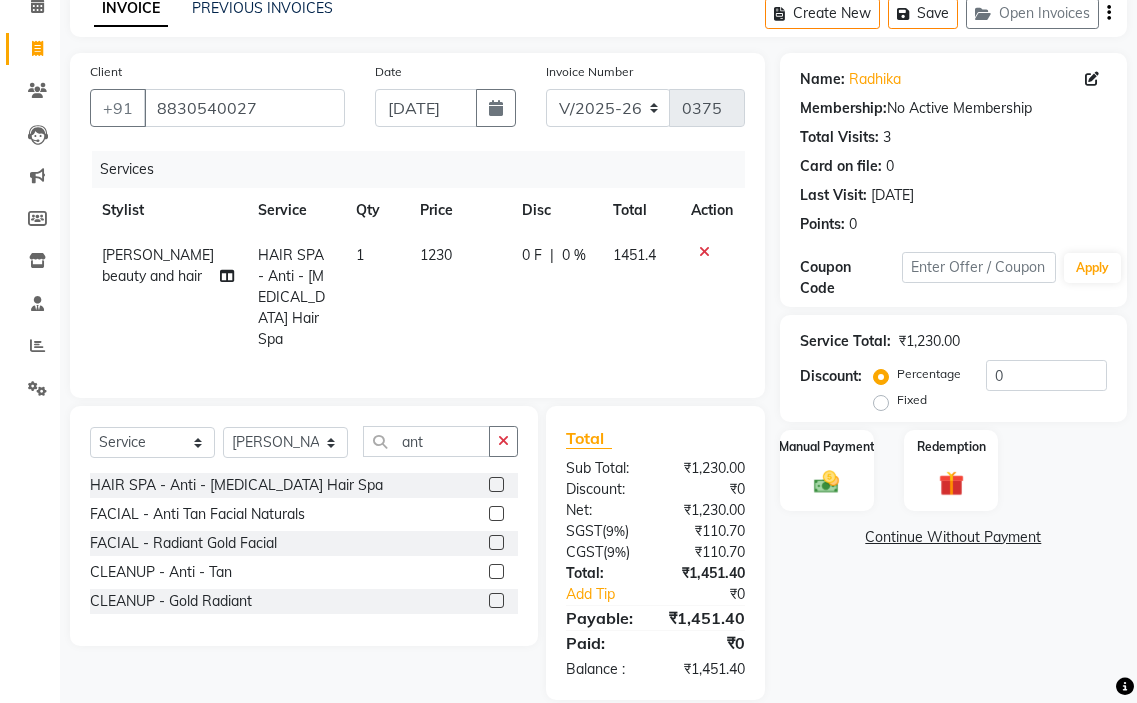 click on "Services Stylist Service Qty Price Disc Total Action [PERSON_NAME] beauty and hair HAIR SPA - Anti - [MEDICAL_DATA] Hair Spa 1 1230 0 F | 0 % 1451.4" 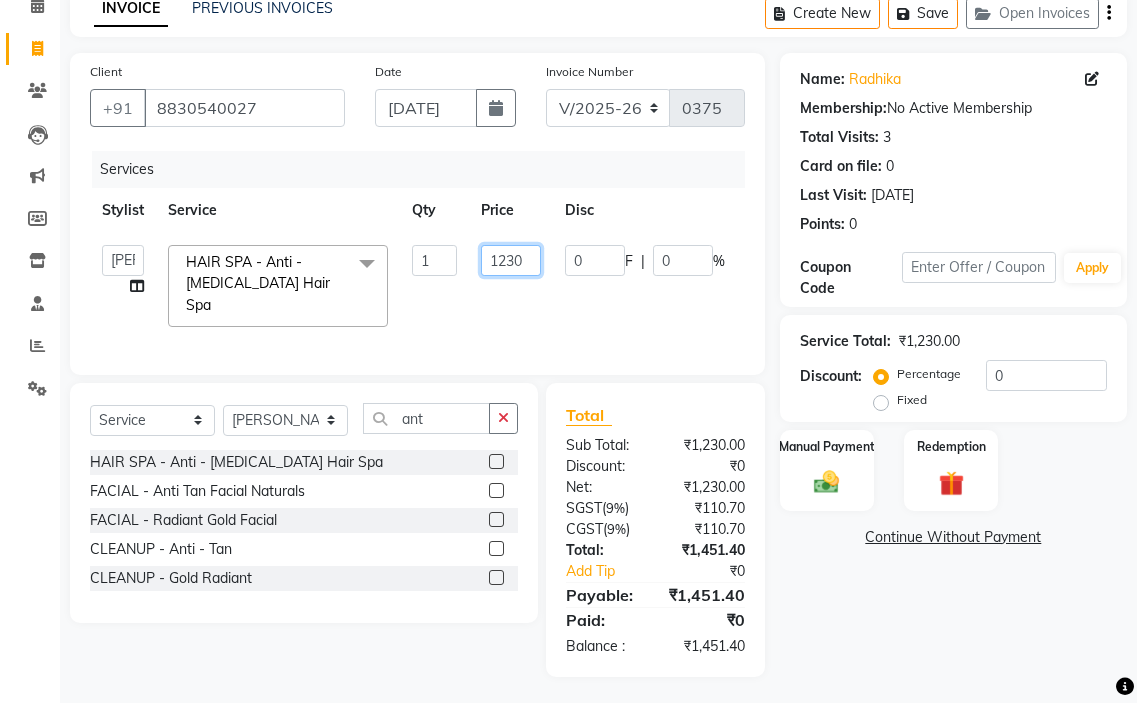 click on "1230" 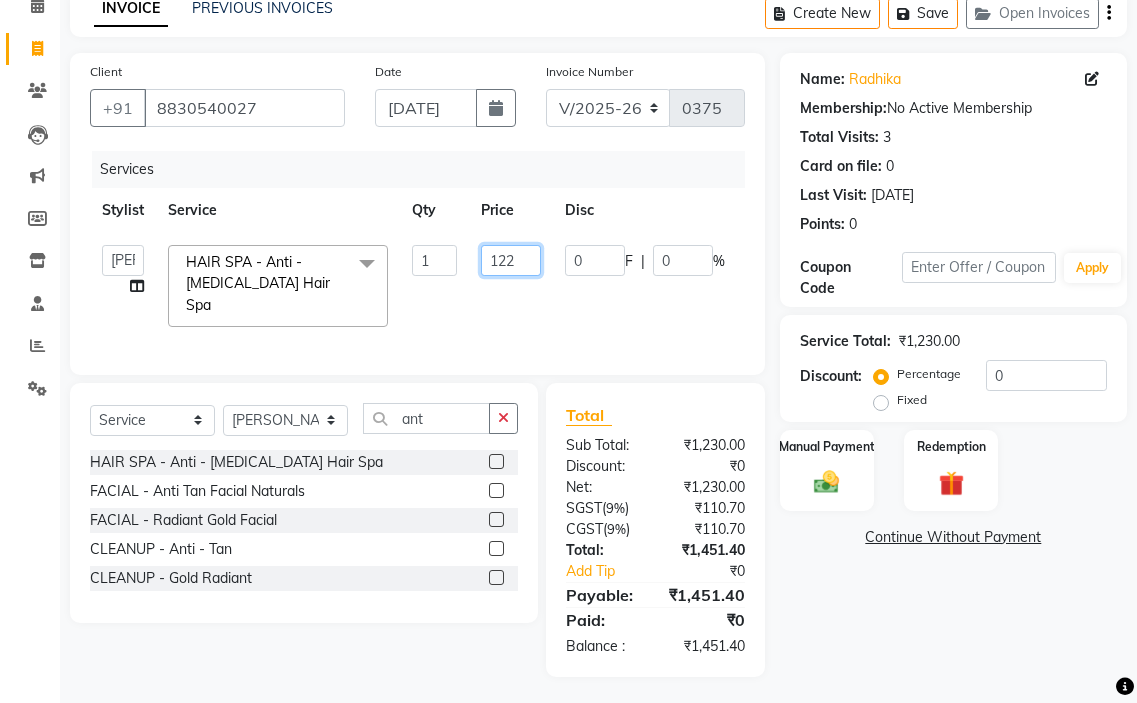 type on "1222" 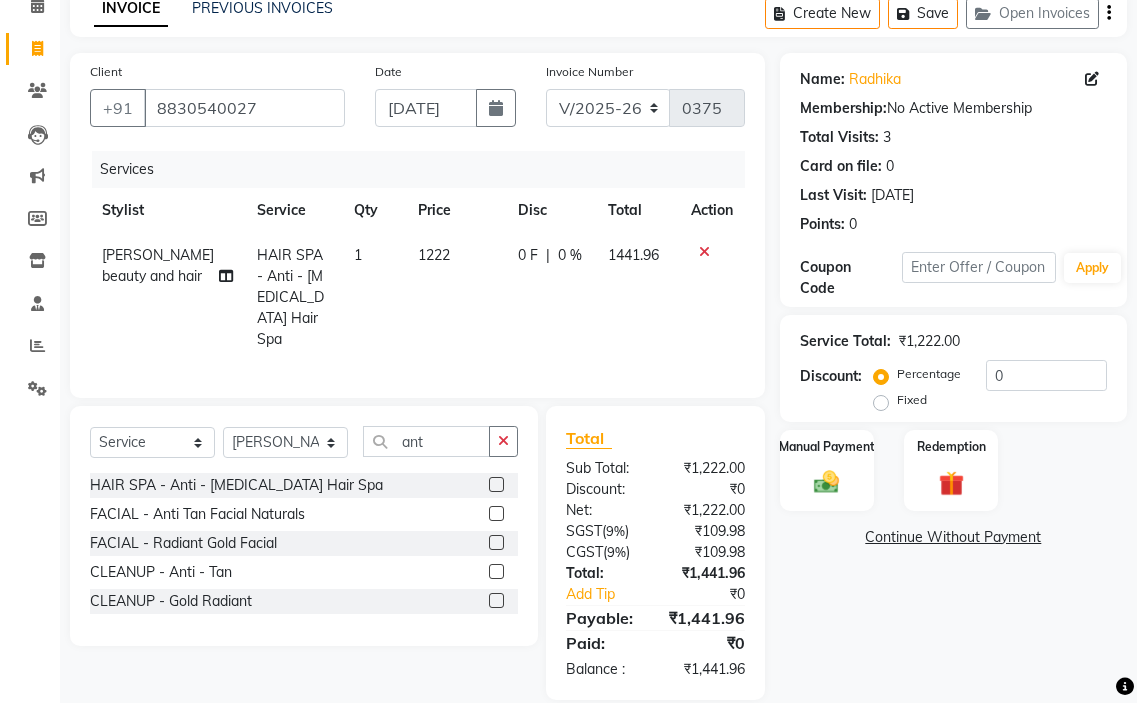 click on "[PERSON_NAME] beauty and hair HAIR SPA - Anti - [MEDICAL_DATA] Hair Spa 1 1222 0 F | 0 % 1441.96" 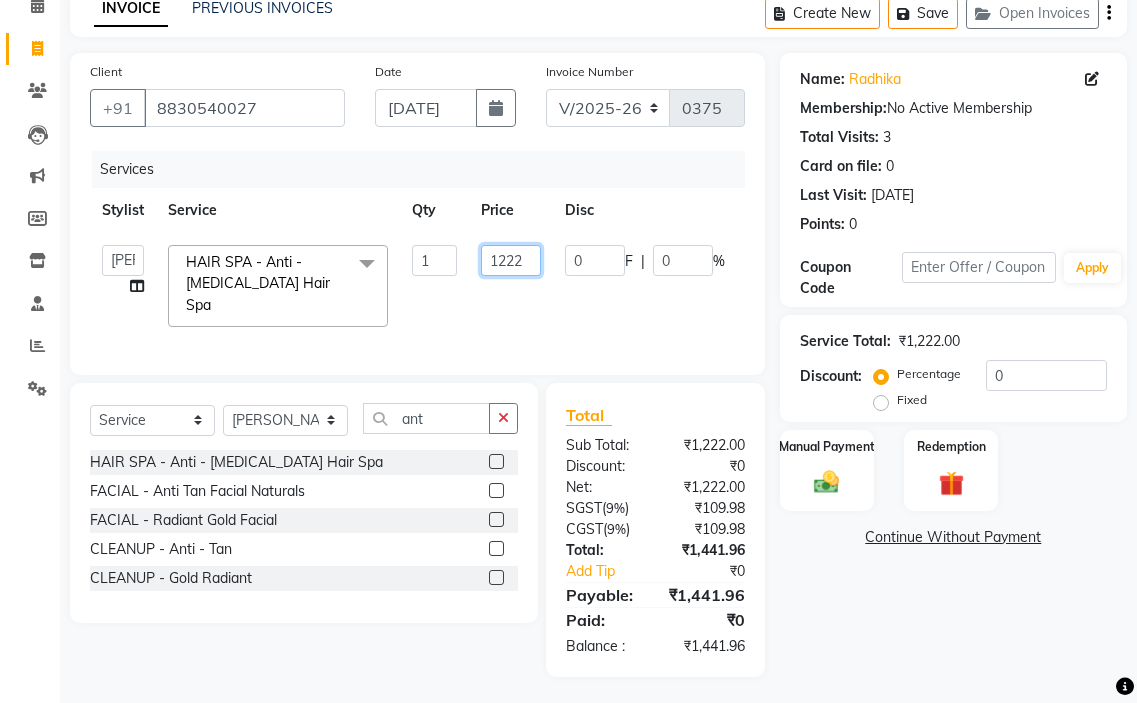 click on "1222" 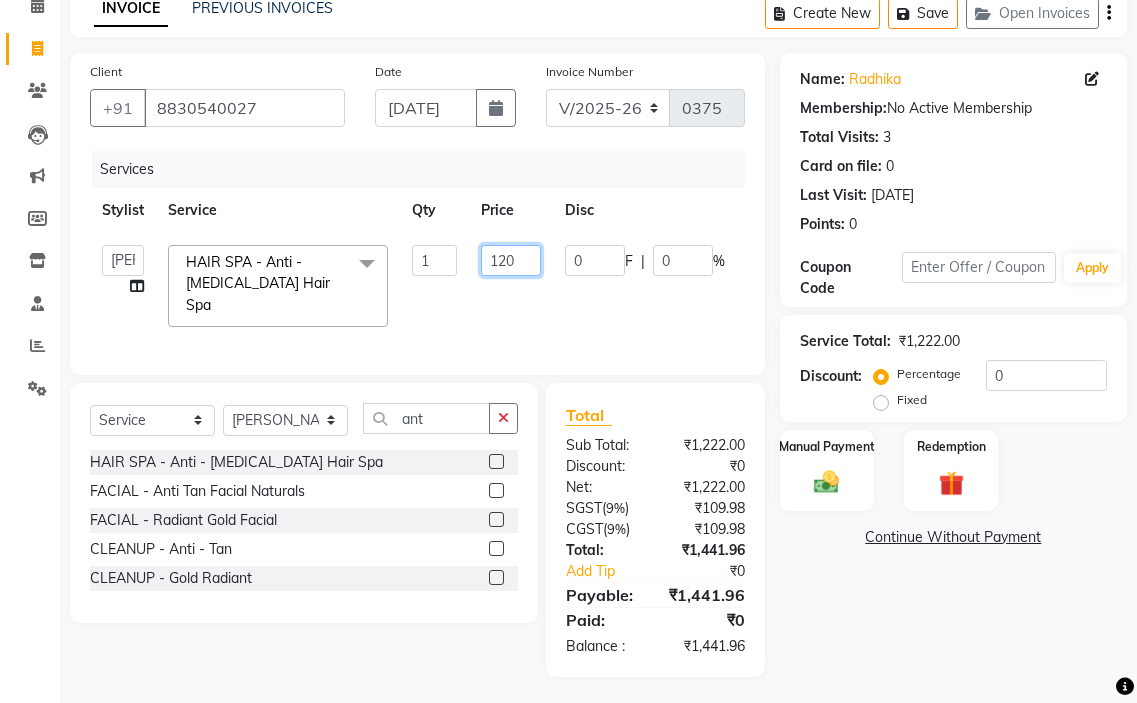 type on "1209" 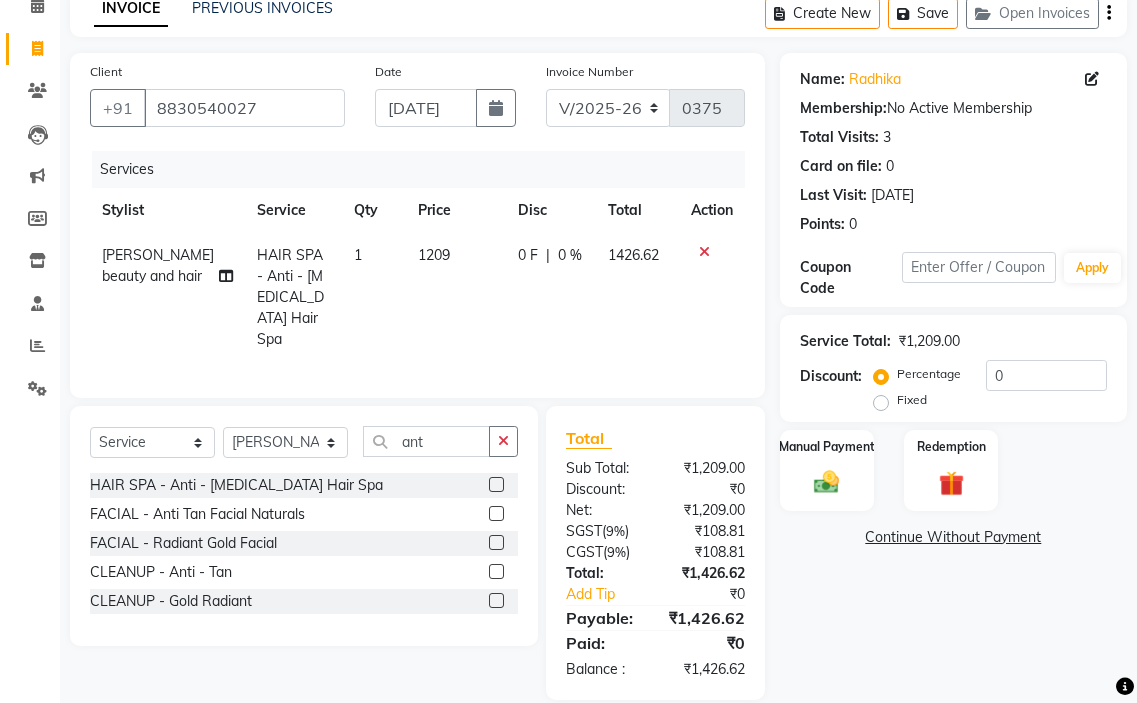 click on "0 F | 0 %" 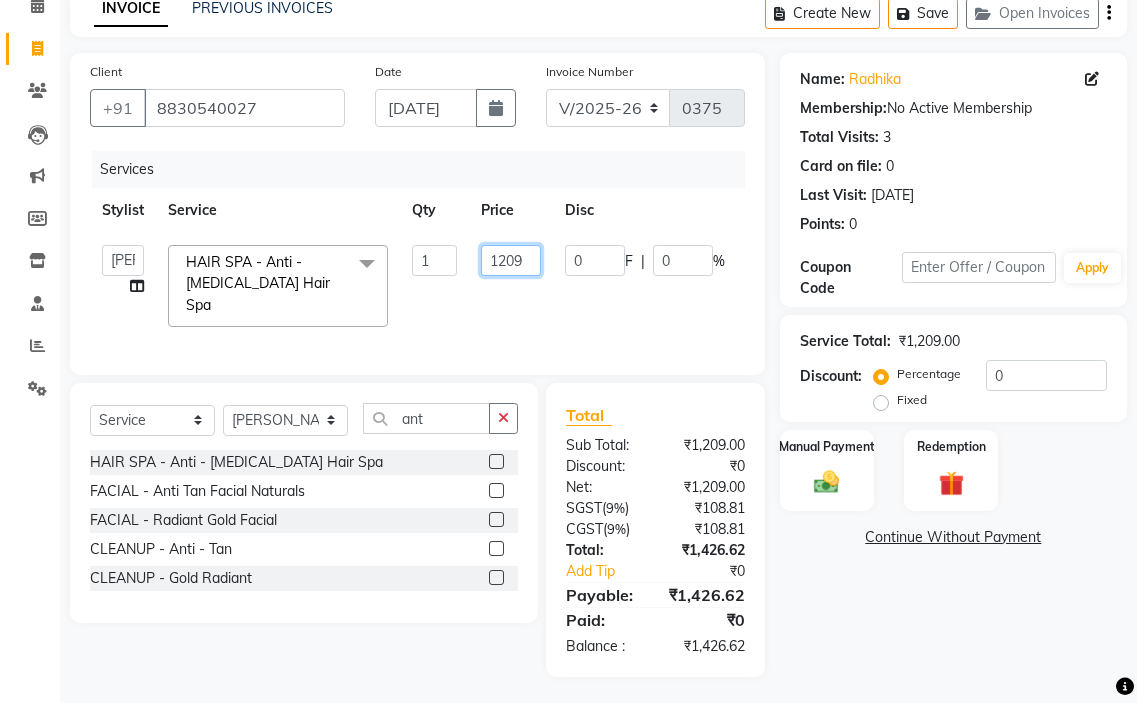 click on "1209" 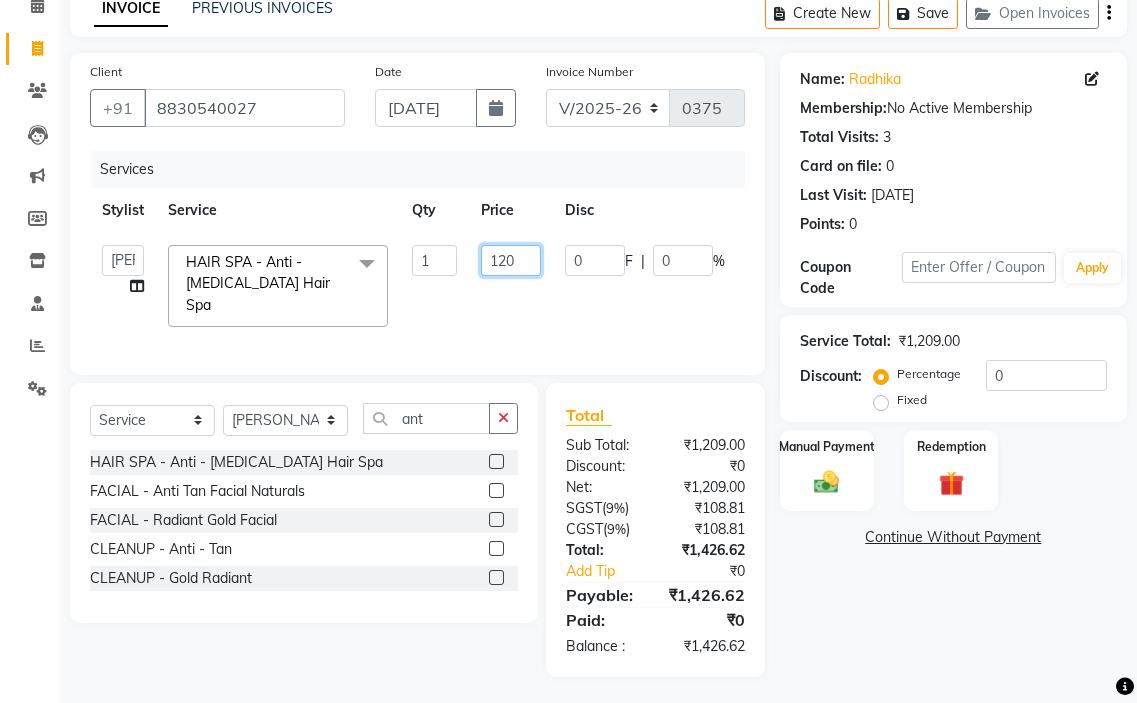 type on "1208" 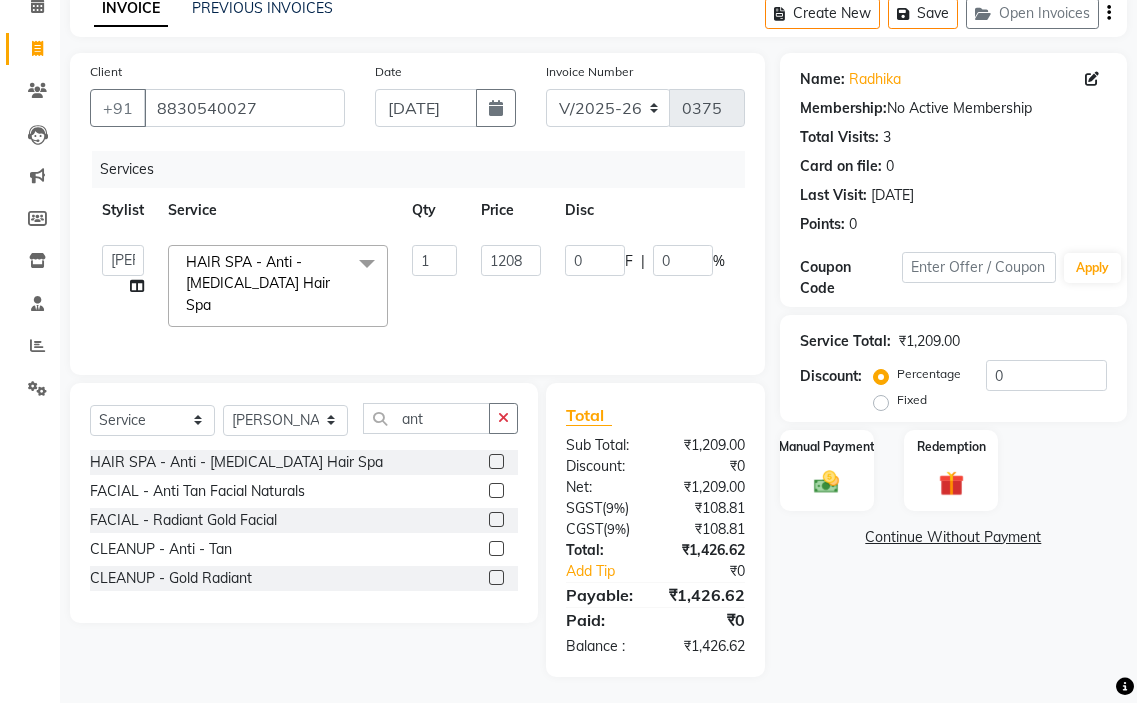 click on "0 F | 0 %" 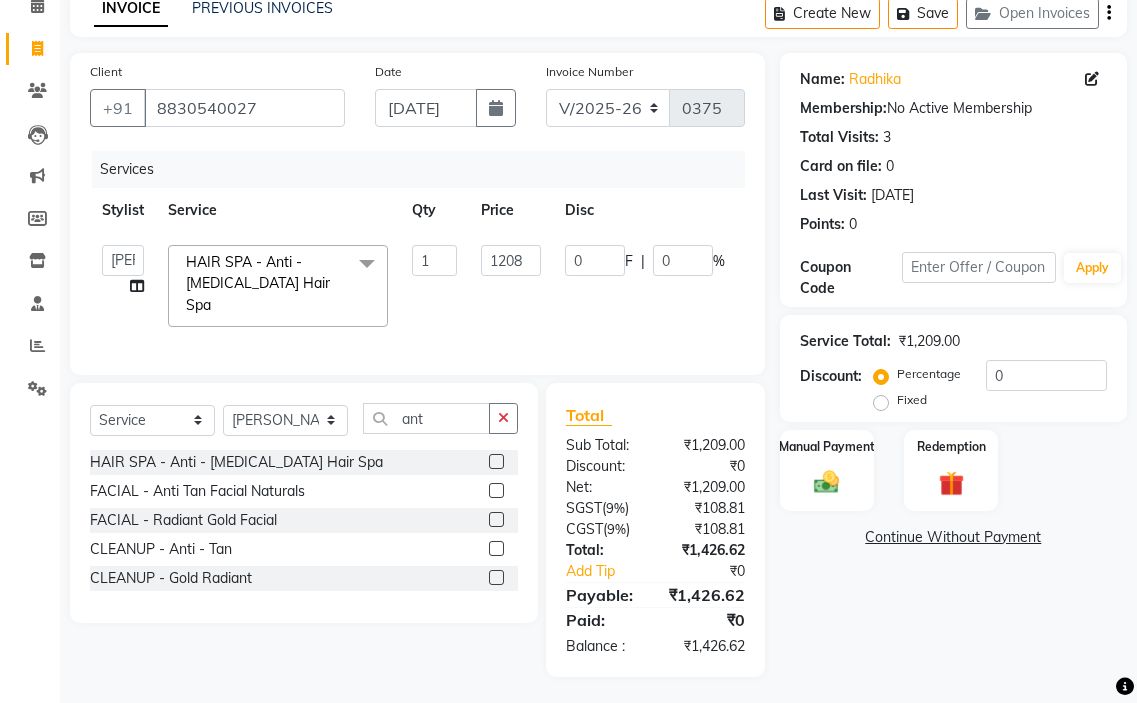select on "44977" 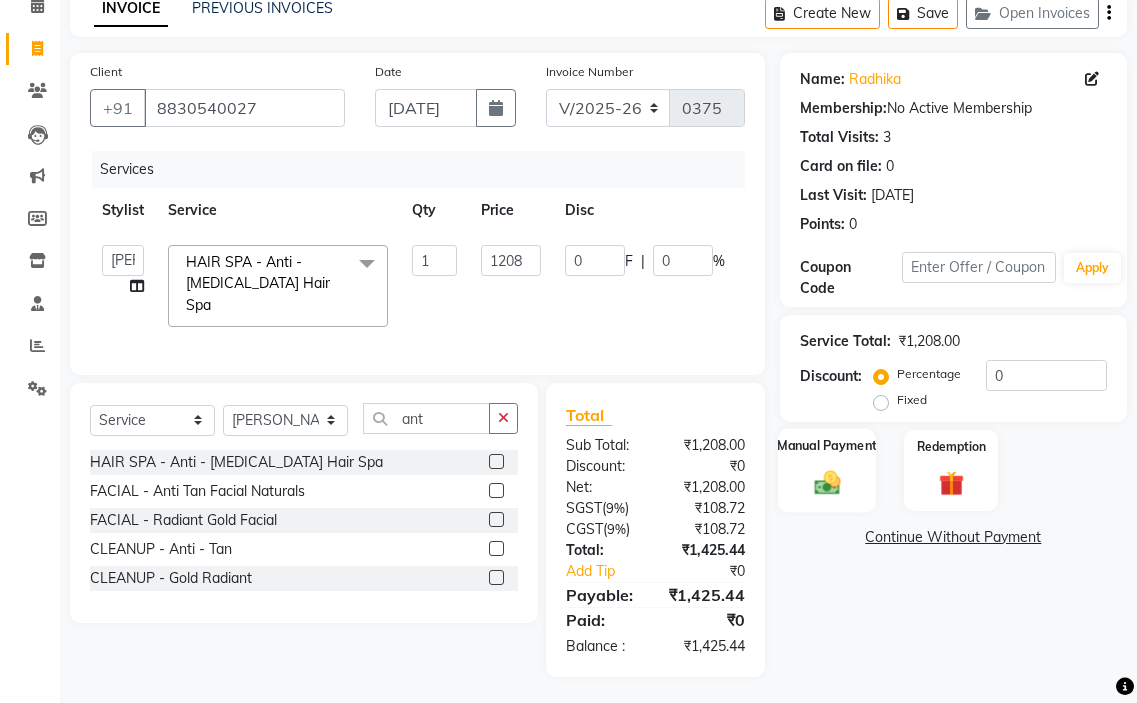 click 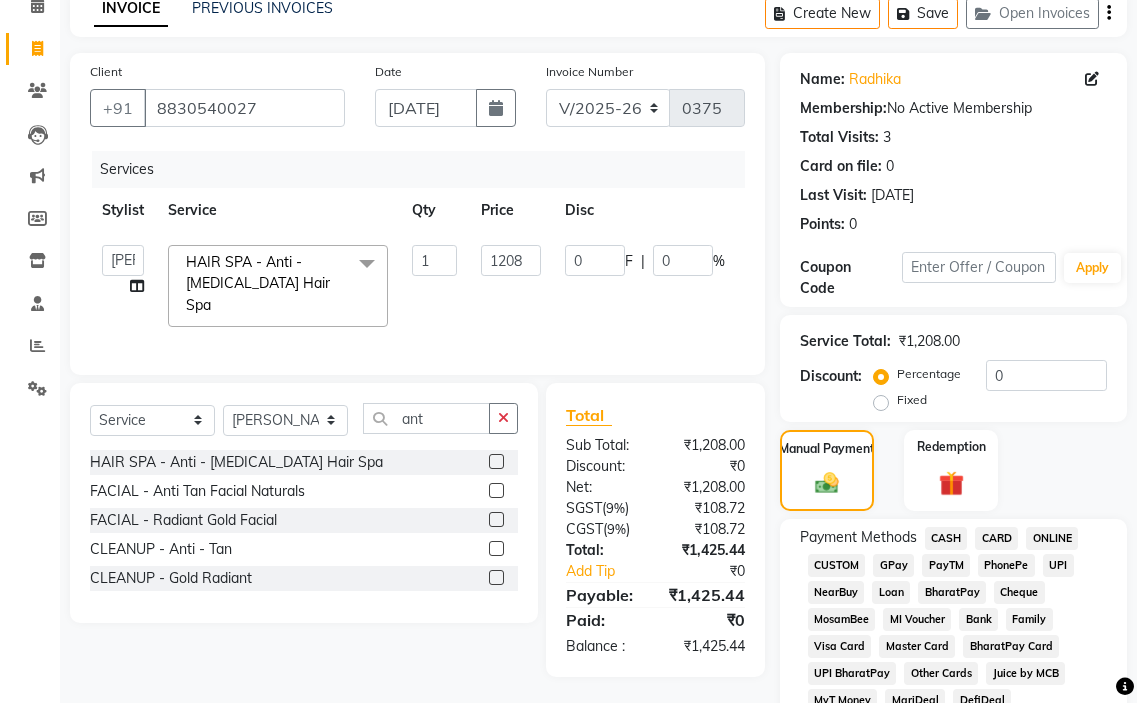 click on "GPay" 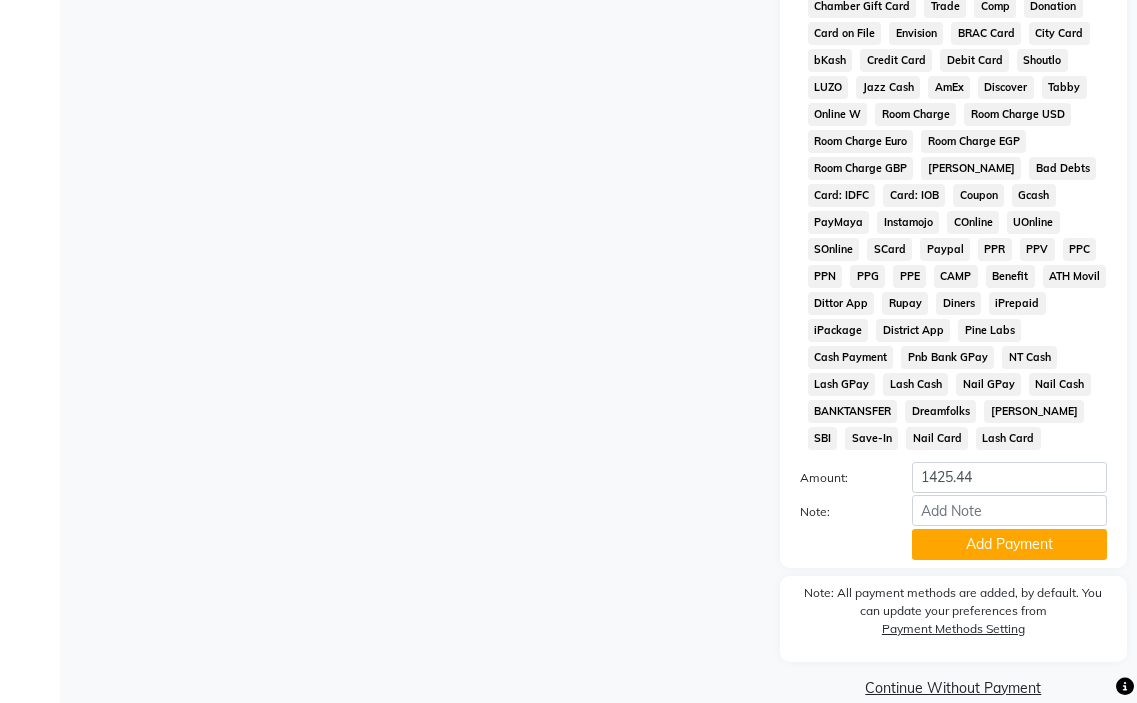 scroll, scrollTop: 1010, scrollLeft: 0, axis: vertical 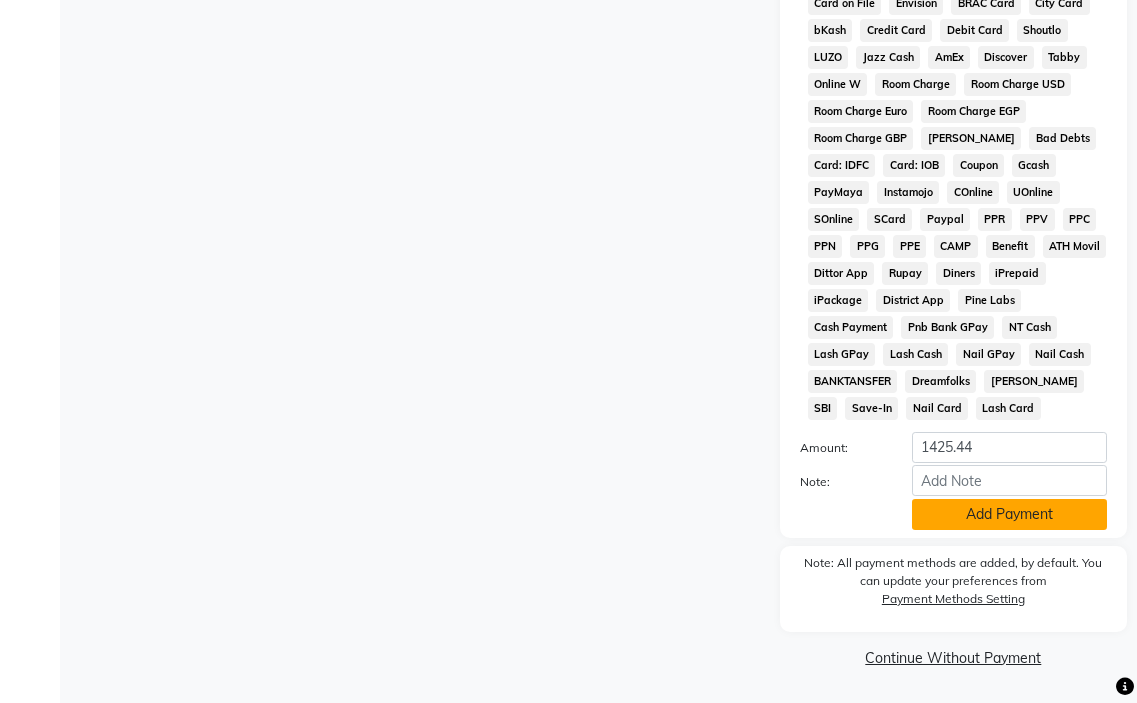 click on "Add Payment" 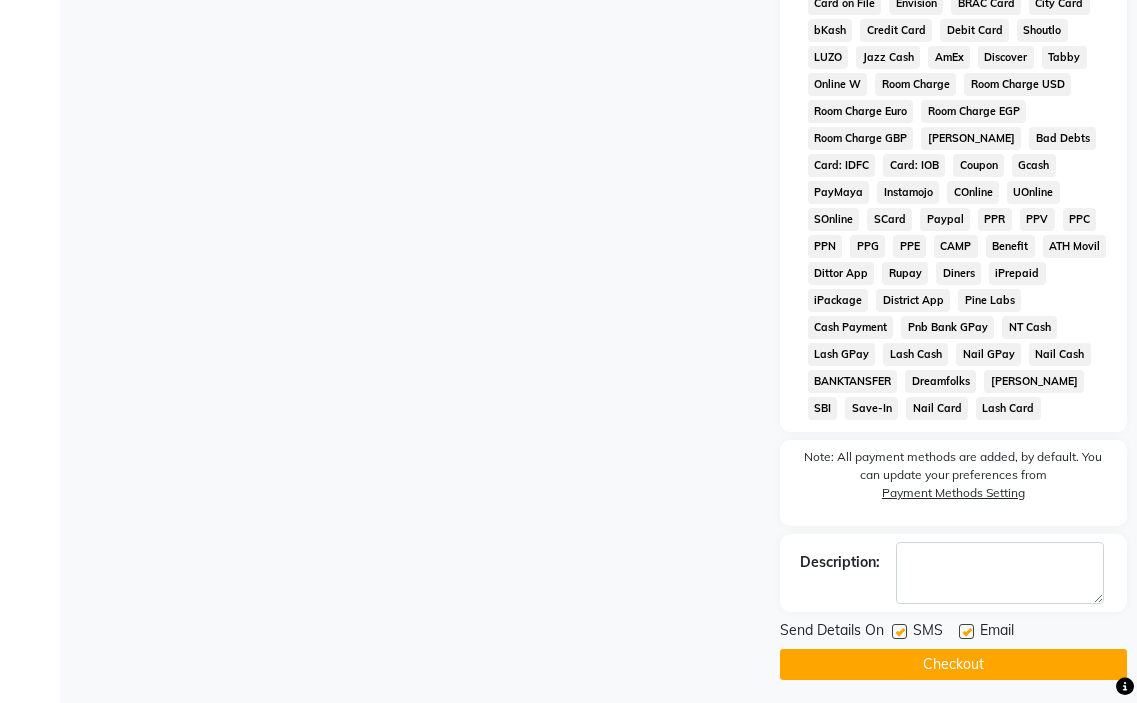 drag, startPoint x: 963, startPoint y: 628, endPoint x: 972, endPoint y: 654, distance: 27.513634 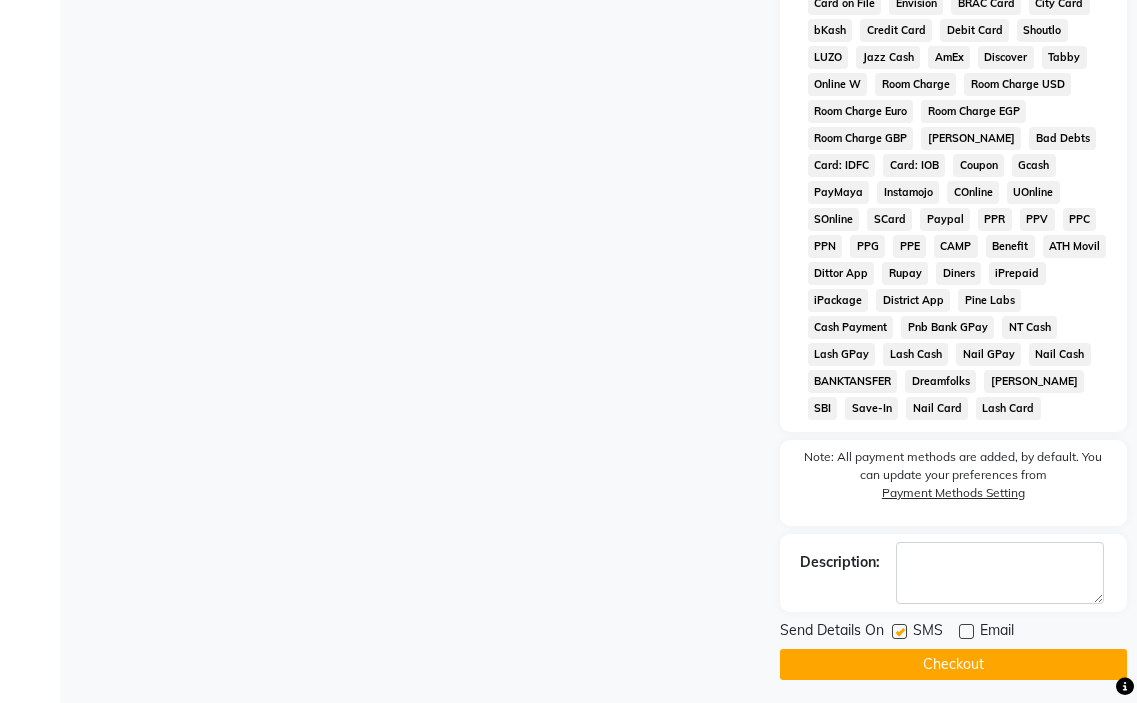 click on "Checkout" 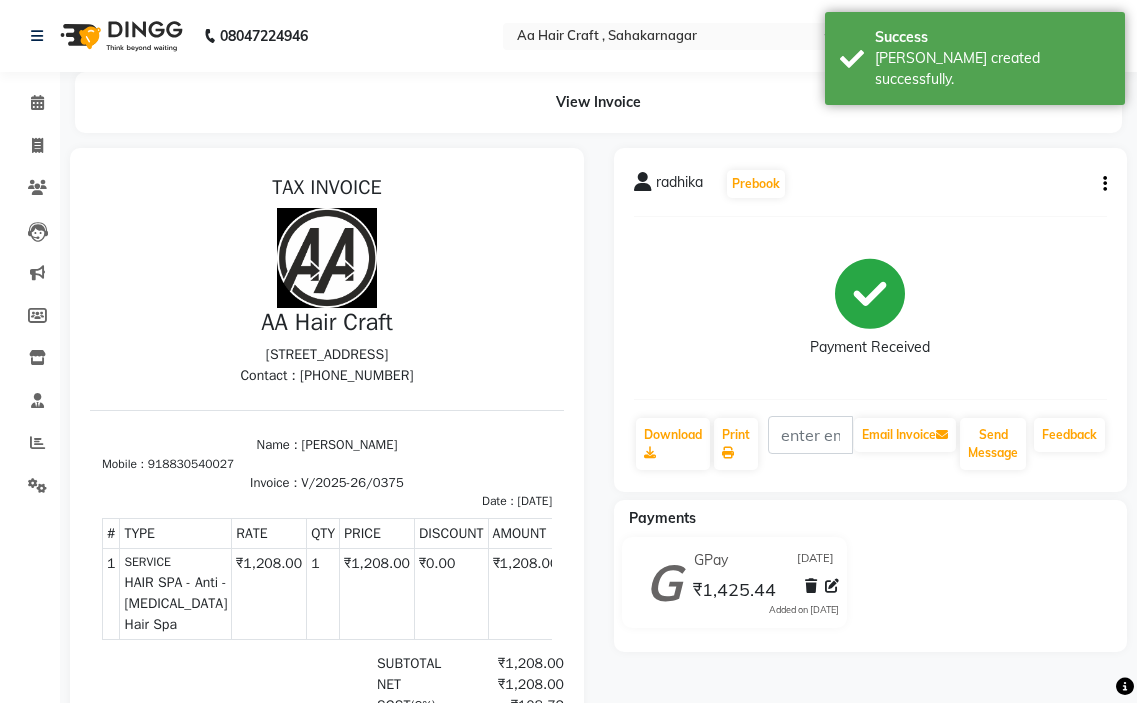 scroll, scrollTop: 0, scrollLeft: 0, axis: both 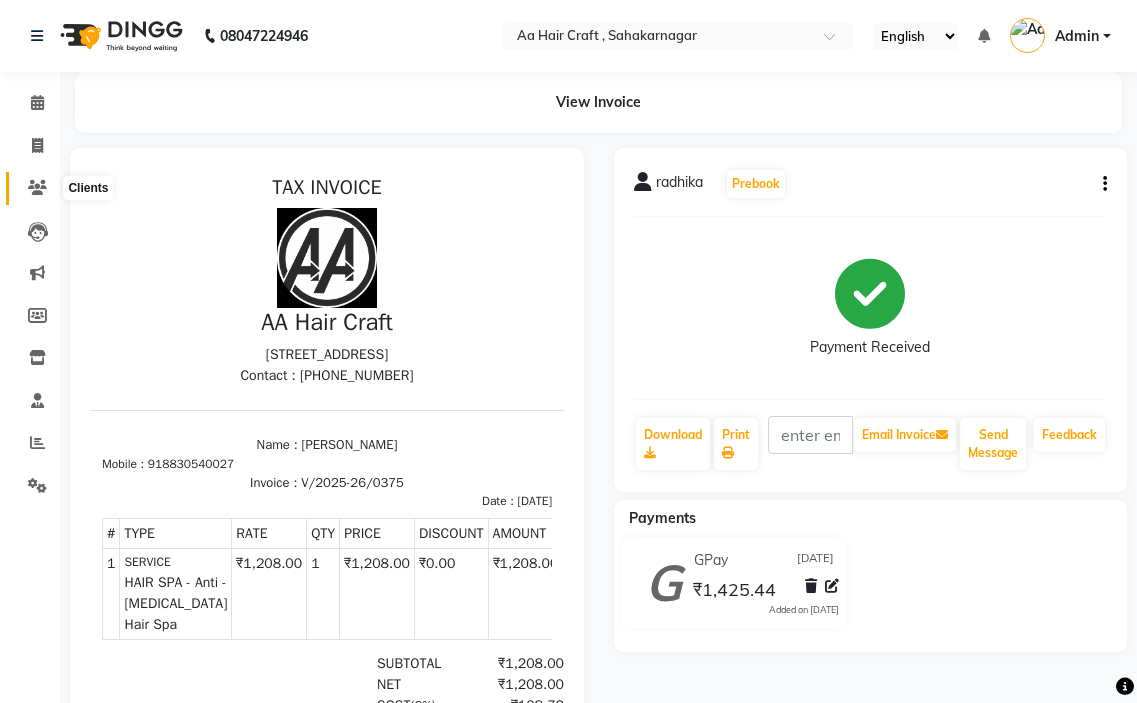 click 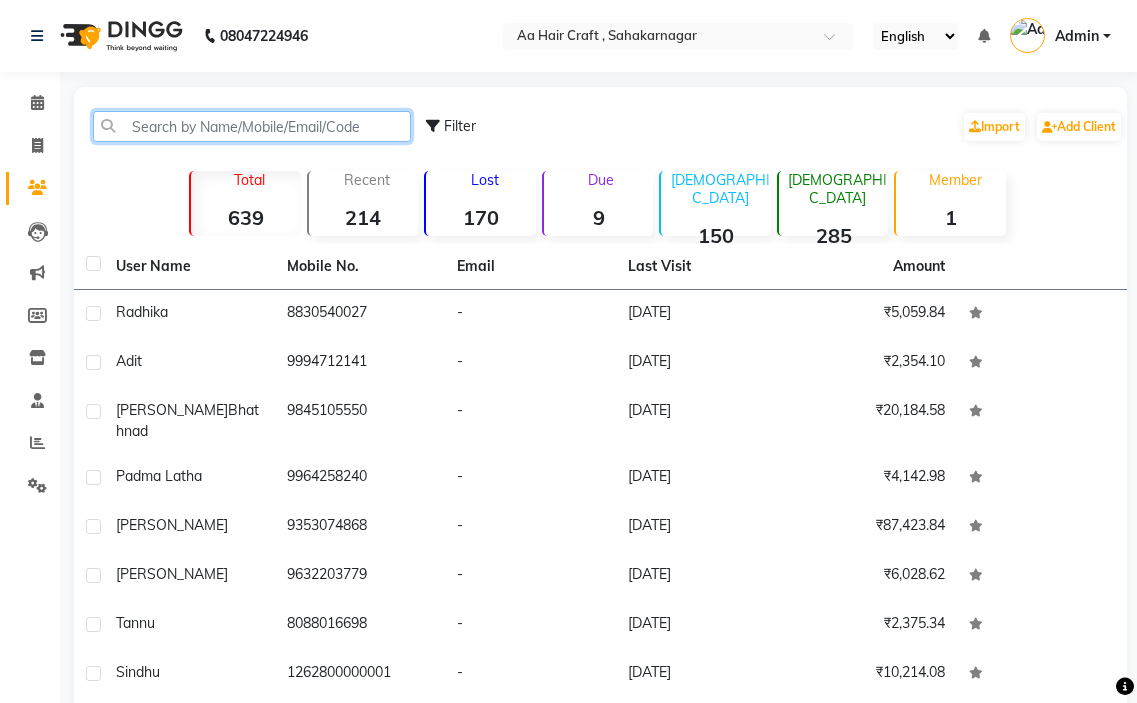 click 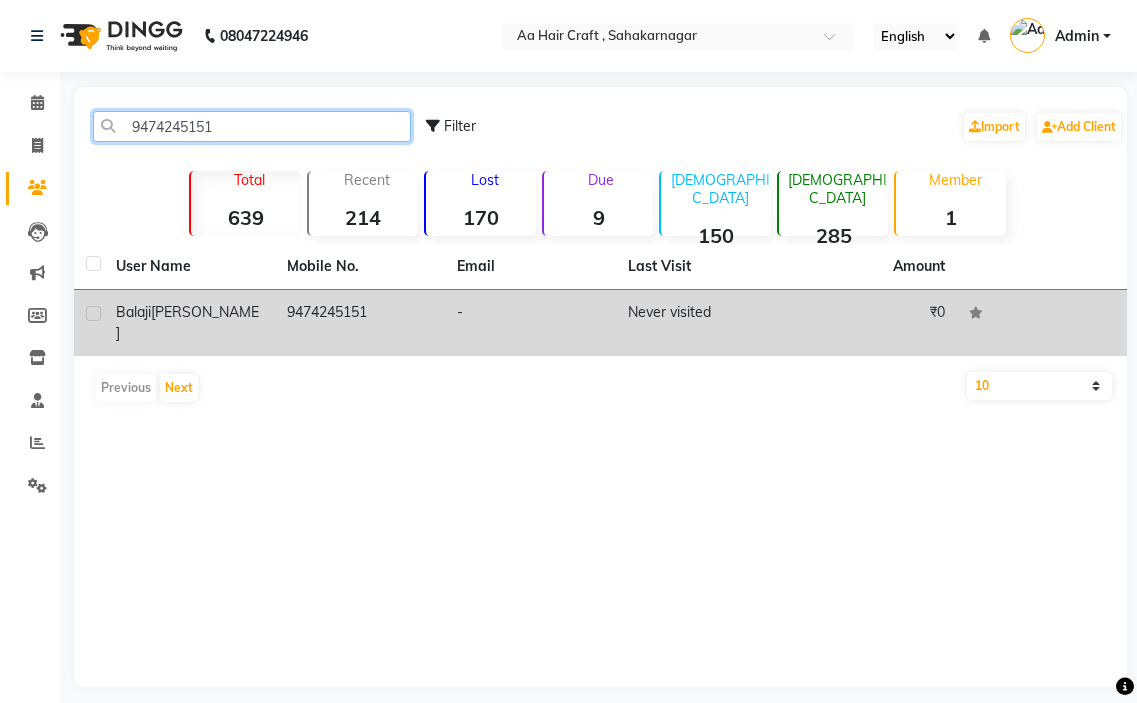 type on "9474245151" 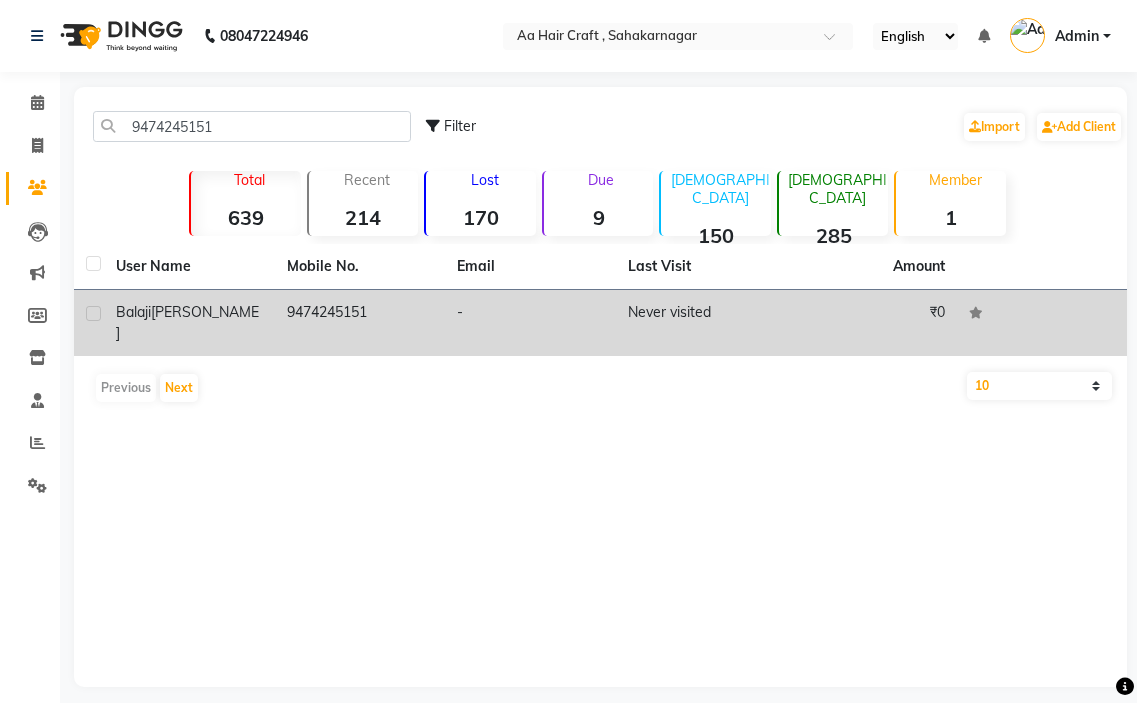 click on "9474245151" 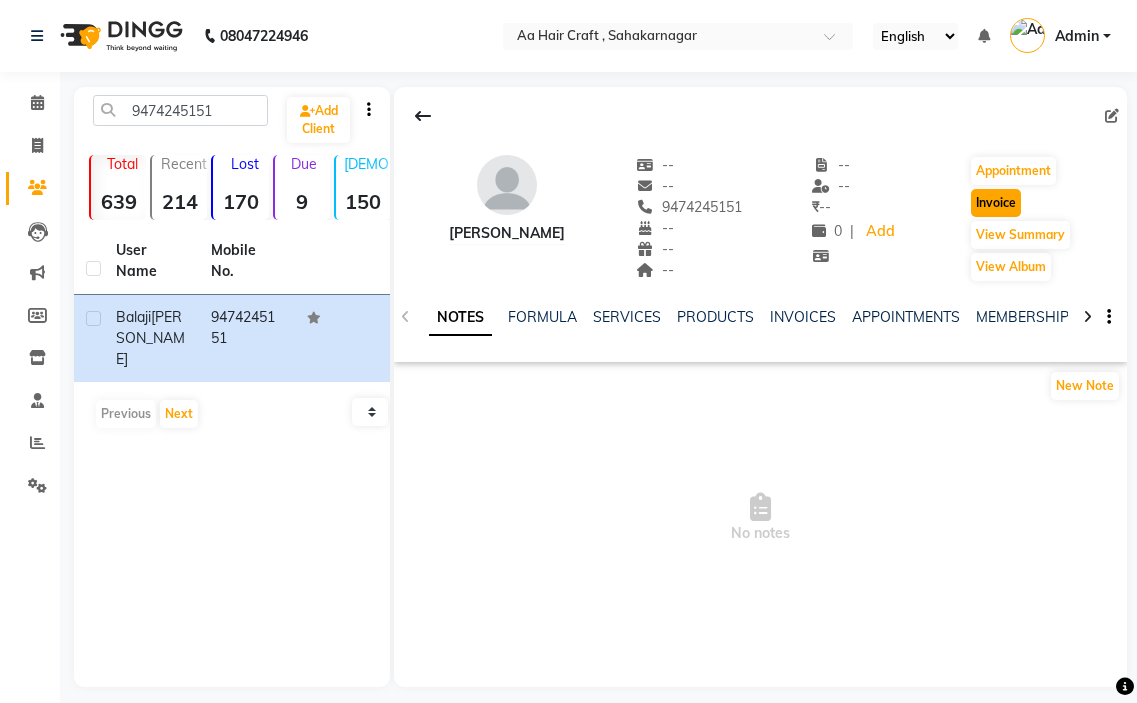 click on "Invoice" 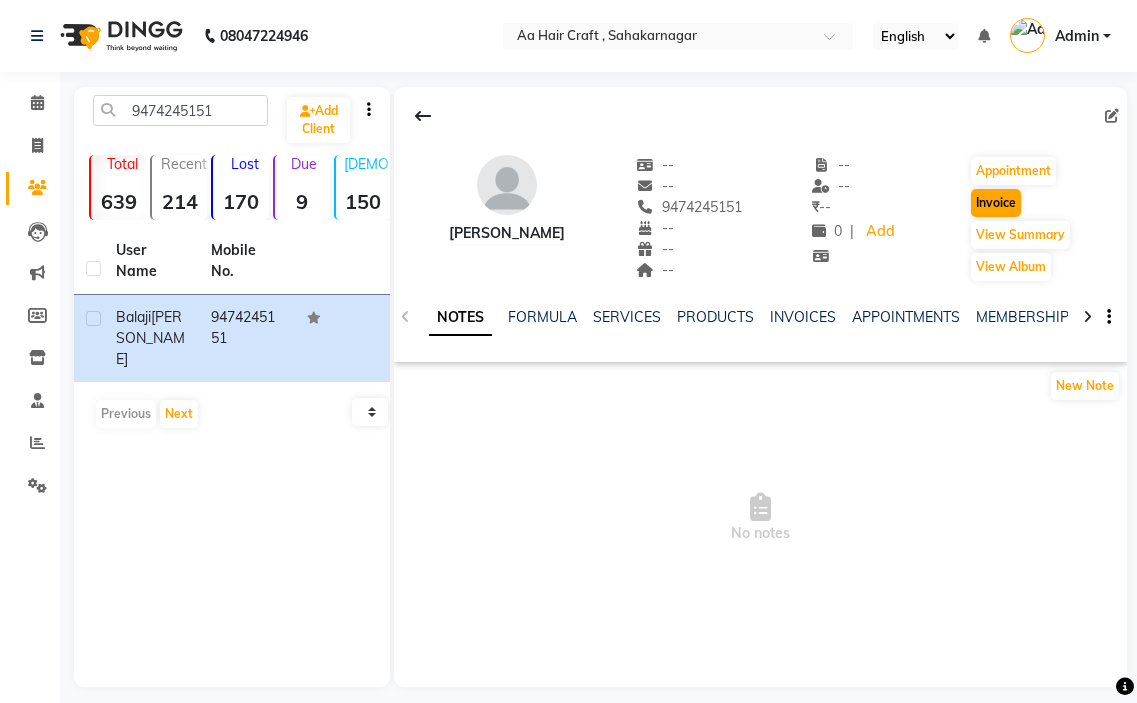 select on "service" 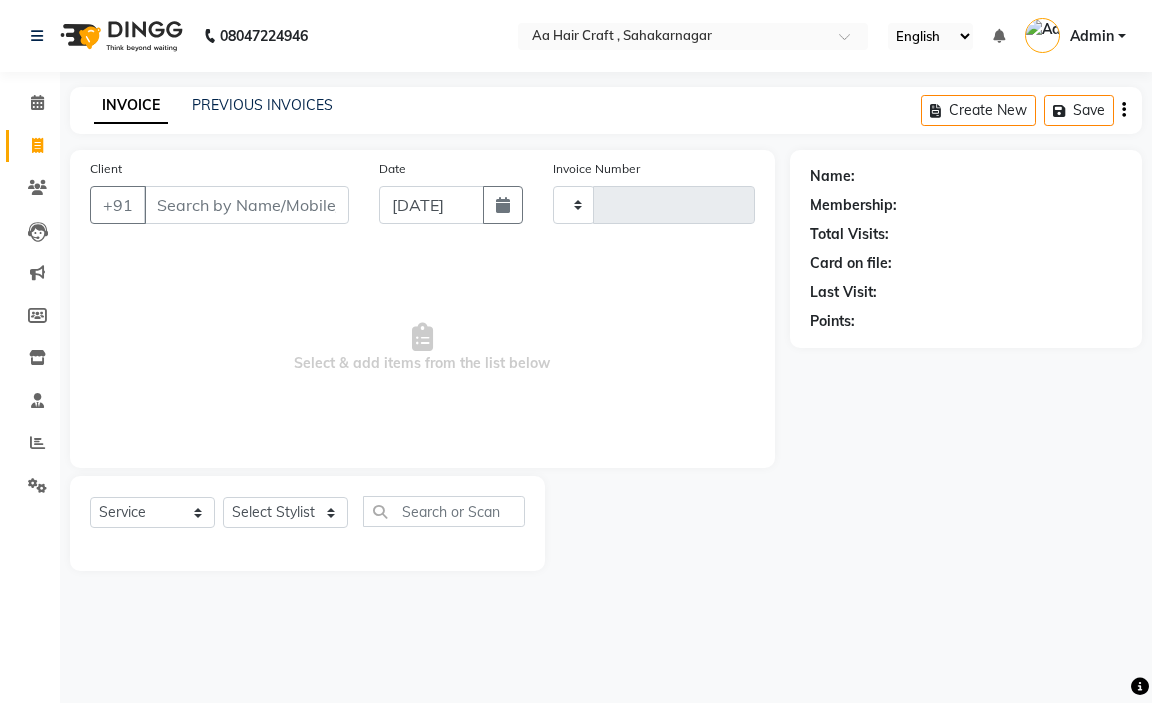 type on "0376" 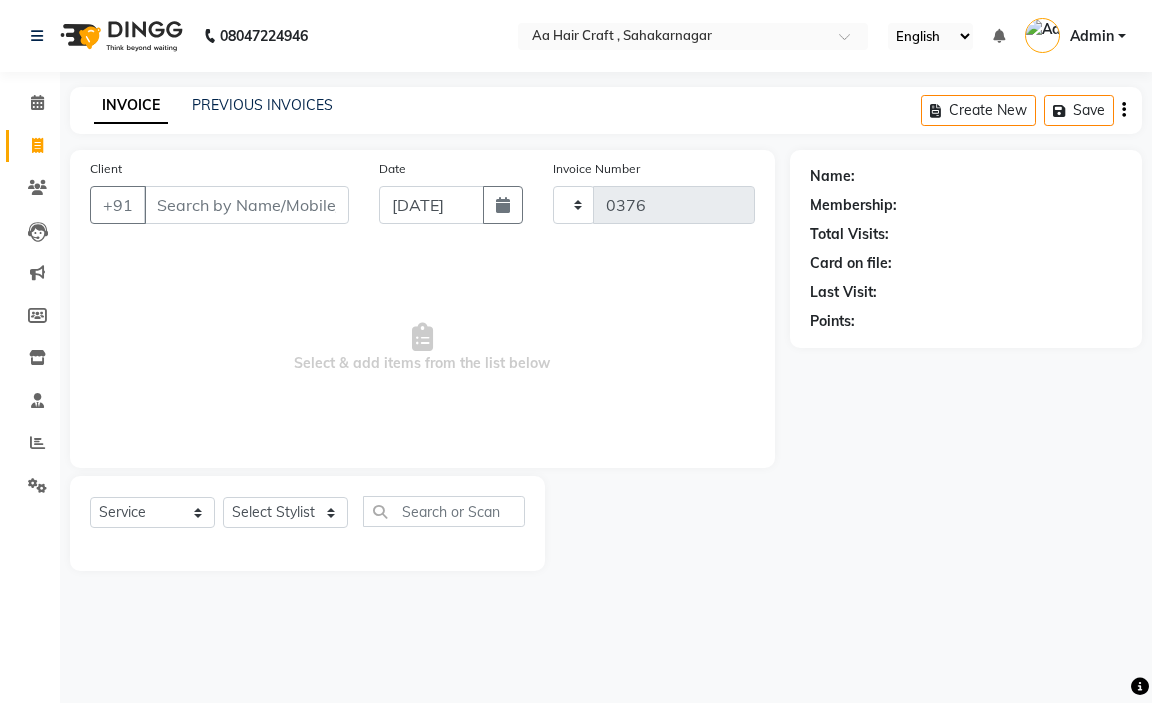 select on "6074" 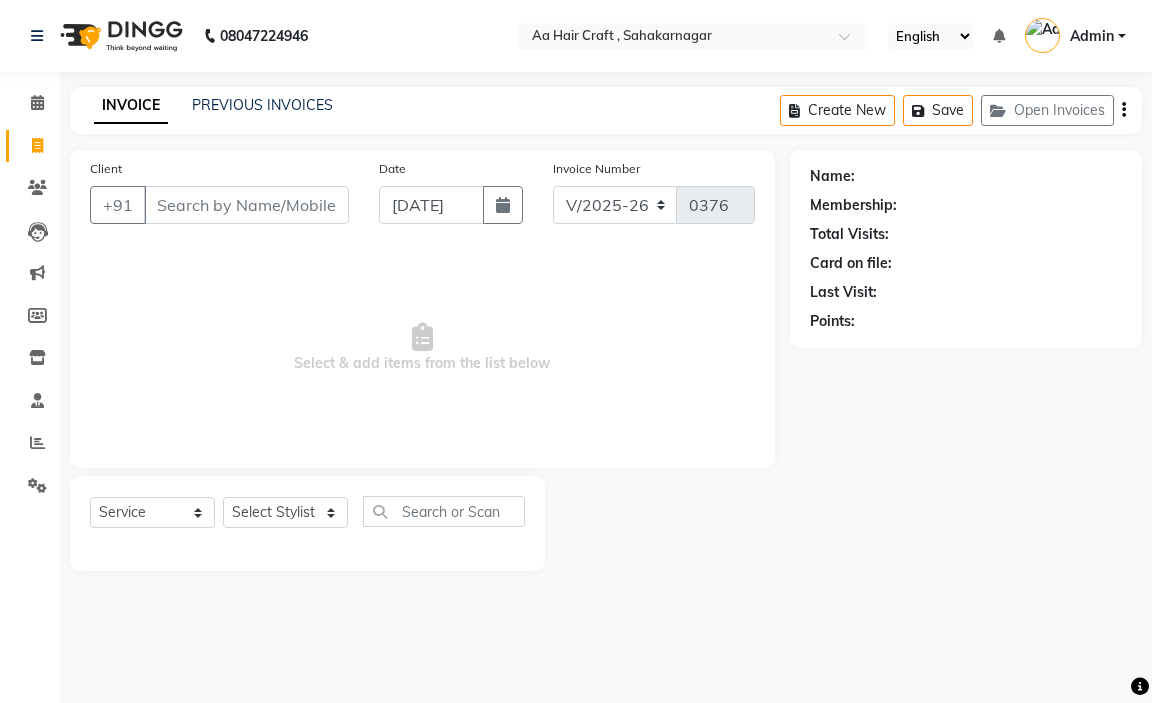 type on "9474245151" 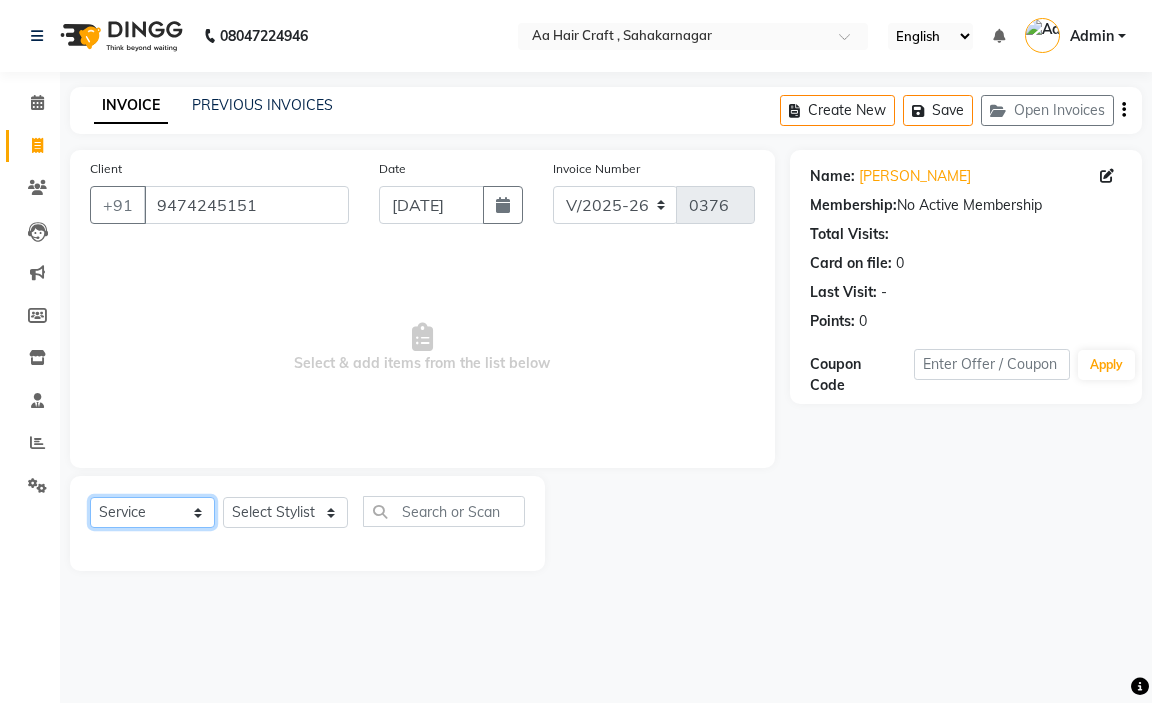 drag, startPoint x: 150, startPoint y: 515, endPoint x: 151, endPoint y: 497, distance: 18.027756 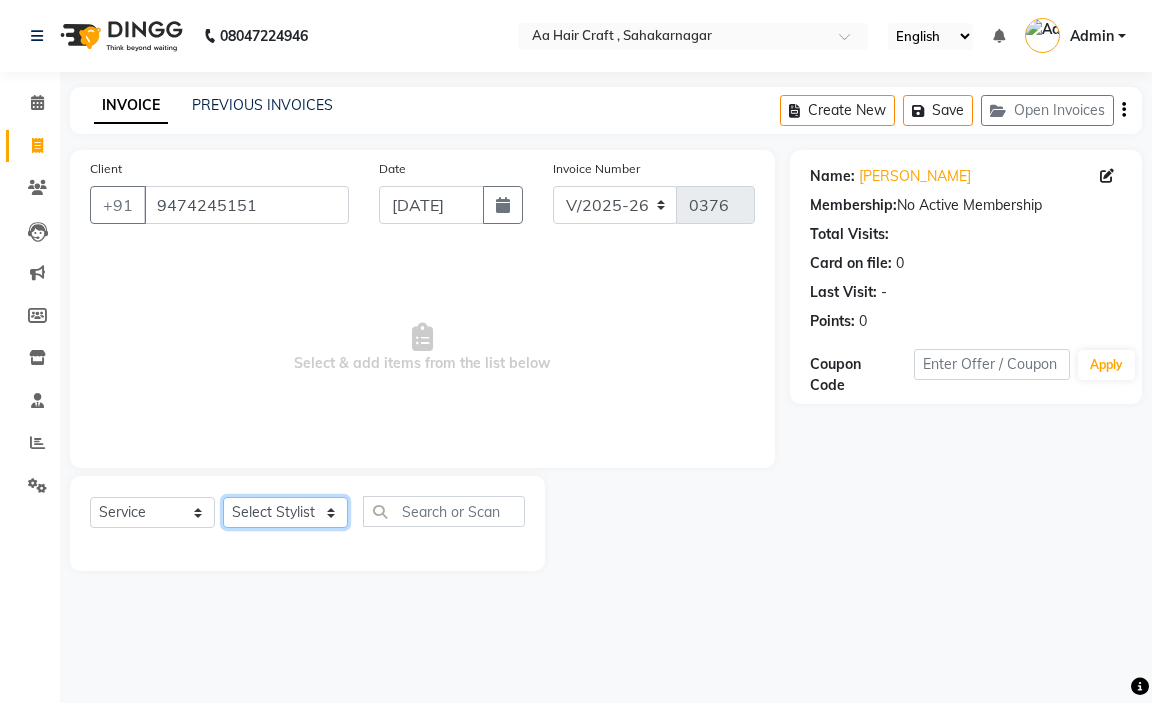 click on "Select Stylist amir hair stylish [PERSON_NAME] pooja beautycian [PERSON_NAME] beautycian Rekha [PERSON_NAME] [PERSON_NAME] beauty and hair" 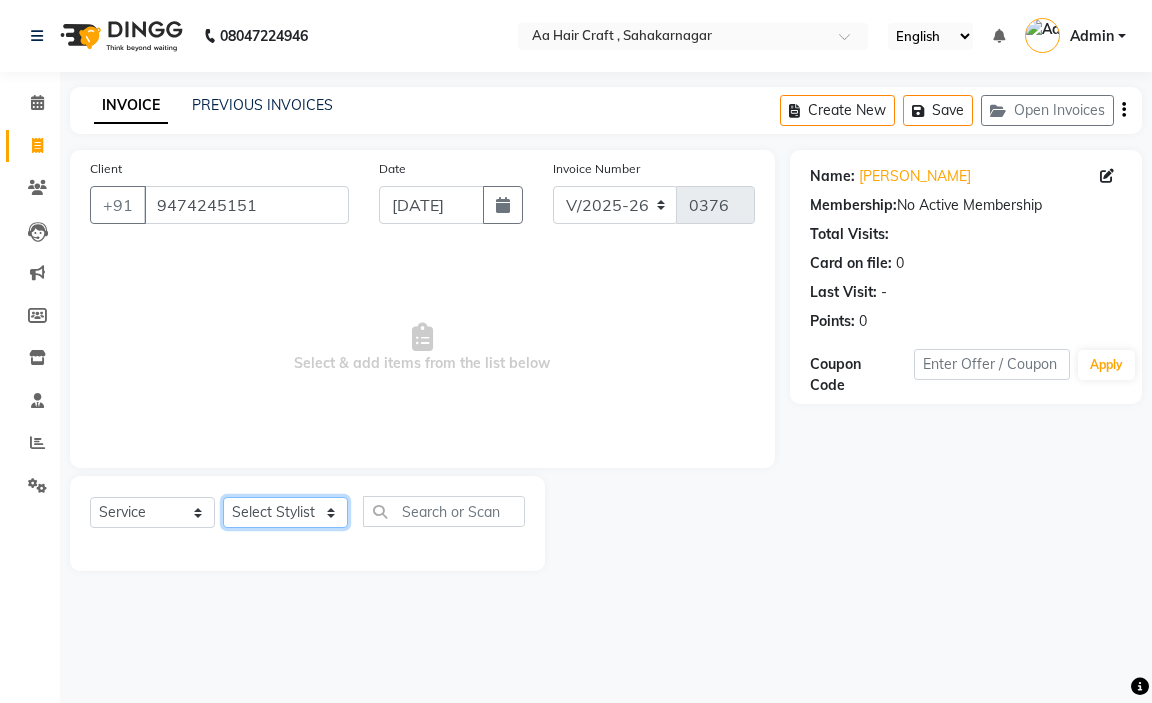 select on "78258" 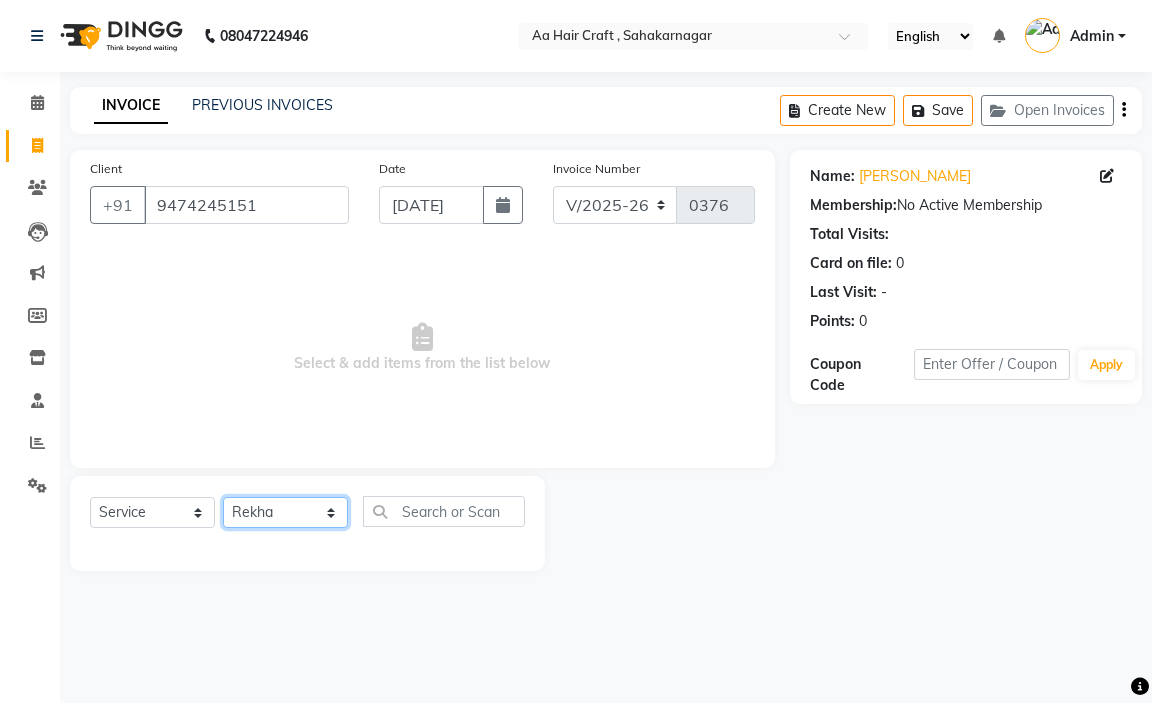 click on "Select Stylist amir hair stylish [PERSON_NAME] pooja beautycian [PERSON_NAME] beautycian Rekha [PERSON_NAME] [PERSON_NAME] beauty and hair" 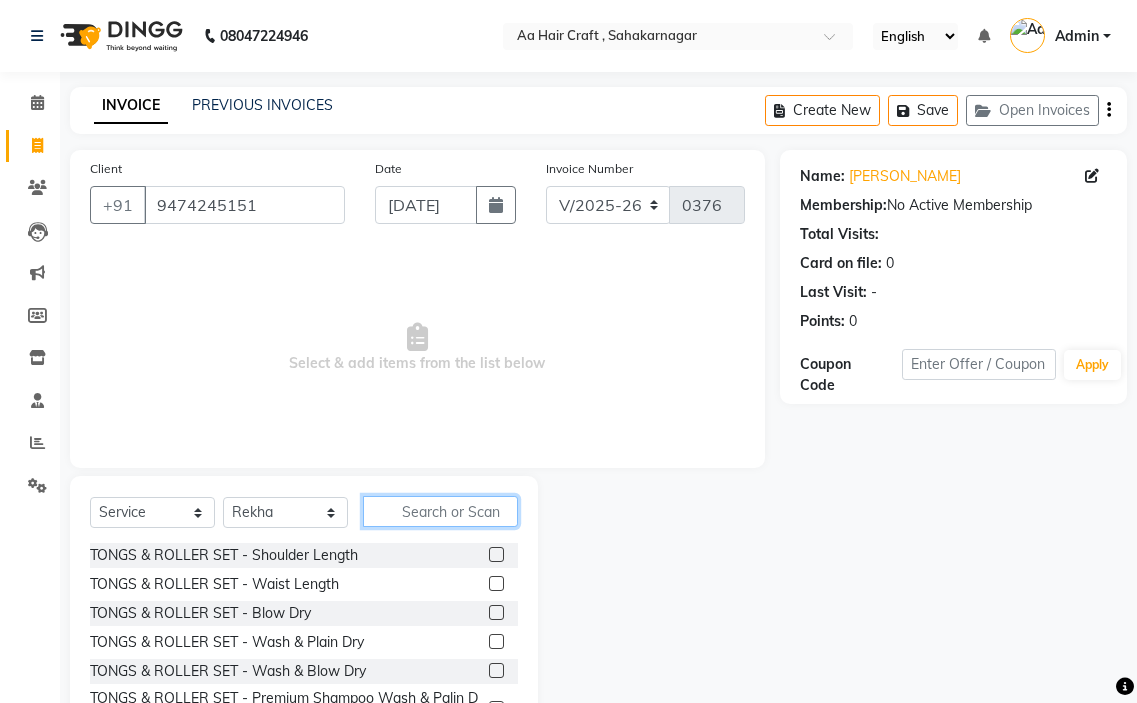 click 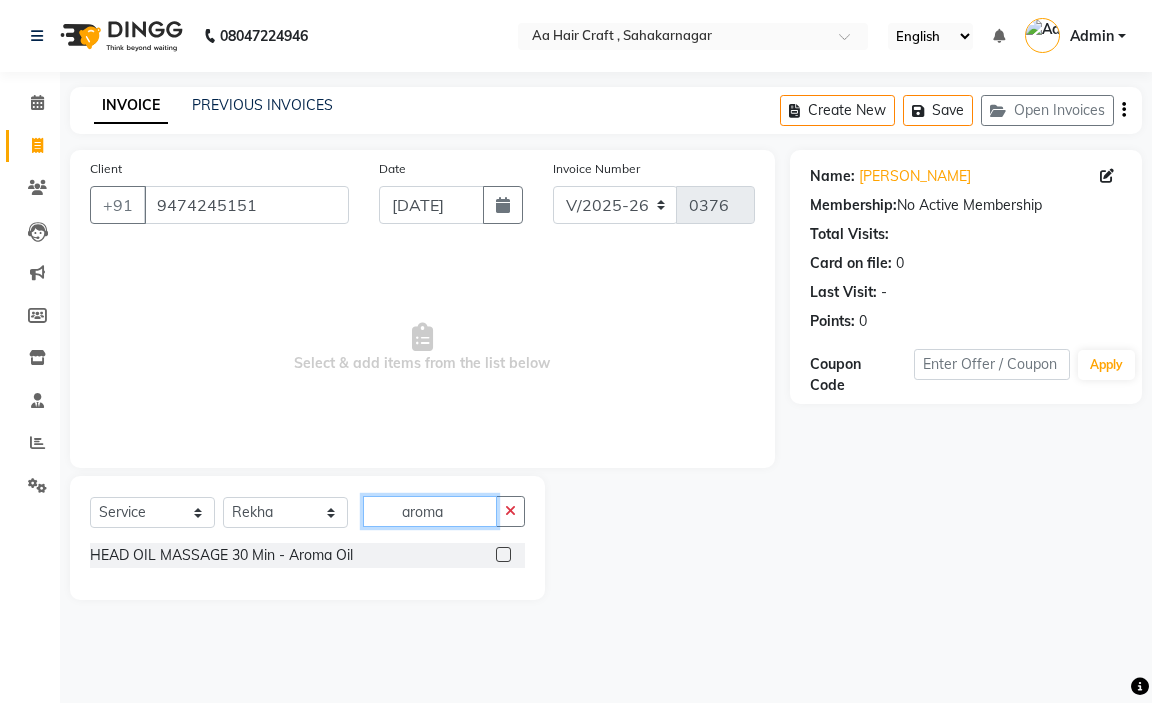 click on "aroma" 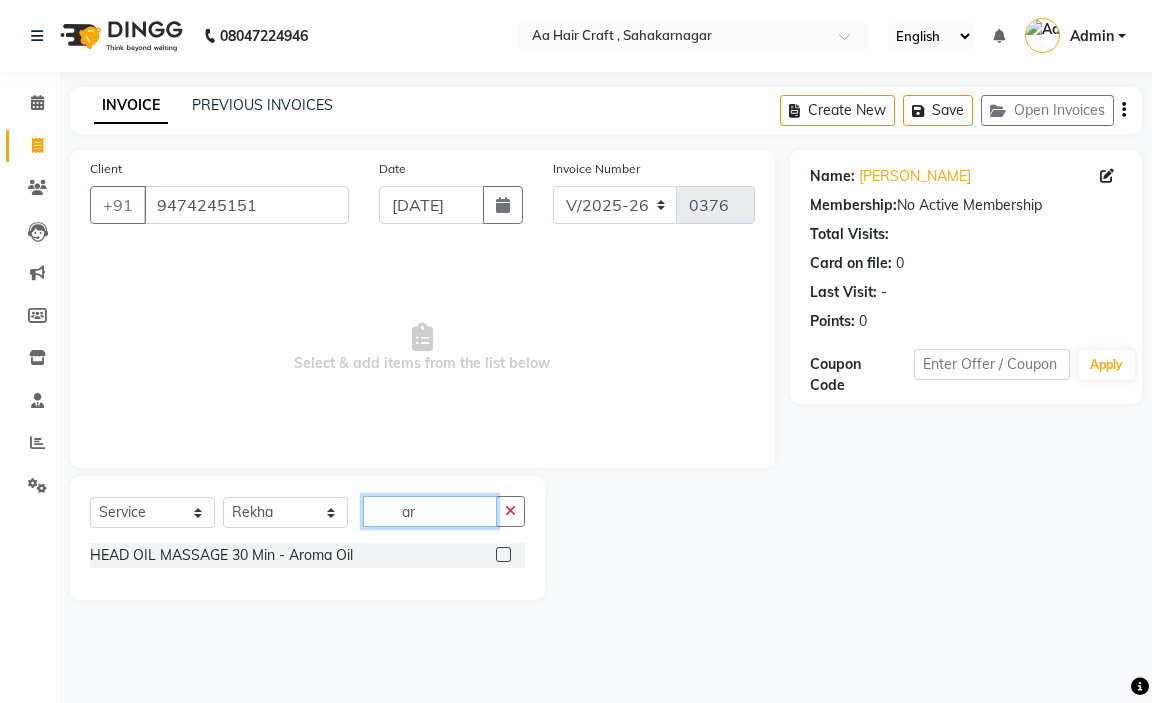 type on "a" 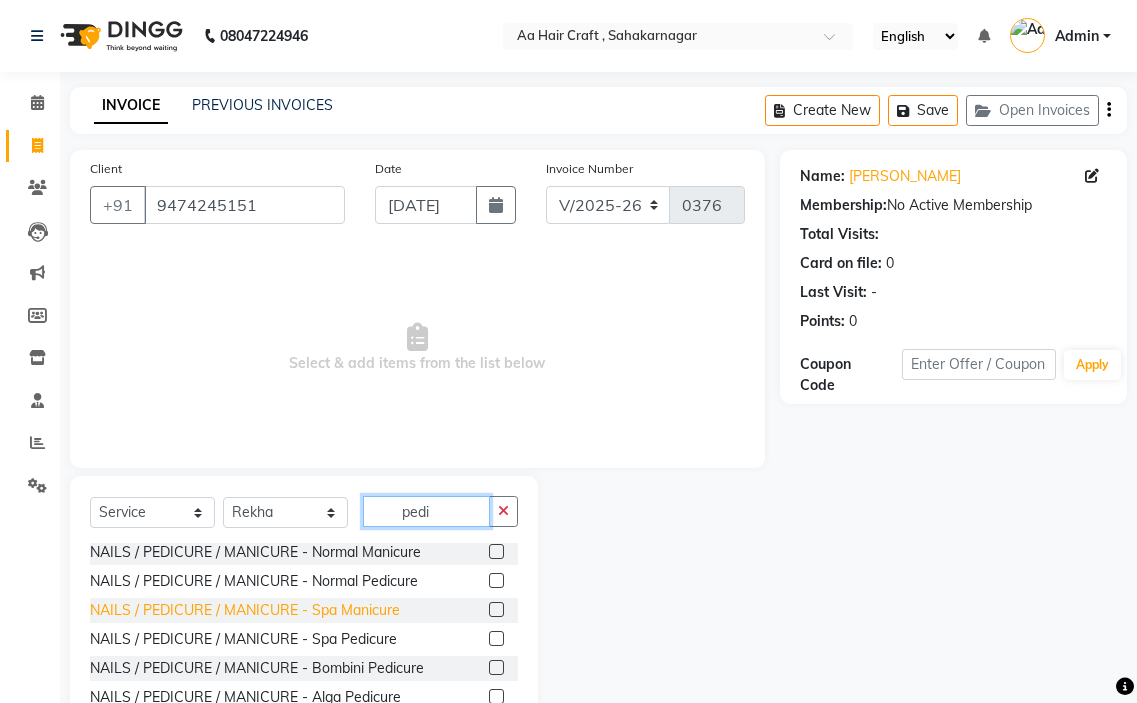 scroll, scrollTop: 245, scrollLeft: 0, axis: vertical 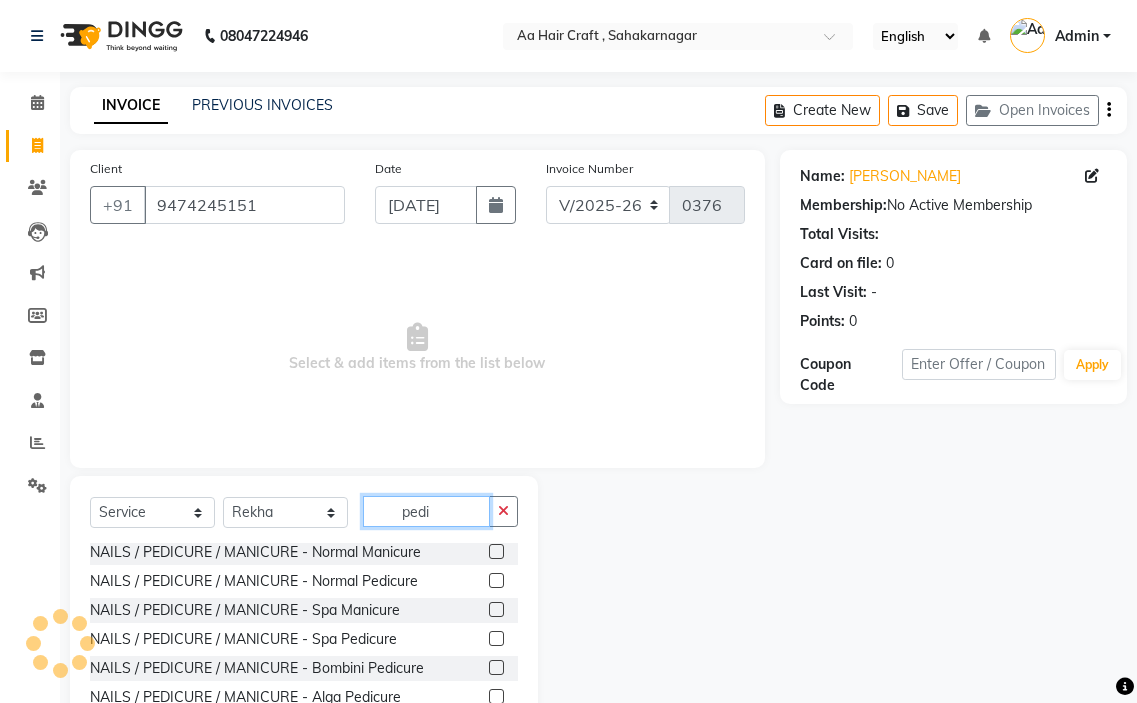 type on "pedi" 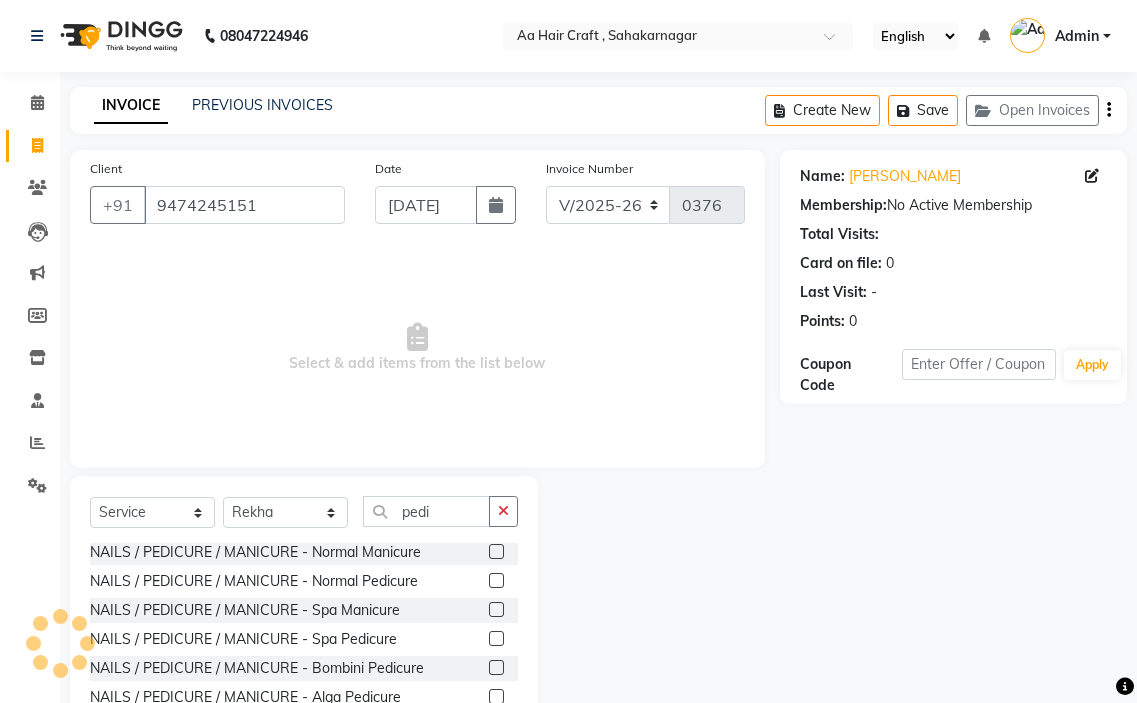 click 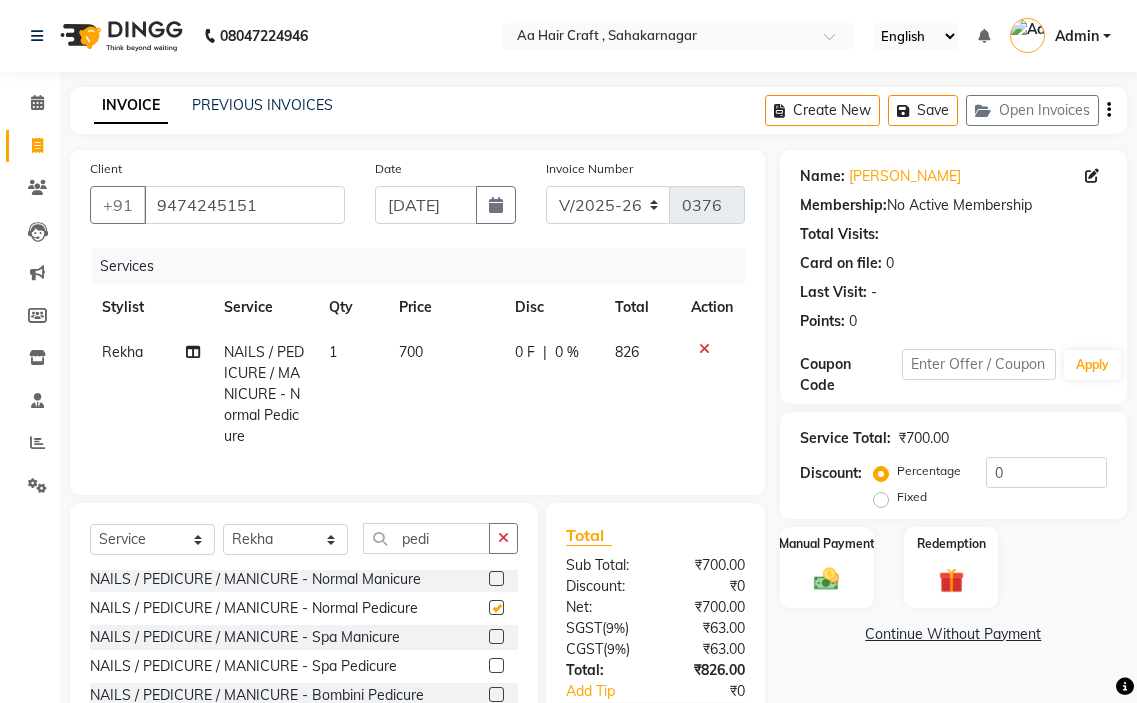 checkbox on "false" 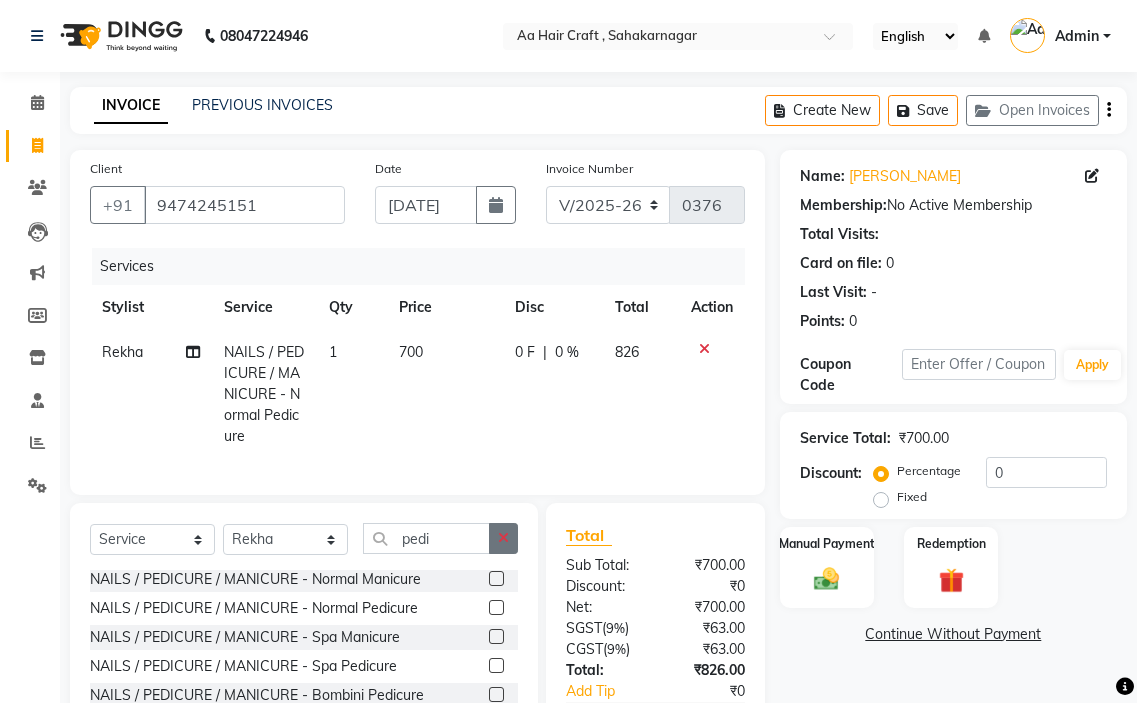 click 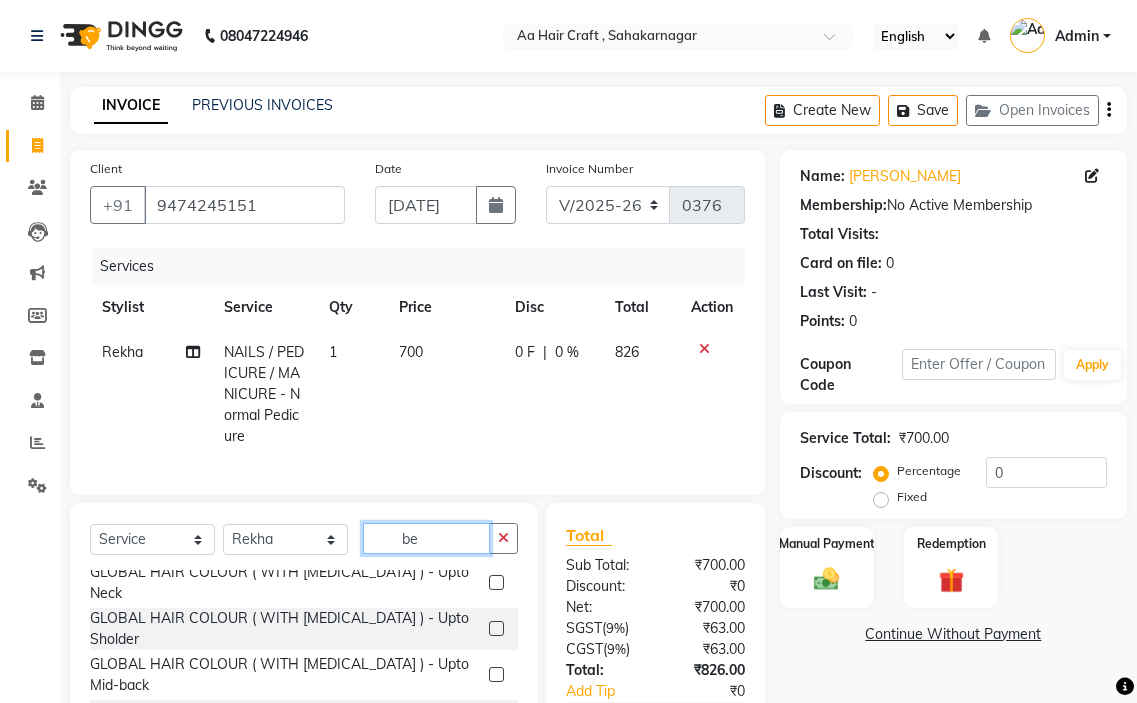 scroll, scrollTop: 0, scrollLeft: 0, axis: both 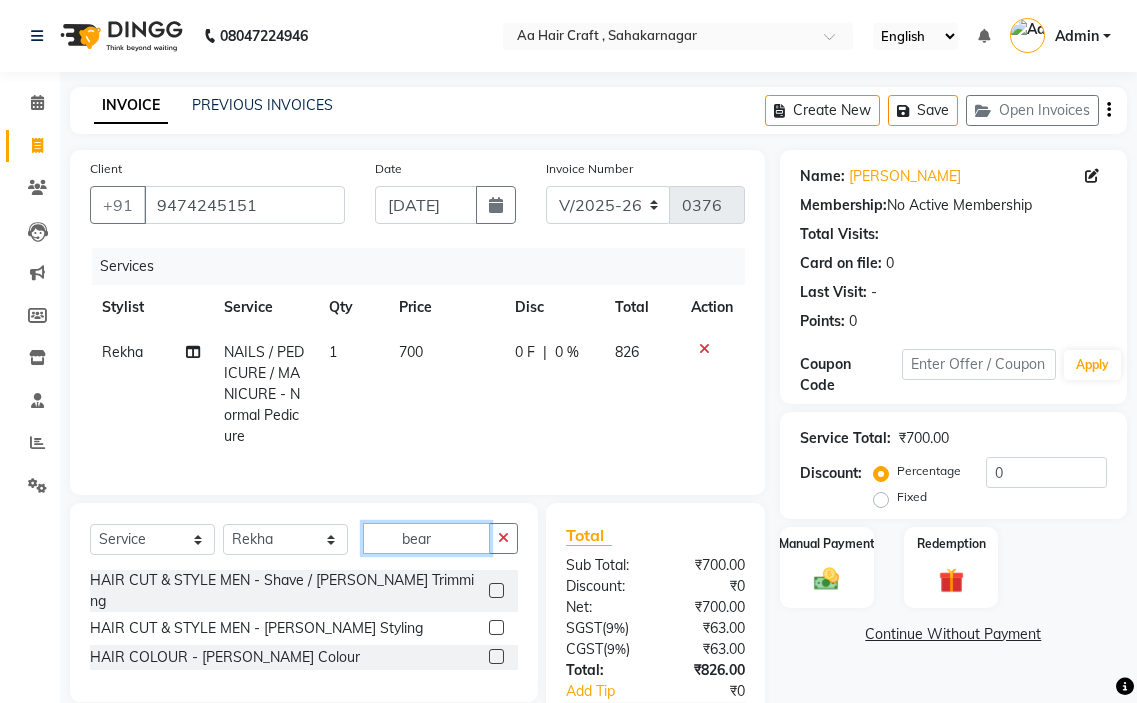 type on "bear" 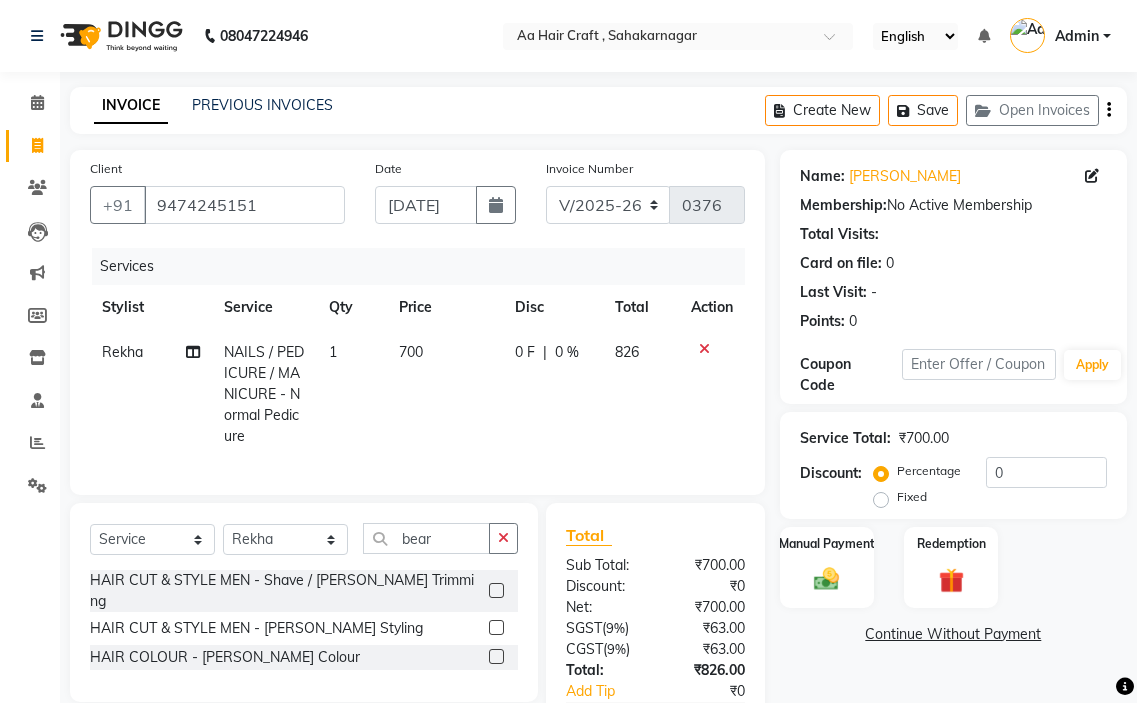 click 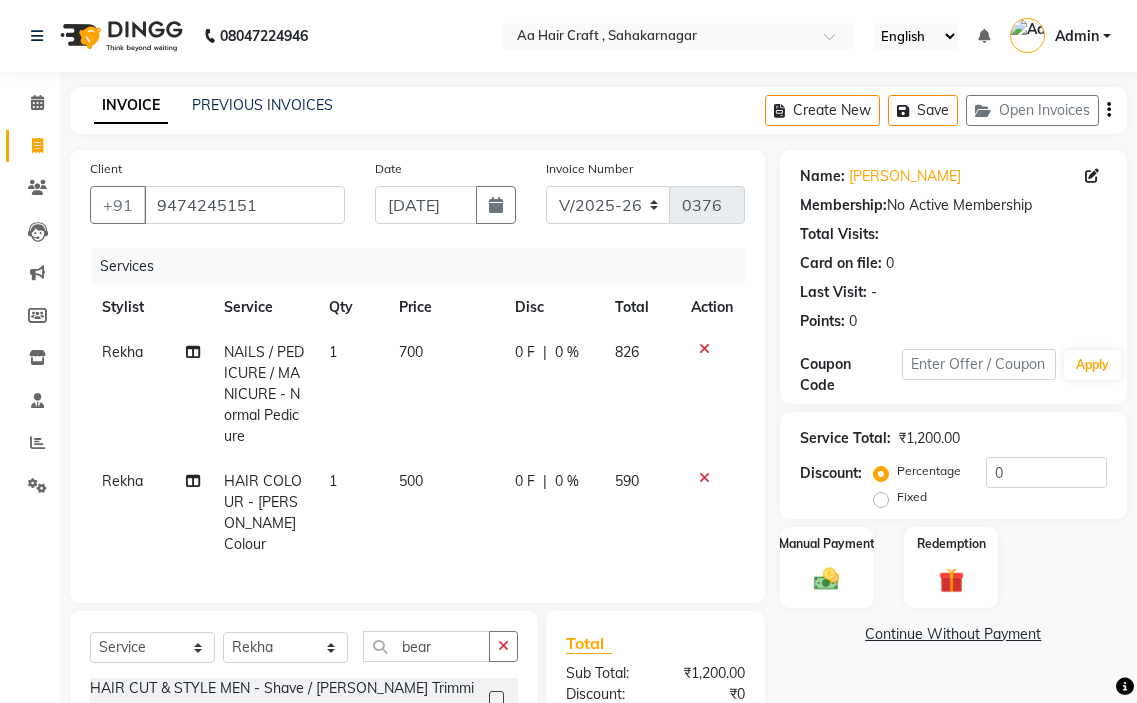 checkbox on "false" 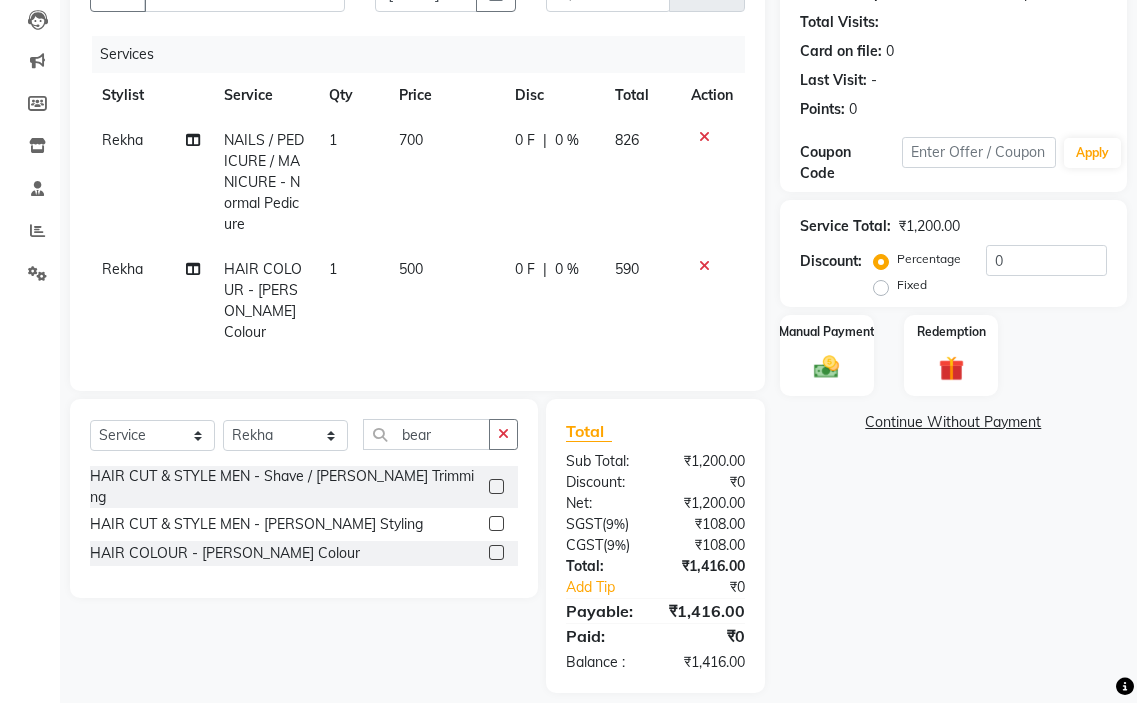 scroll, scrollTop: 226, scrollLeft: 0, axis: vertical 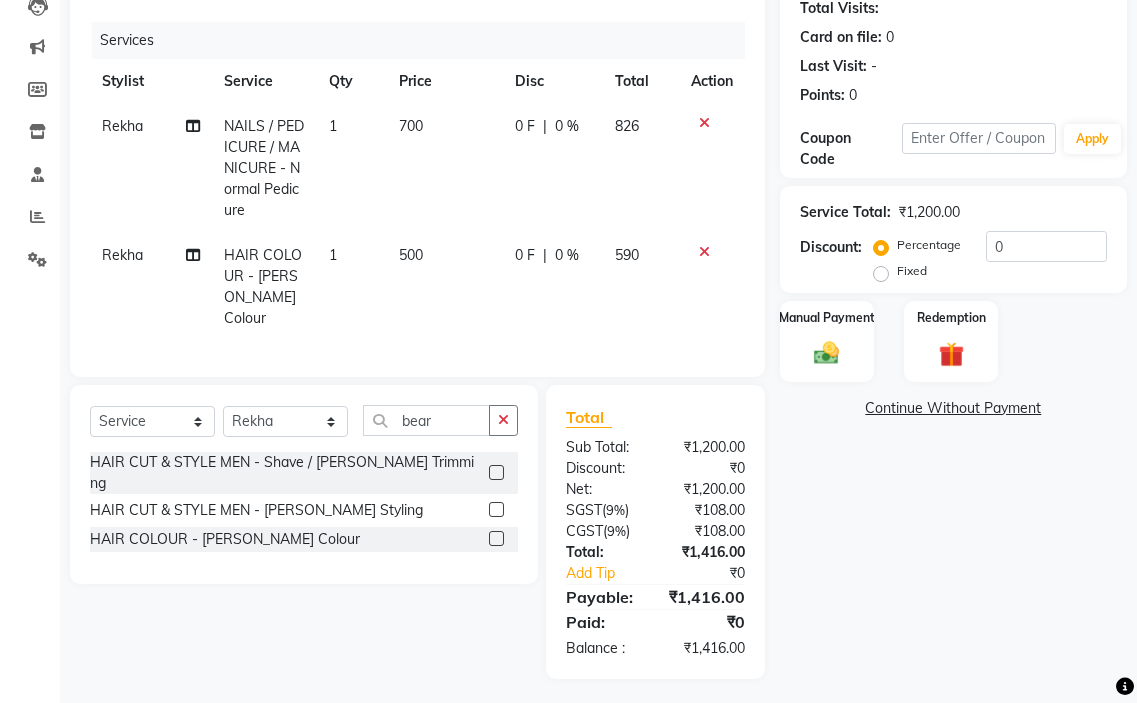 click on "Rekha" 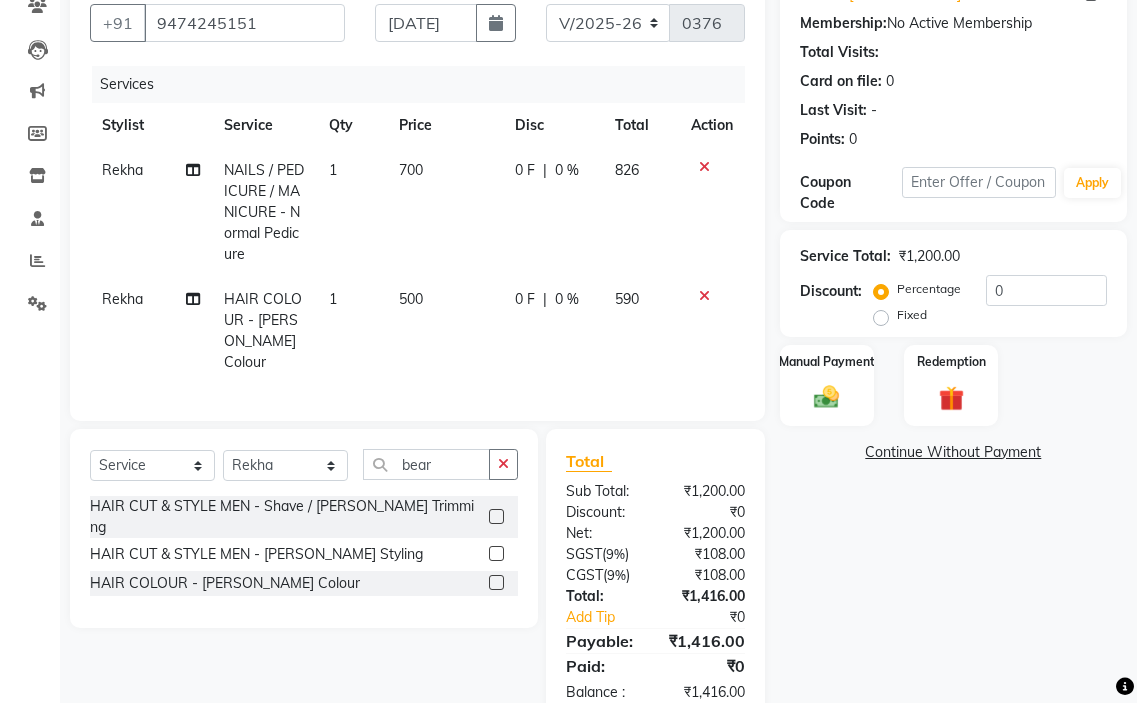 select on "78258" 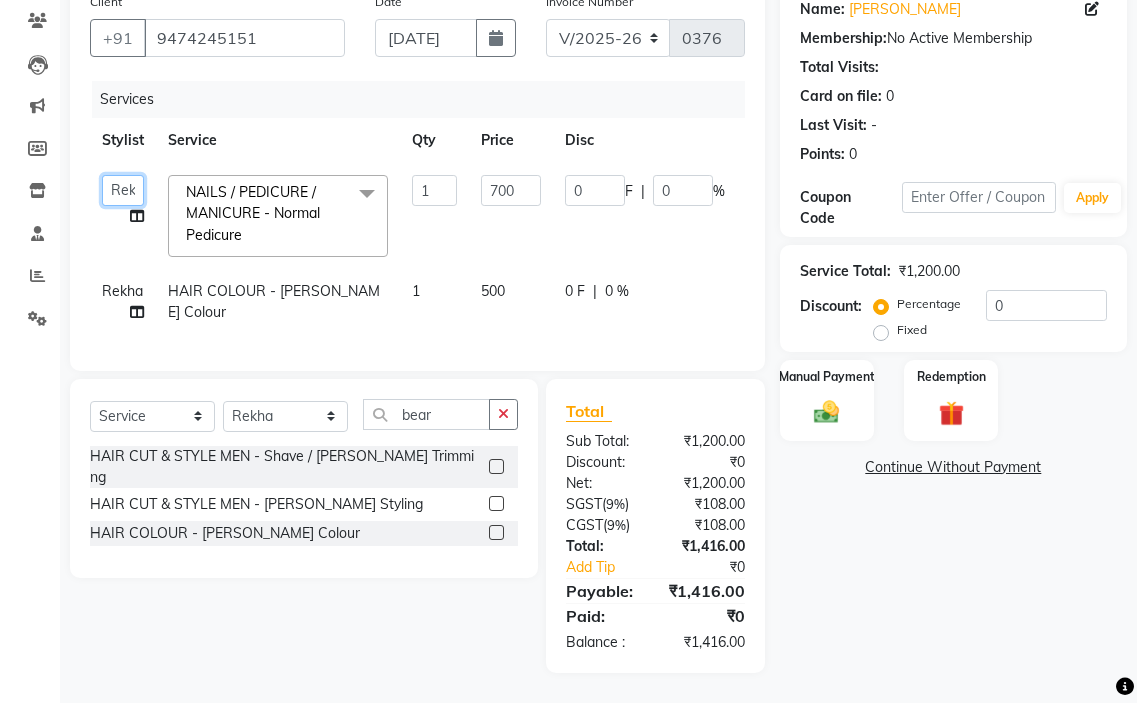 click on "amir hair stylish   [PERSON_NAME]   pooja beautycian   [PERSON_NAME] beautycian   Rekha   [PERSON_NAME]   [PERSON_NAME] beauty and hair" 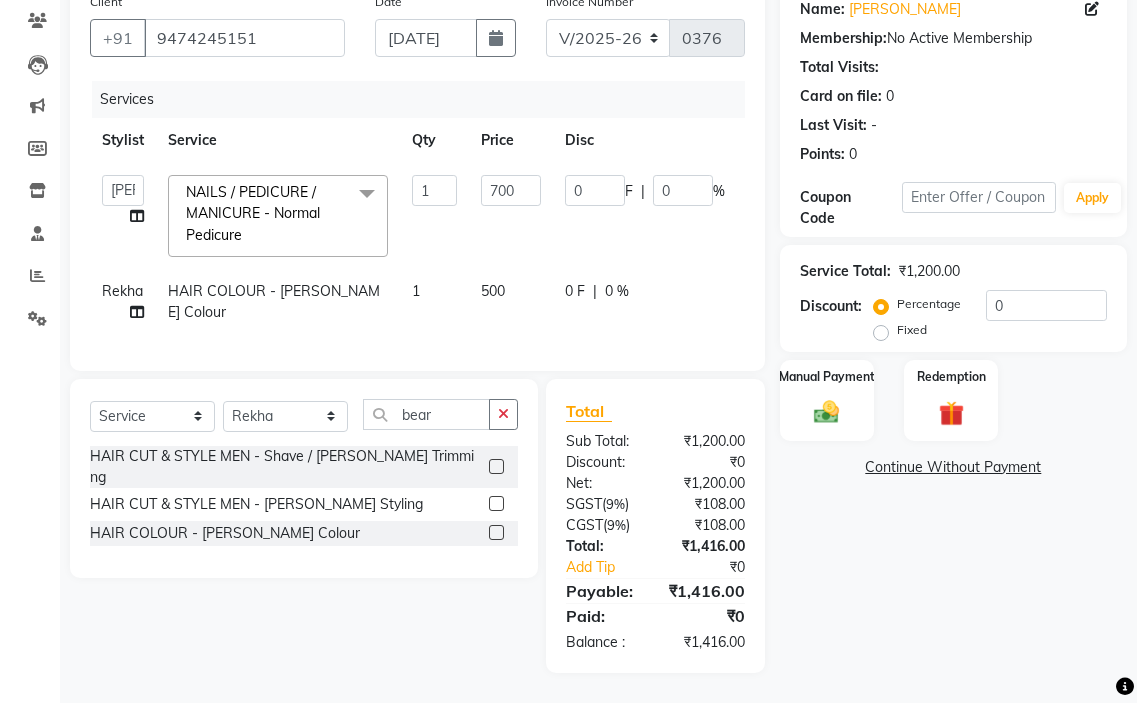 select on "63867" 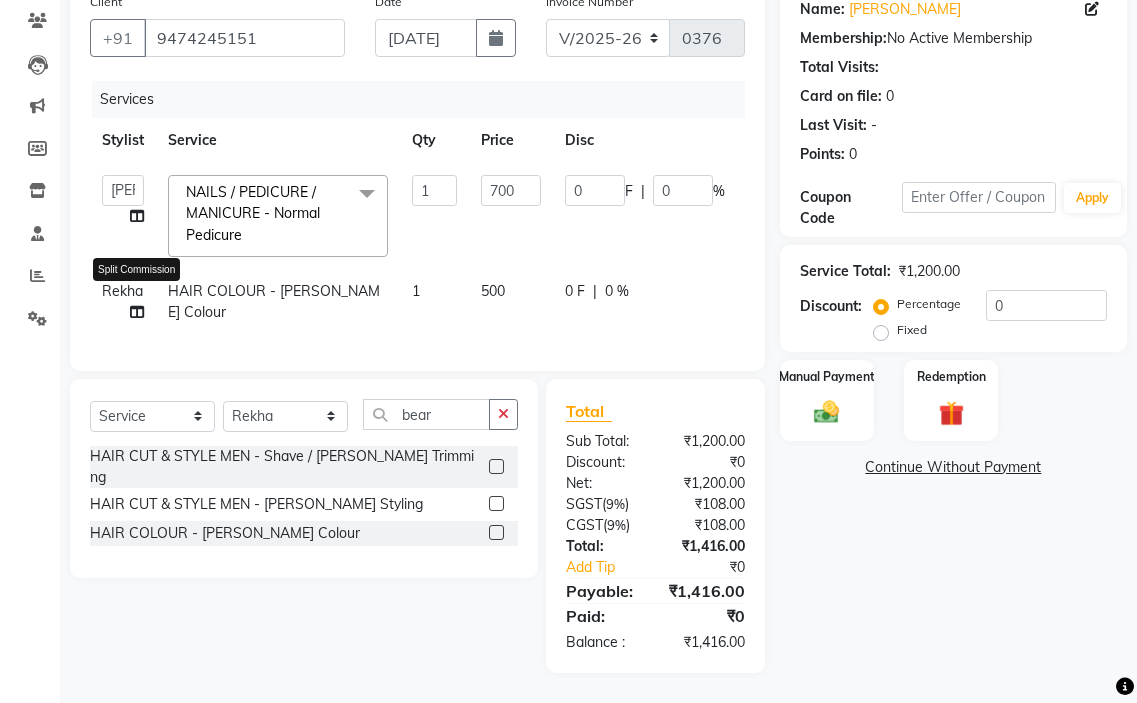 click 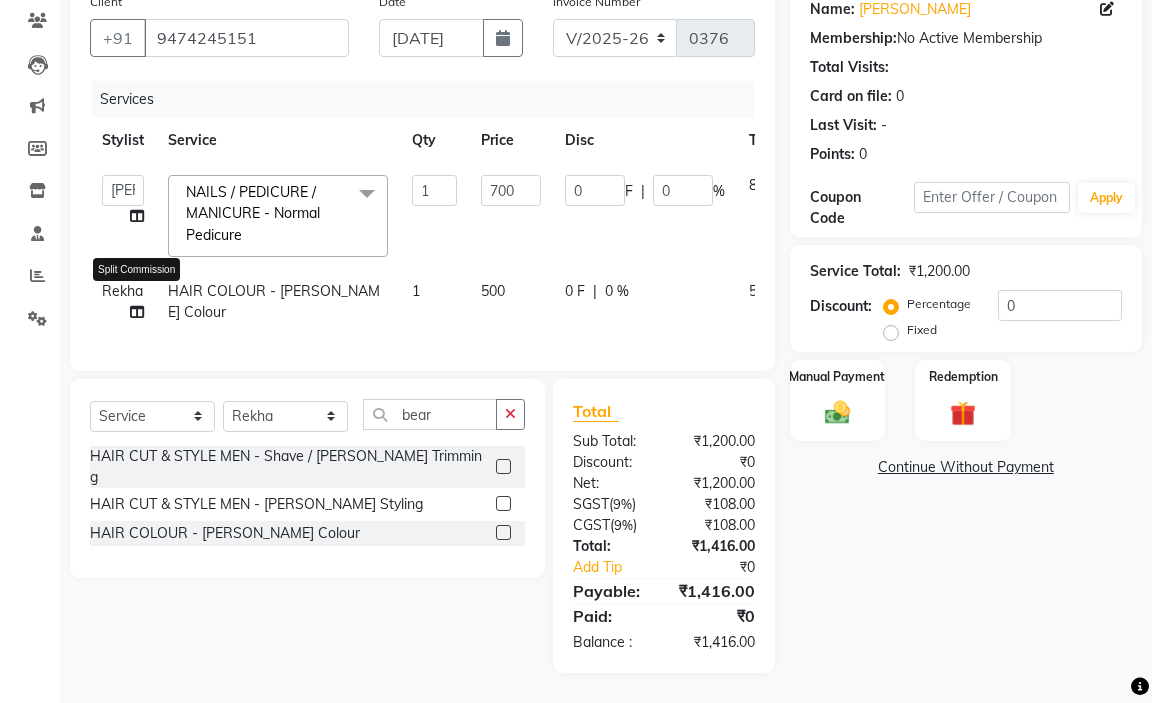 select on "78258" 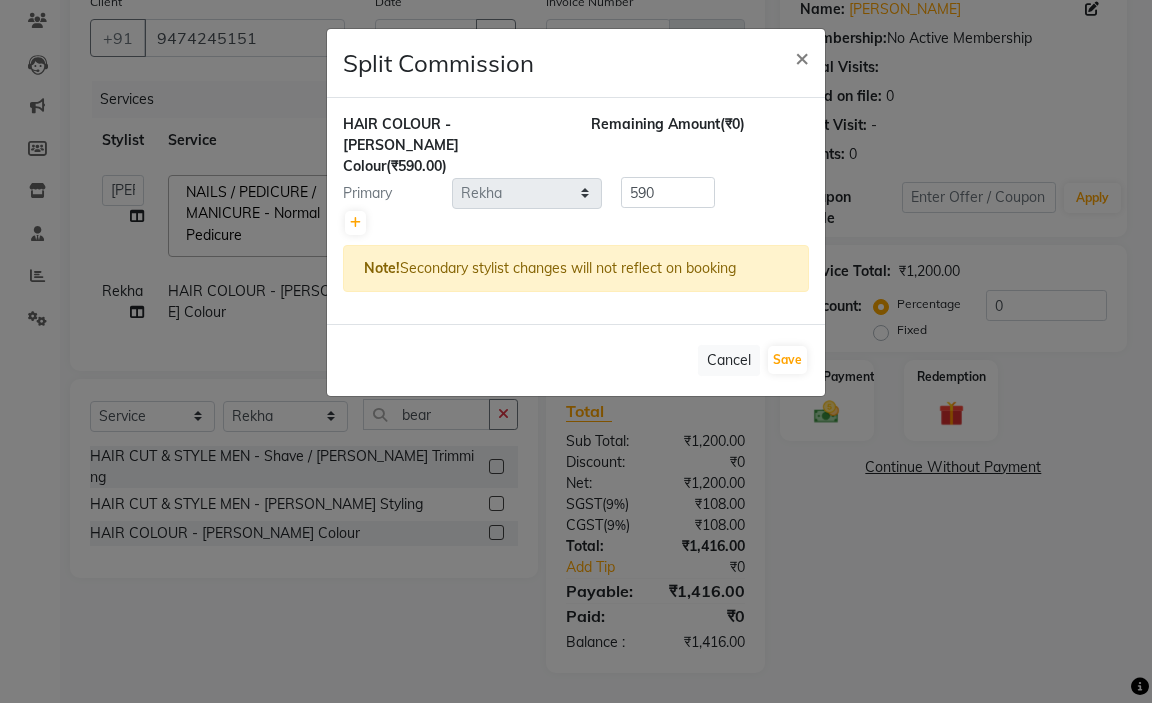 click on "Split Commission × HAIR COLOUR - [PERSON_NAME] Colour  (₹590.00) Remaining Amount  (₹0) Primary Select  amir hair stylish   [PERSON_NAME]   pooja beautycian   [PERSON_NAME] beautycian   Rekha   [PERSON_NAME]   [PERSON_NAME] beauty and hair  590 Note!  Secondary stylist changes will not reflect on booking   Cancel   Save" 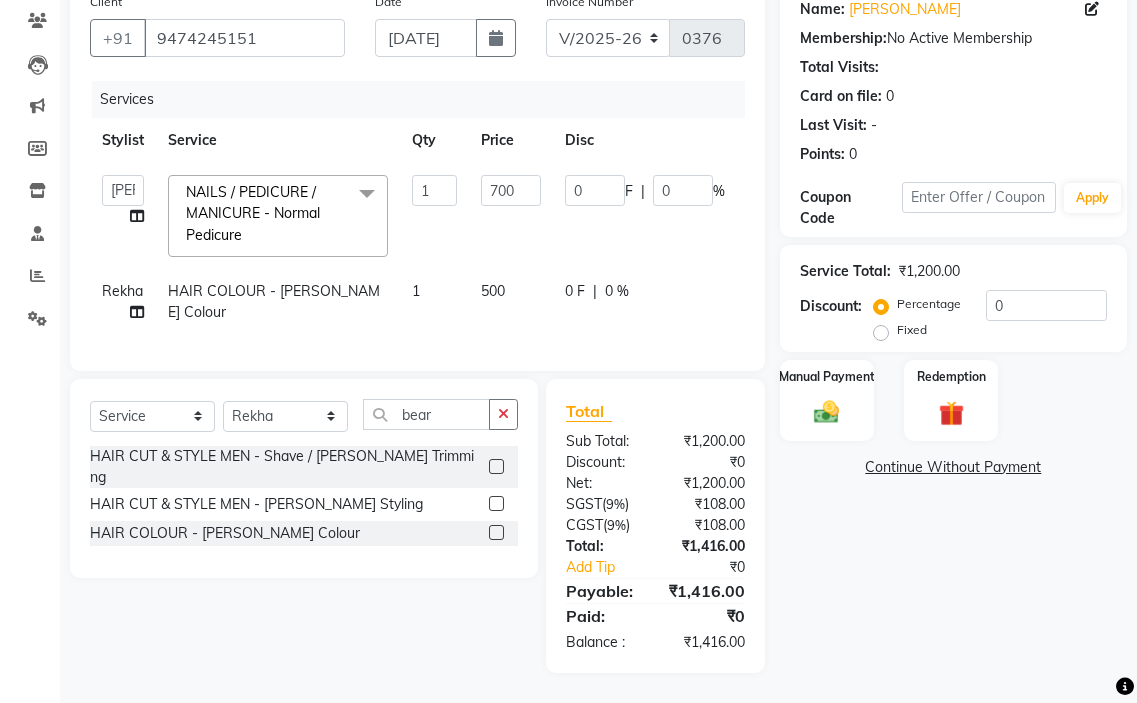 click on "Rekha" 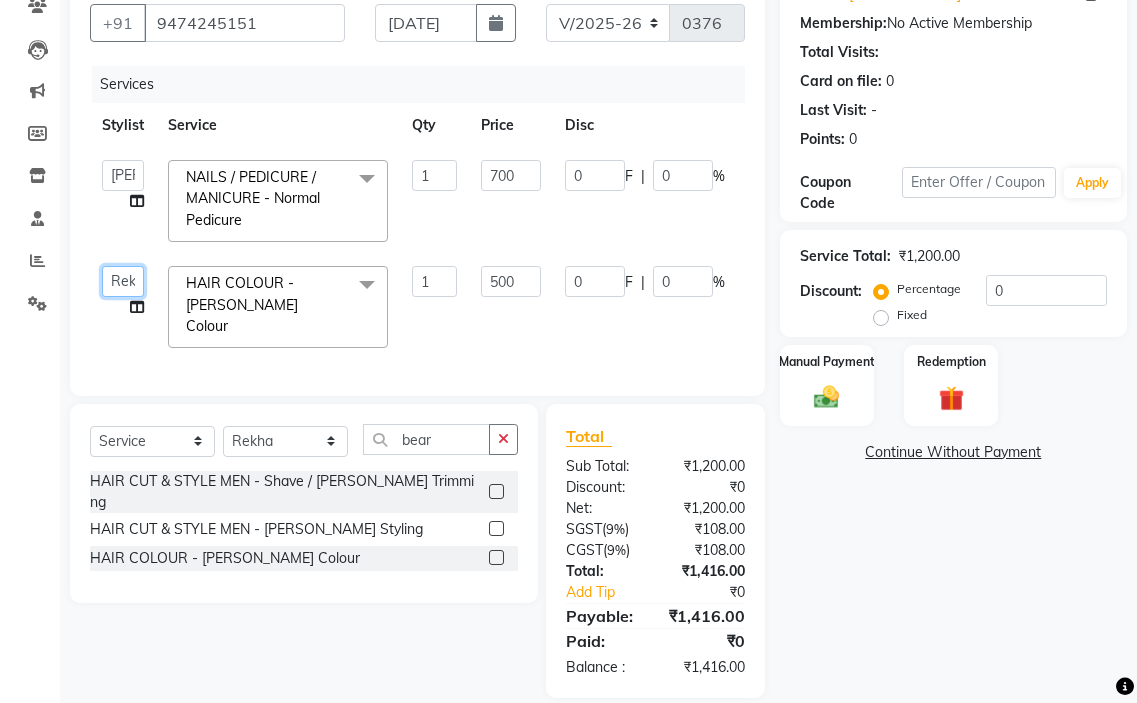 click on "amir hair stylish   [PERSON_NAME]   pooja beautycian   [PERSON_NAME] beautycian   Rekha   [PERSON_NAME]   [PERSON_NAME] beauty and hair" 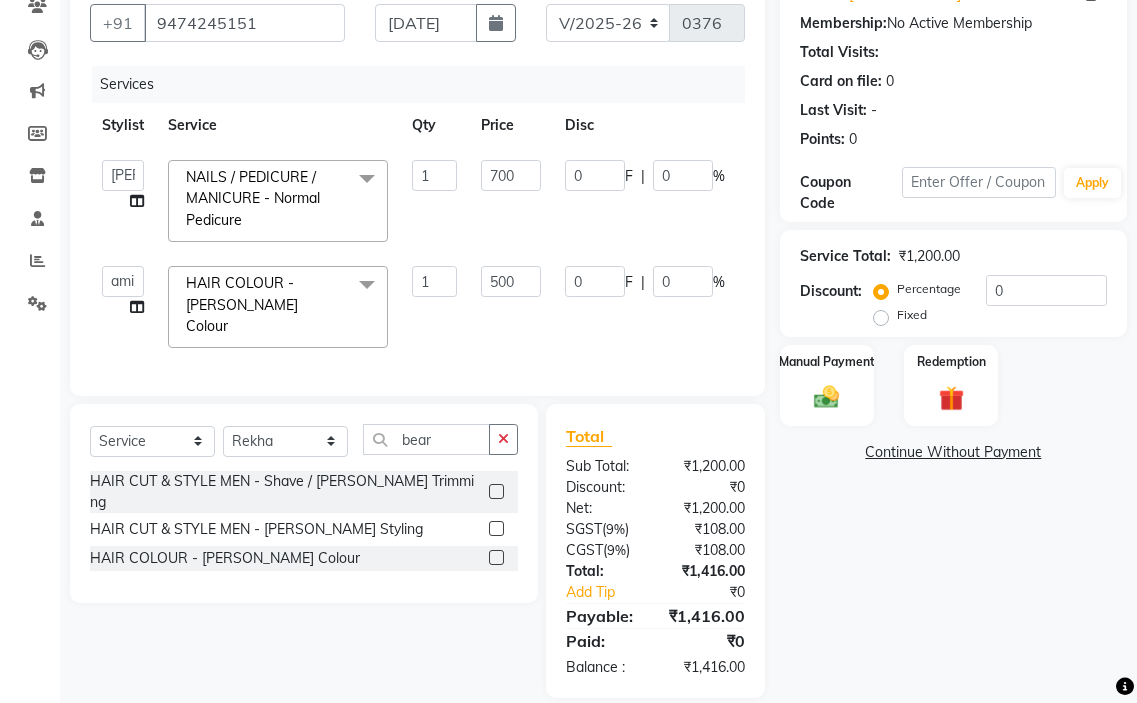 click on "500" 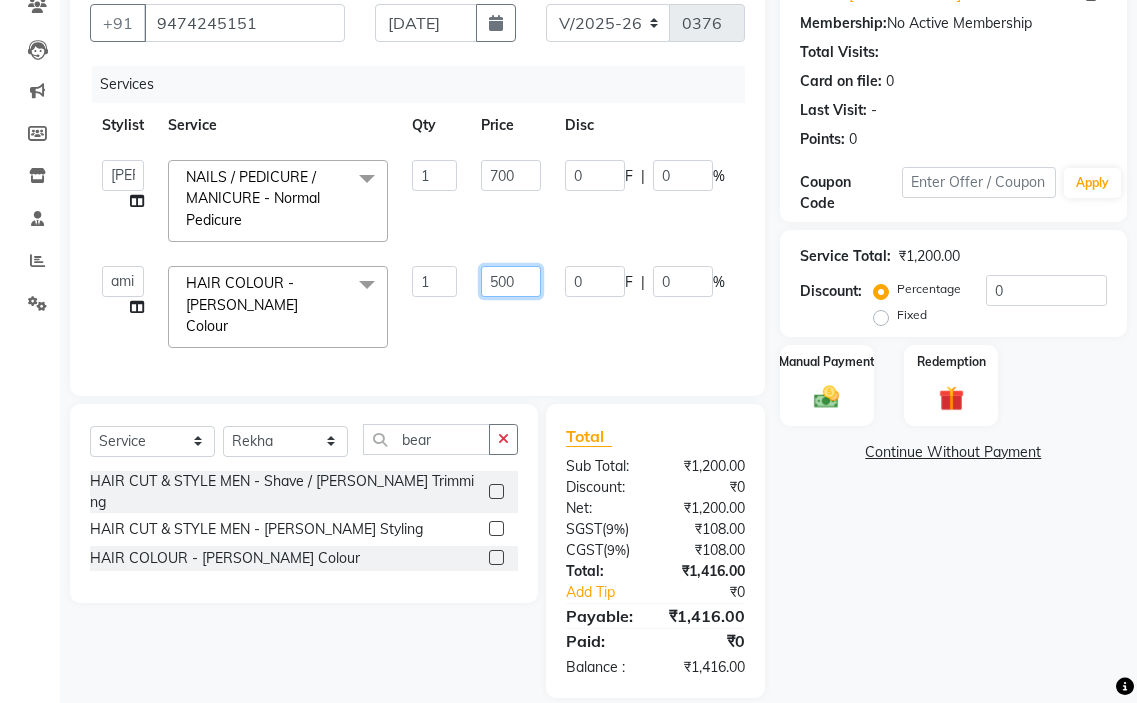 click on "500" 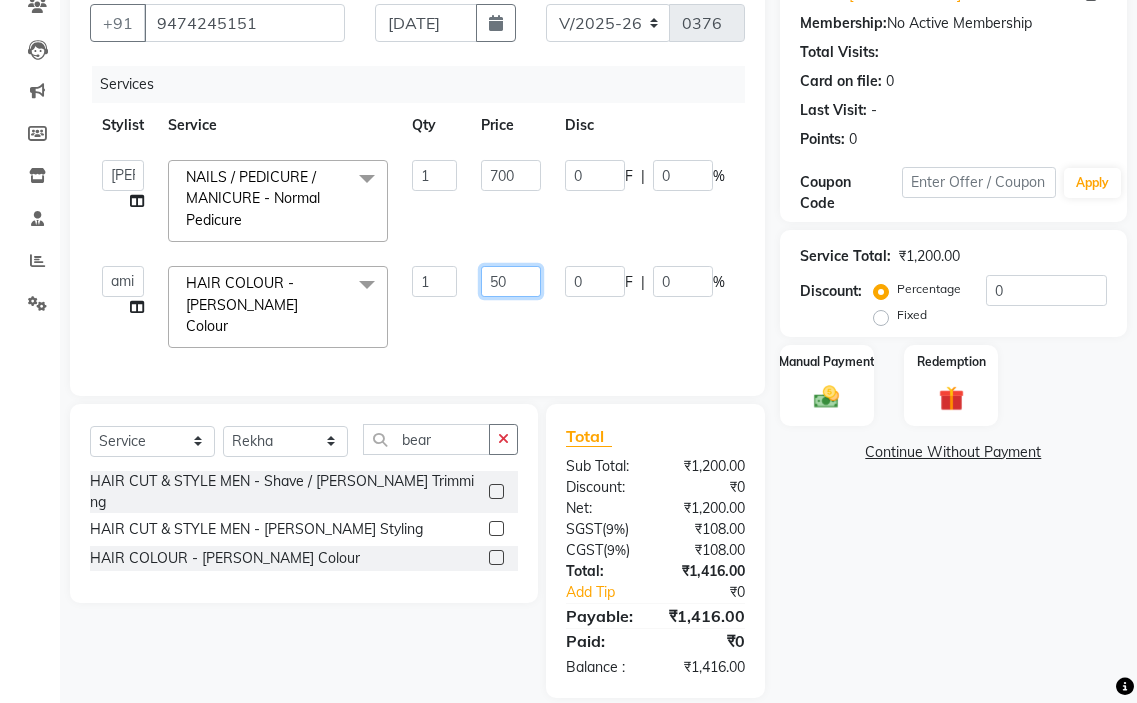 type on "5" 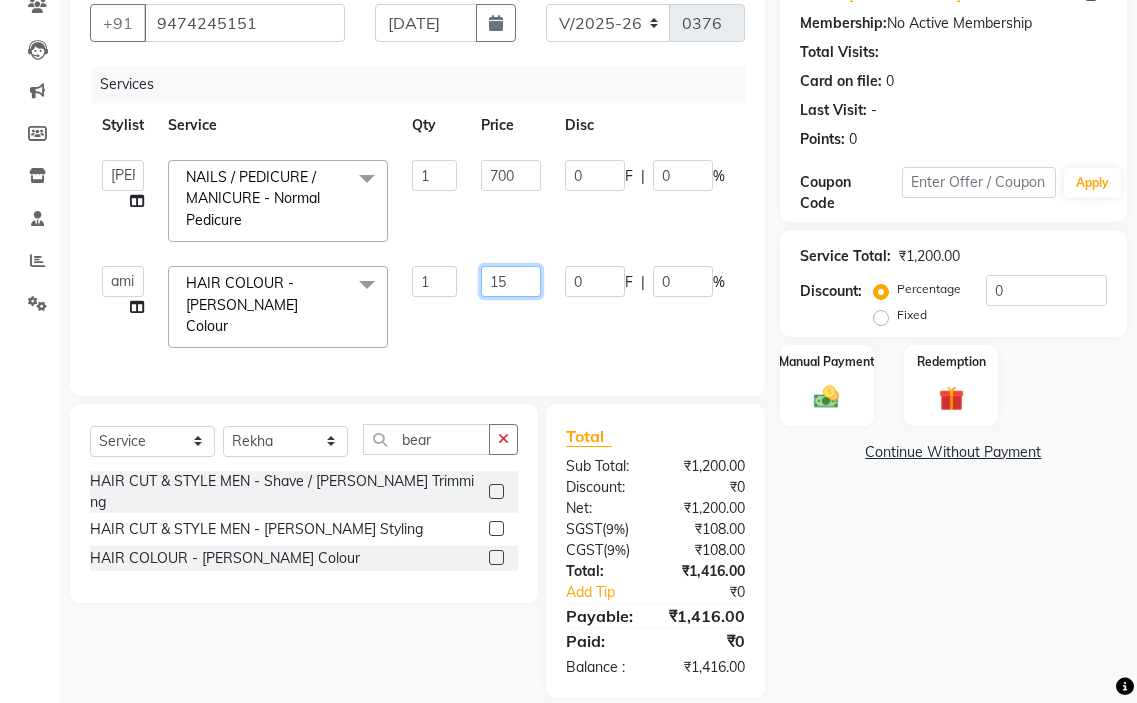 type on "150" 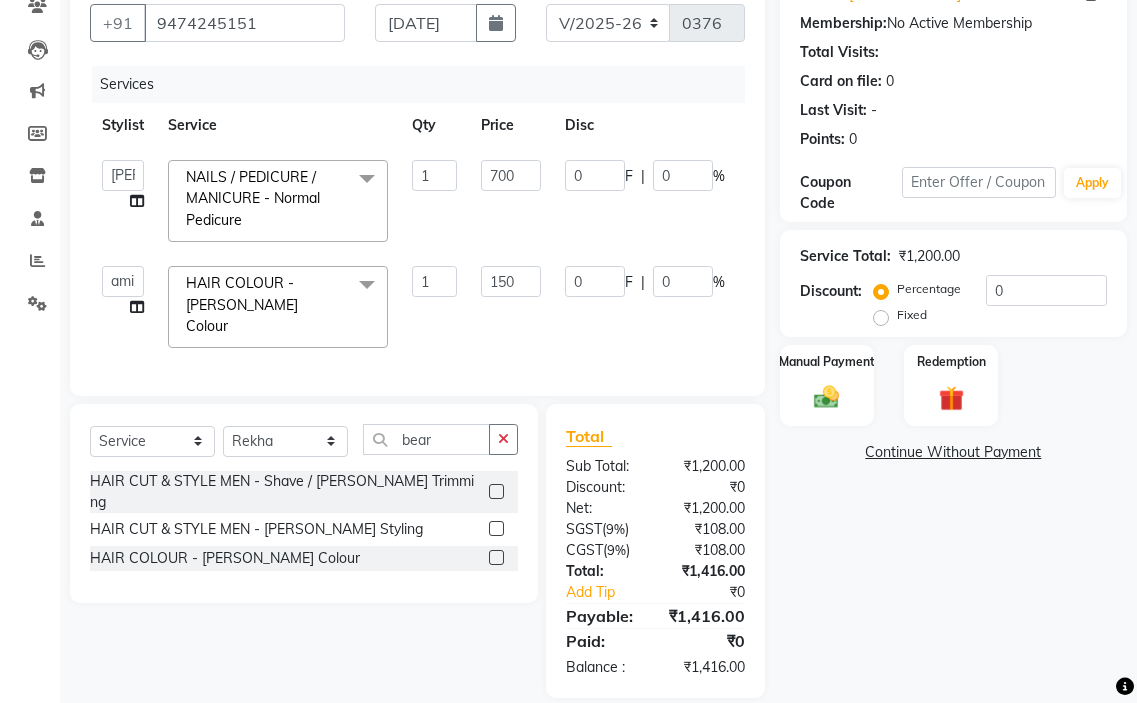 click on "150" 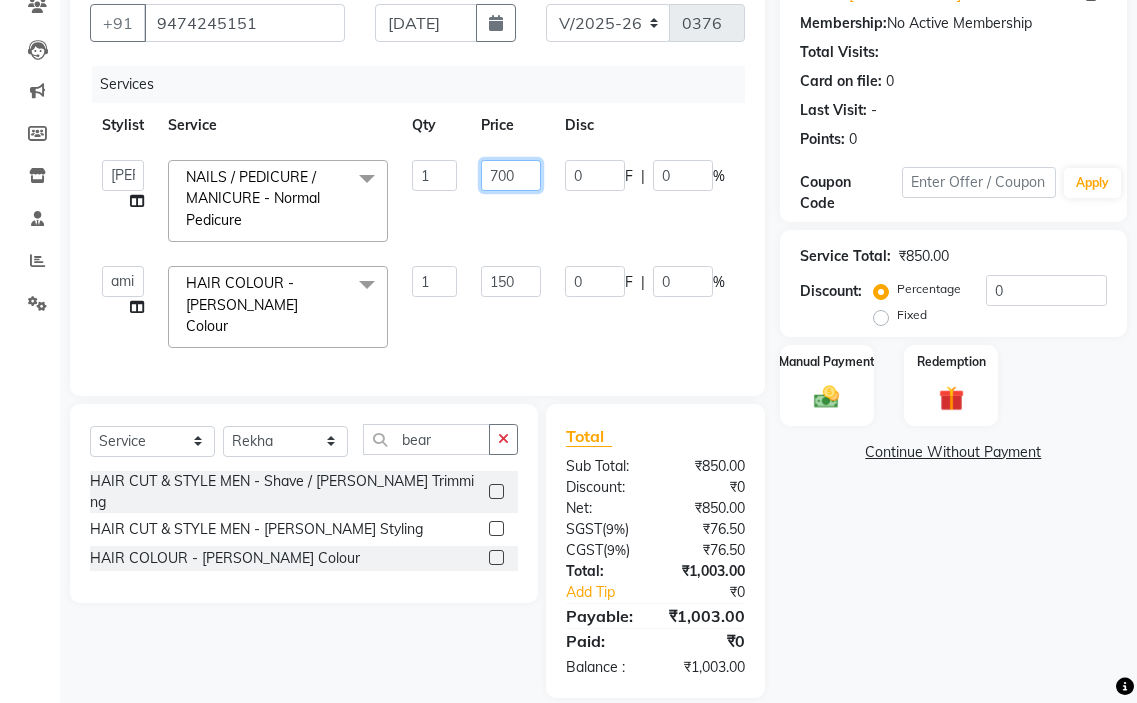 click on "700" 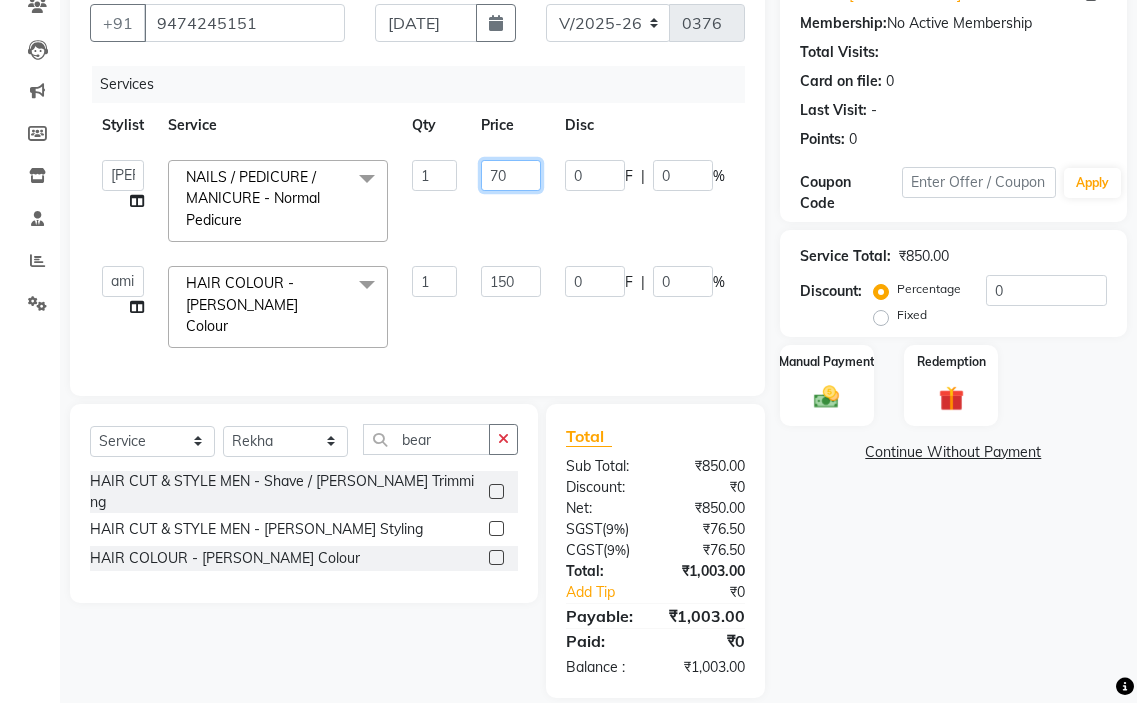 type on "7" 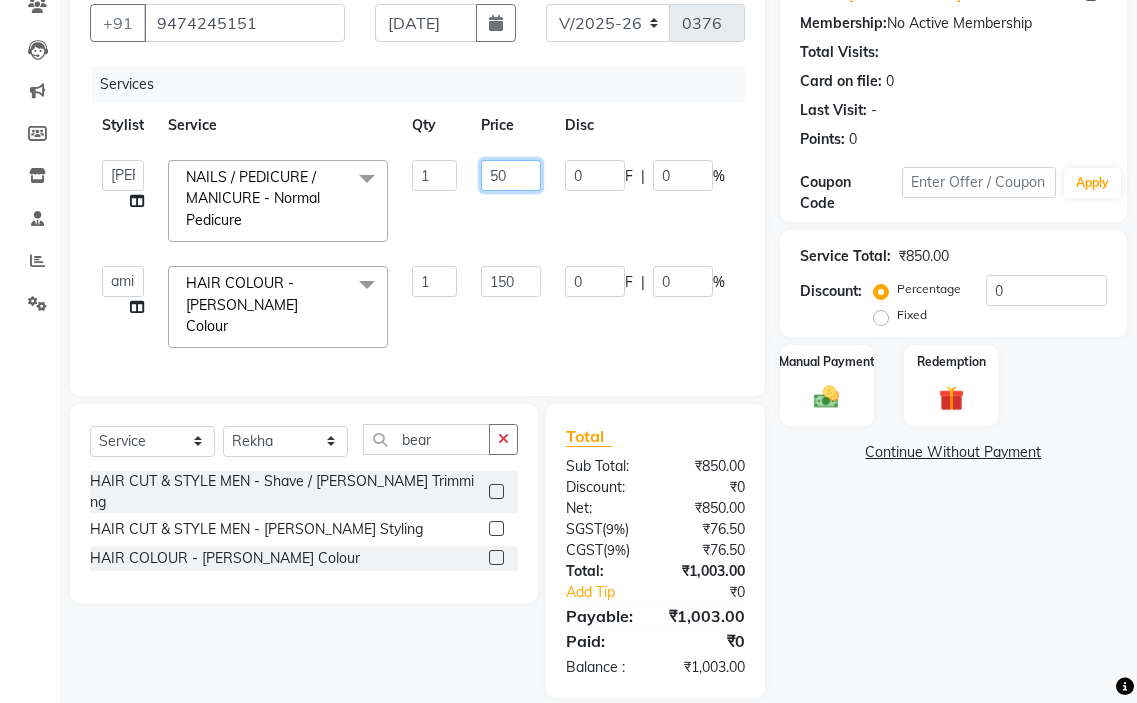 type on "500" 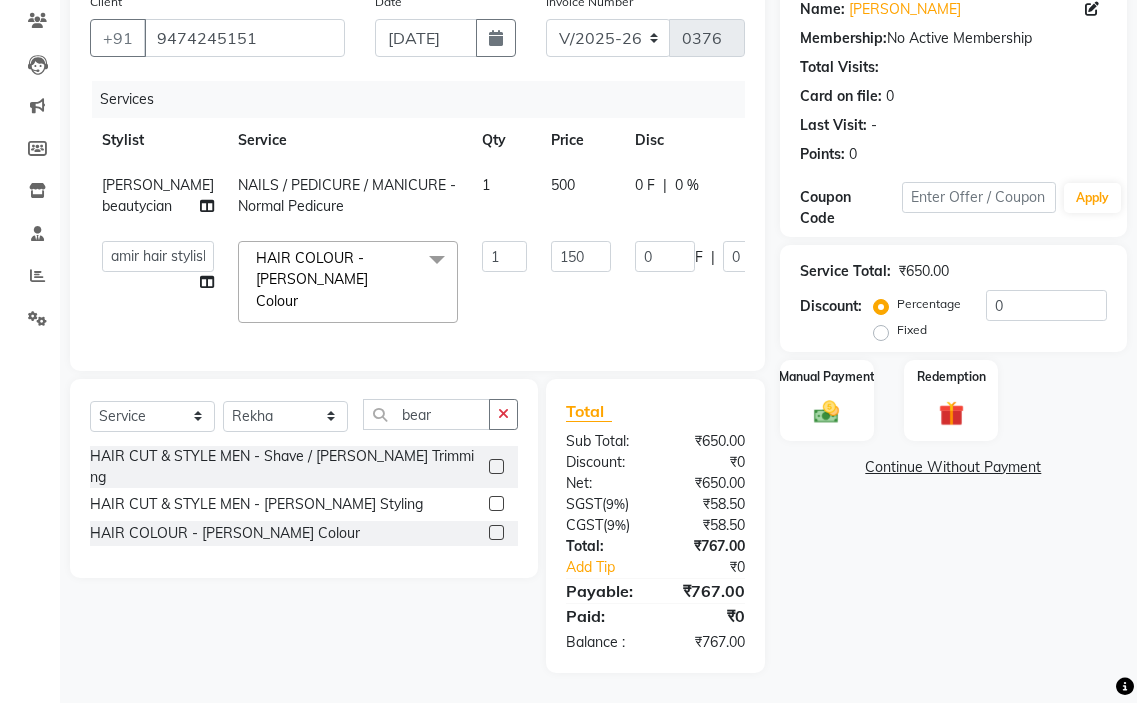 click on "500" 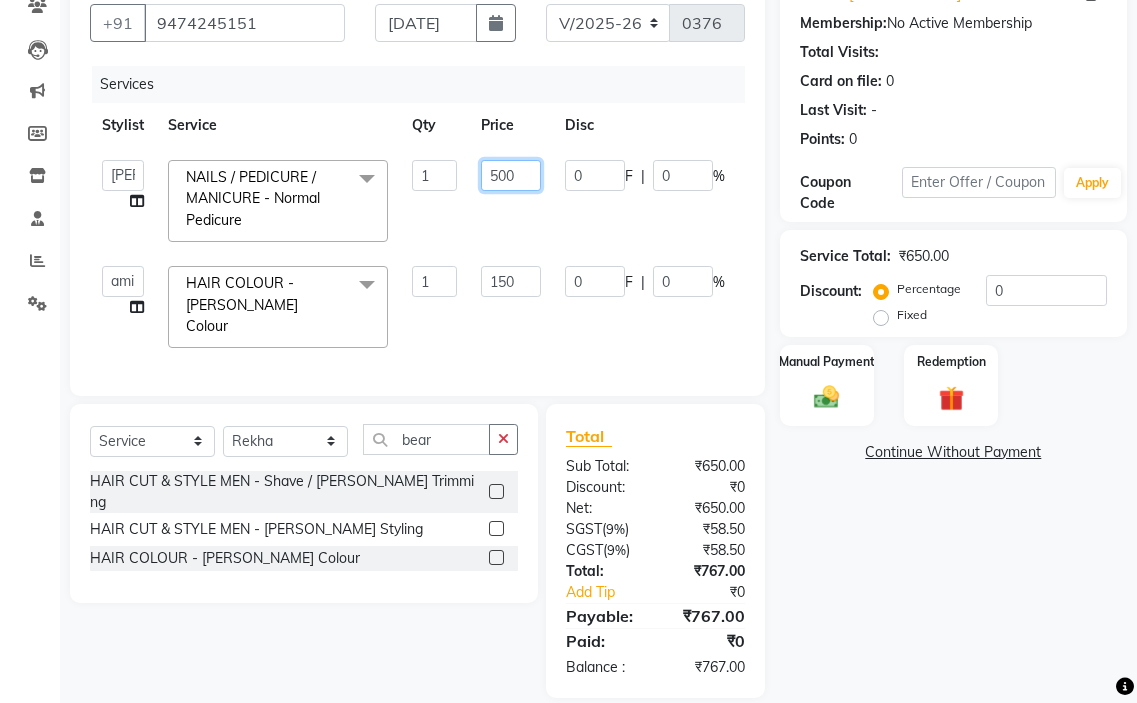 click on "500" 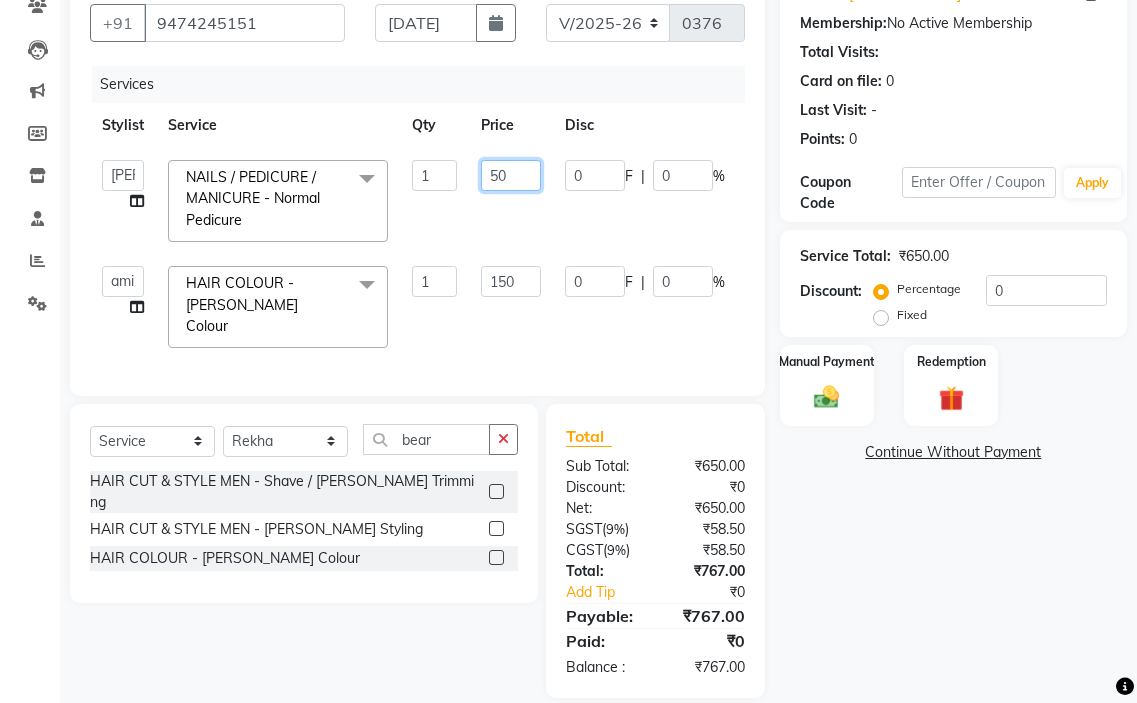 type on "5" 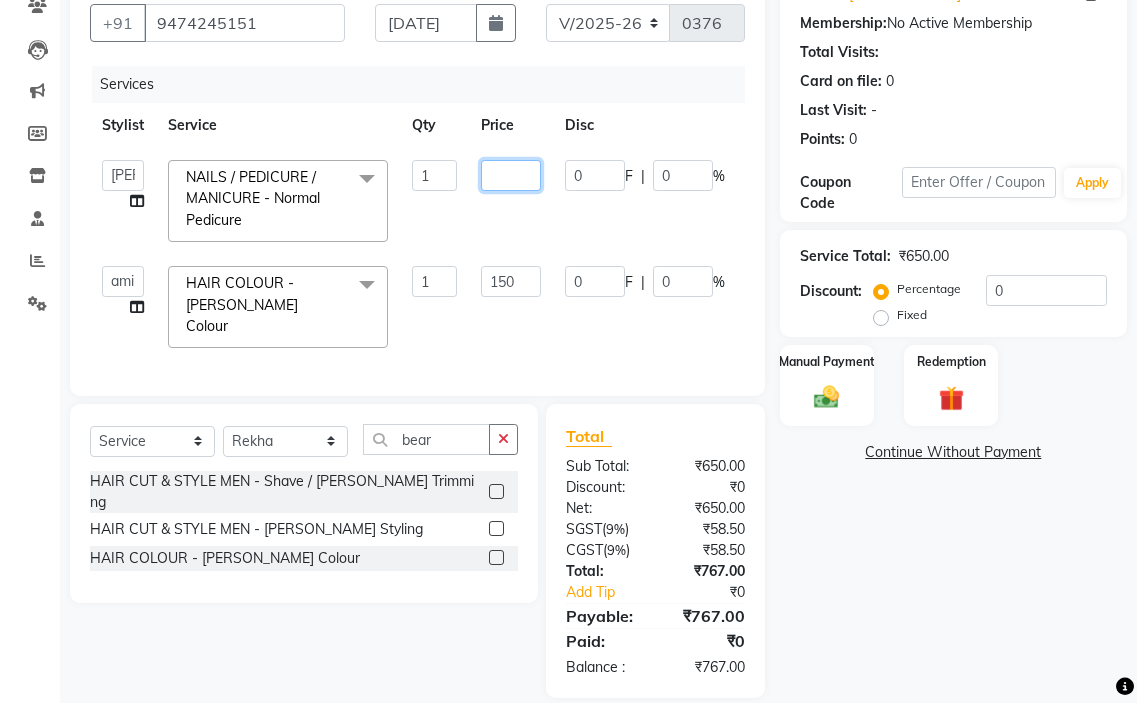 type on "1" 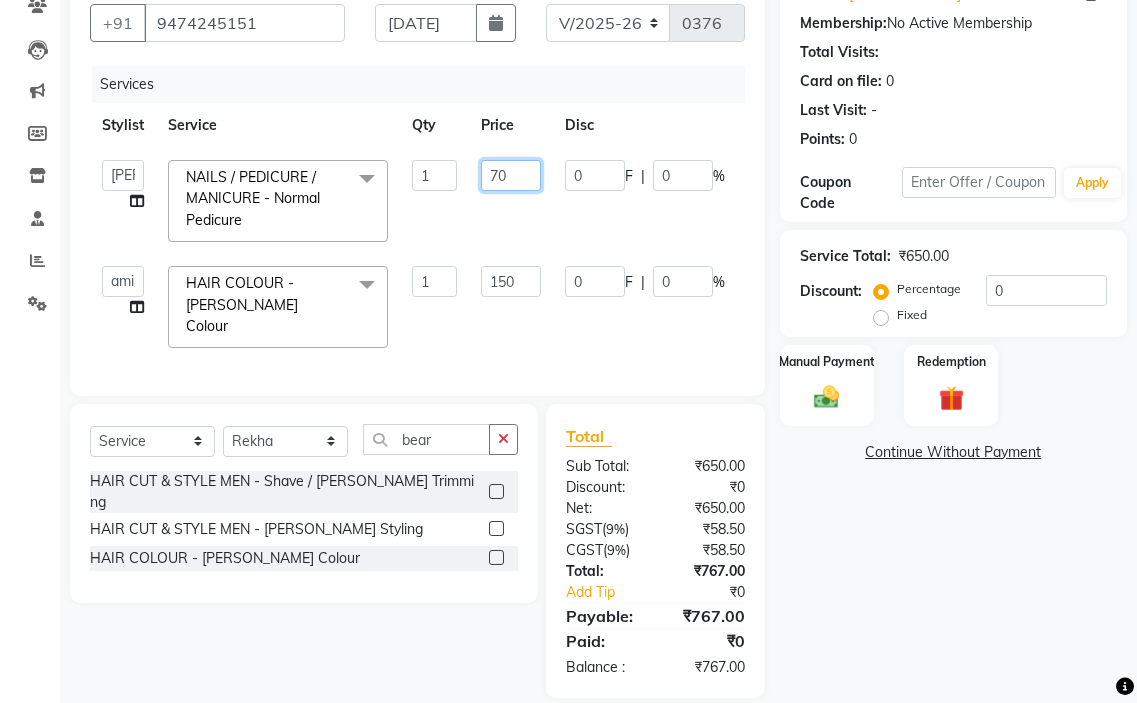 type on "700" 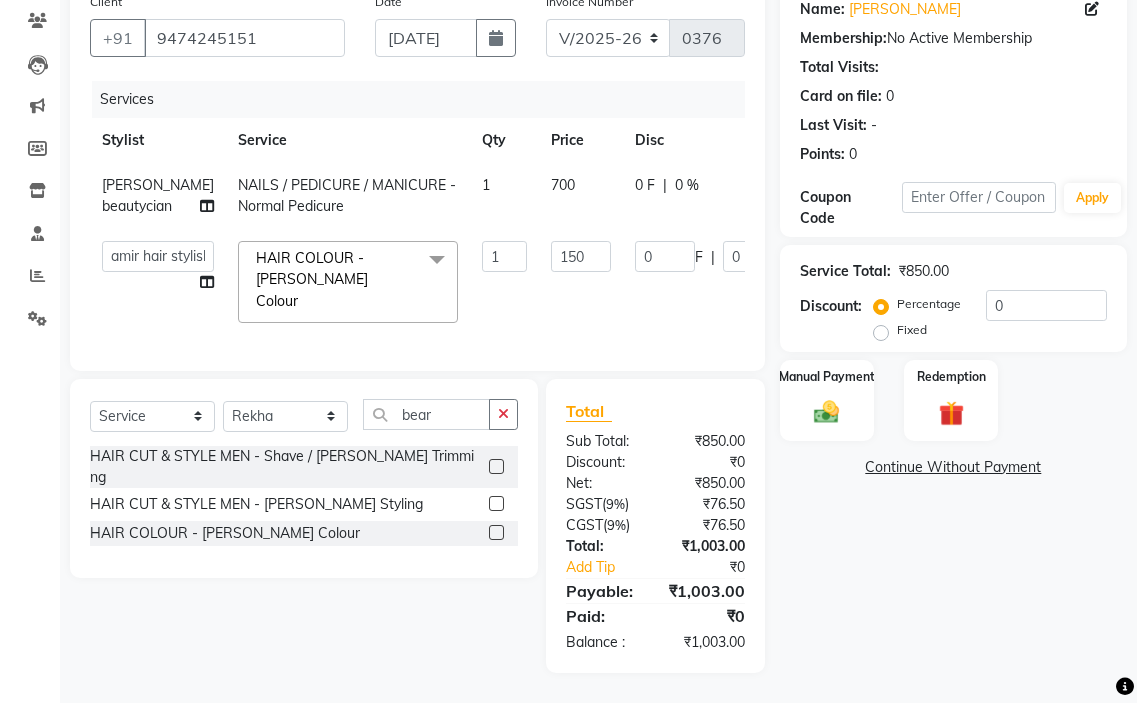 click on "700" 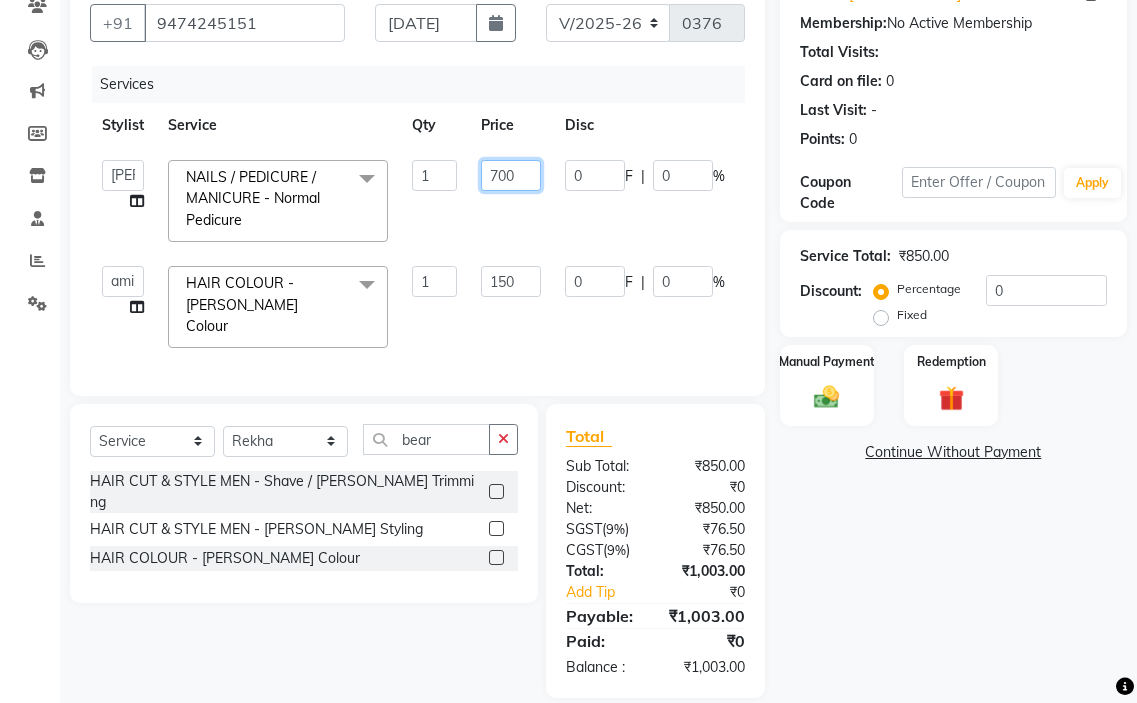 click on "700" 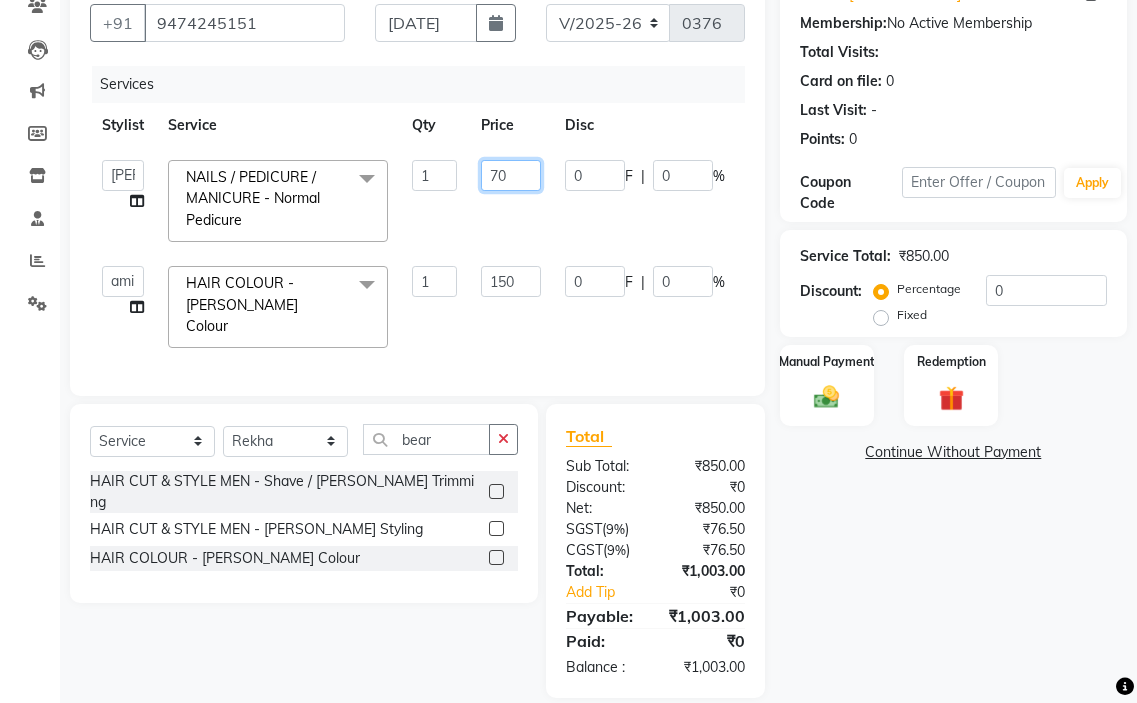 type on "7" 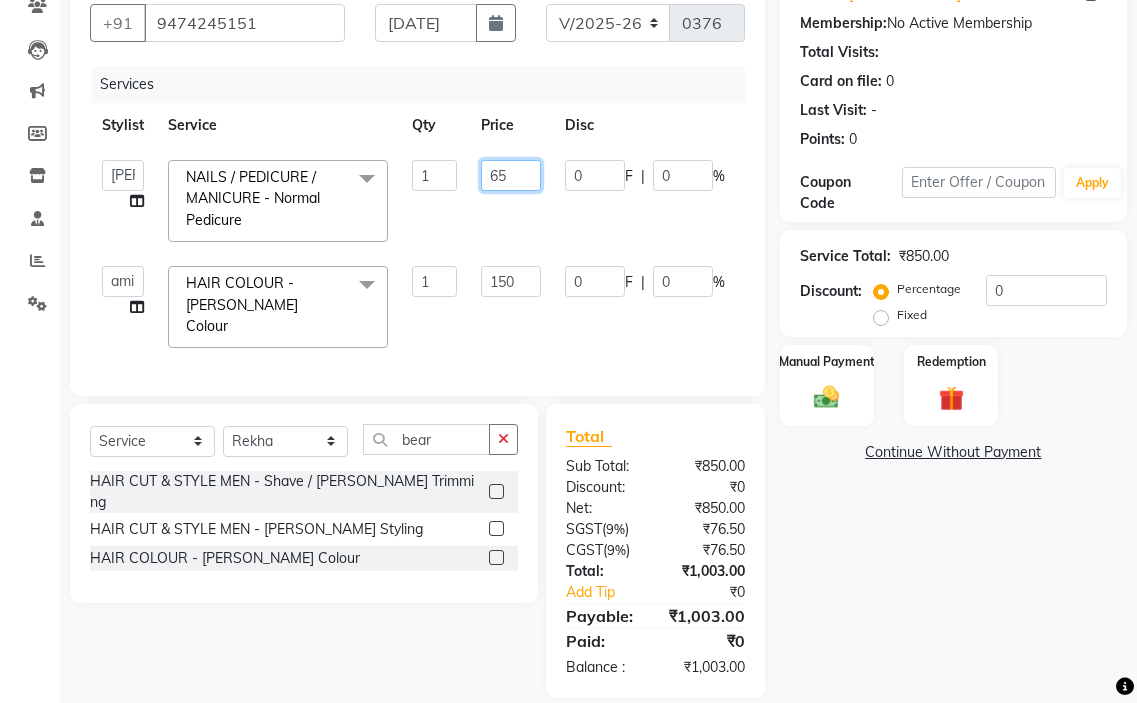type on "650" 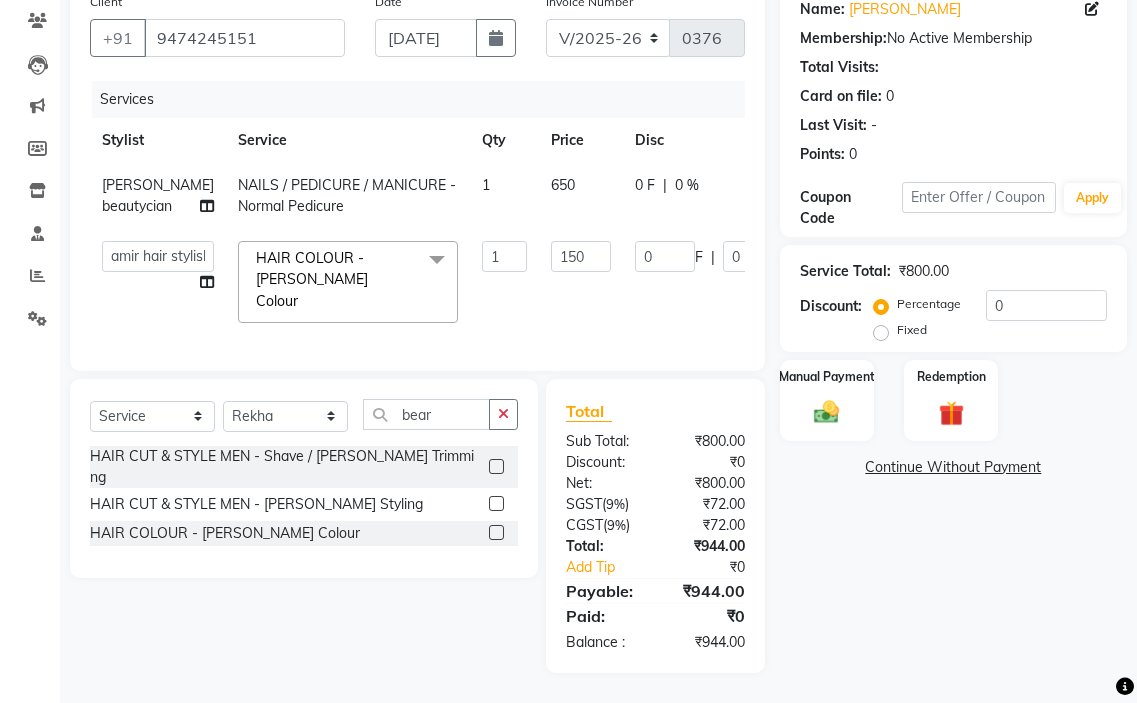 click on "[PERSON_NAME] beautycian NAILS / PEDICURE / MANICURE - Normal Pedicure 1 650 0 F | 0 % 767  amir hair stylish   [PERSON_NAME]   pooja beautycian   [PERSON_NAME] beautycian   Rekha   [PERSON_NAME]   [PERSON_NAME] beauty and hair  HAIR COLOUR - [PERSON_NAME] Colour  x TONGS & ROLLER SET - Shoulder Length TONGS & ROLLER SET - Waist Length TONGS & ROLLER SET - Blow Dry TONGS & ROLLER SET - Wash & Plain Dry TONGS & ROLLER SET - Wash & Blow Dry TONGS & ROLLER SET - Premium Shampoo Wash & Palin Dry TONGS & ROLLER SET - Premium Shampoo Wash & Blow Dry GLOBAL HAIR COLOUR ( WITH [MEDICAL_DATA] ) - Upto Neck GLOBAL HAIR COLOUR ( WITH [MEDICAL_DATA] ) - Upto Sholder GLOBAL HAIR COLOUR ( WITH [MEDICAL_DATA] ) - Upto Mid-back GLOBAL HAIR COLOUR ( WITH [MEDICAL_DATA] ) - Waist & Below GLOBAL HAIR COLOUR ( WITH [MEDICAL_DATA] ) - Root touch up (upto 2 inch) GLOBAL HIGHLIGHTS - Upto Neck GLOBAL HIGHLIGHTS - Upto Sholder GLOBAL HIGHLIGHTS - Upto Mid-back GLOBAL HIGHLIGHTS - Waist & Below GLOBAL HIGHLIGHTS - Crown Highlights GLOBAL HIGHLIGHTS - Highlight Perstreaks & Prelightninh DE TAN - Half Leg" 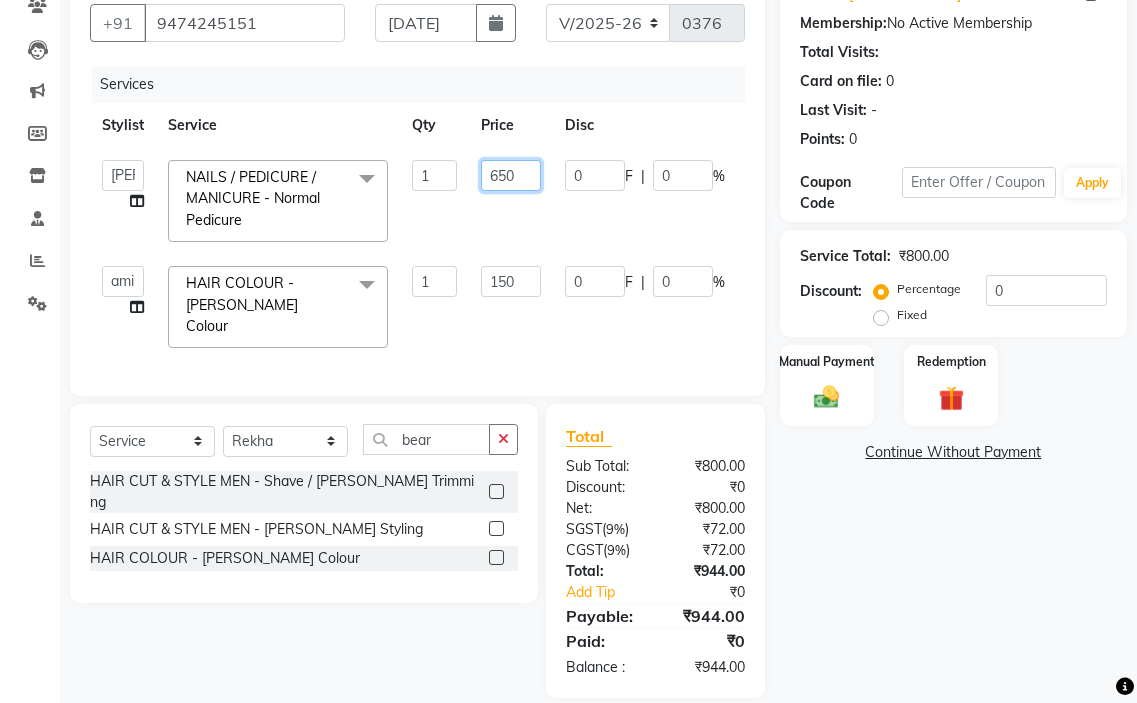 click on "650" 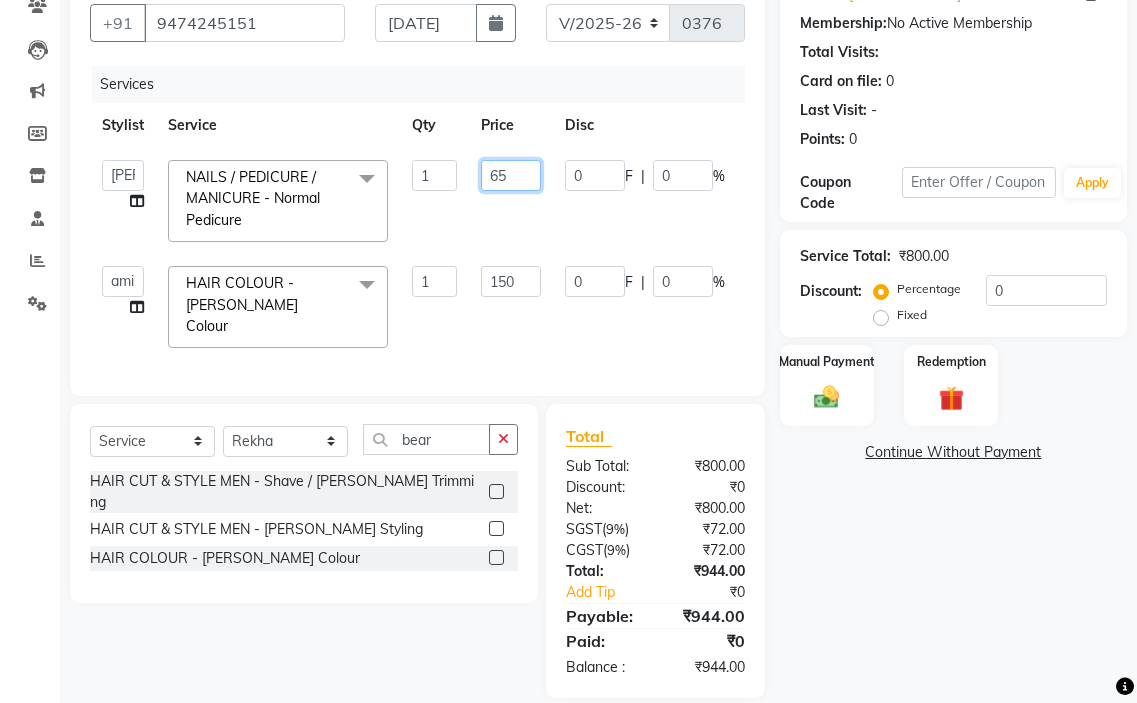 type on "655" 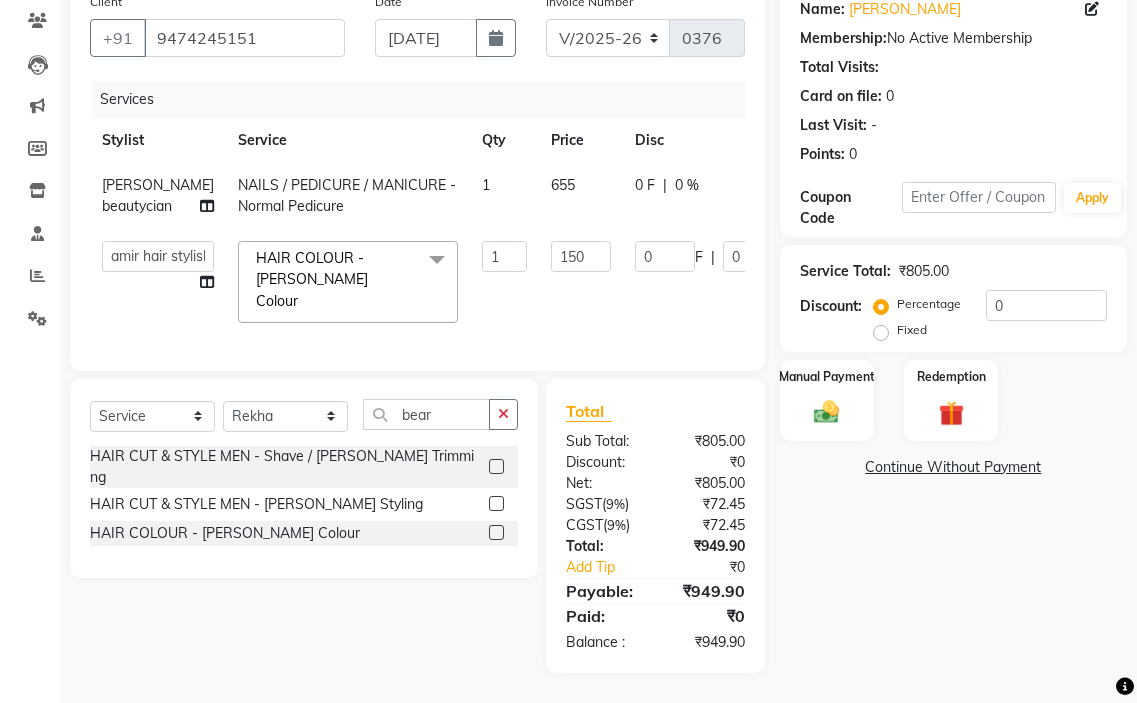 click on "655" 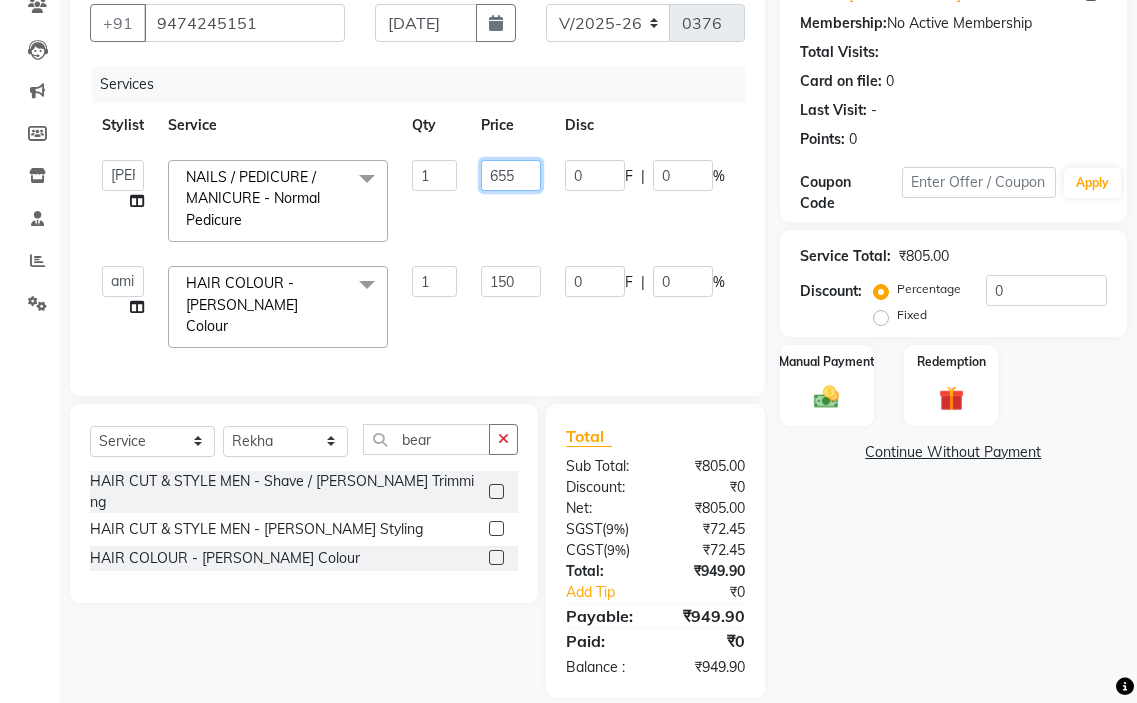 click on "655" 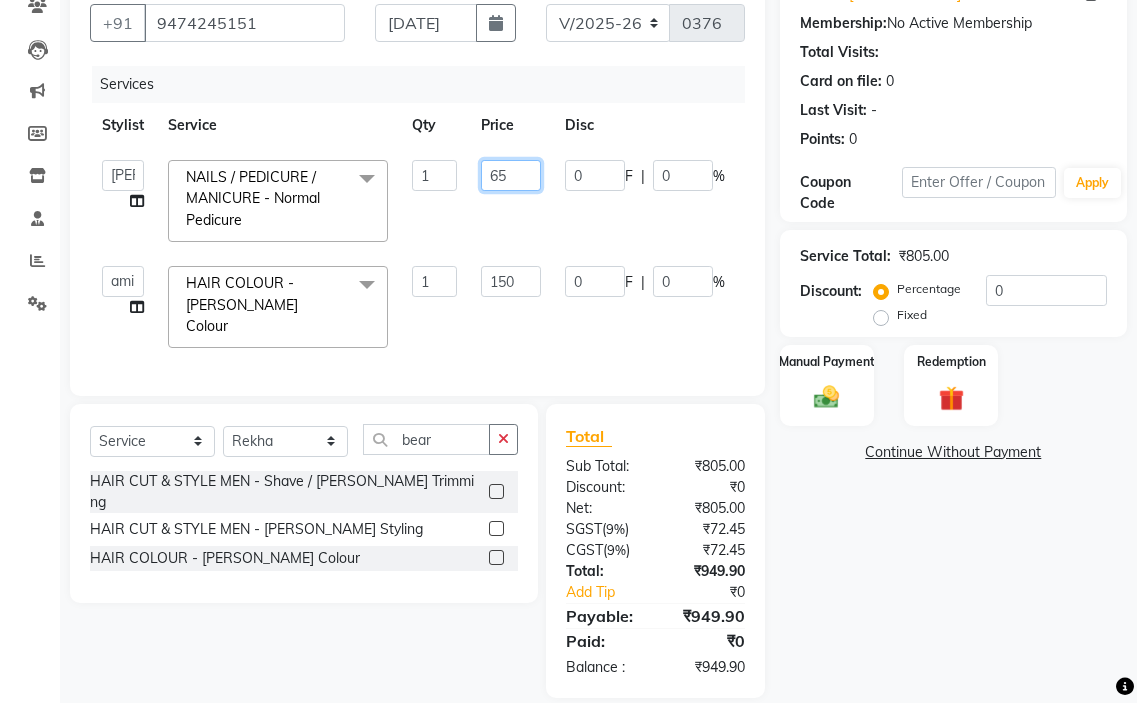 type on "656" 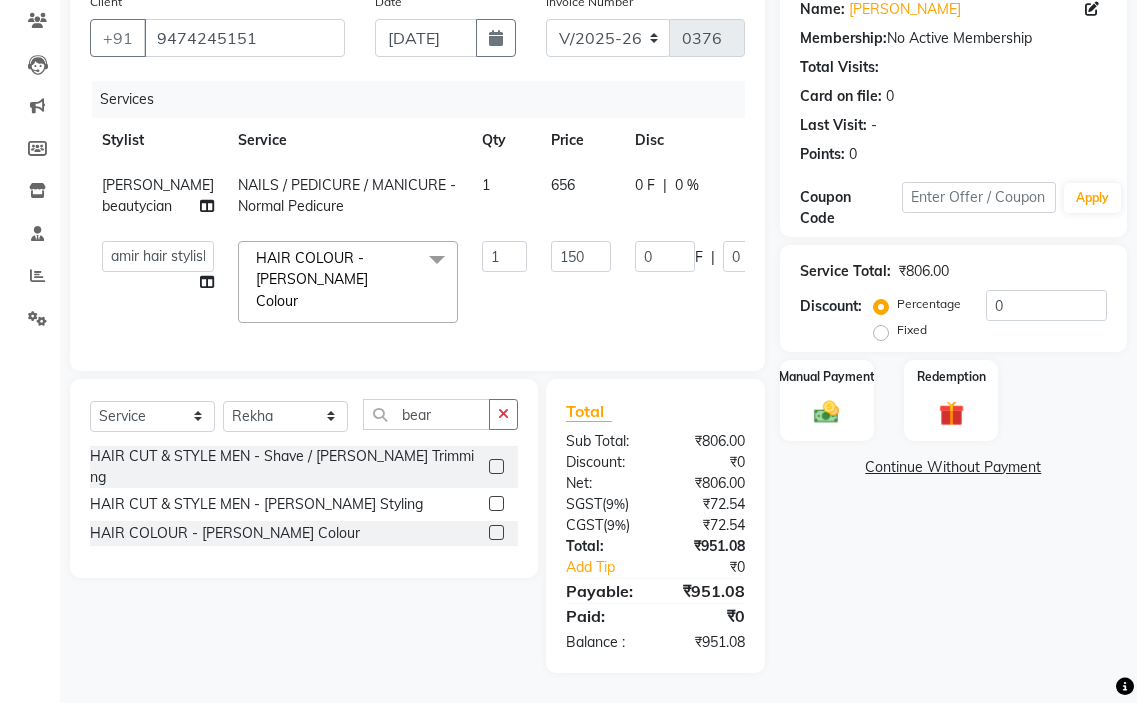 click on "[PERSON_NAME] beautycian NAILS / PEDICURE / MANICURE - Normal Pedicure 1 656 0 F | 0 % 774.08" 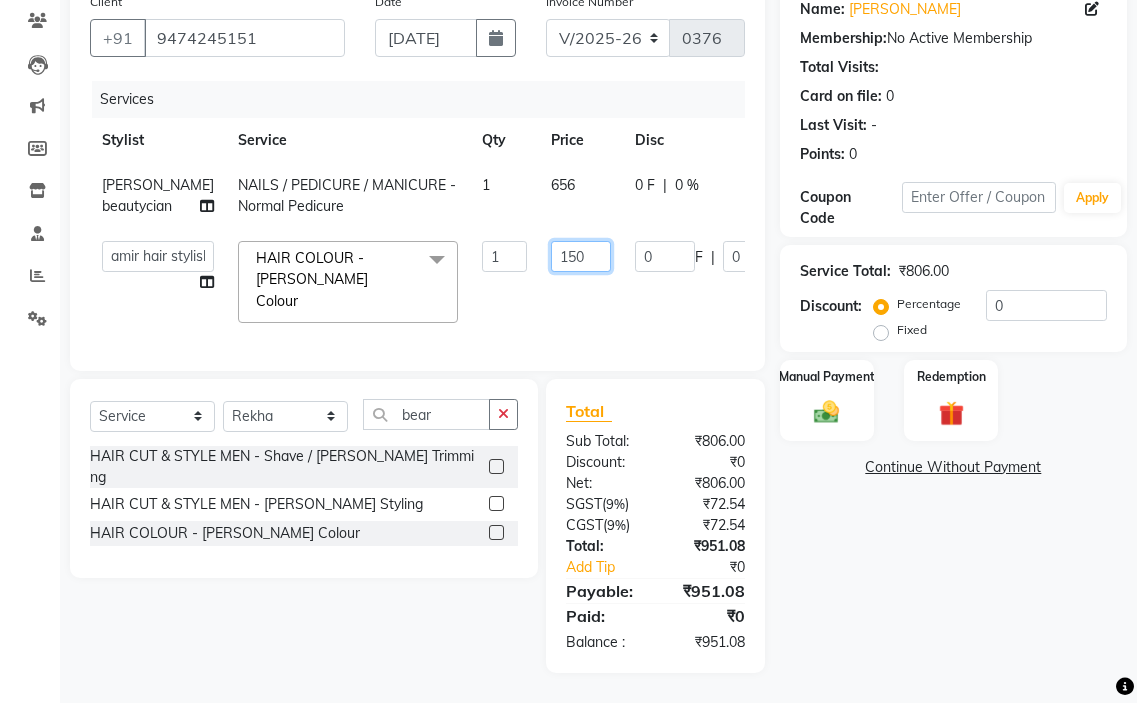 click on "150" 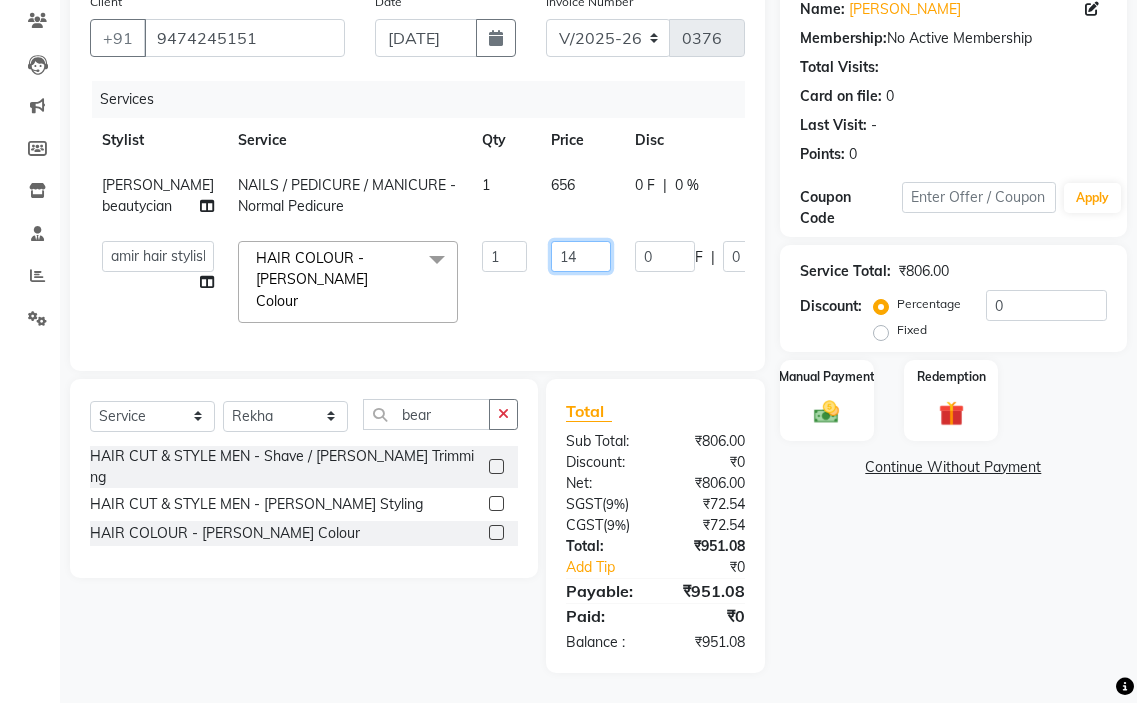 type on "149" 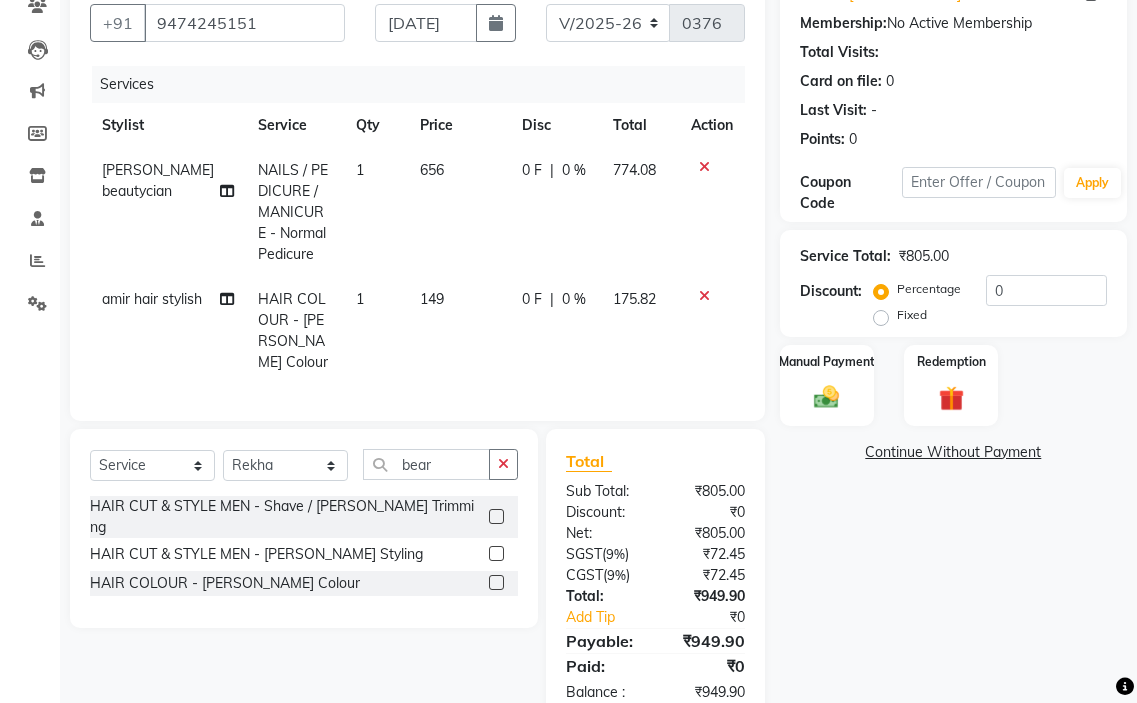 click on "149" 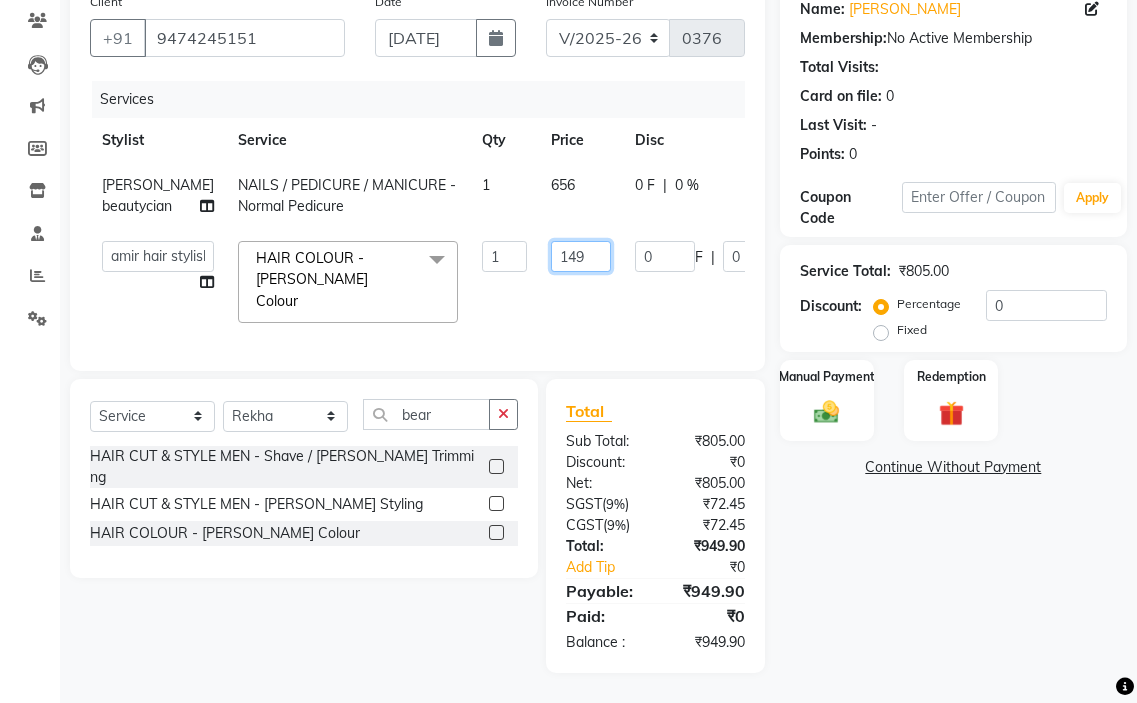 click on "149" 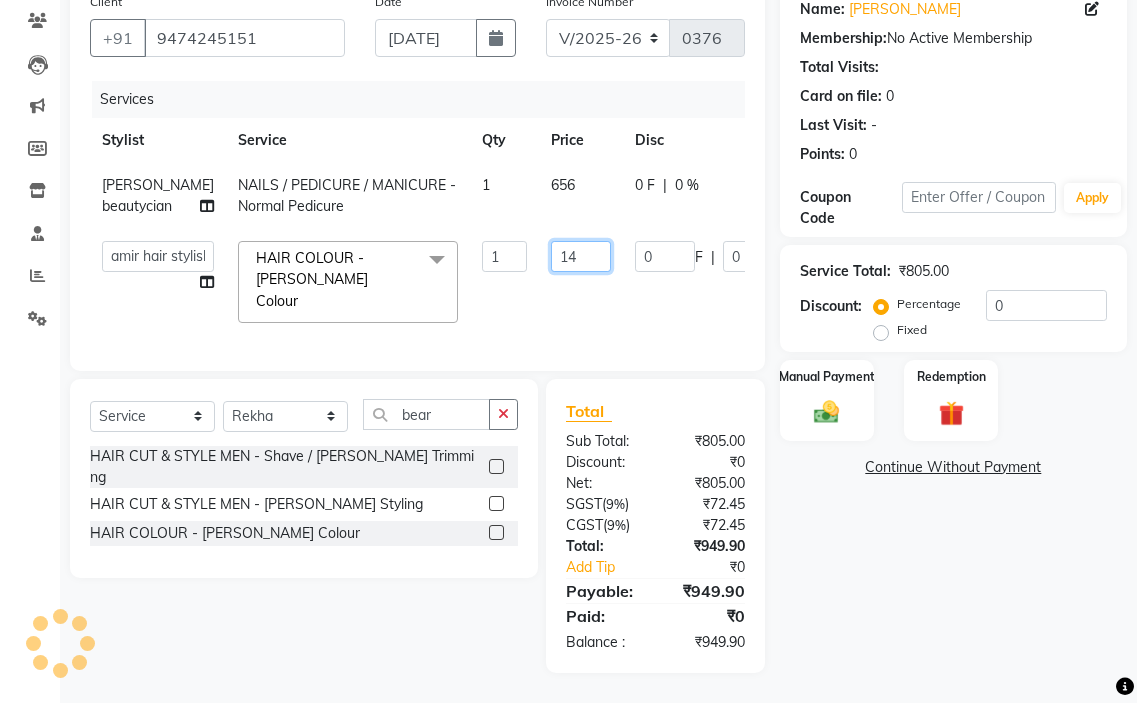 type on "140" 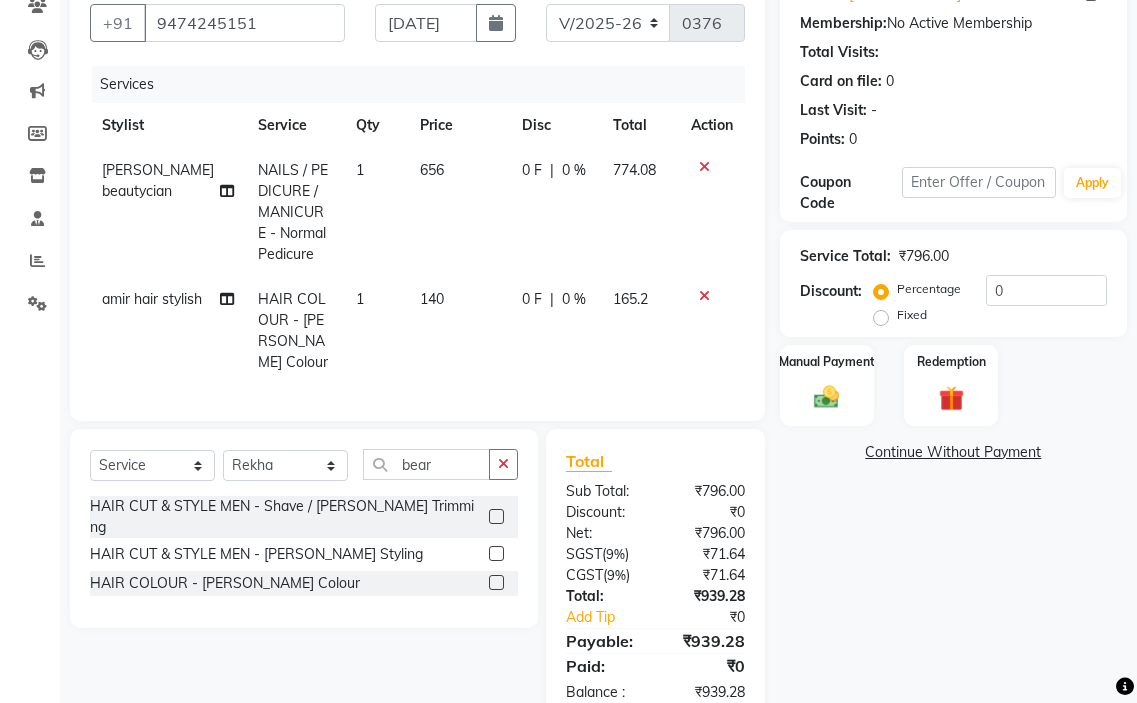 click on "amir hair stylish HAIR COLOUR - [PERSON_NAME] Colour 1 140 0 F | 0 % 165.2" 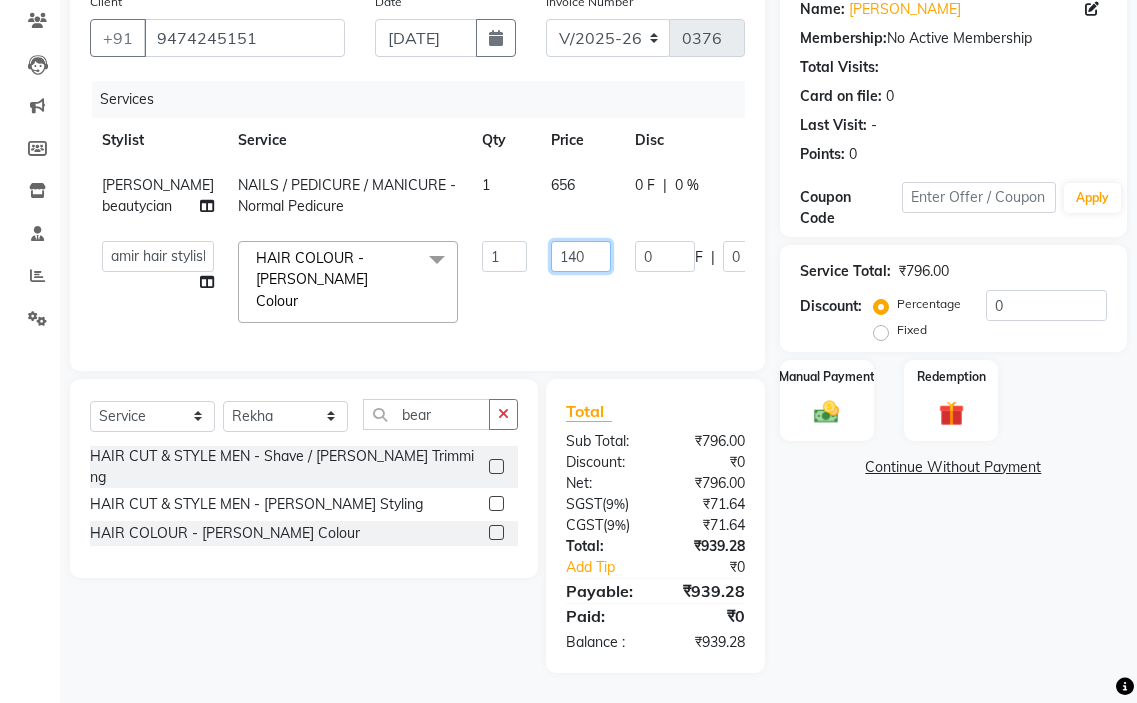 click on "140" 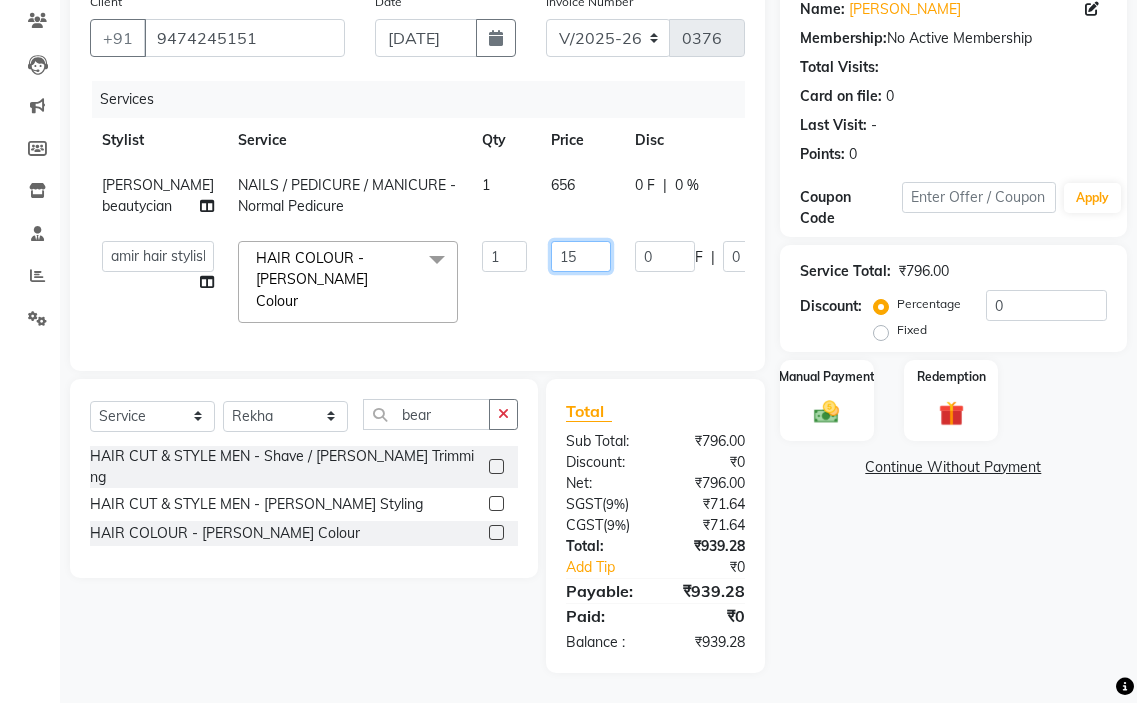 type on "150" 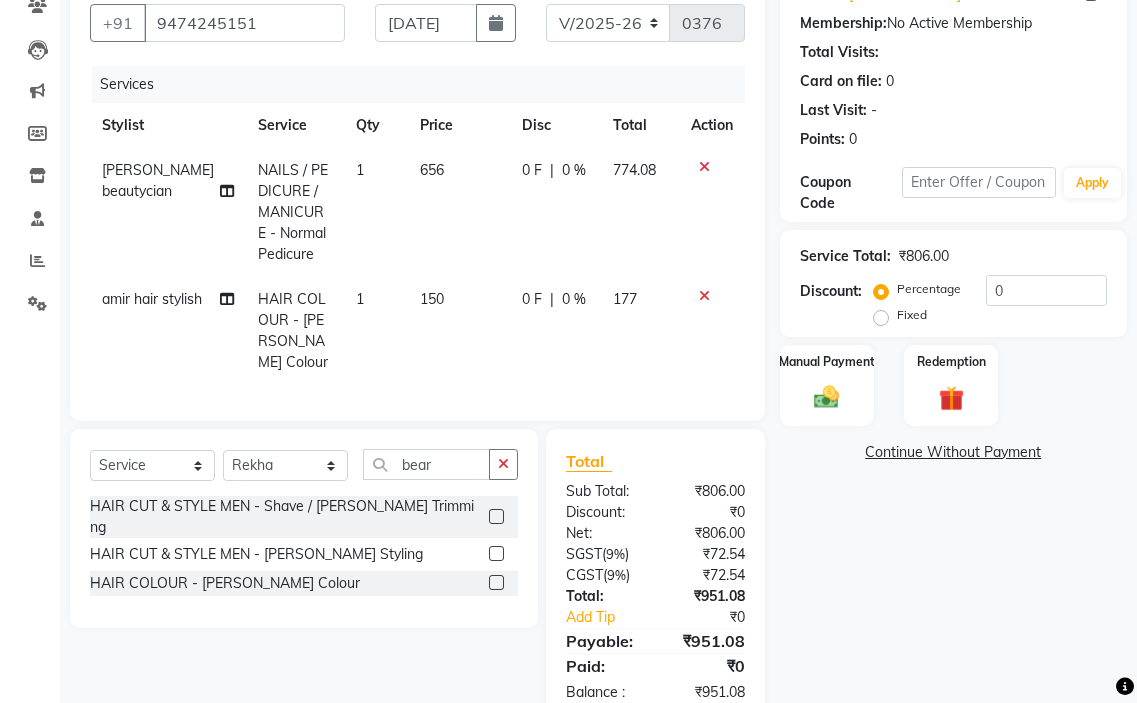 click on "0 F | 0 %" 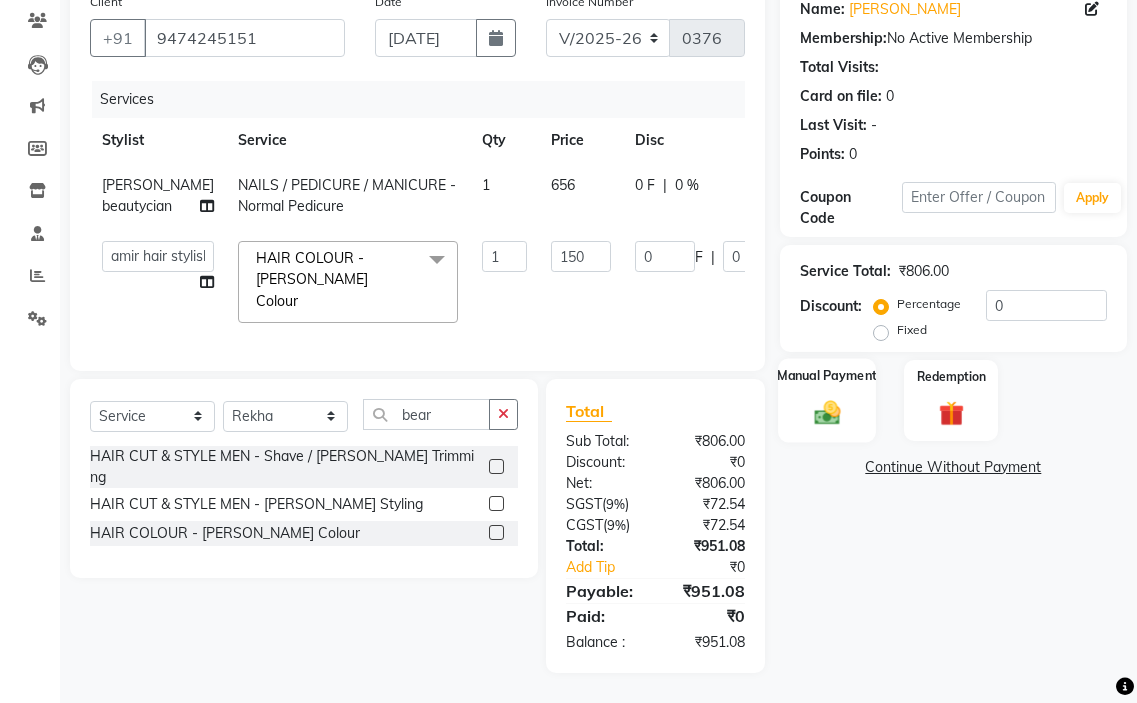 click 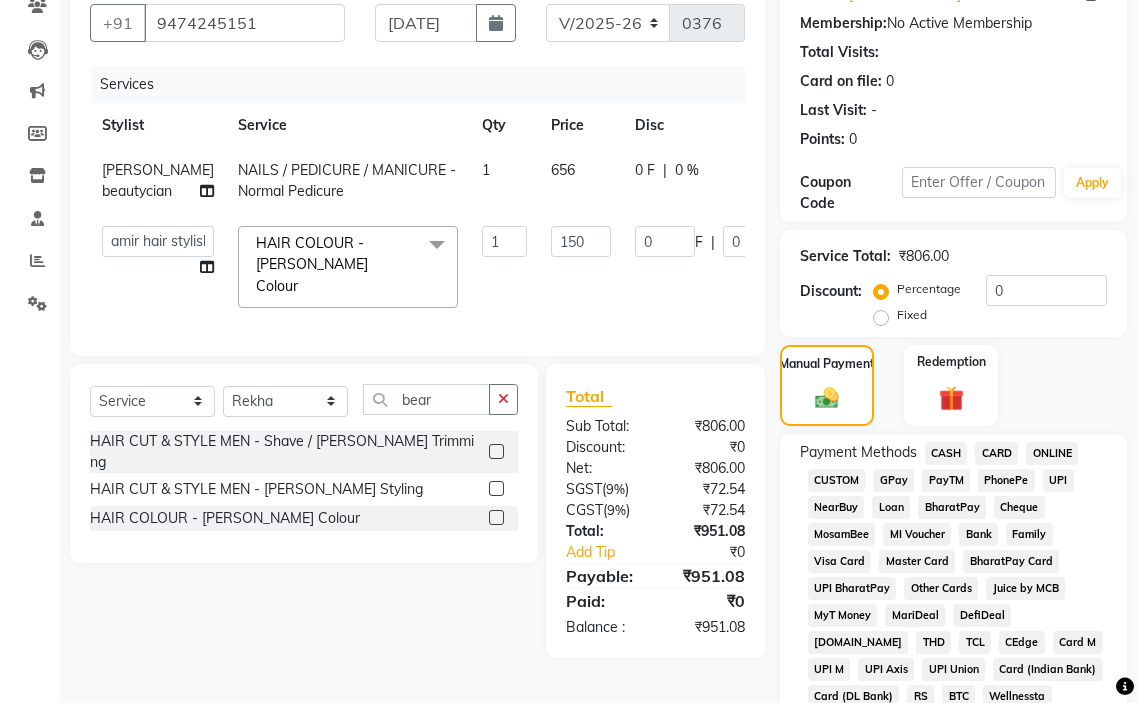 click on "GPay" 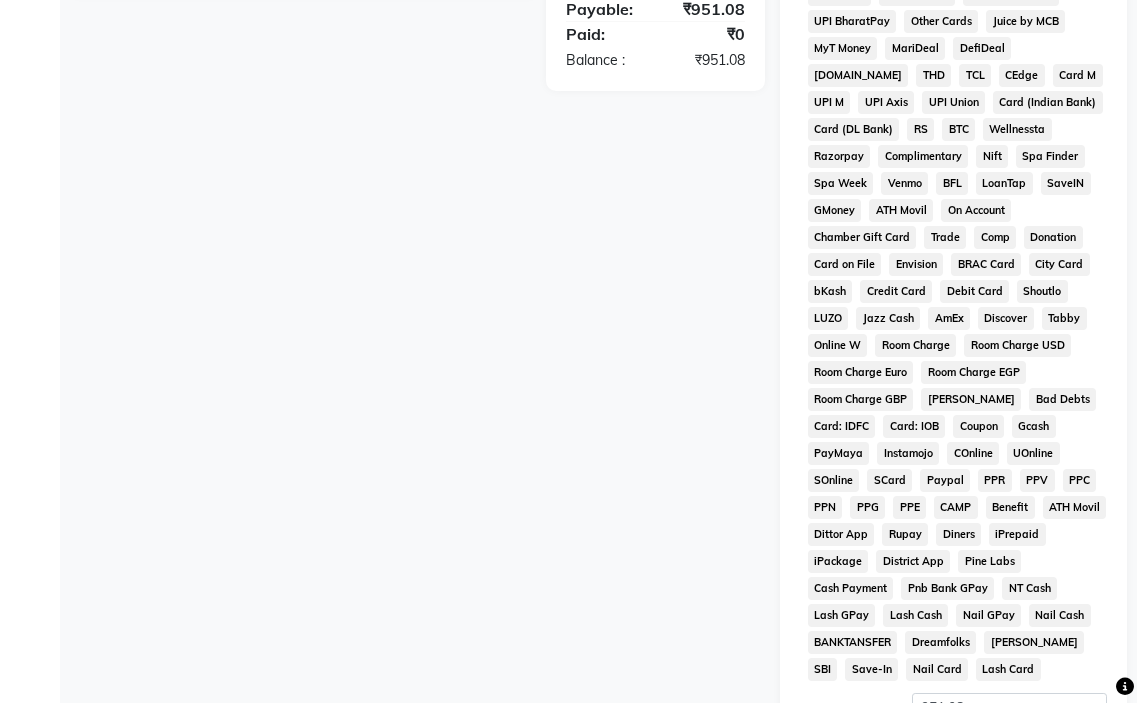 scroll, scrollTop: 1010, scrollLeft: 0, axis: vertical 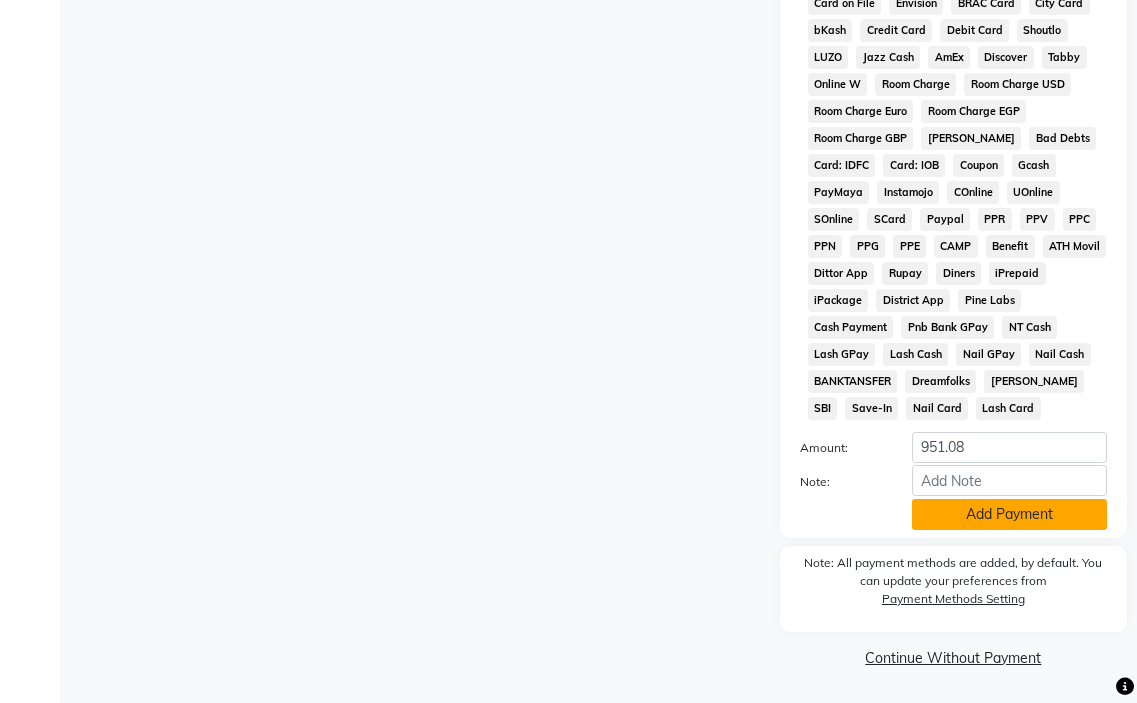 click on "Add Payment" 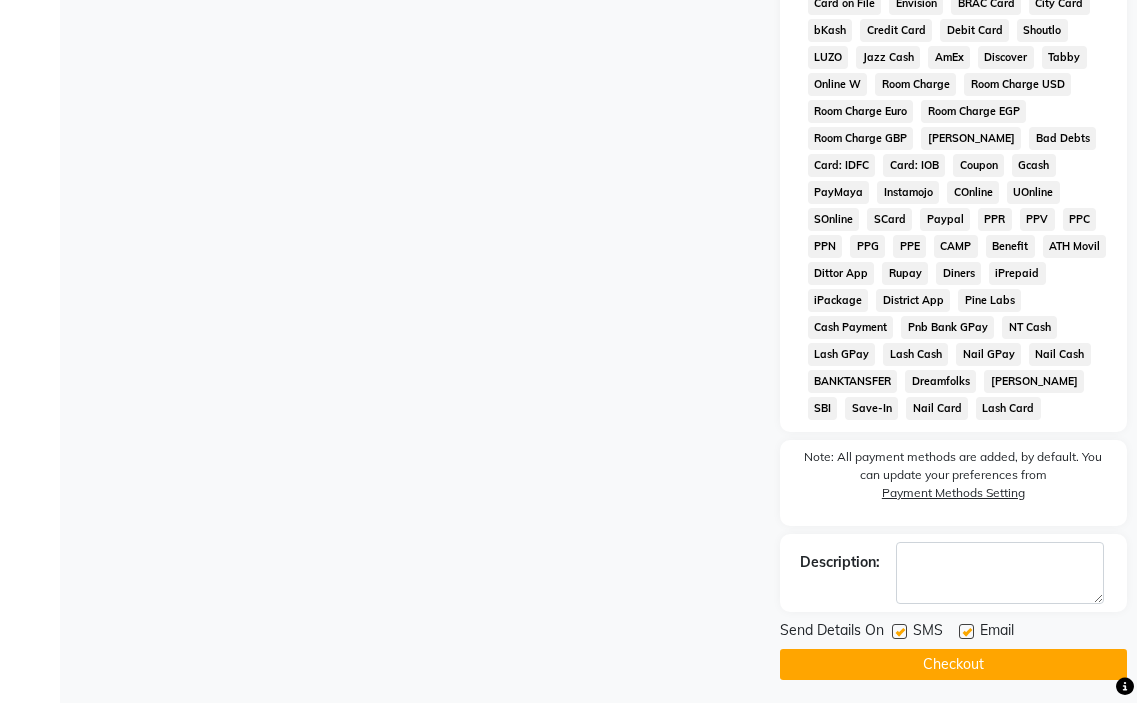 click 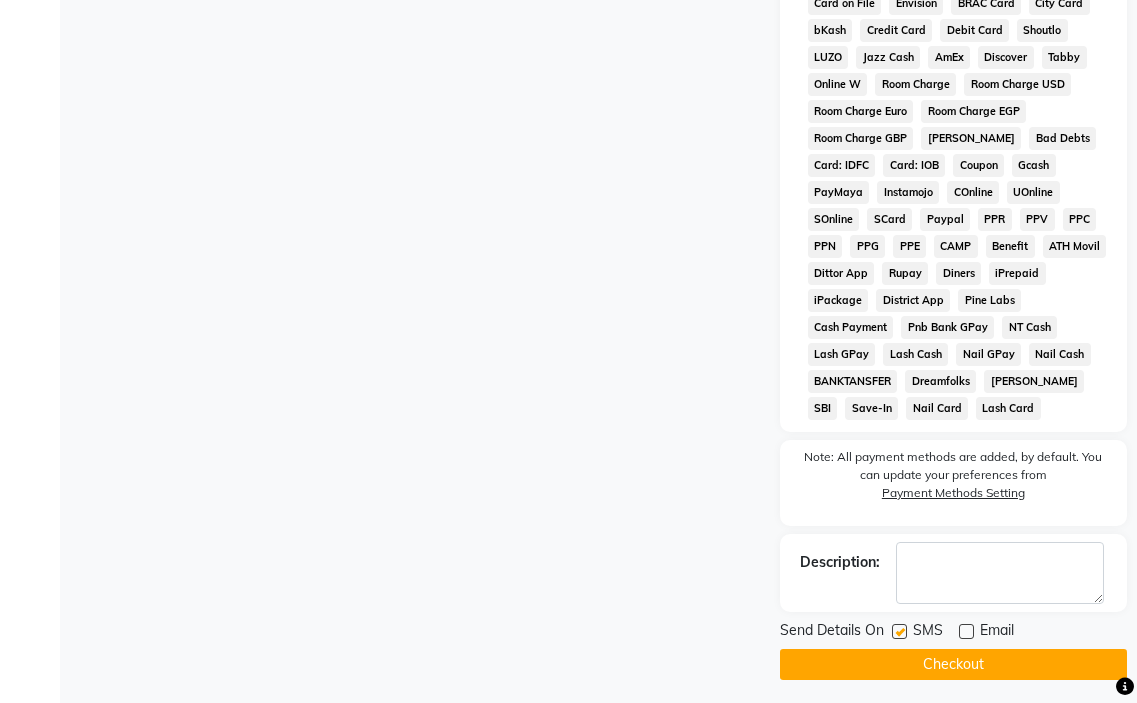 click on "Checkout" 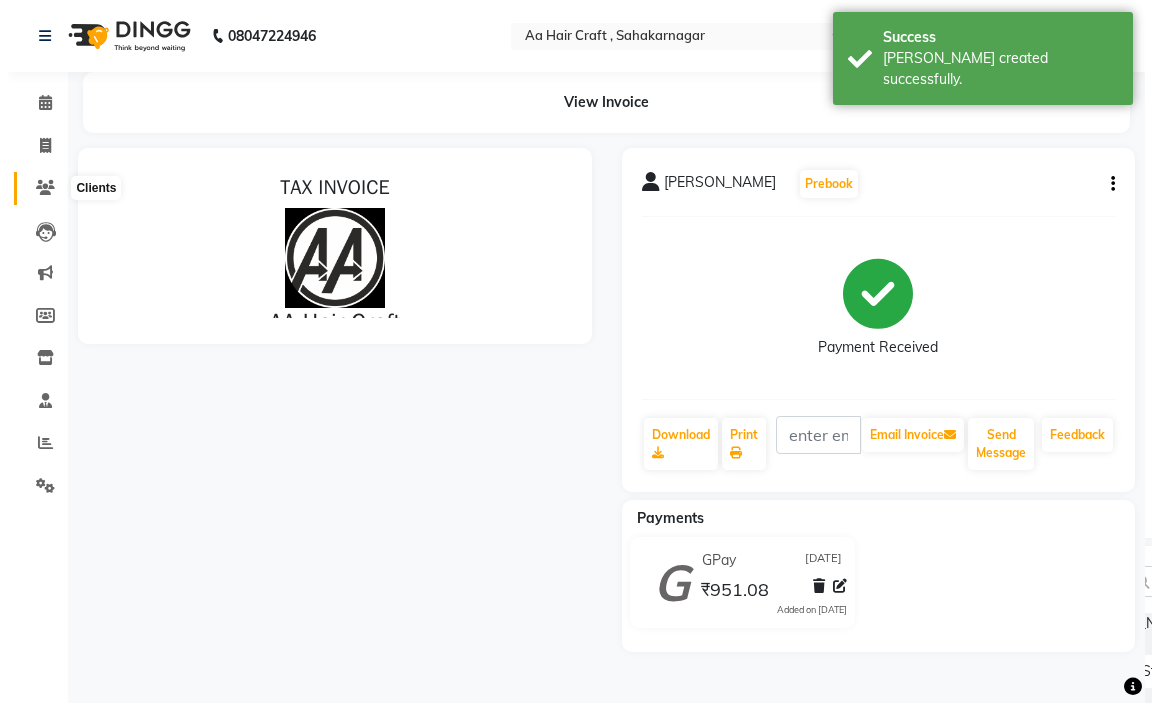 scroll, scrollTop: 0, scrollLeft: 0, axis: both 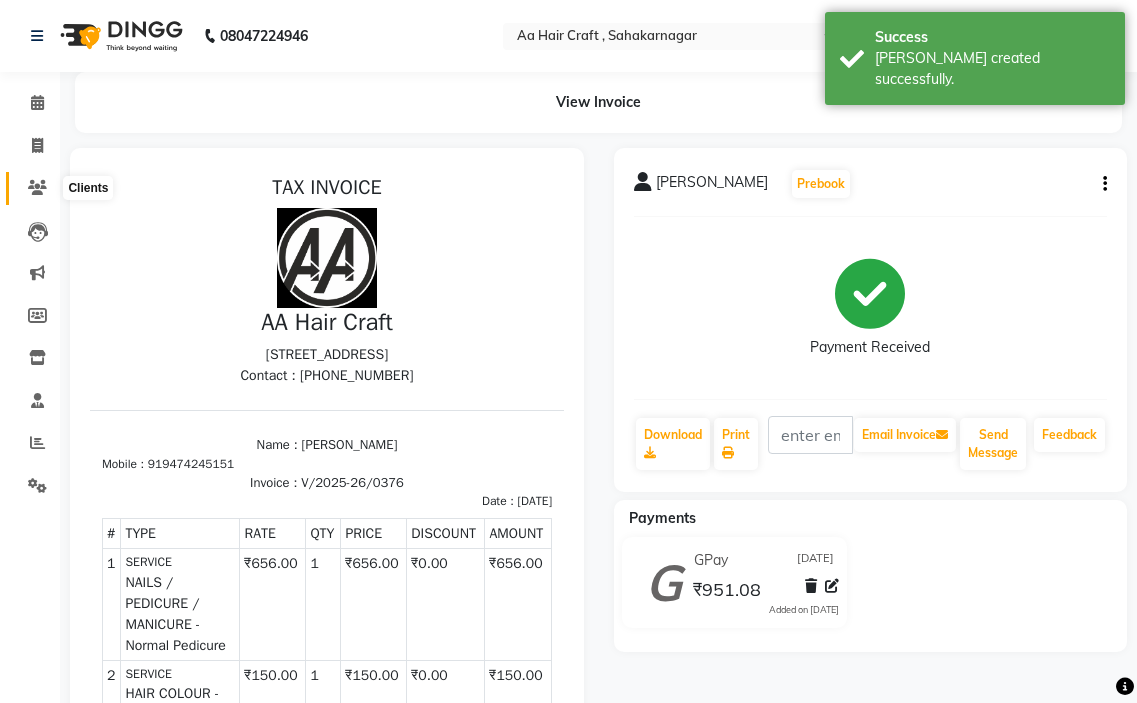 click 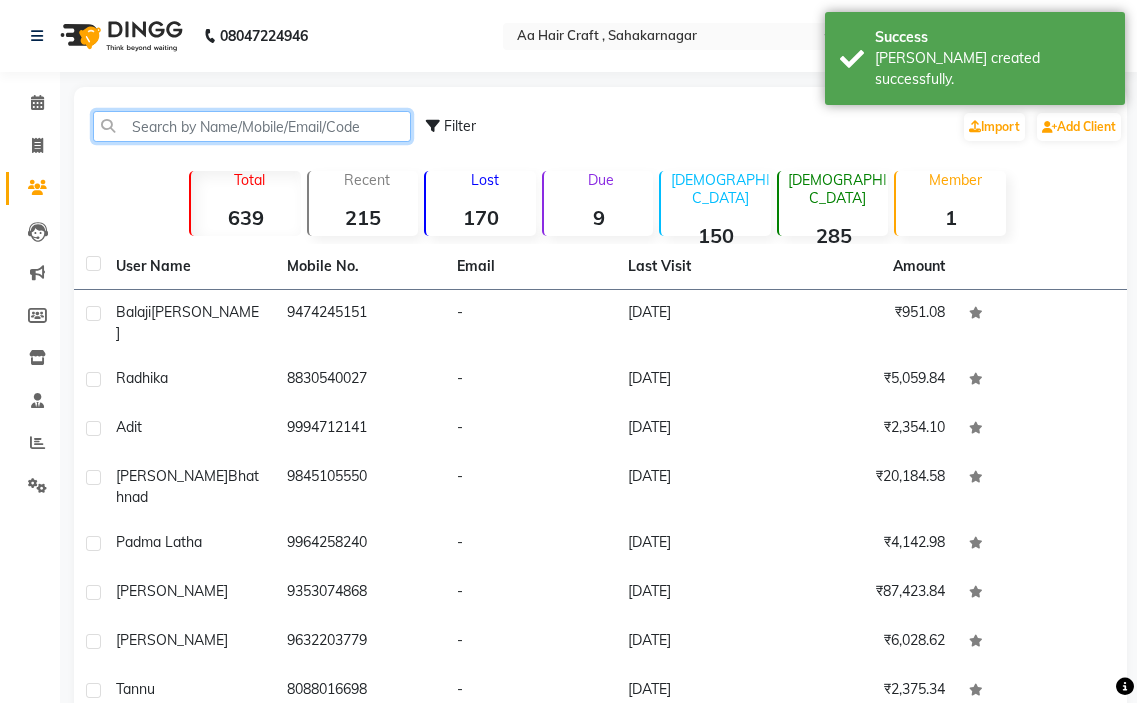 click 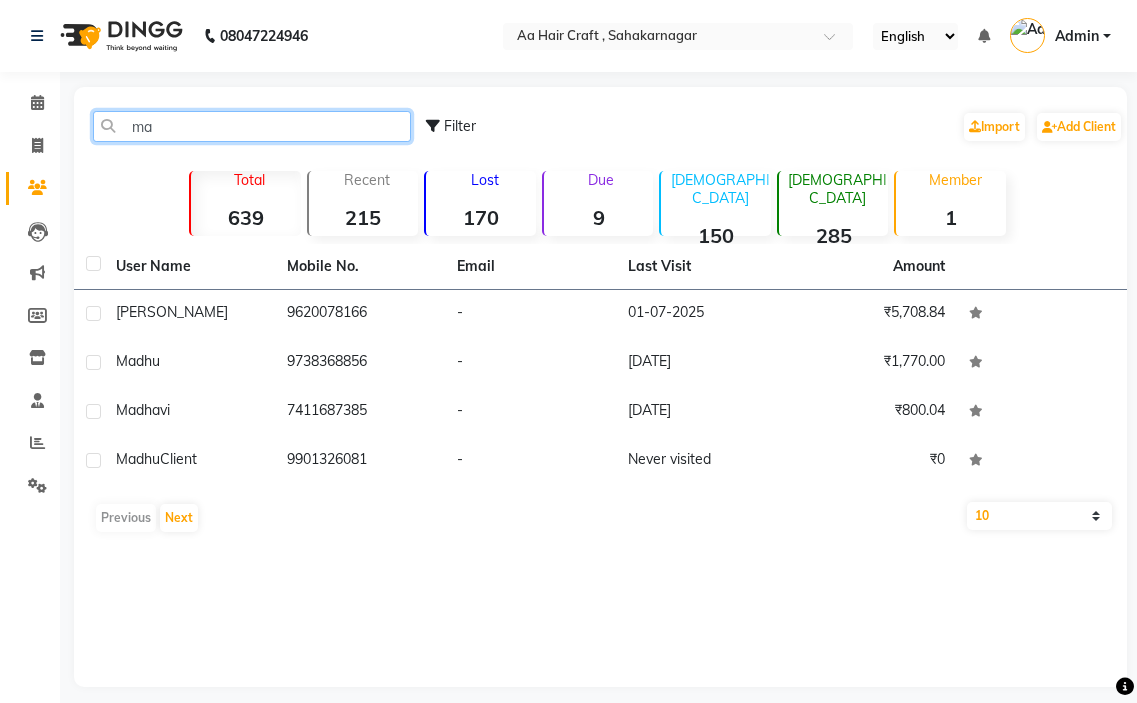 type on "m" 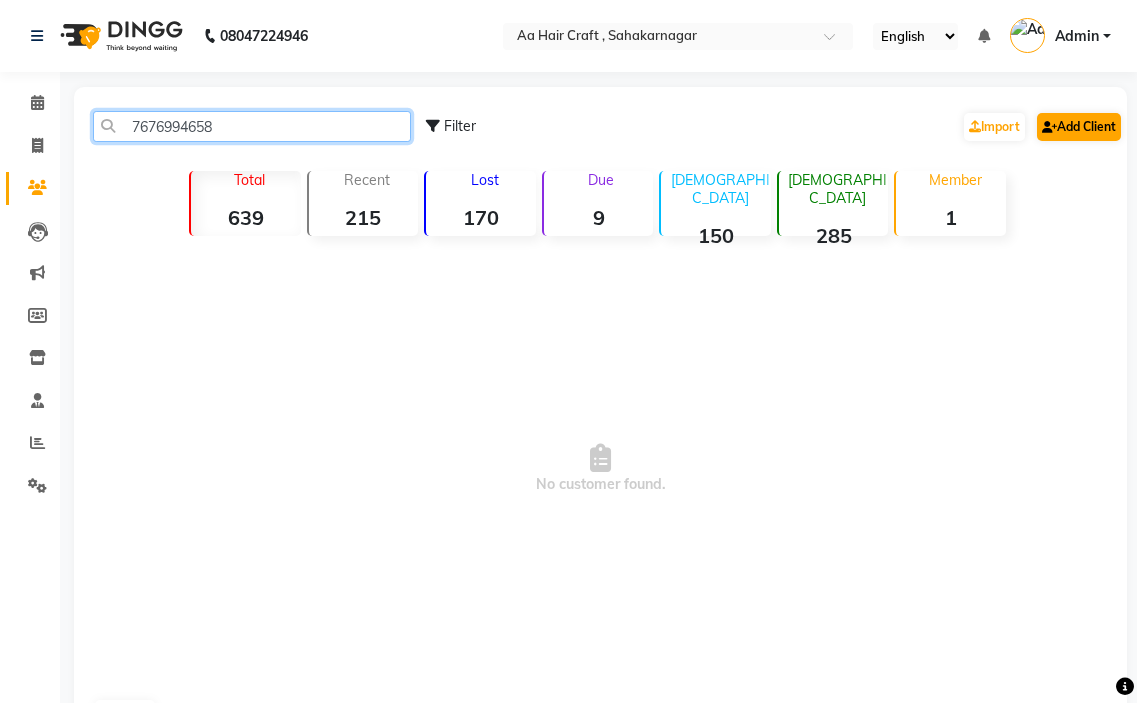 type on "7676994658" 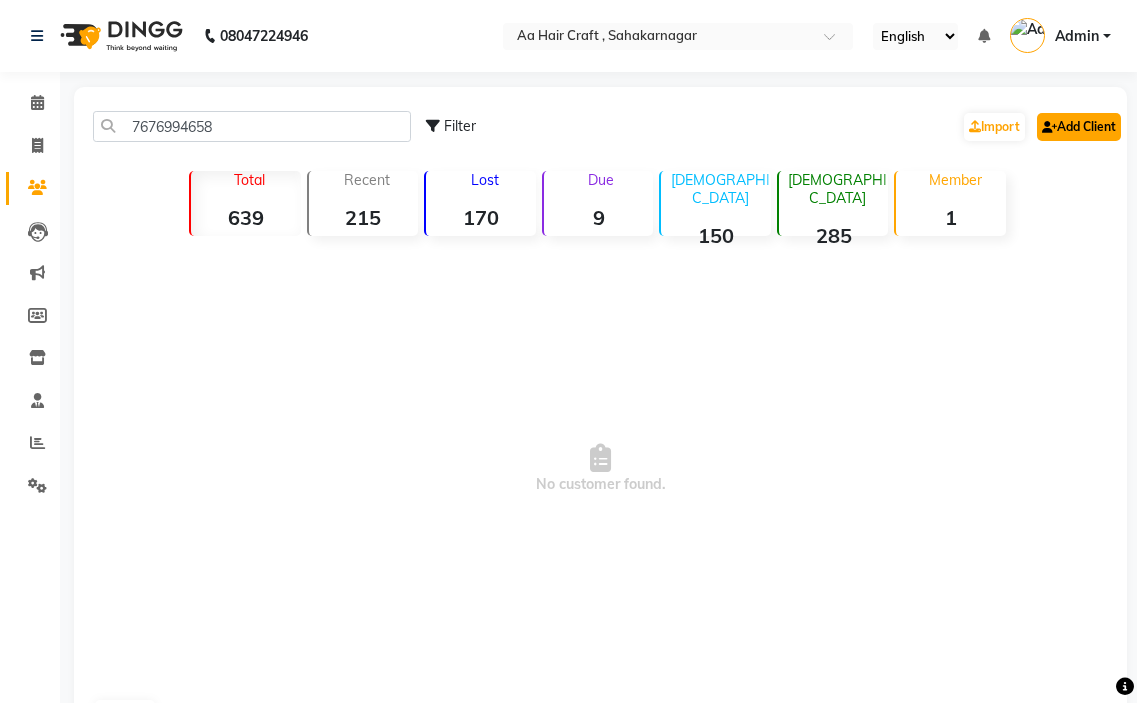 click on "Add Client" 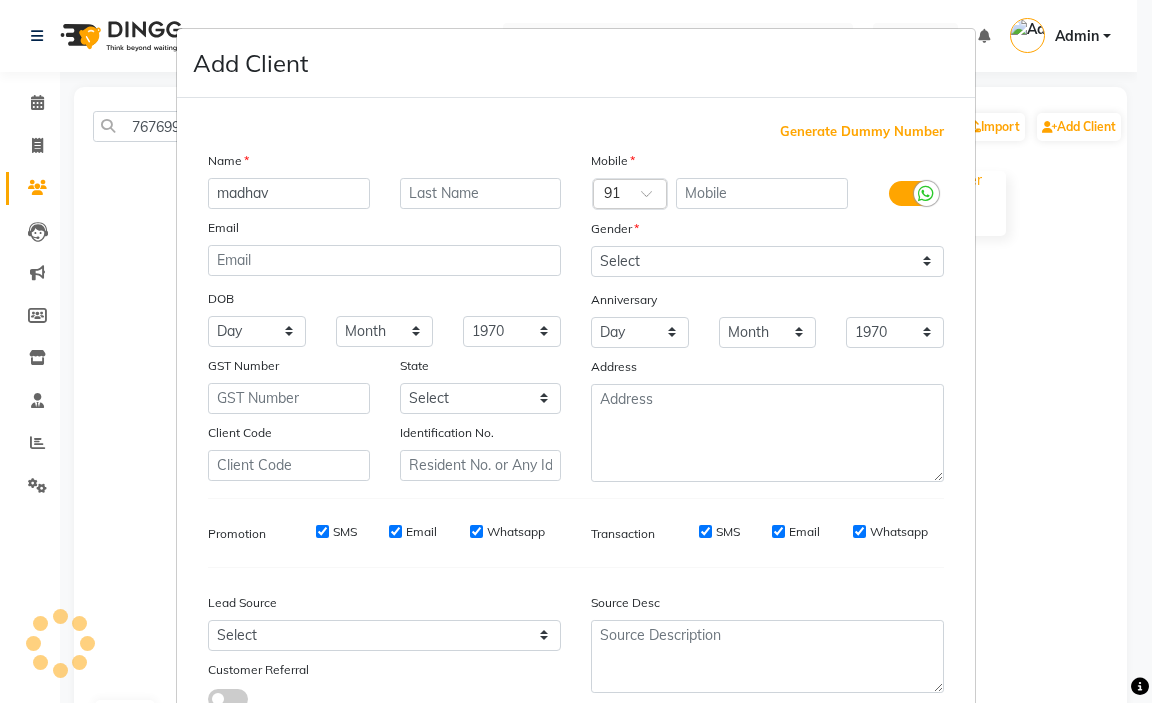 type on "madhav" 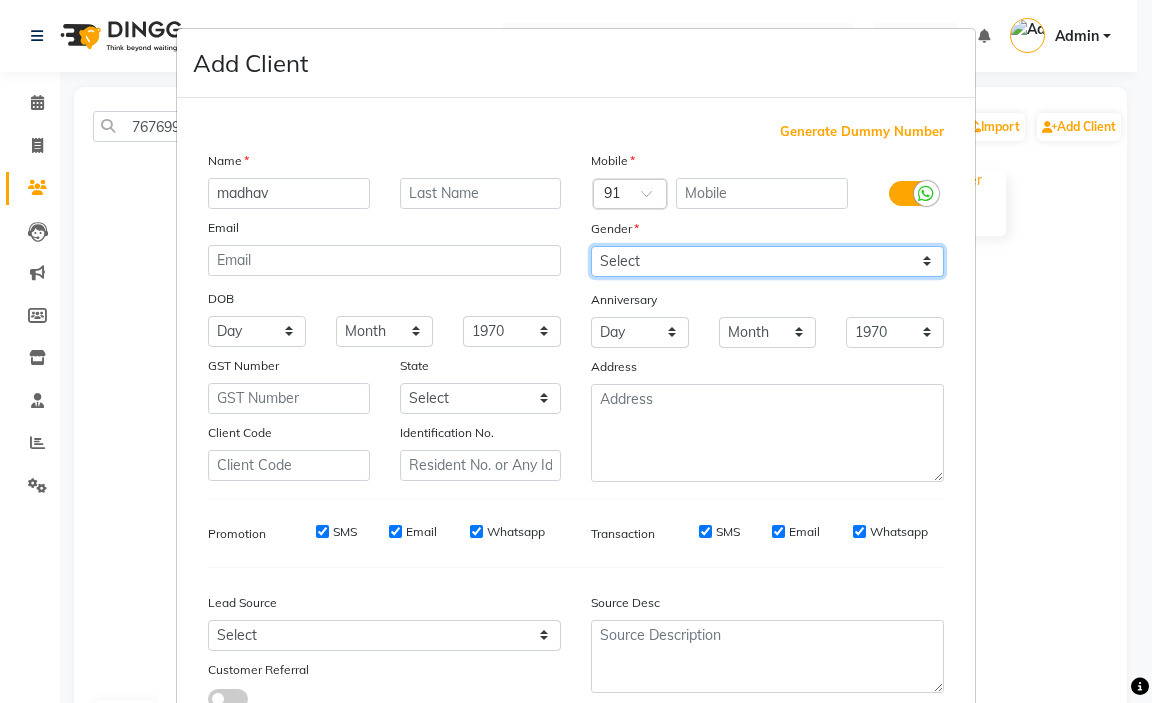 click on "Select [DEMOGRAPHIC_DATA] [DEMOGRAPHIC_DATA] Other Prefer Not To Say" at bounding box center [767, 261] 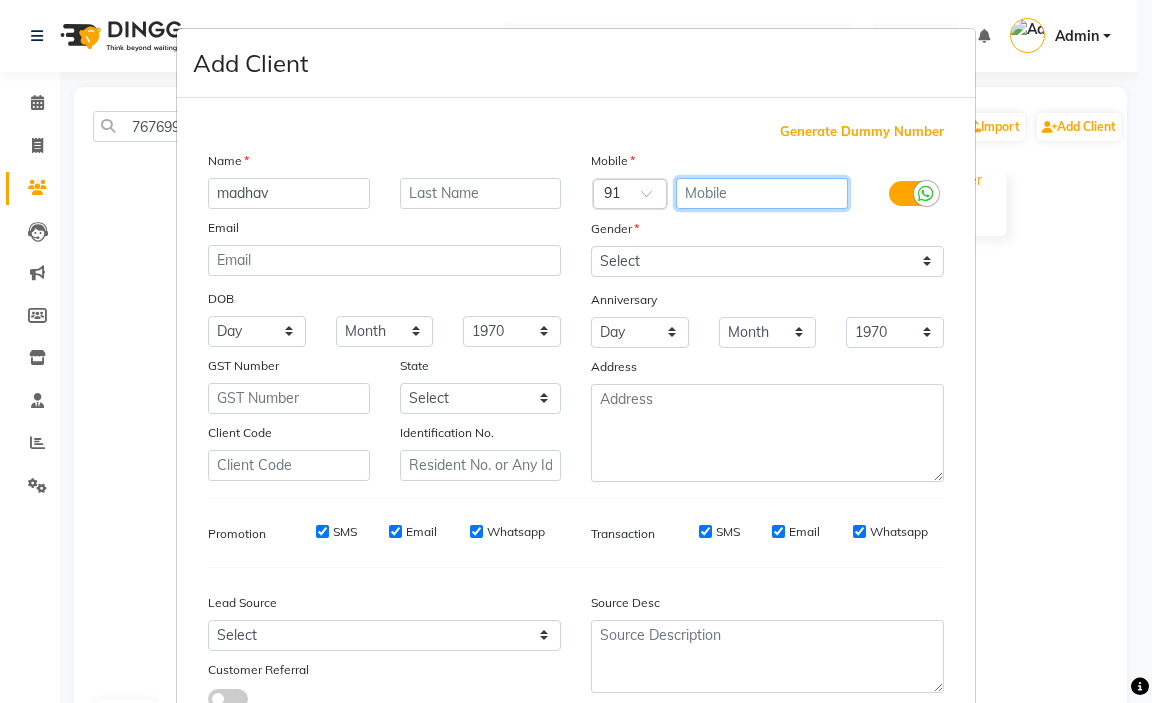 click at bounding box center (762, 193) 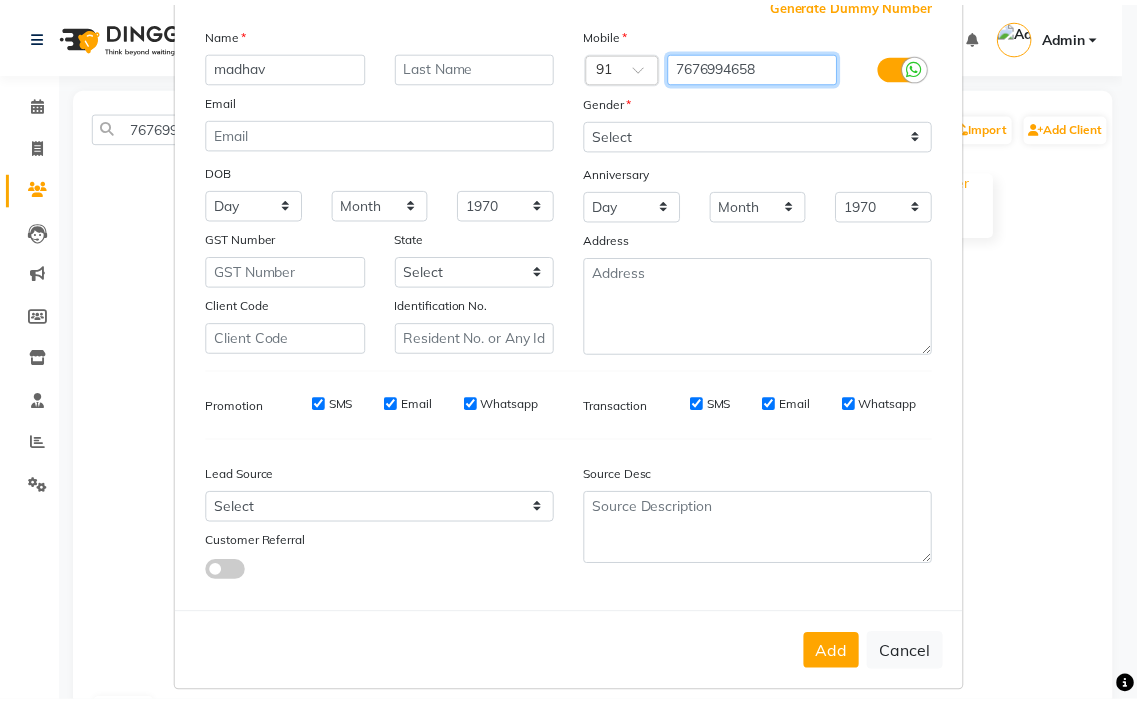 scroll, scrollTop: 146, scrollLeft: 0, axis: vertical 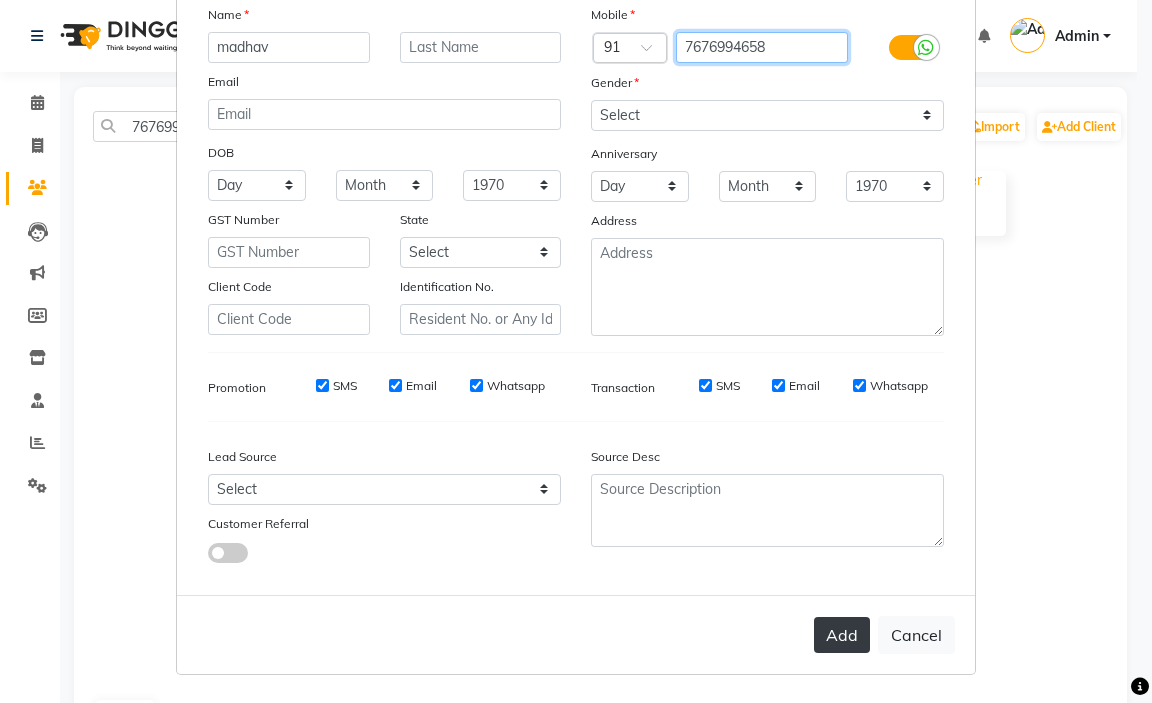 type on "7676994658" 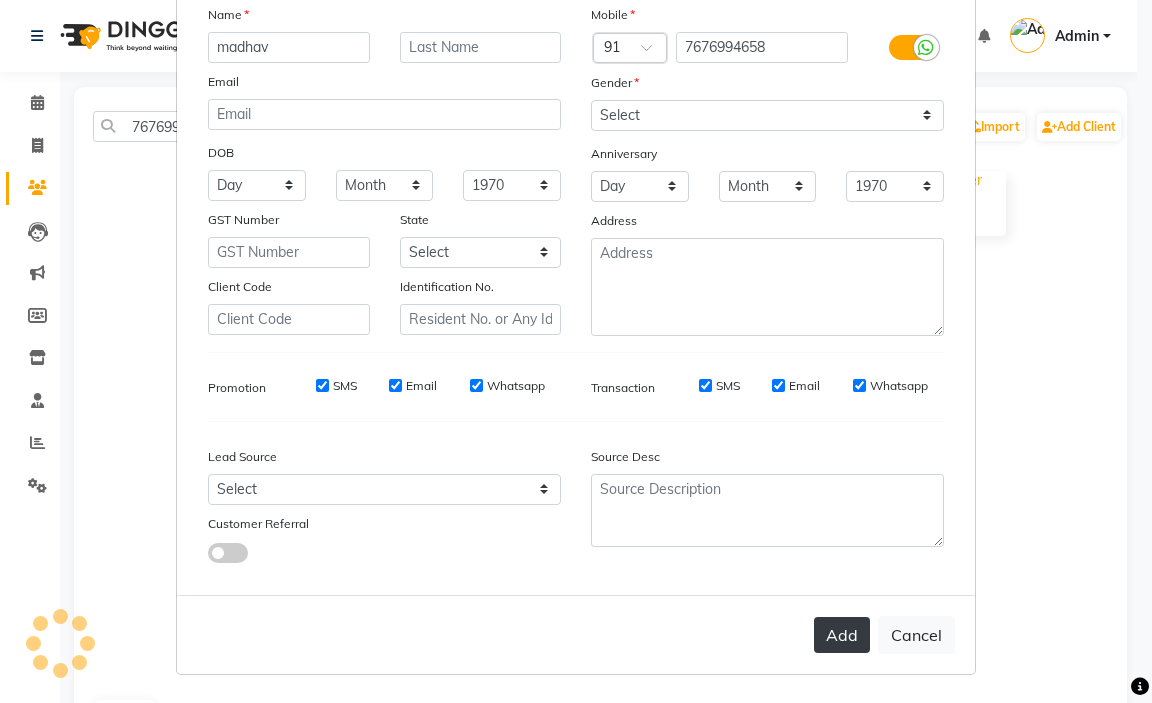 click on "Add" at bounding box center [842, 635] 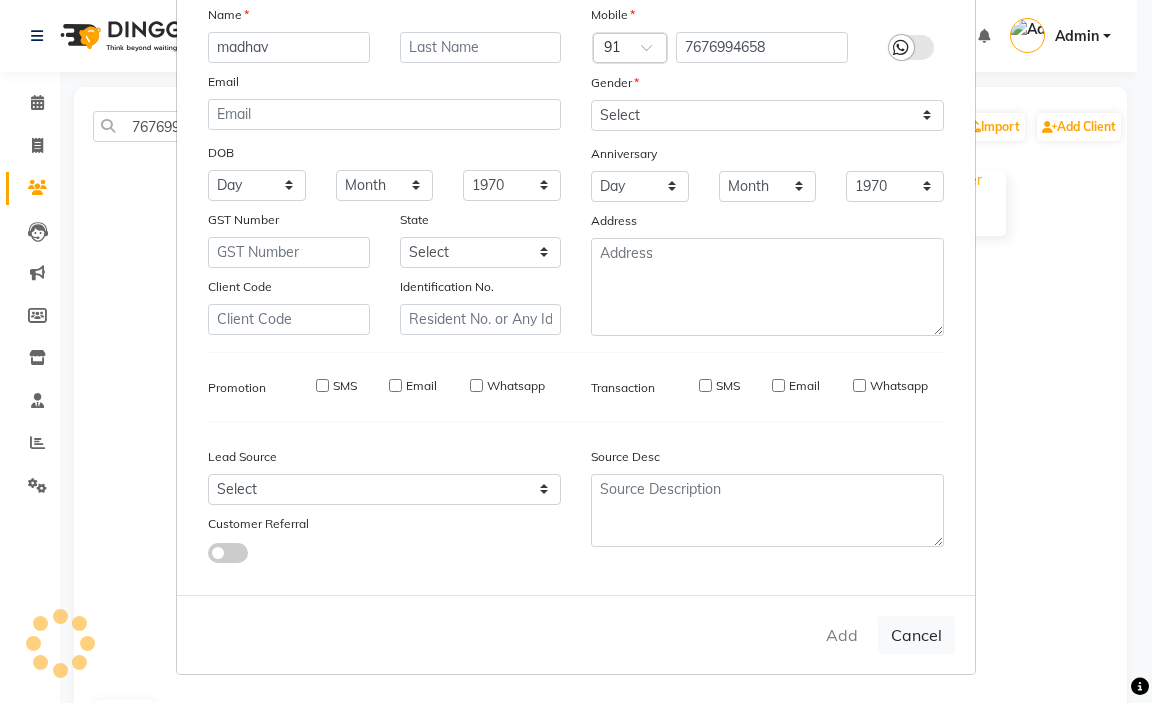 type 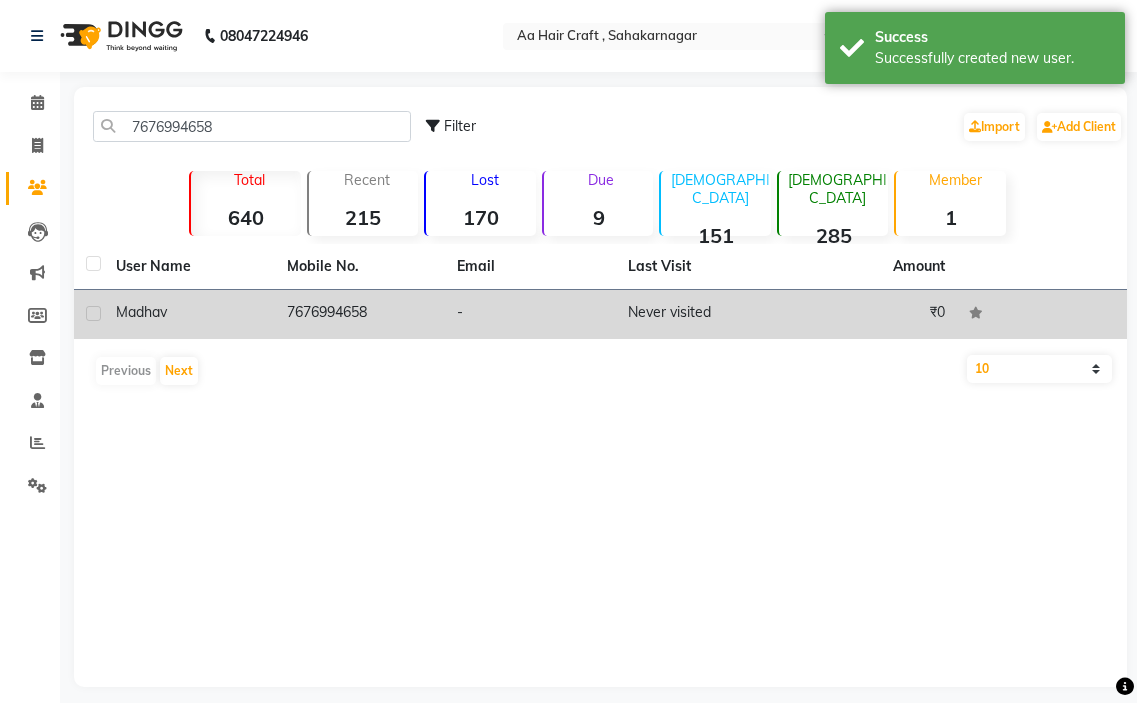 click on "7676994658" 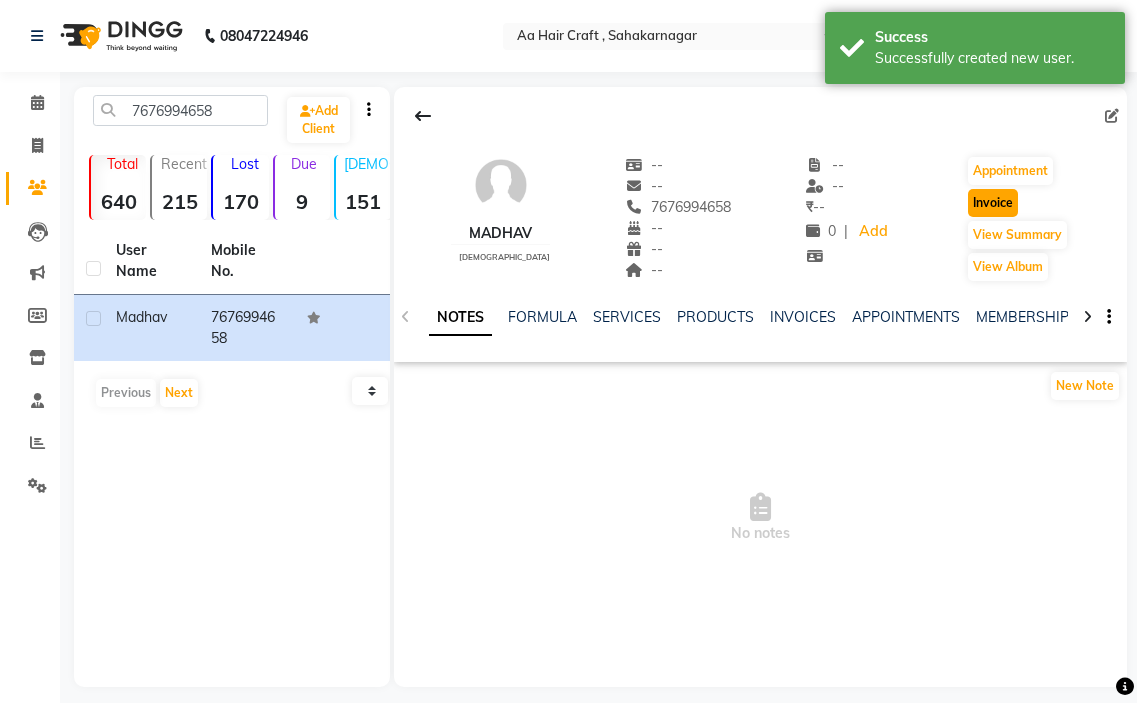 click on "Invoice" 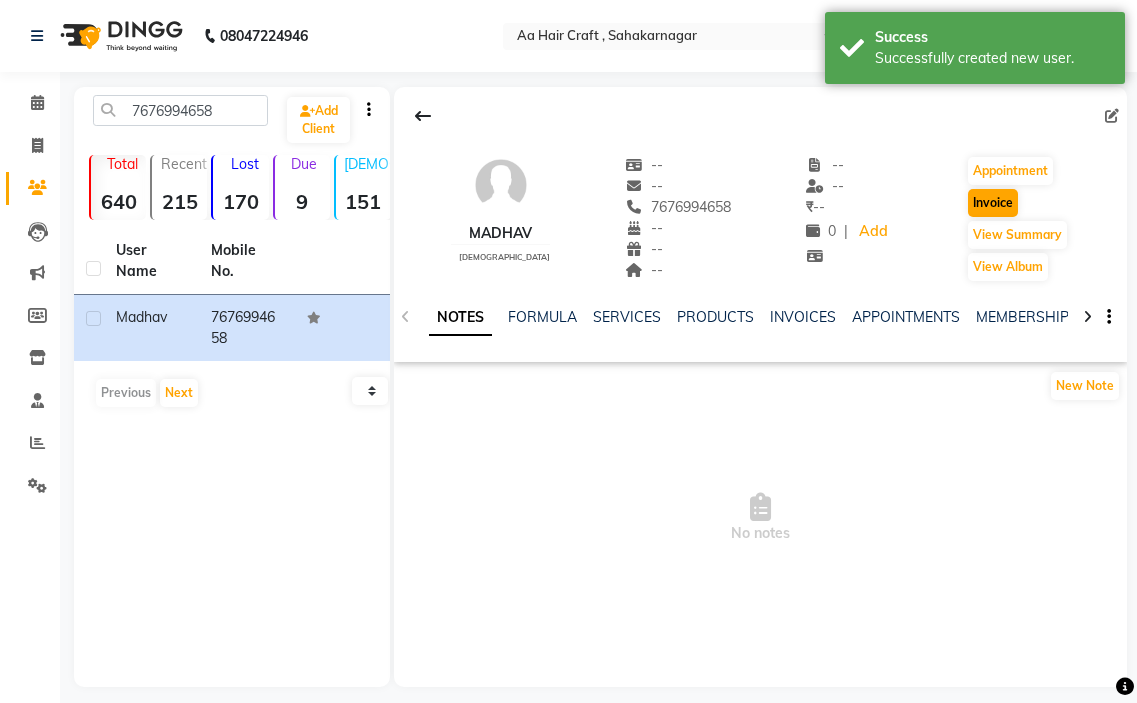 select on "service" 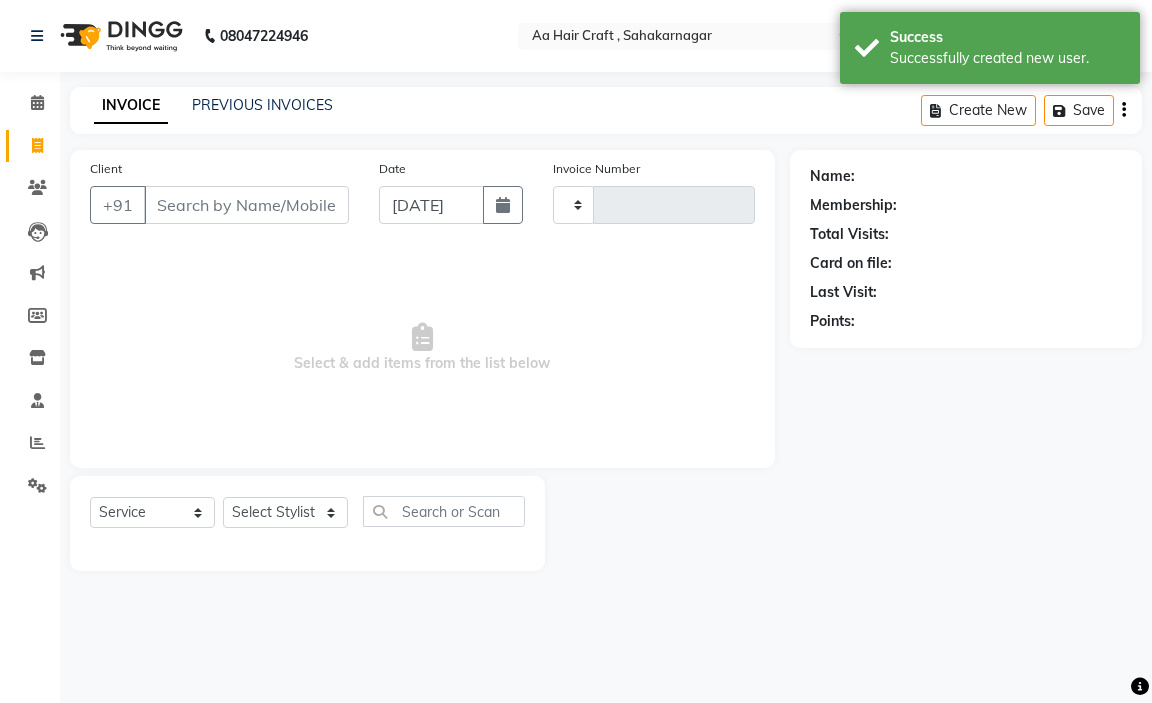 type on "0377" 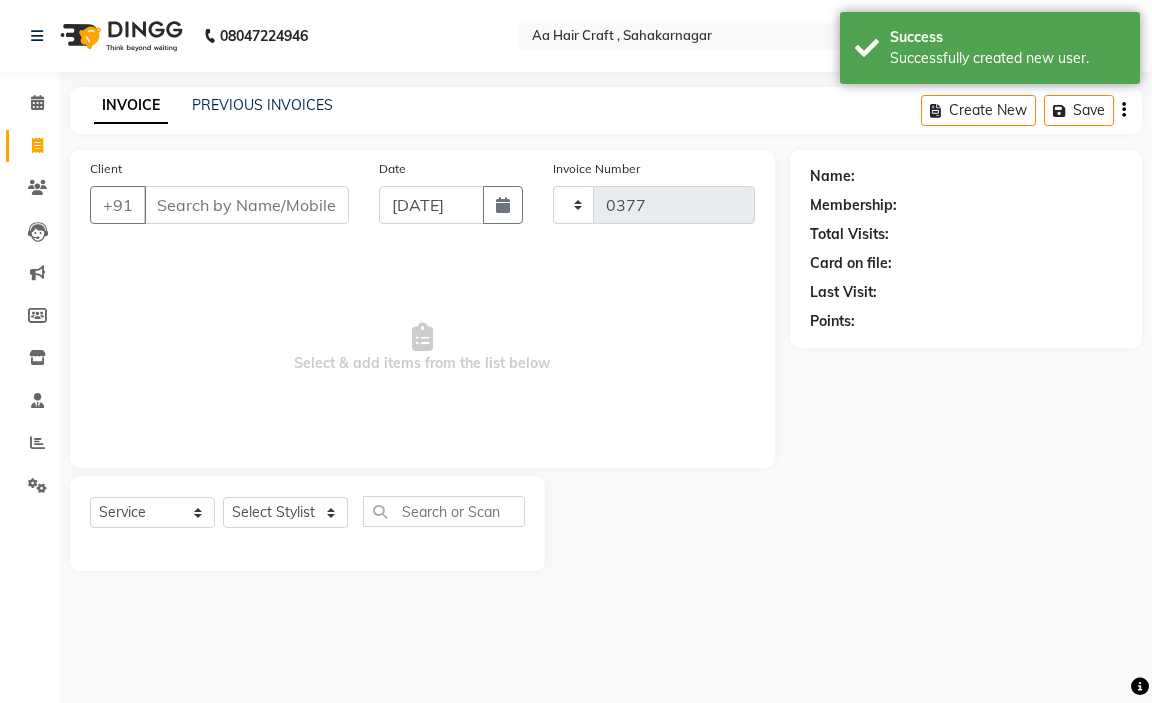 select on "6074" 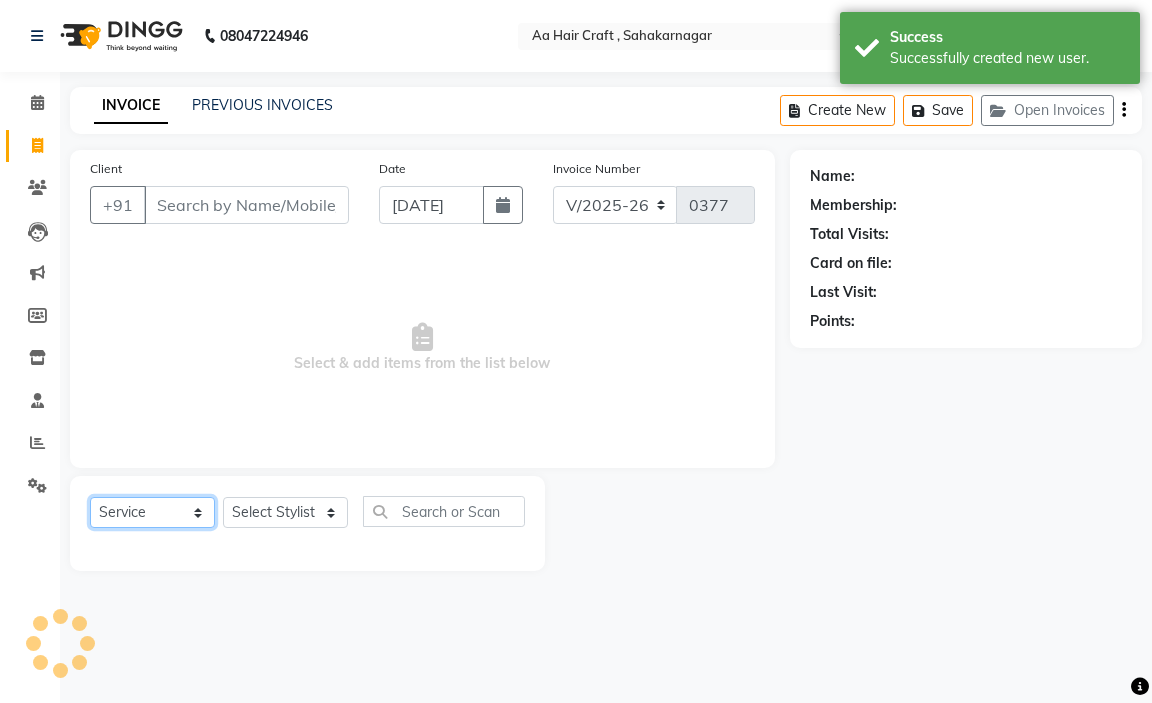 click on "Select  Service  Product  Membership  Package Voucher Prepaid Gift Card" 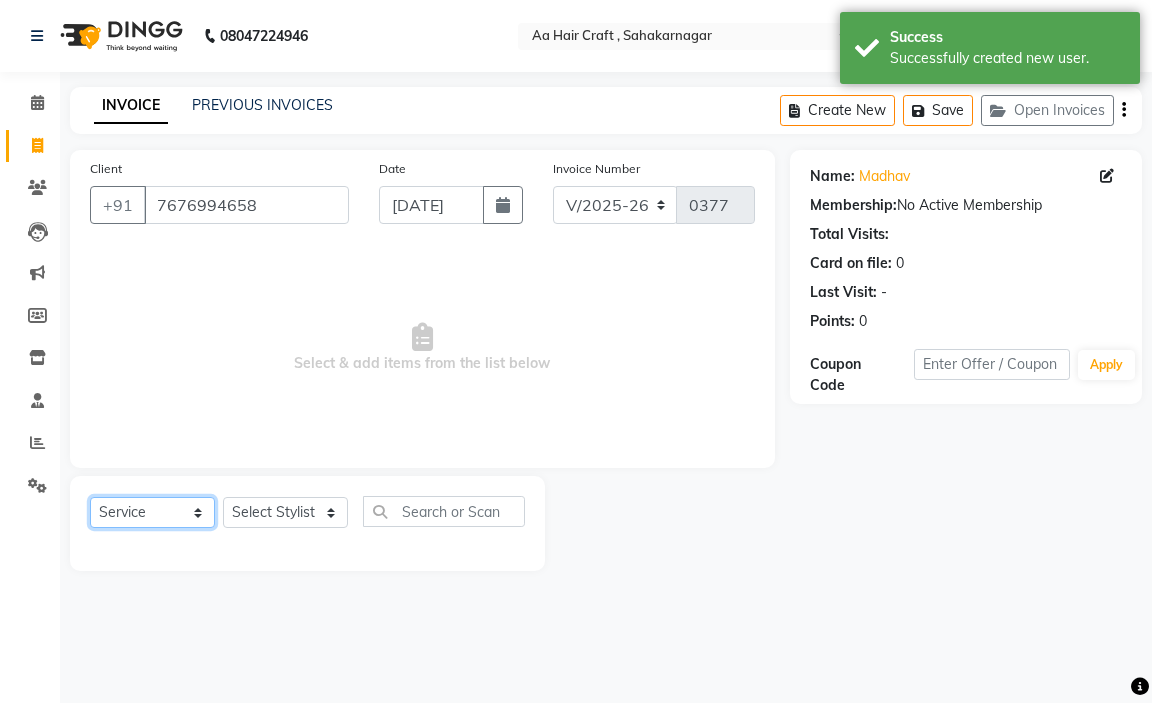 click on "Select  Service  Product  Membership  Package Voucher Prepaid Gift Card" 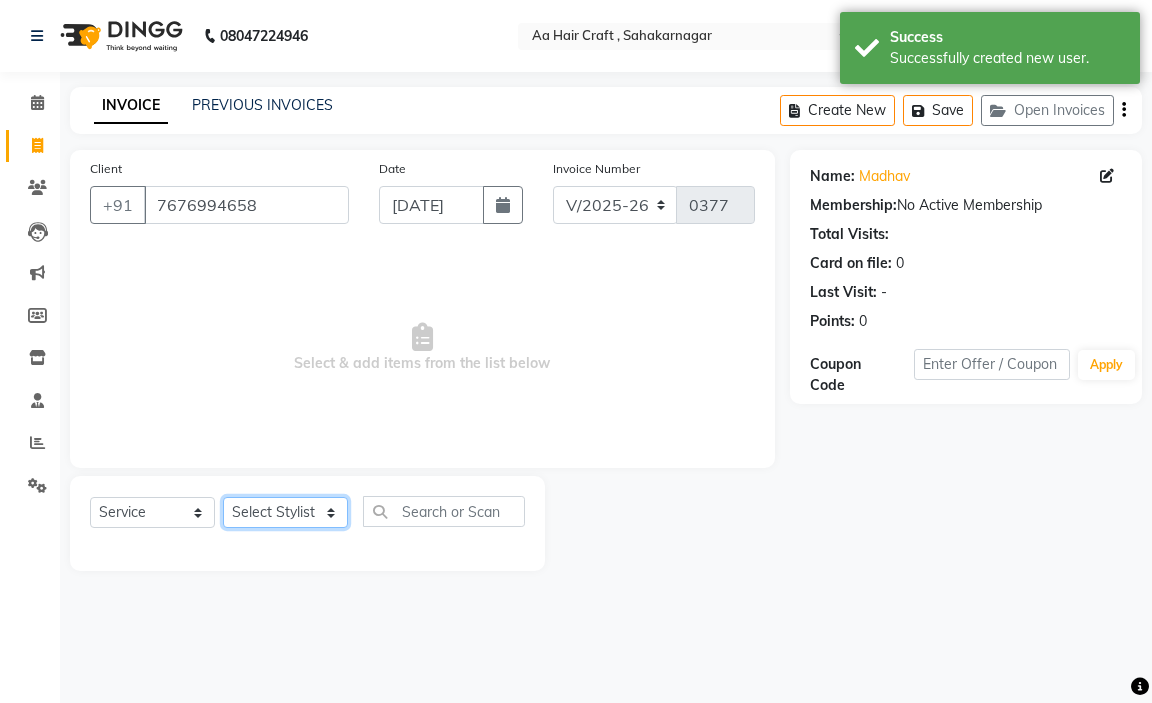 click on "Select Stylist amir hair stylish [PERSON_NAME] pooja beautycian [PERSON_NAME] beautycian Rekha [PERSON_NAME] [PERSON_NAME] beauty and hair" 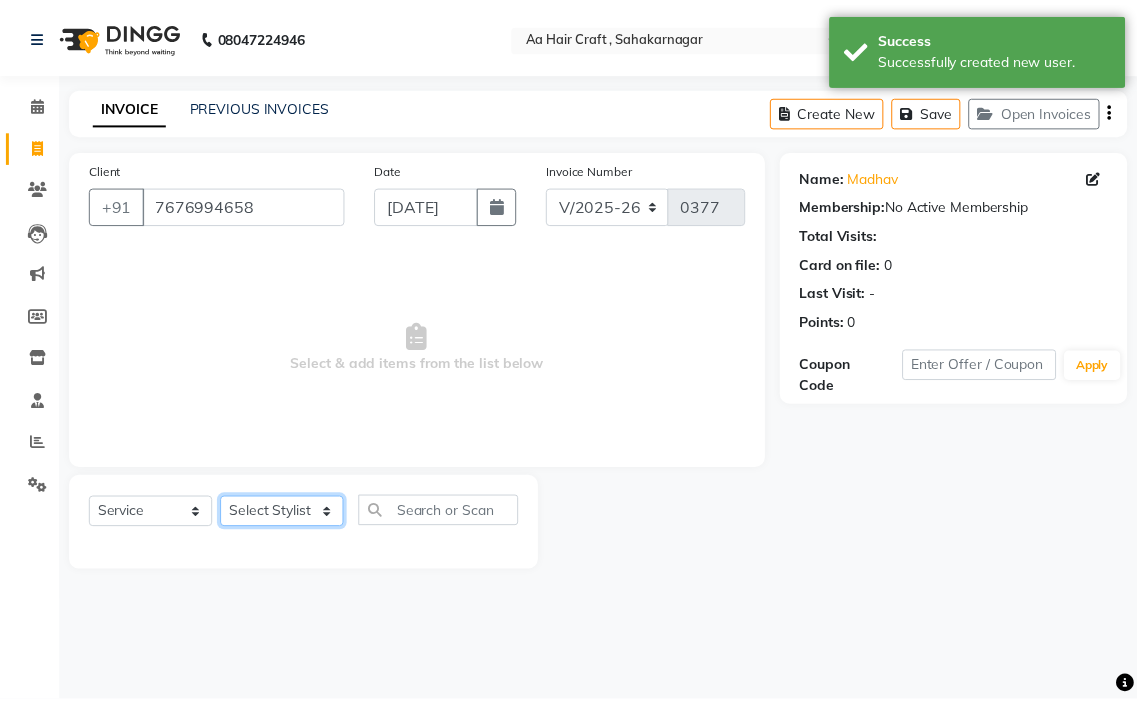 type 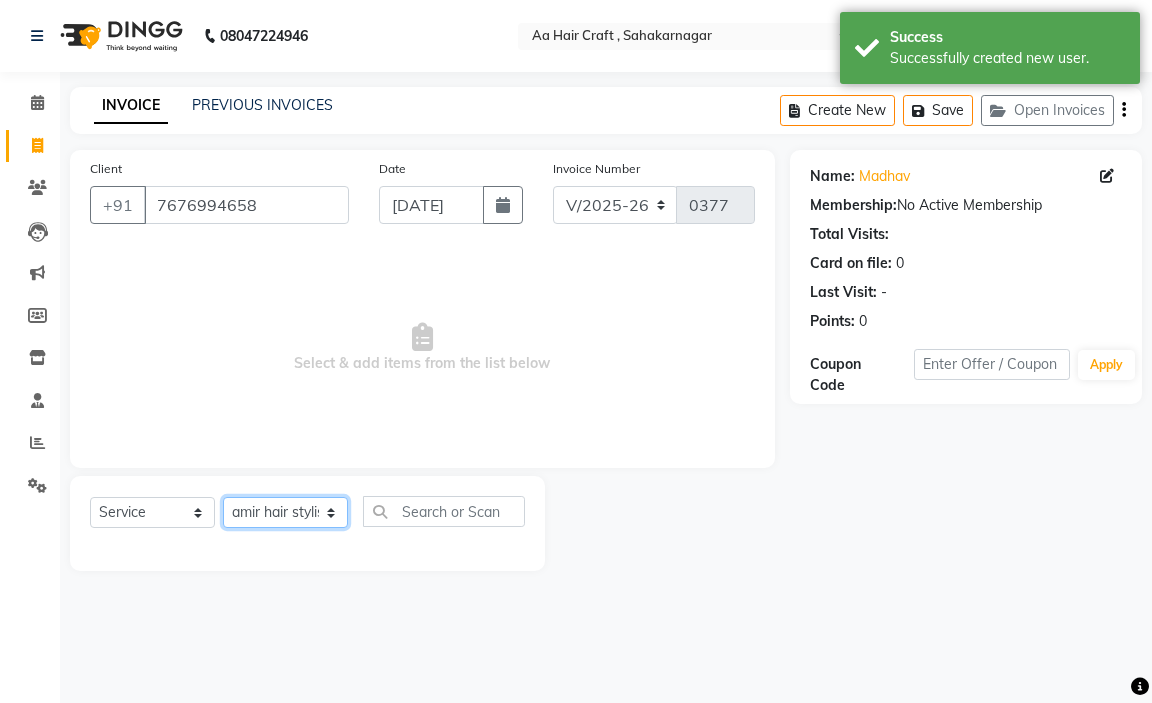 click on "Select Stylist amir hair stylish [PERSON_NAME] pooja beautycian [PERSON_NAME] beautycian Rekha [PERSON_NAME] [PERSON_NAME] beauty and hair" 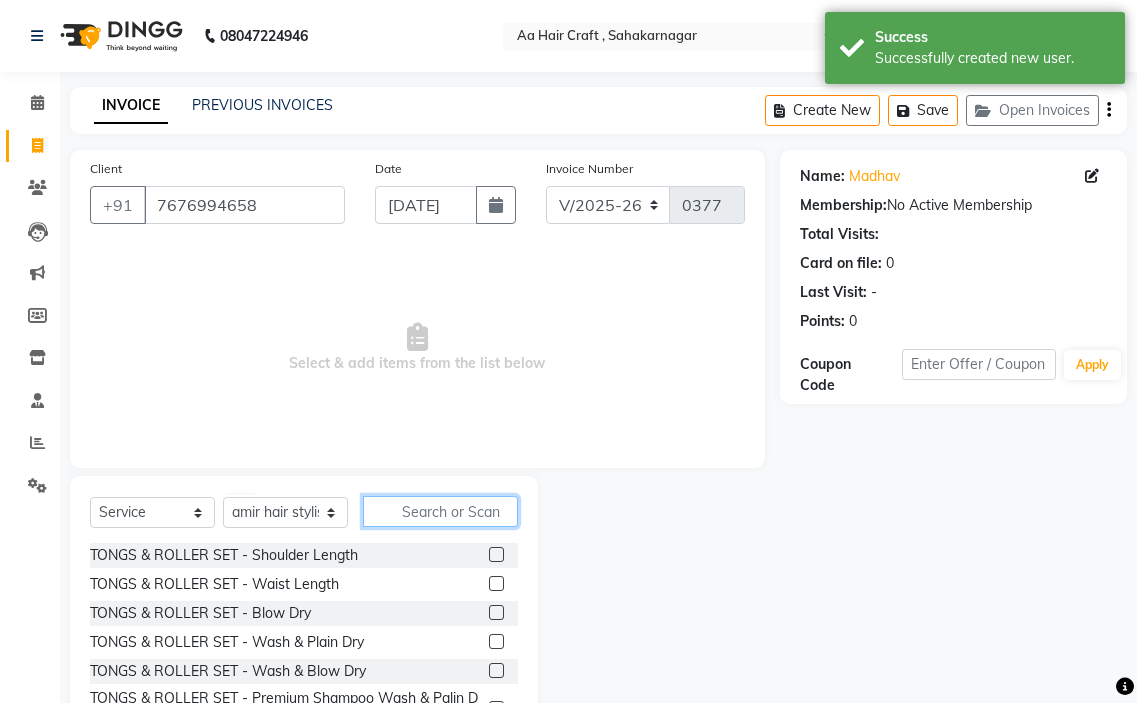 click 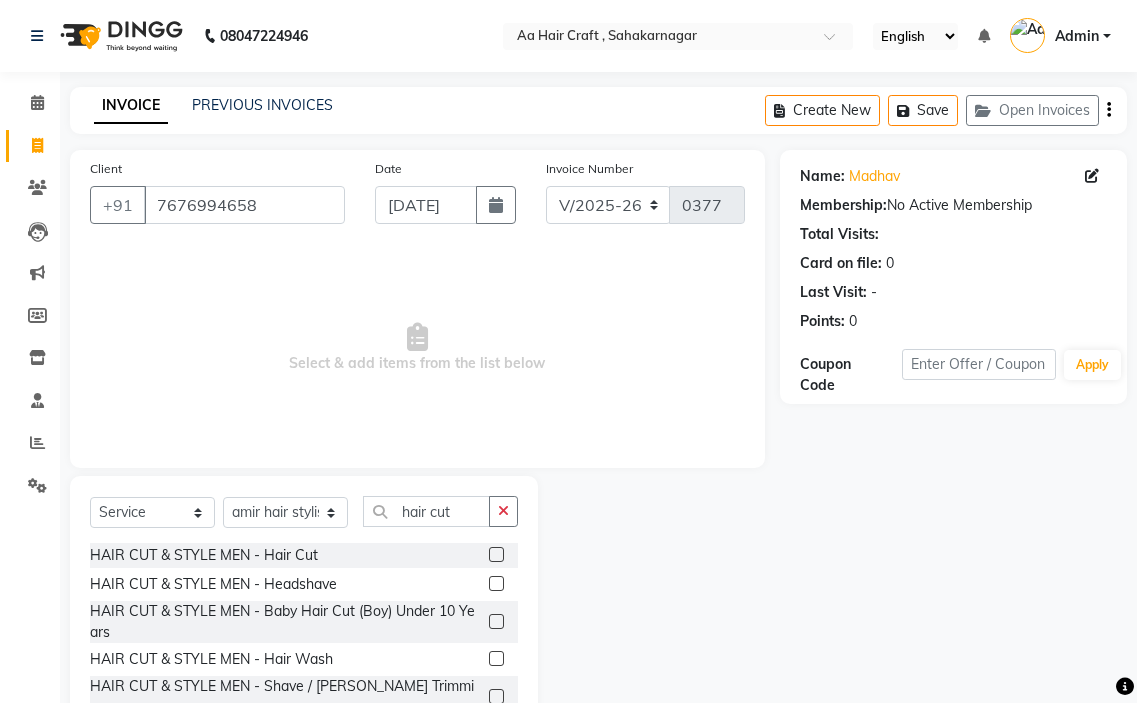 click 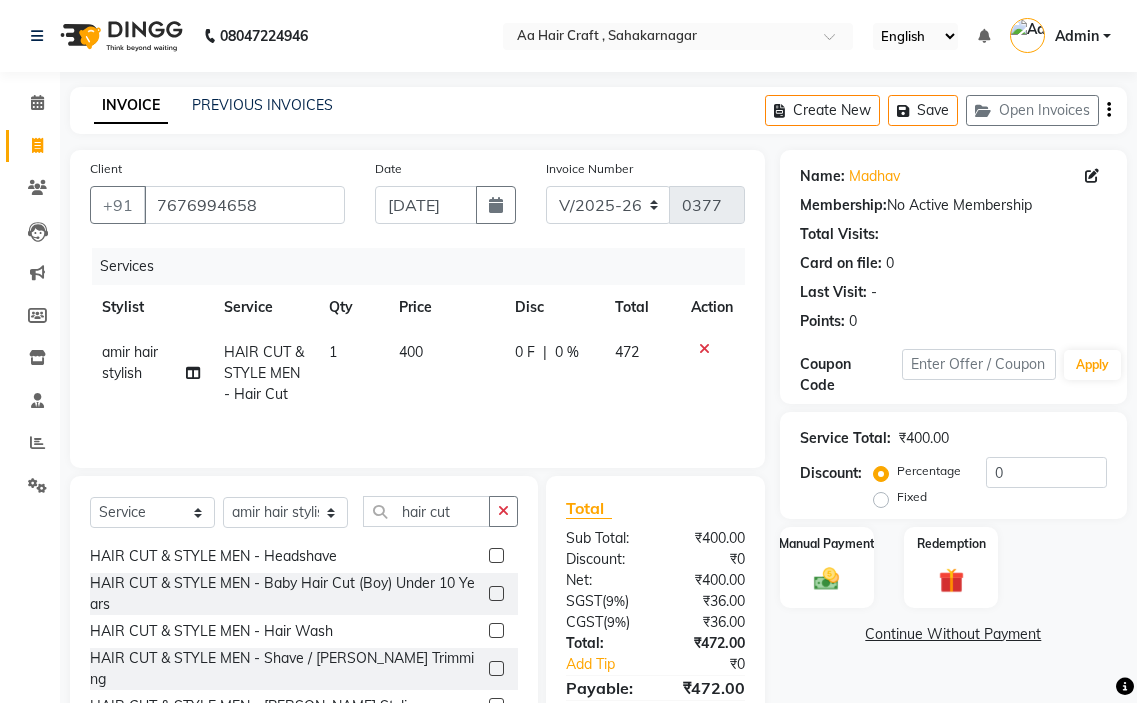 scroll, scrollTop: 49, scrollLeft: 0, axis: vertical 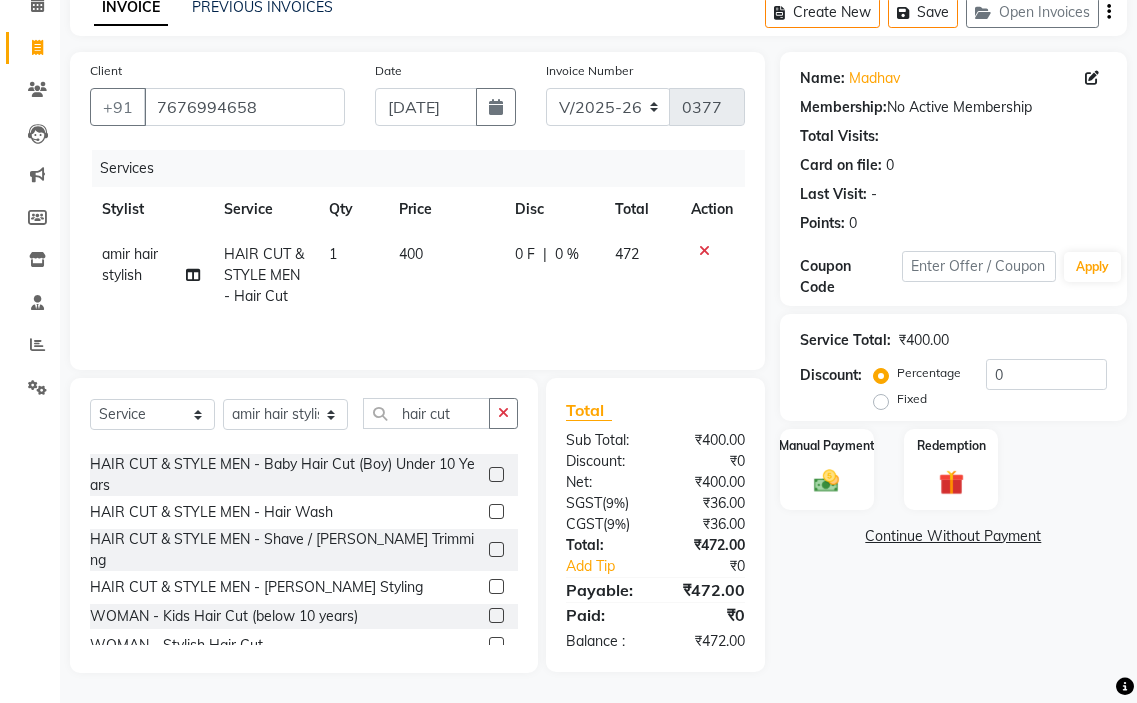 click on "400" 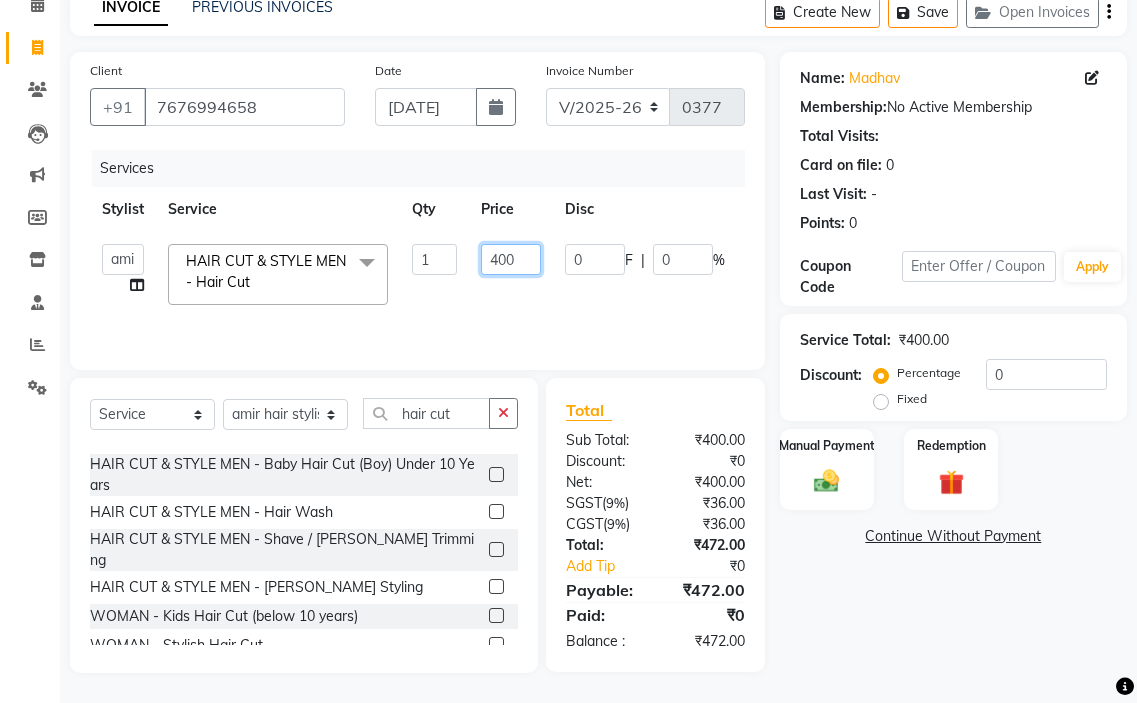 click on "400" 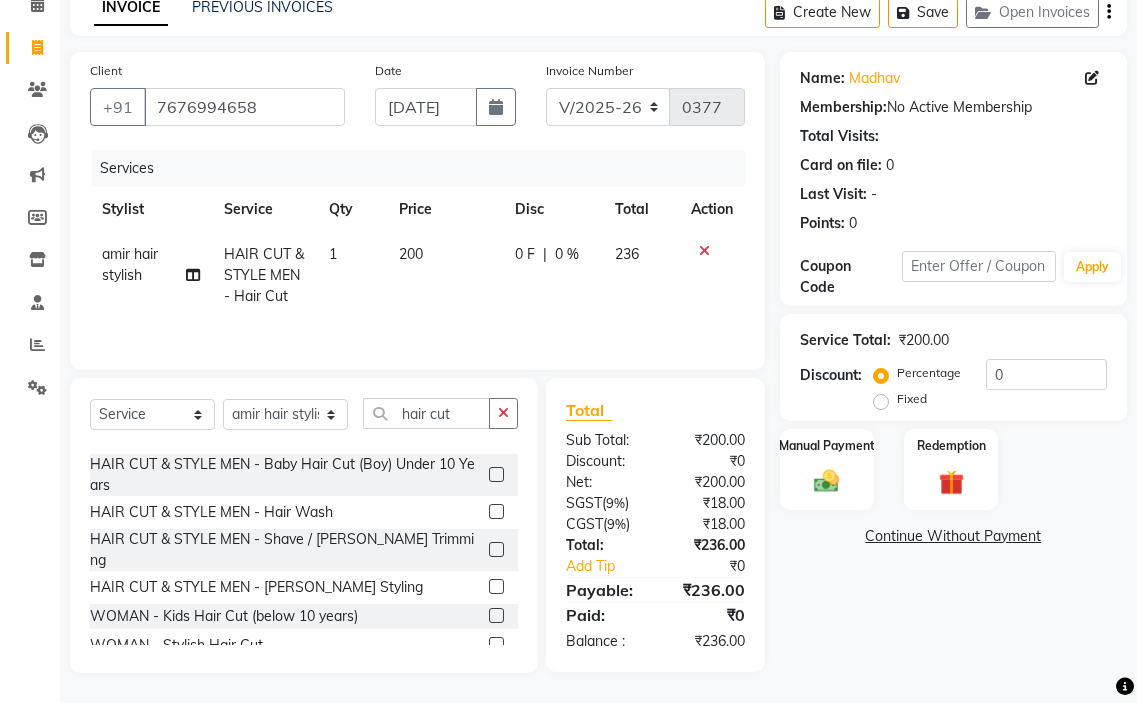 click on "0 F | 0 %" 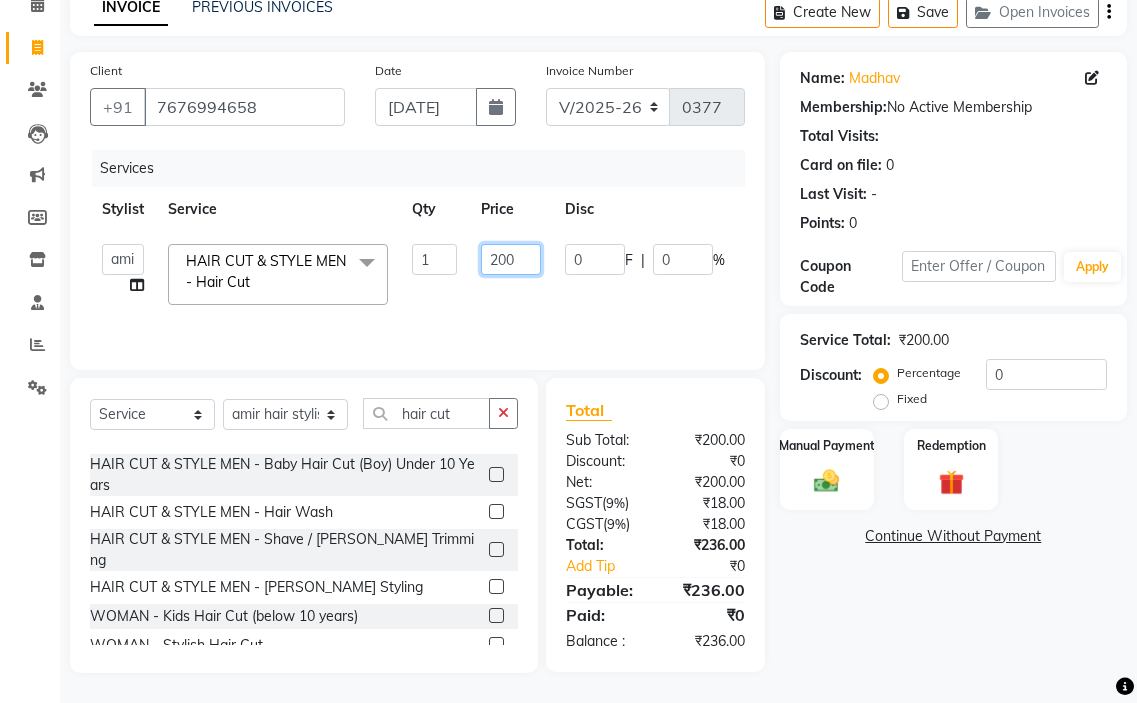 click on "200" 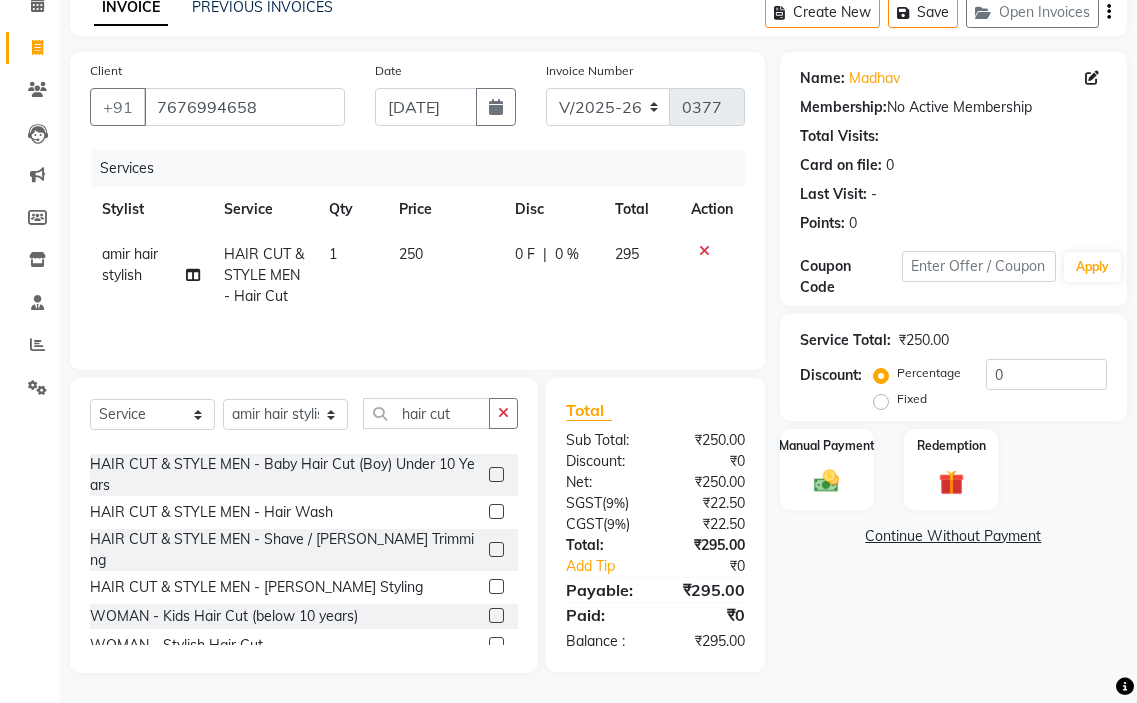 click on "Services Stylist Service Qty Price Disc Total Action amir hair stylish HAIR CUT & STYLE MEN - Hair Cut 1 250 0 F | 0 % 295" 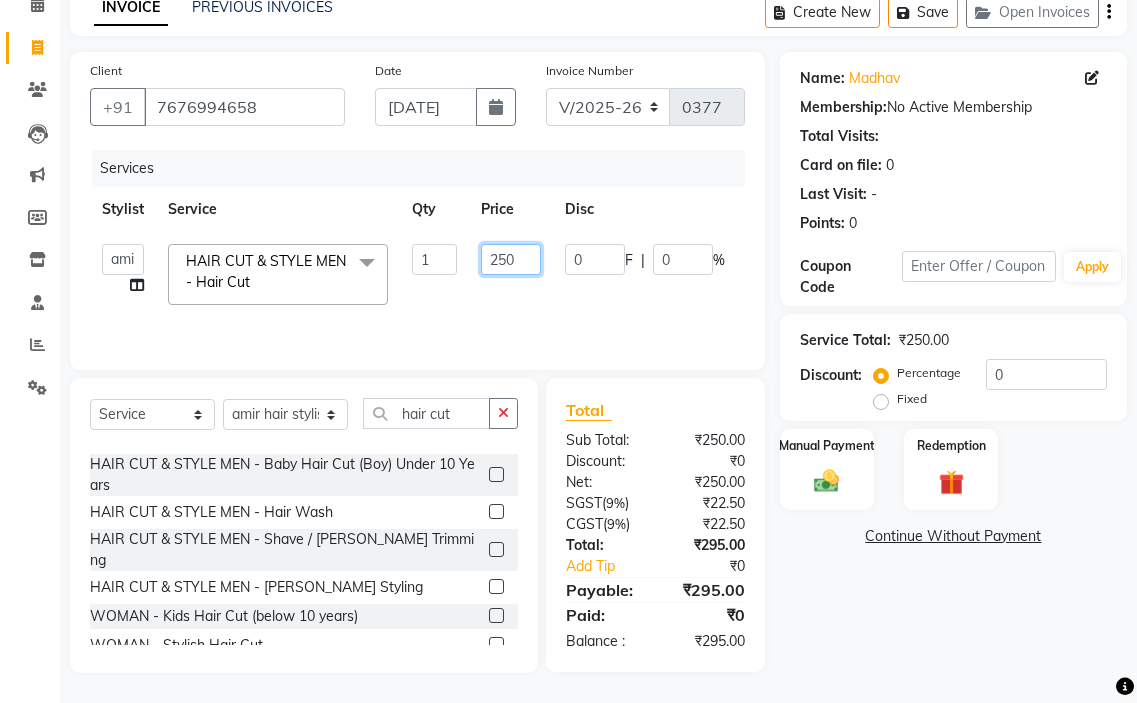 click on "250" 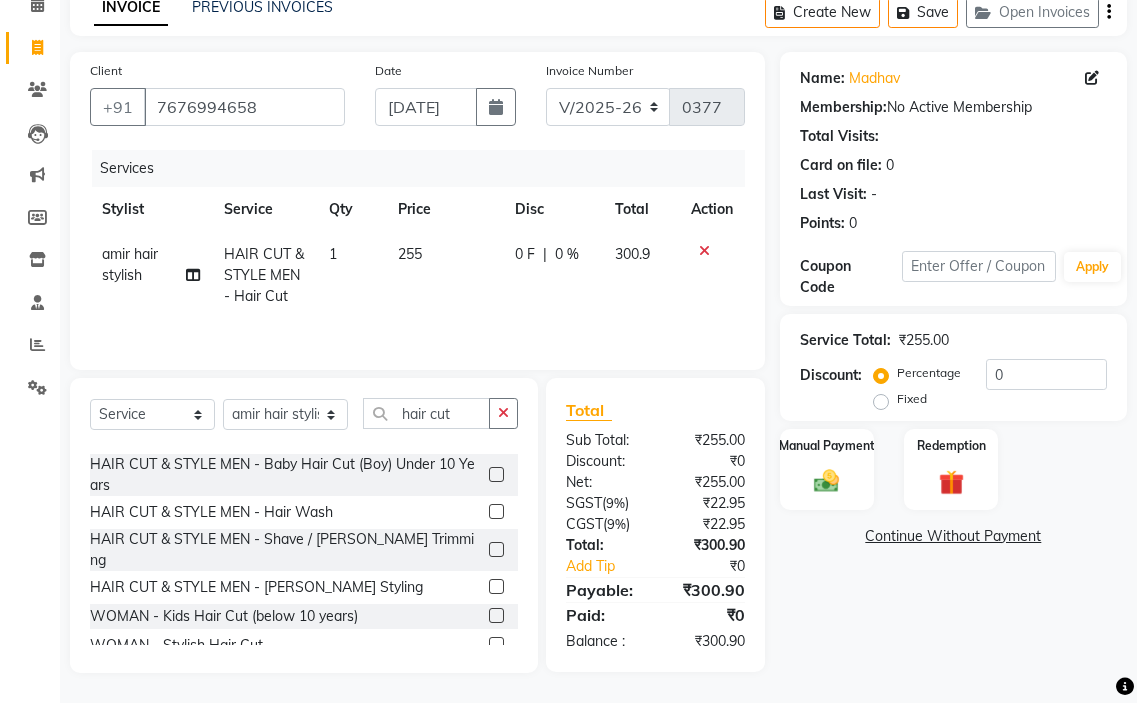 click on "0 F | 0 %" 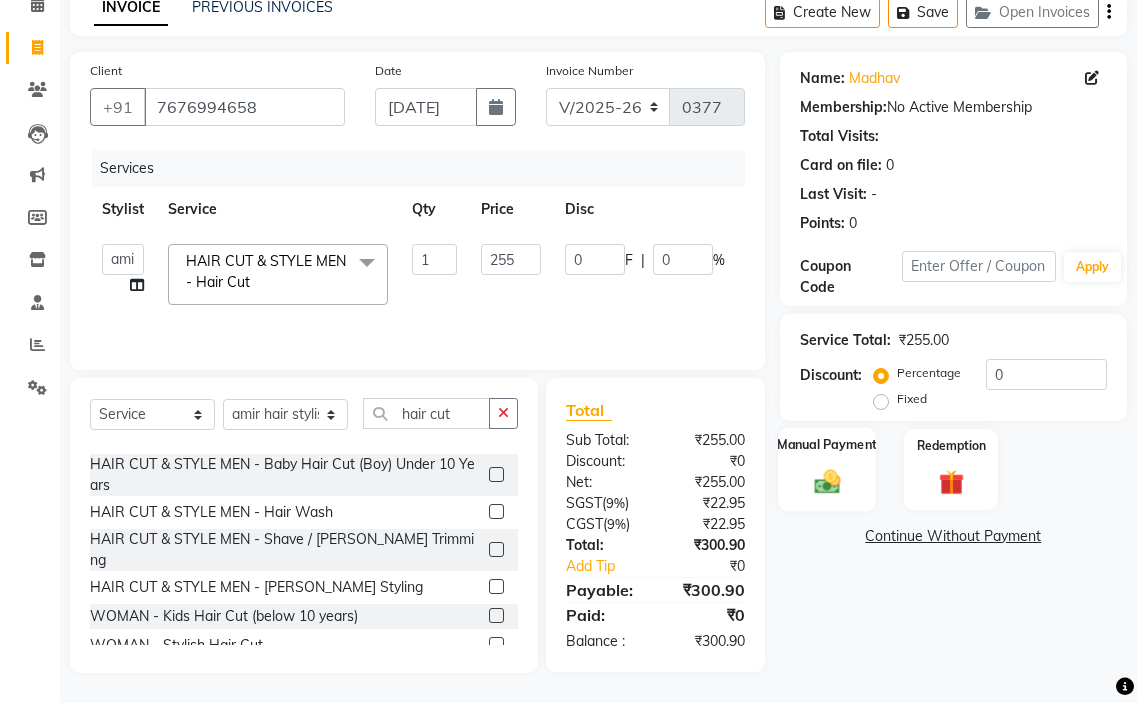 click on "Manual Payment" 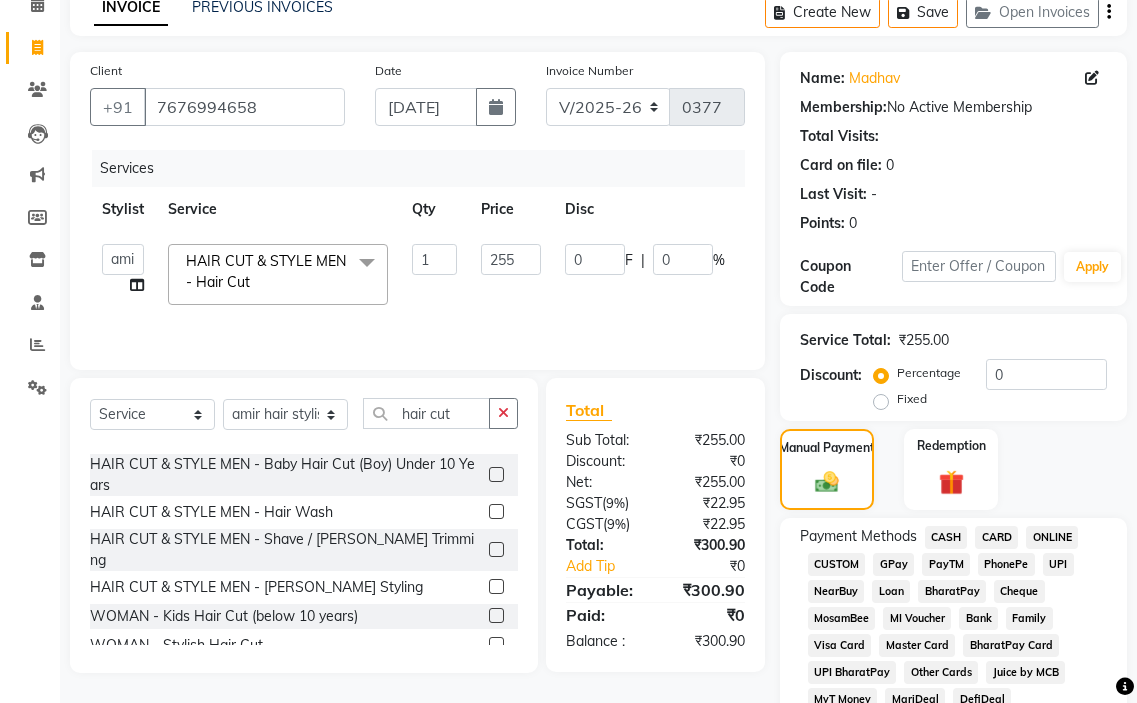 click on "GPay" 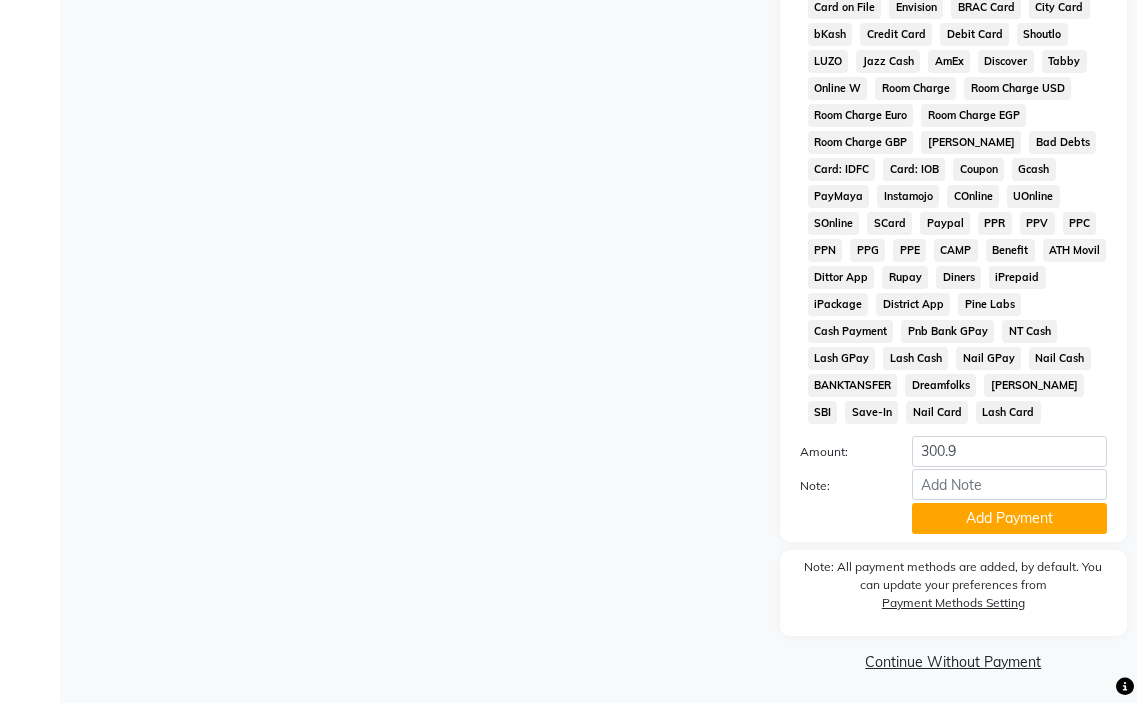 scroll, scrollTop: 1010, scrollLeft: 0, axis: vertical 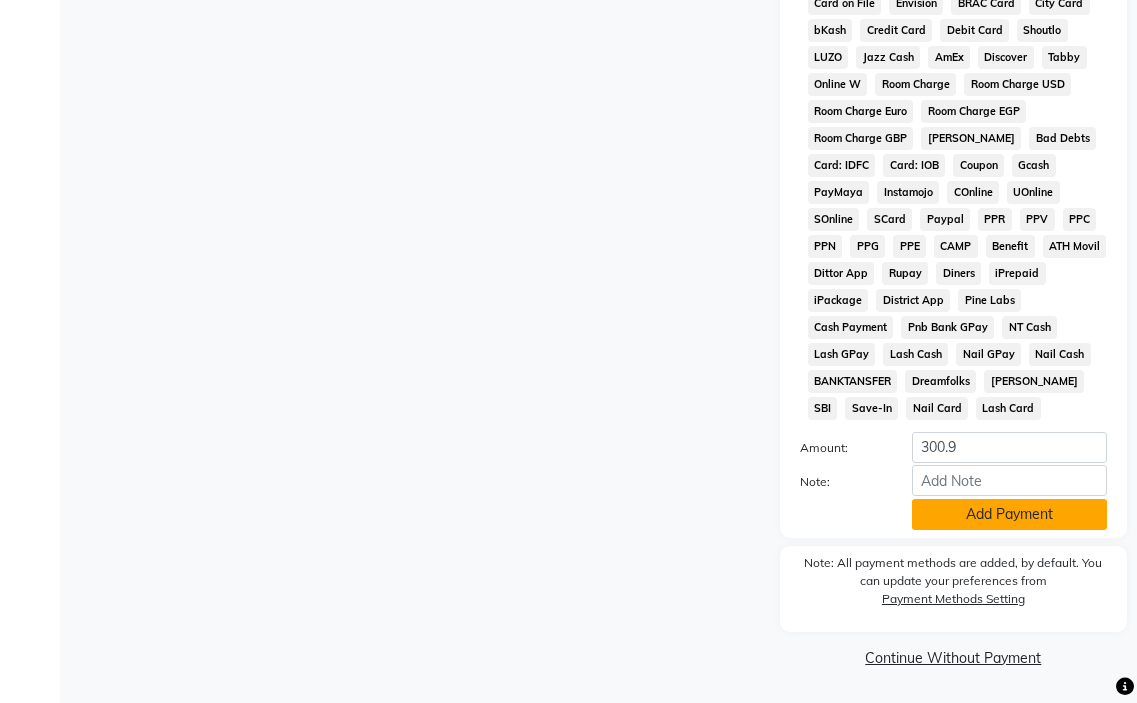 click on "Add Payment" 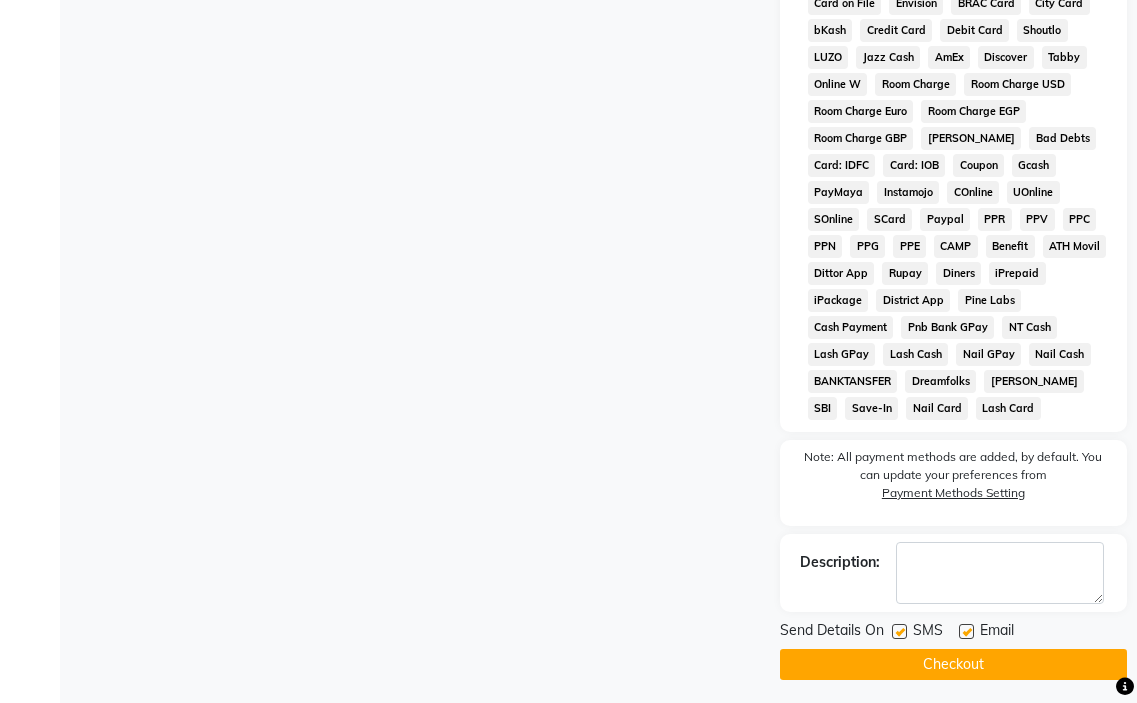 click 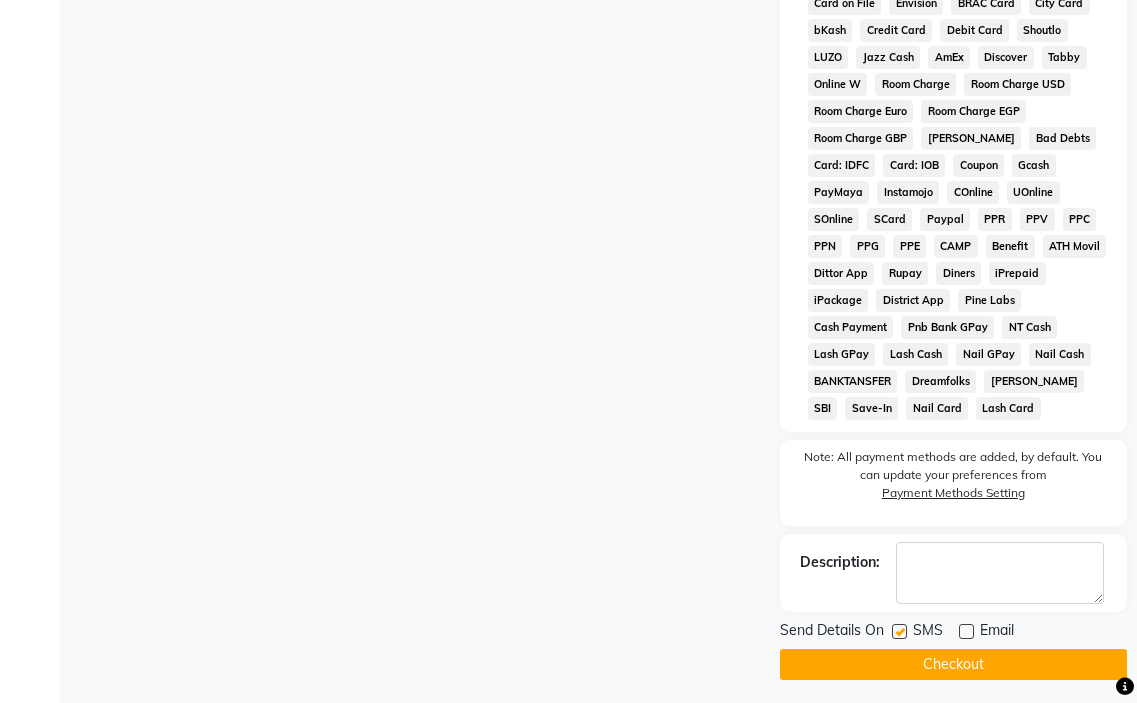 click on "Checkout" 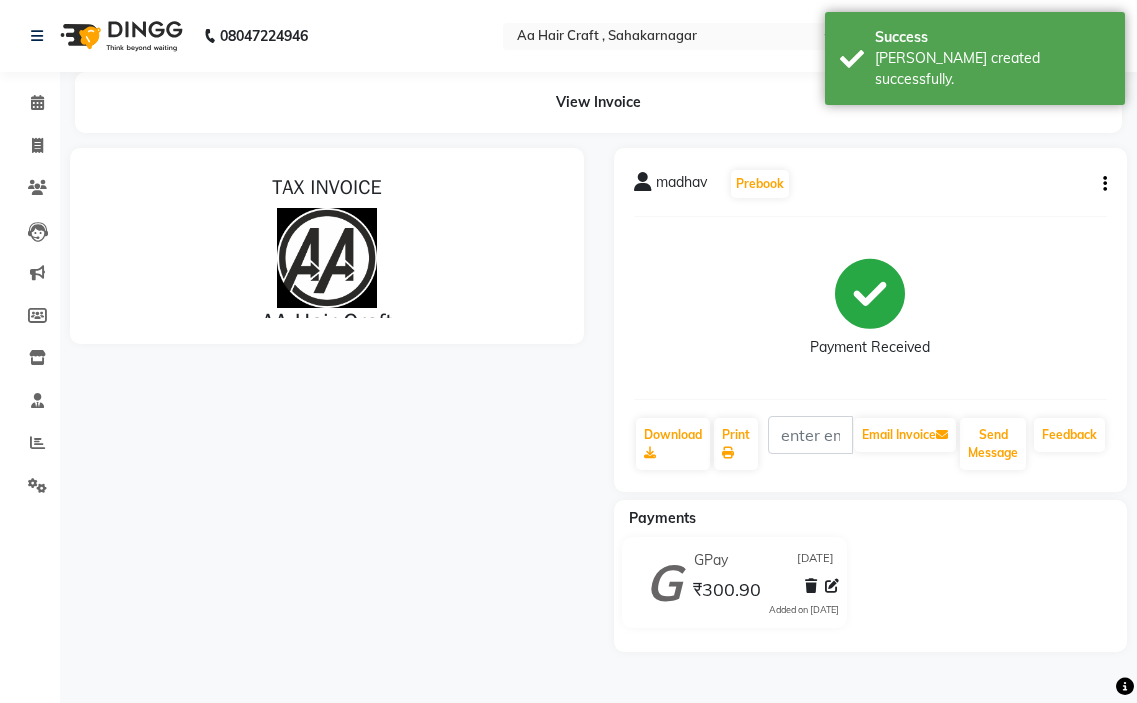 scroll, scrollTop: 0, scrollLeft: 0, axis: both 